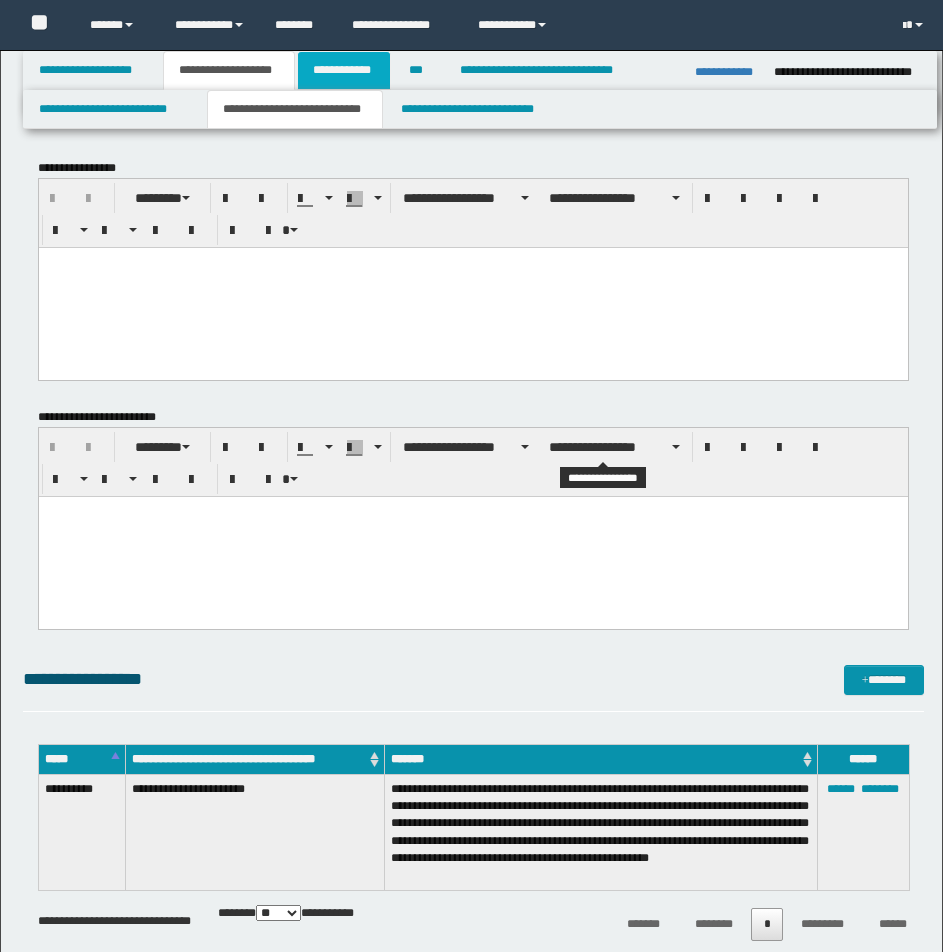 scroll, scrollTop: 291, scrollLeft: 0, axis: vertical 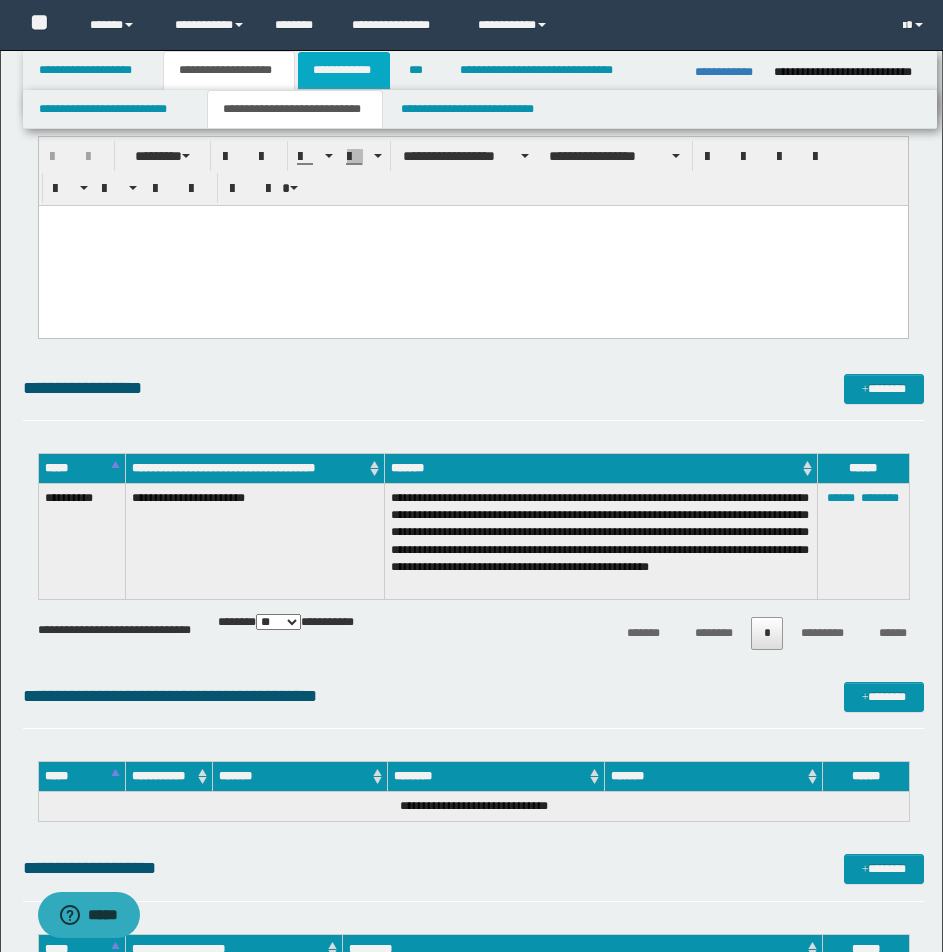 click on "**********" at bounding box center [344, 70] 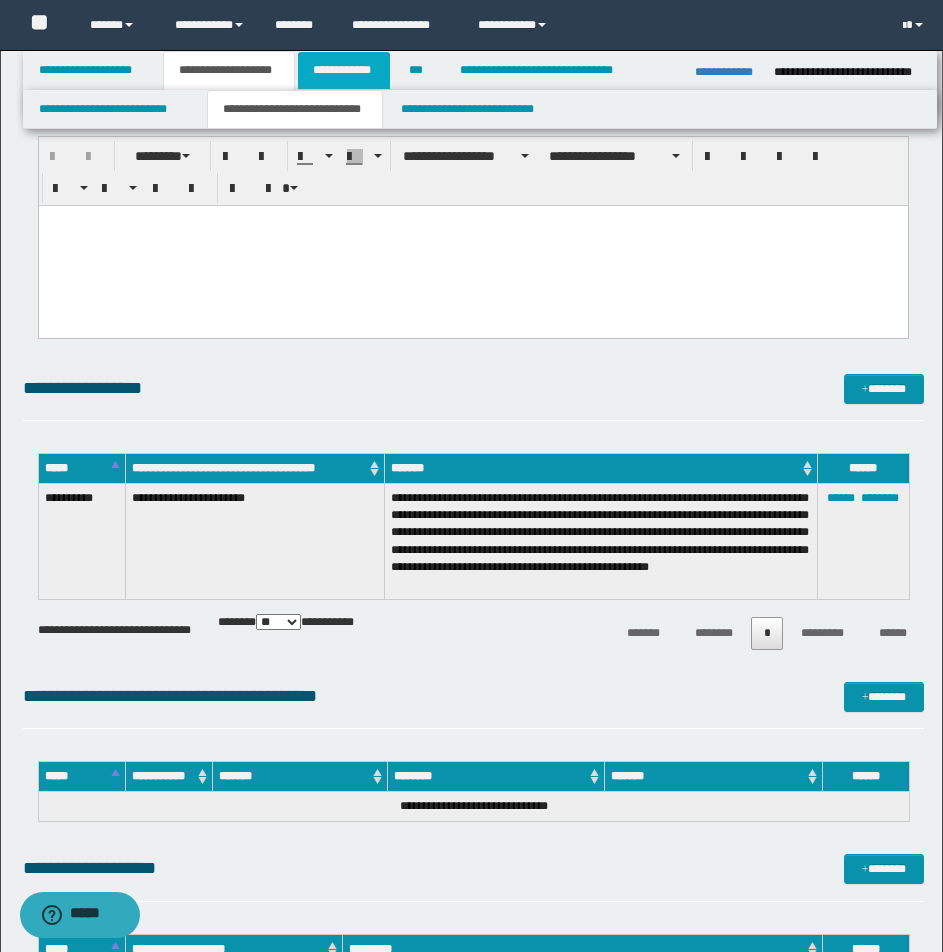 scroll, scrollTop: 0, scrollLeft: 0, axis: both 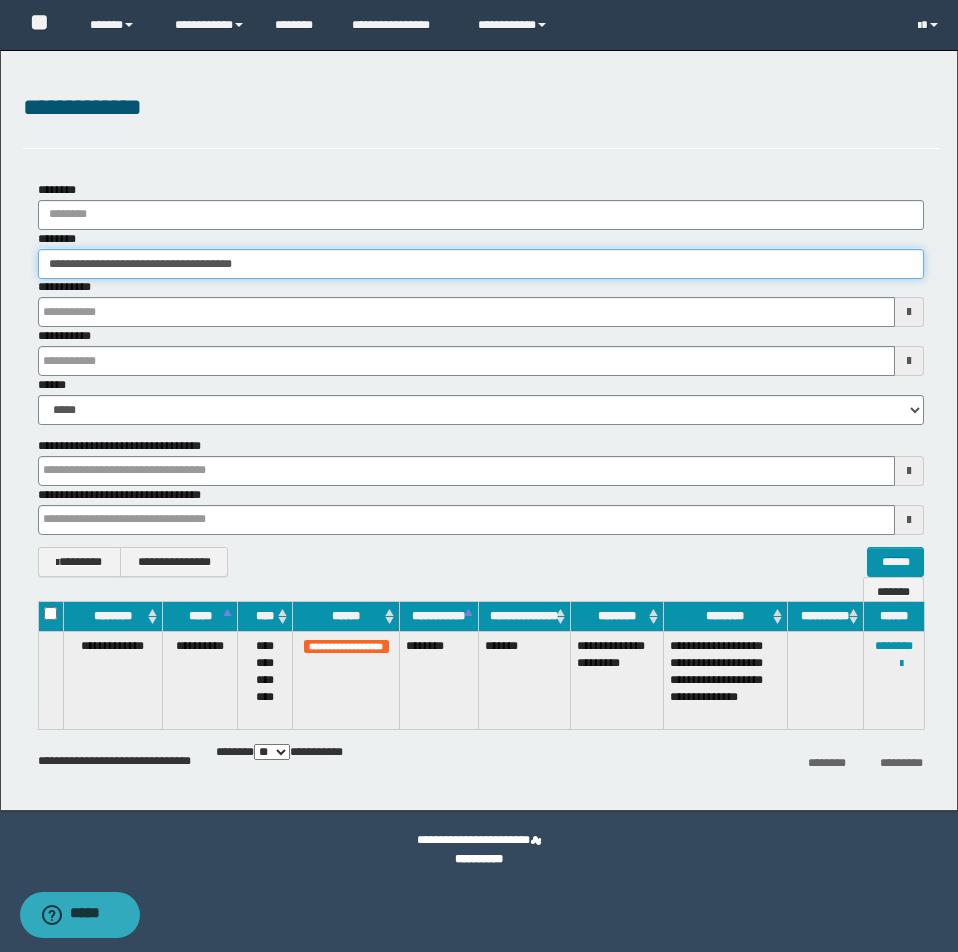 click on "**********" at bounding box center [481, 264] 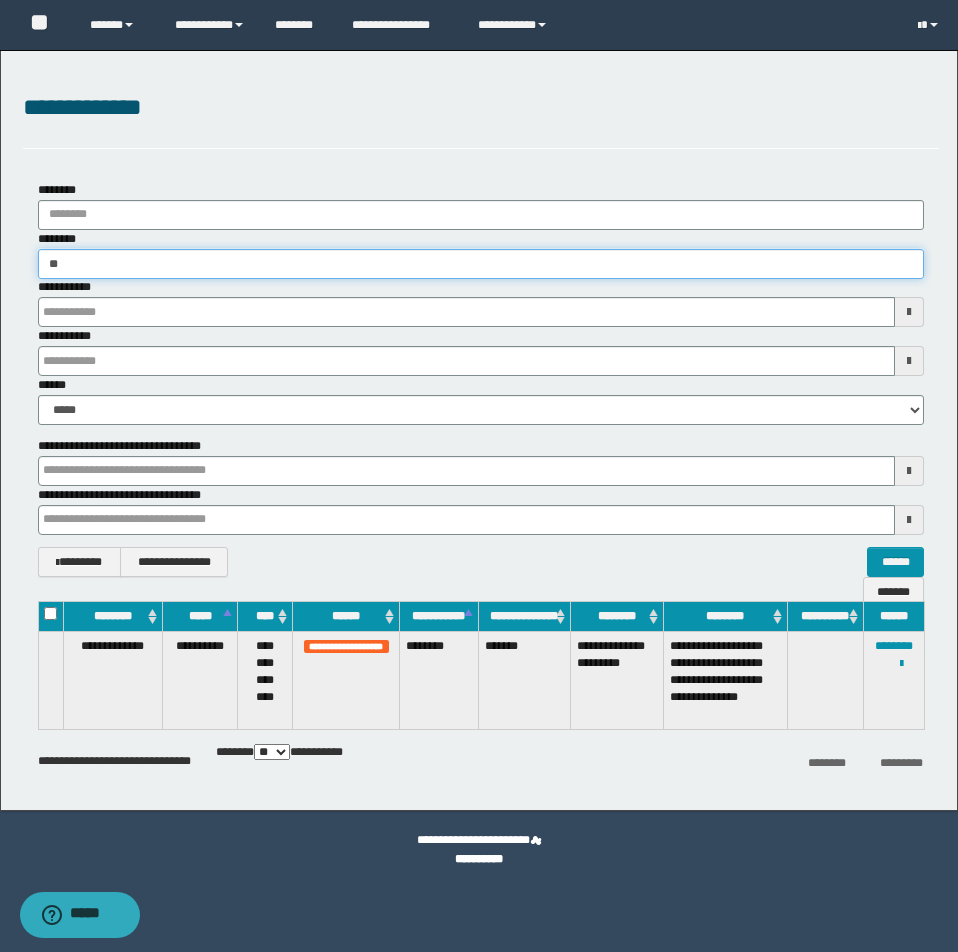 type on "*" 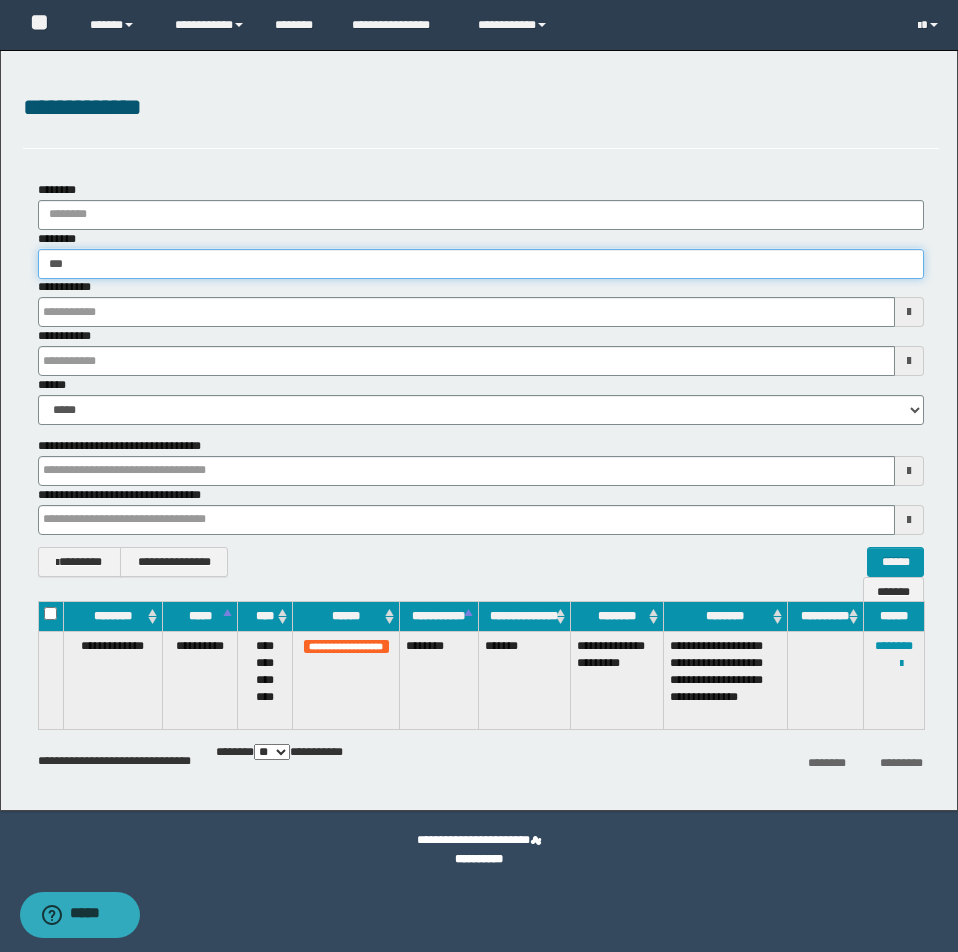 type on "****" 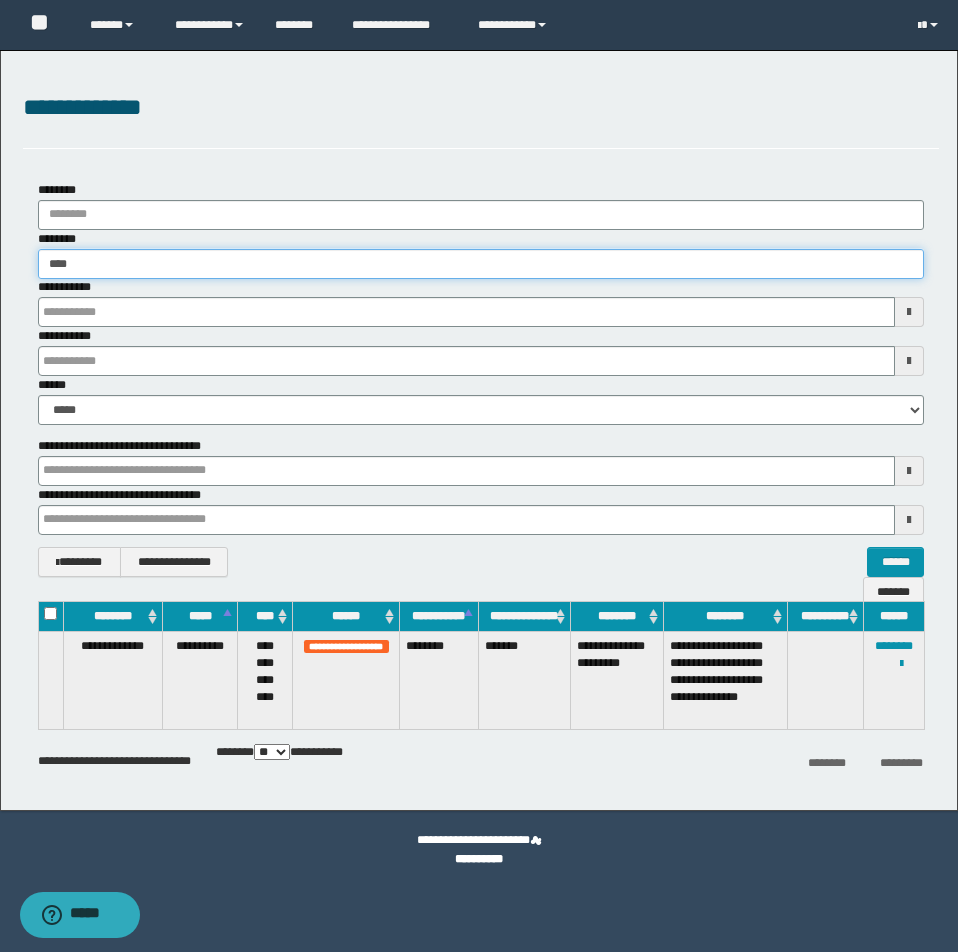 type on "****" 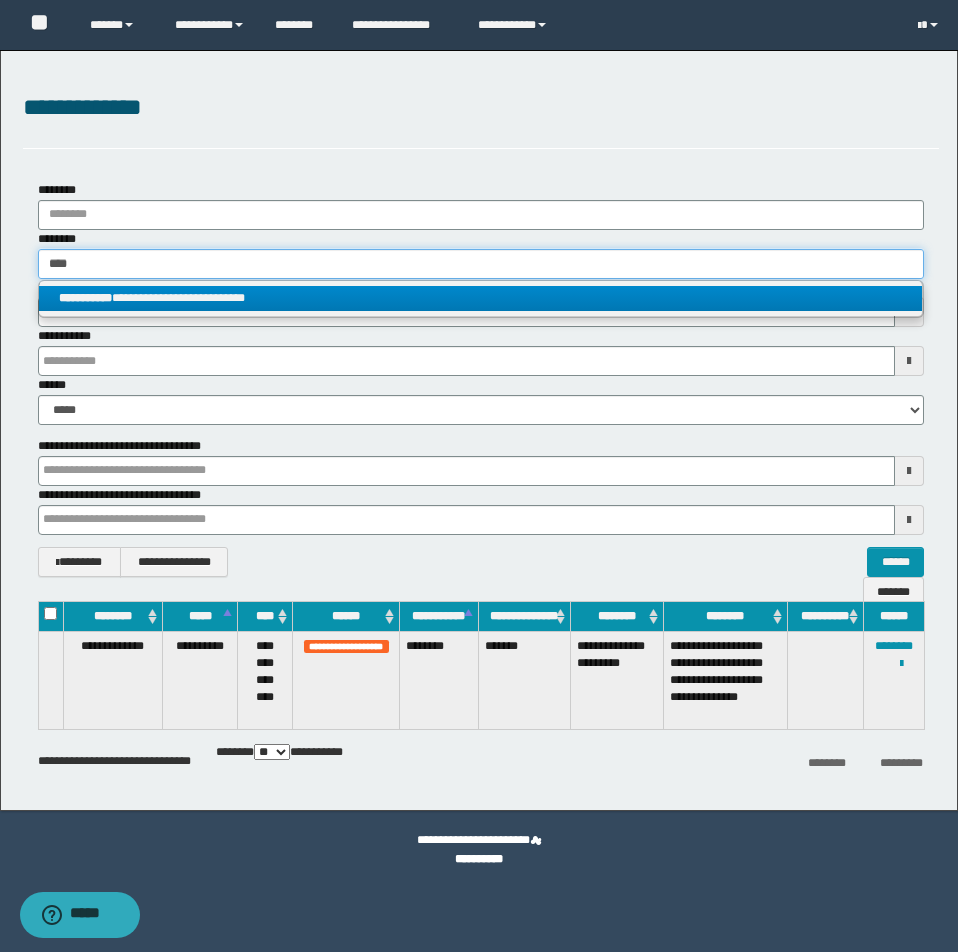 type on "****" 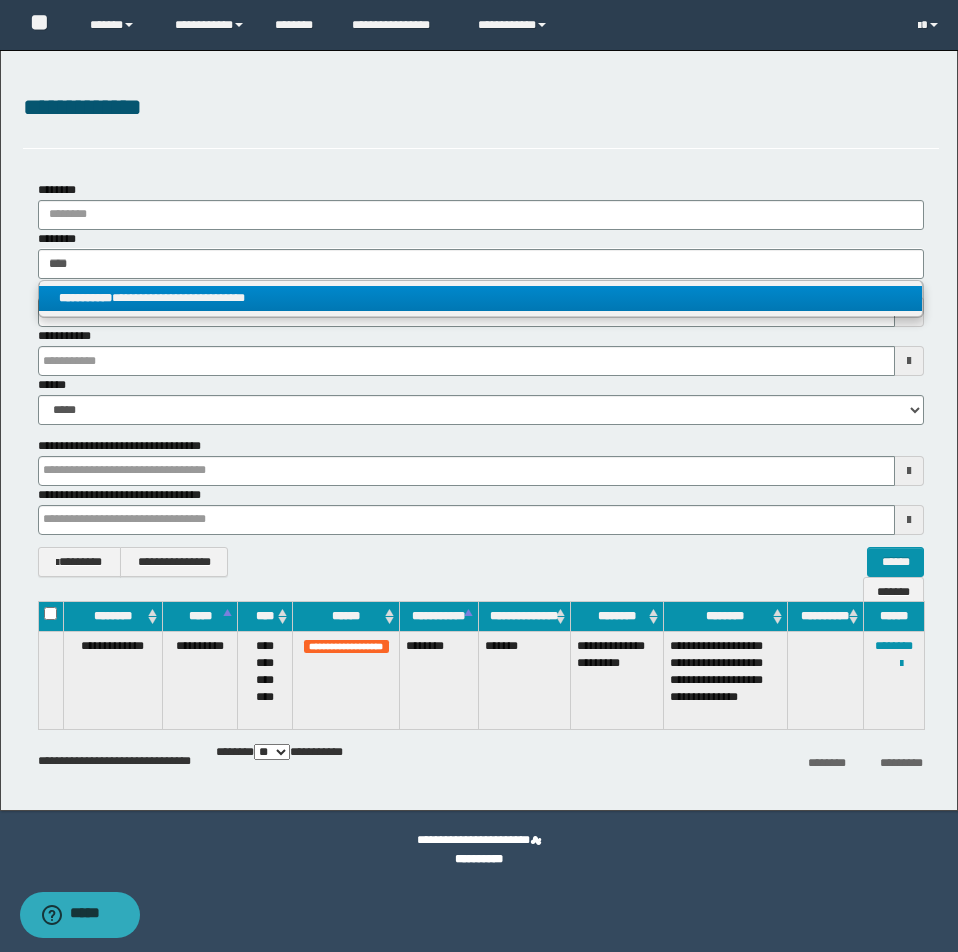 click on "**********" at bounding box center (480, 298) 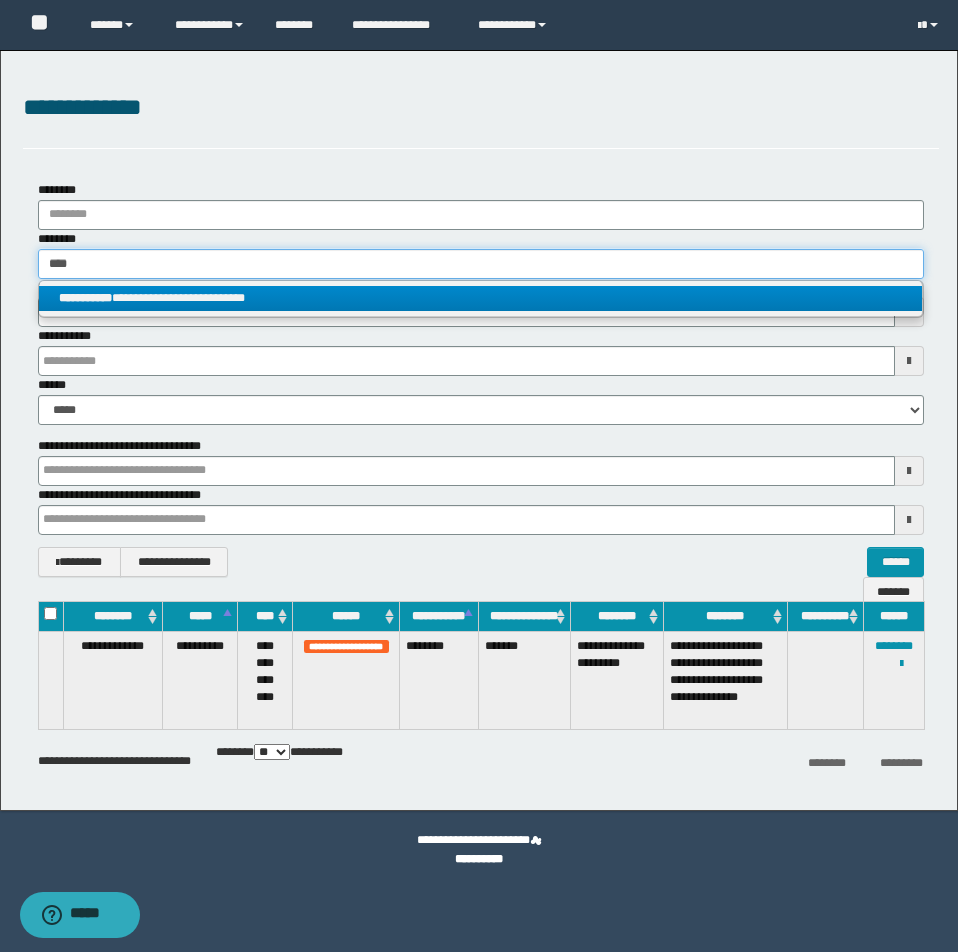 type 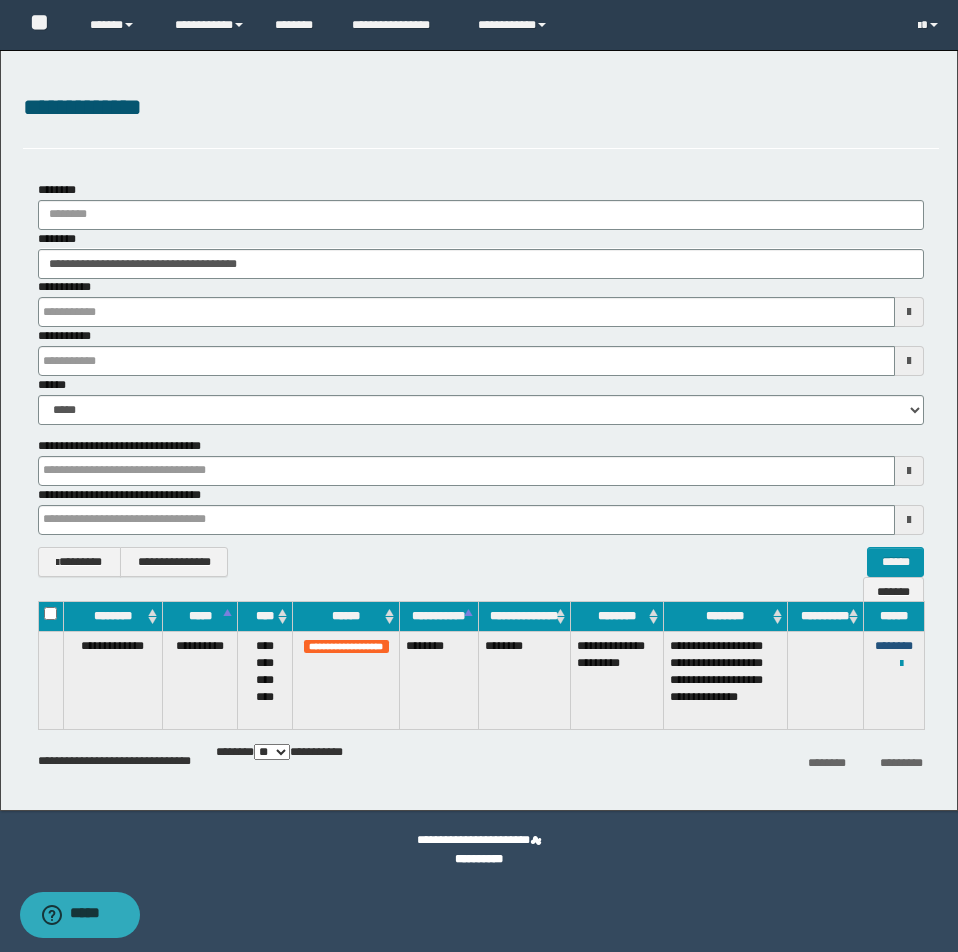 click on "********" at bounding box center [894, 646] 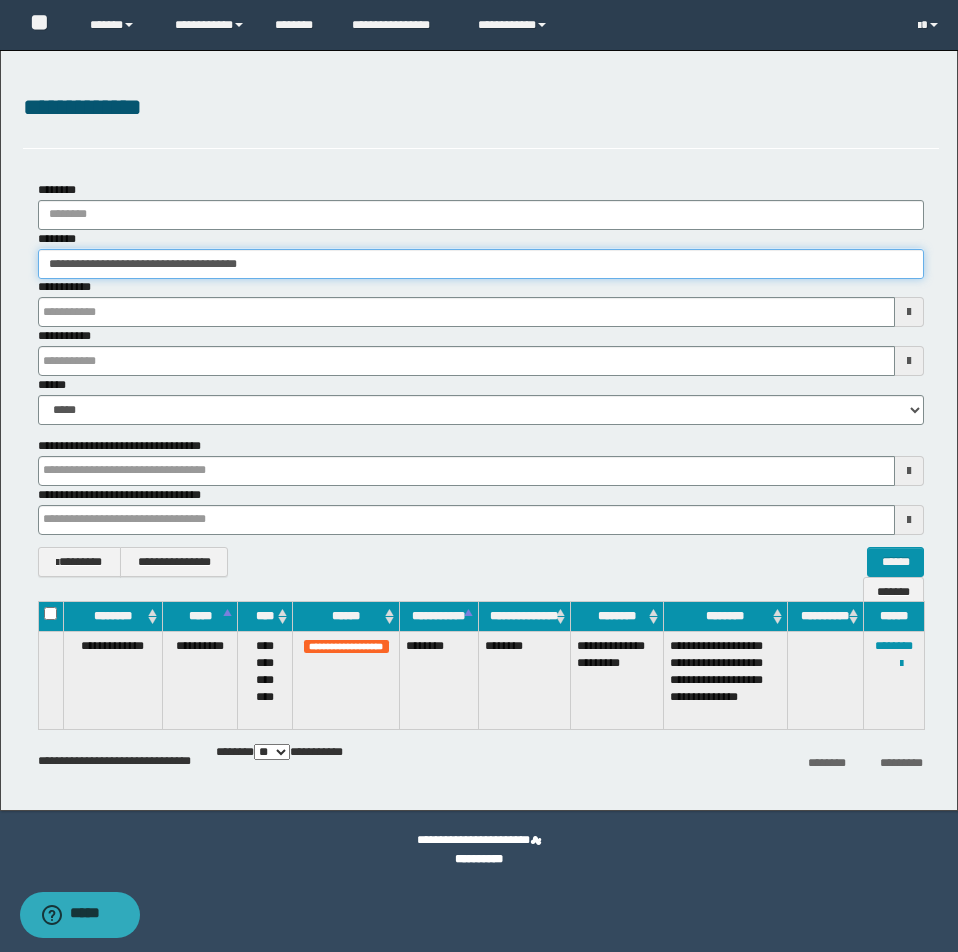 click on "**********" at bounding box center [481, 264] 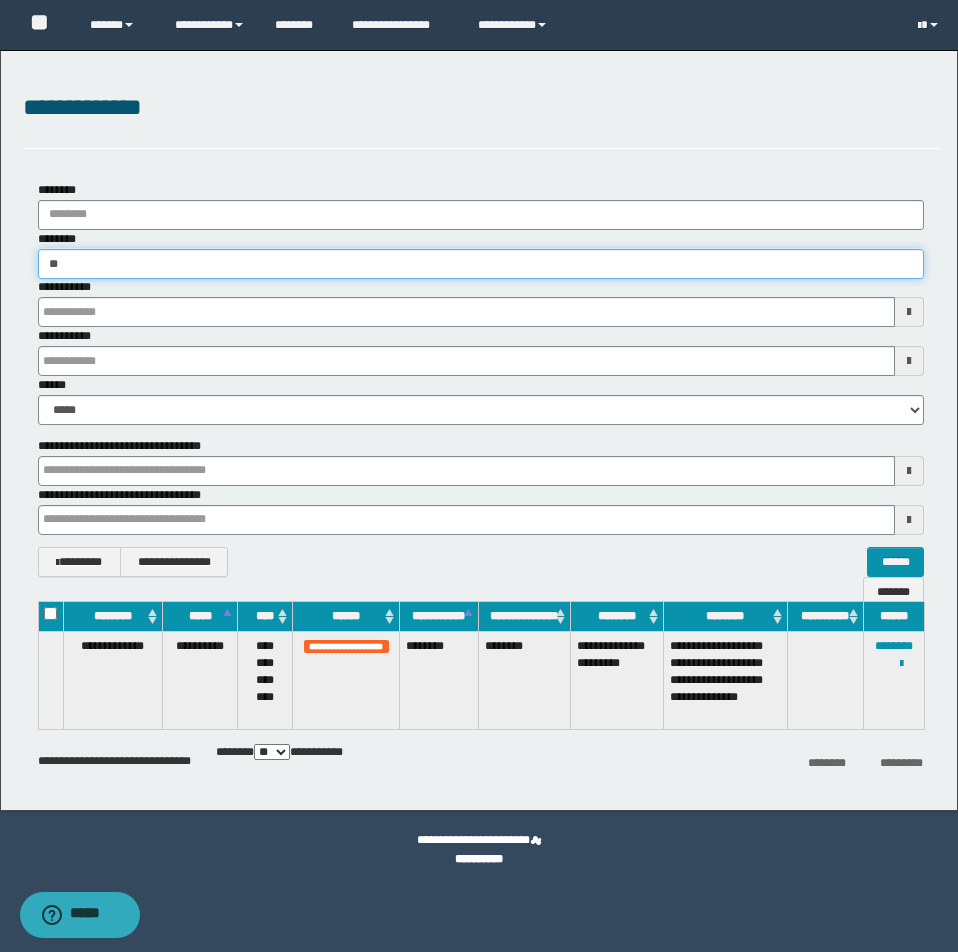 type on "*" 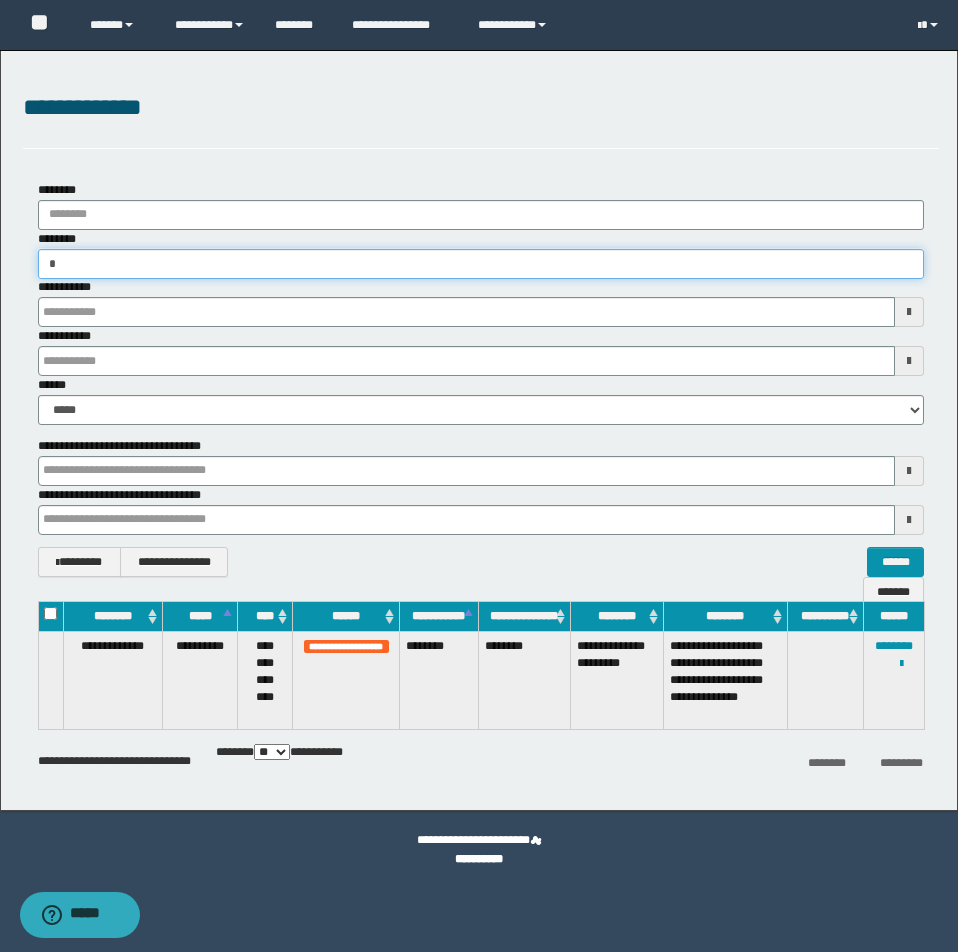 type on "**" 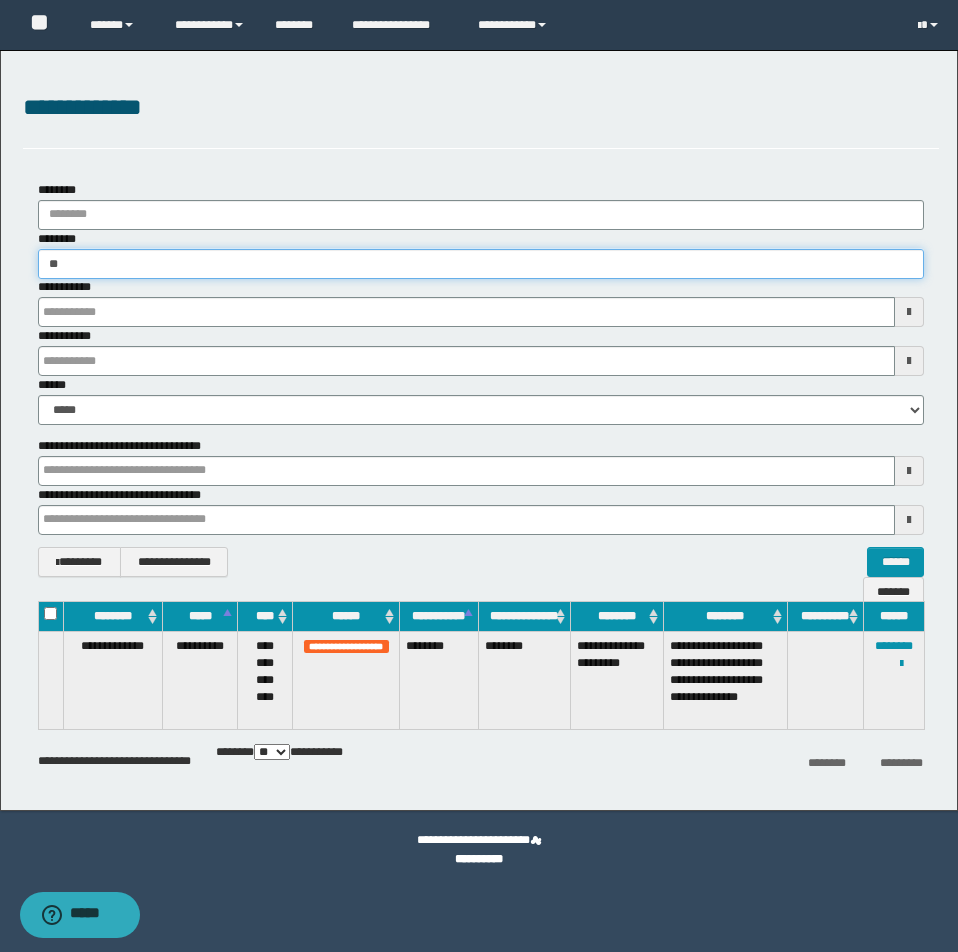 type on "**" 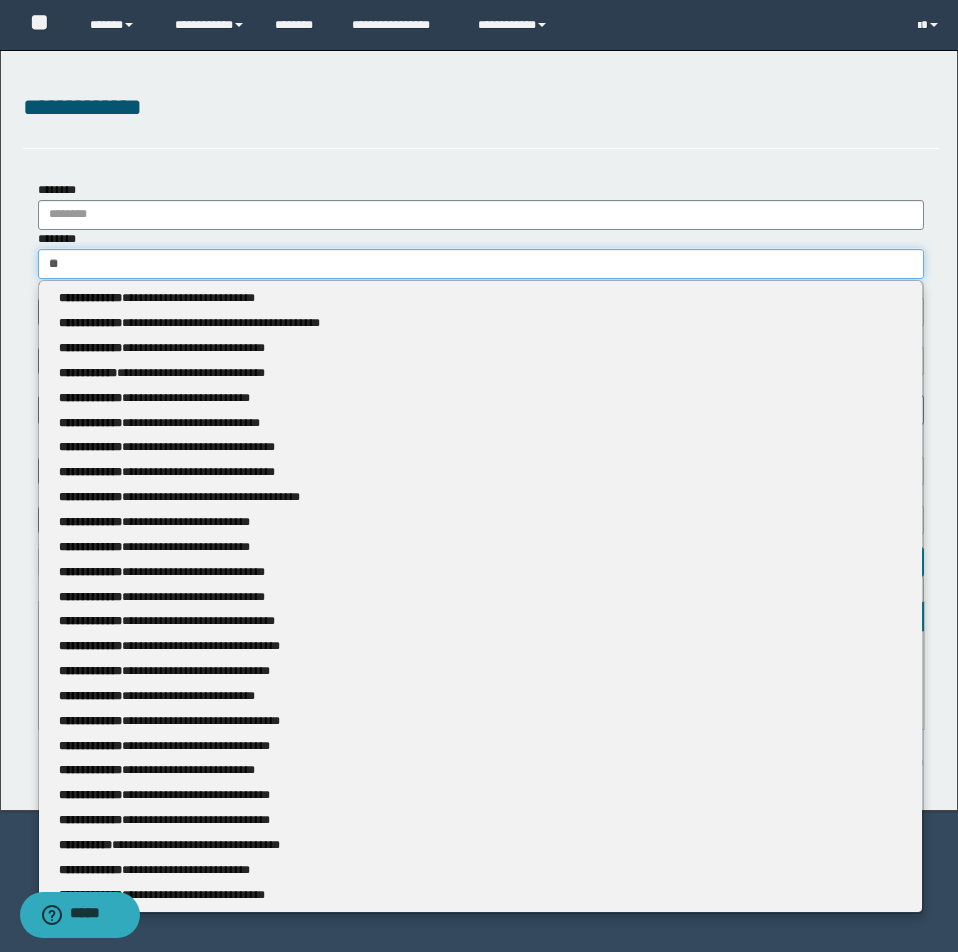 type 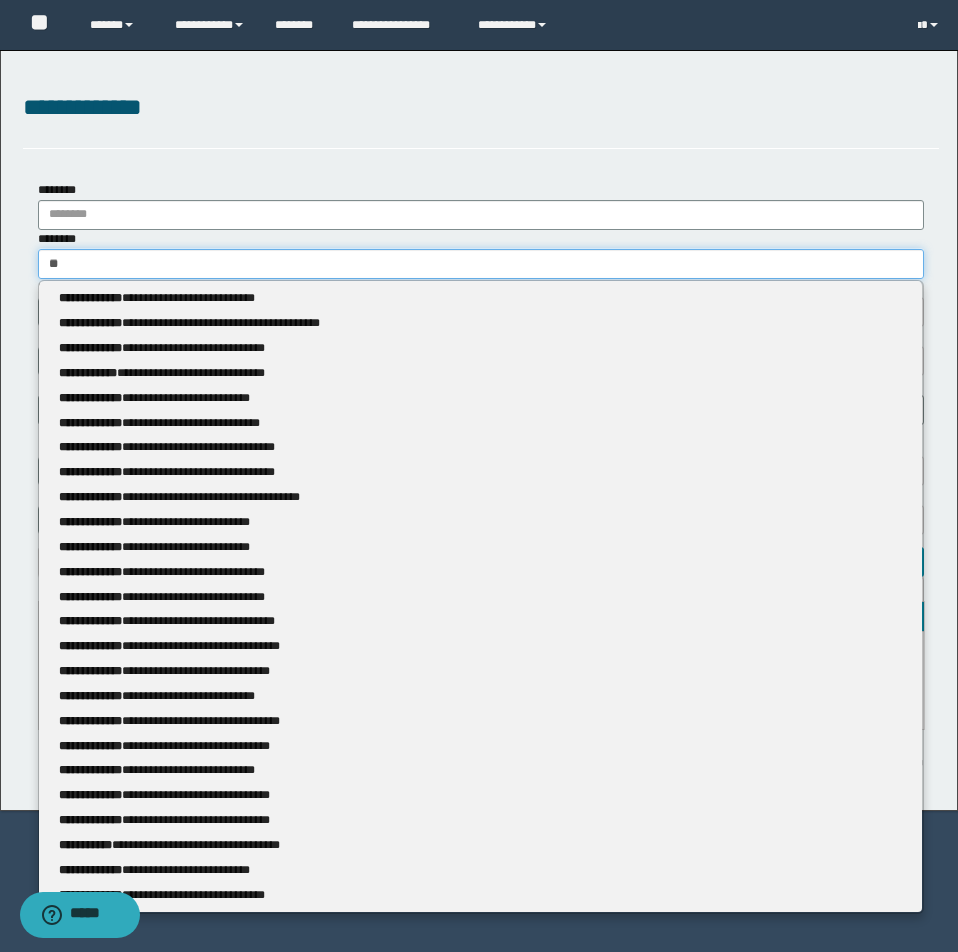 type on "***" 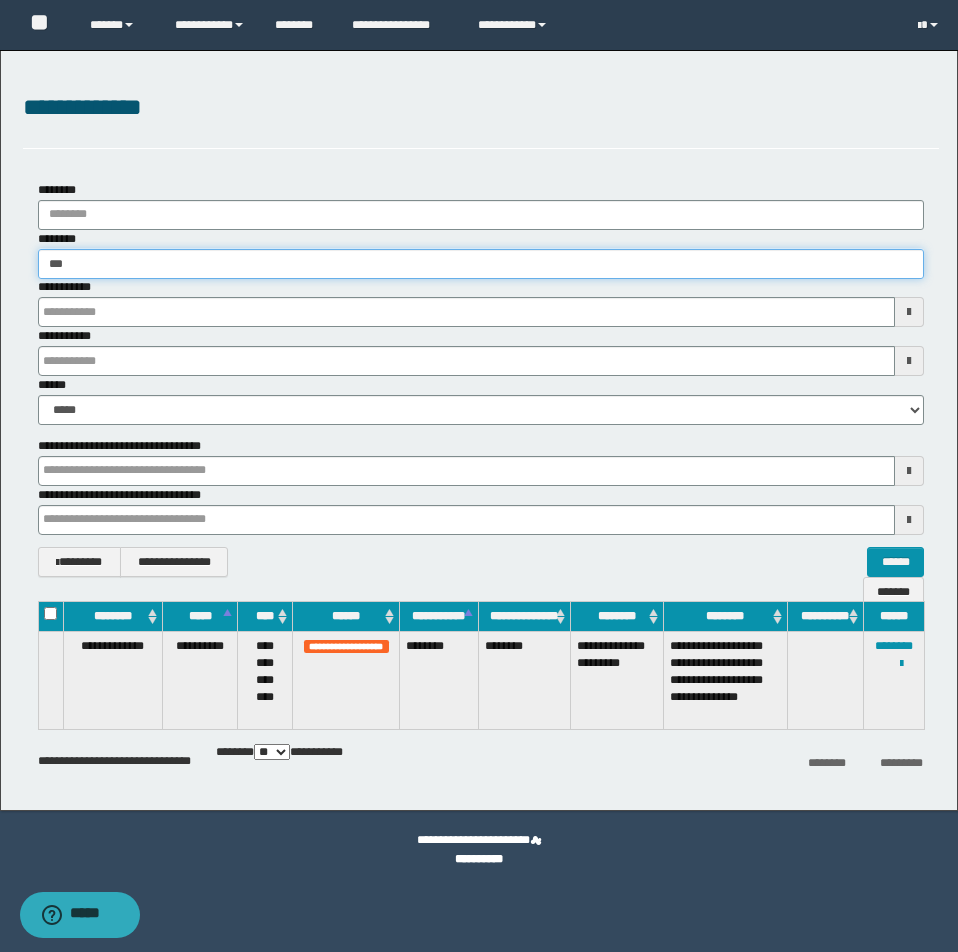 type on "***" 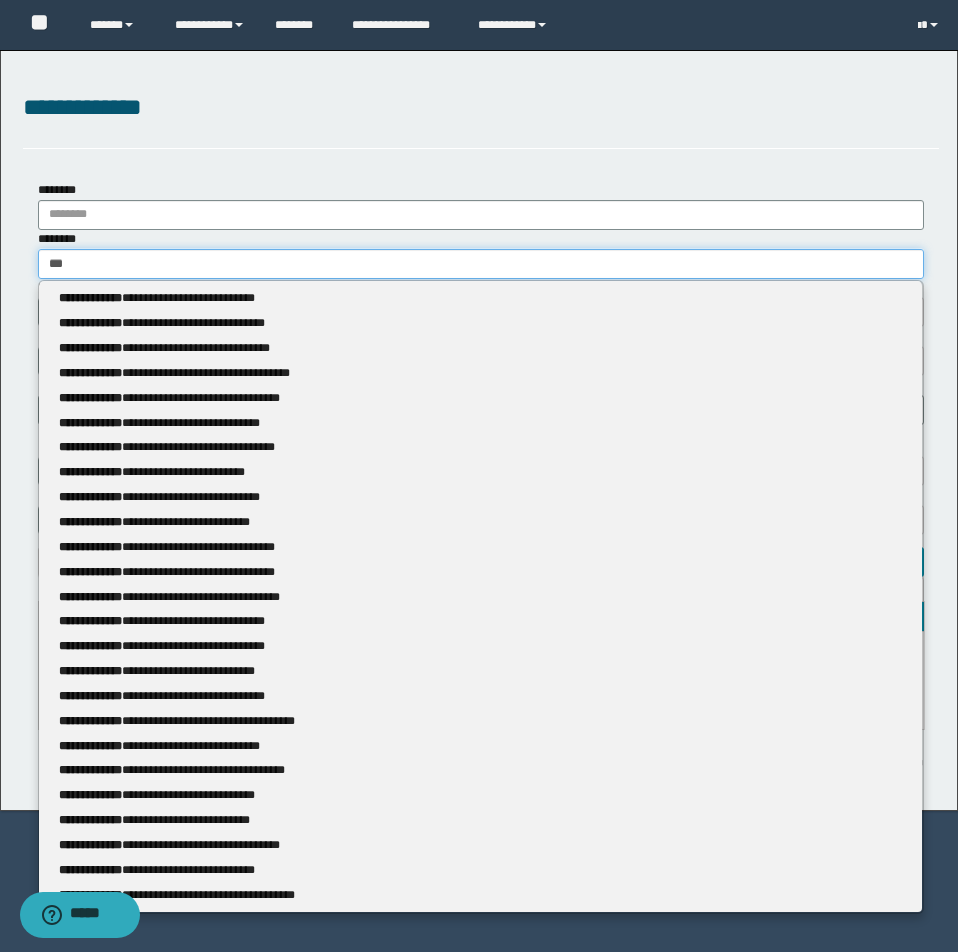 type 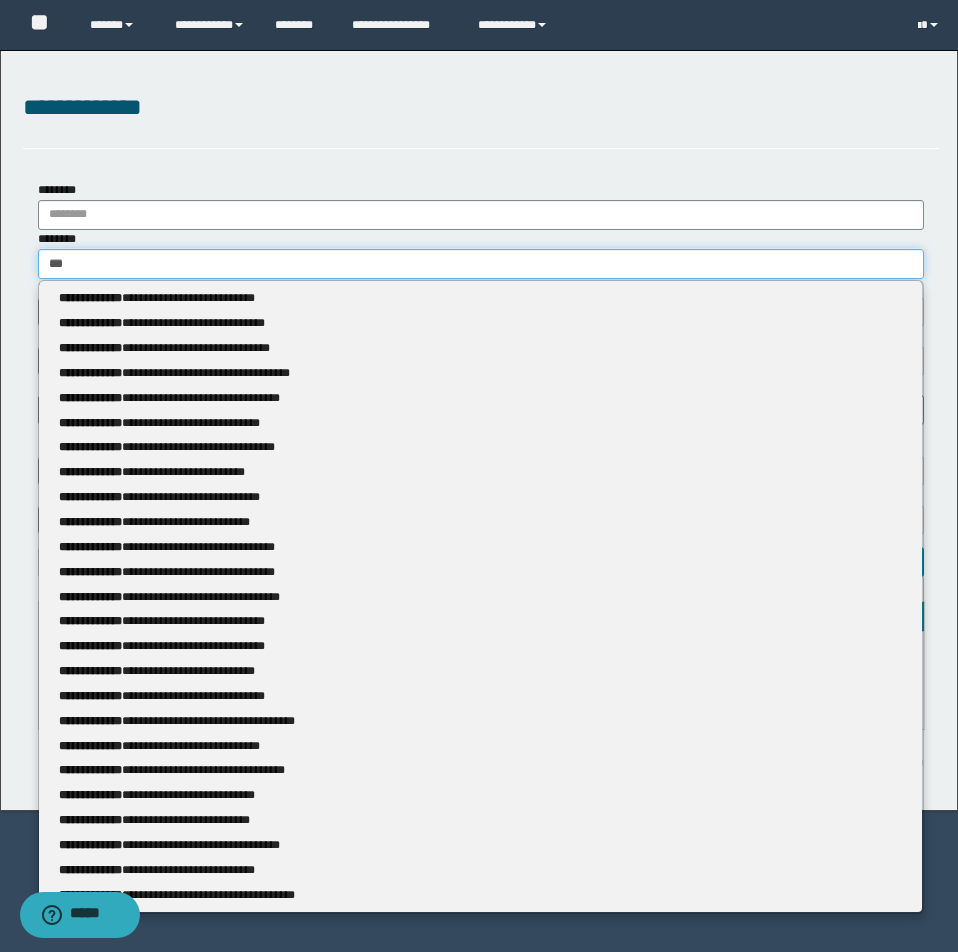 type on "****" 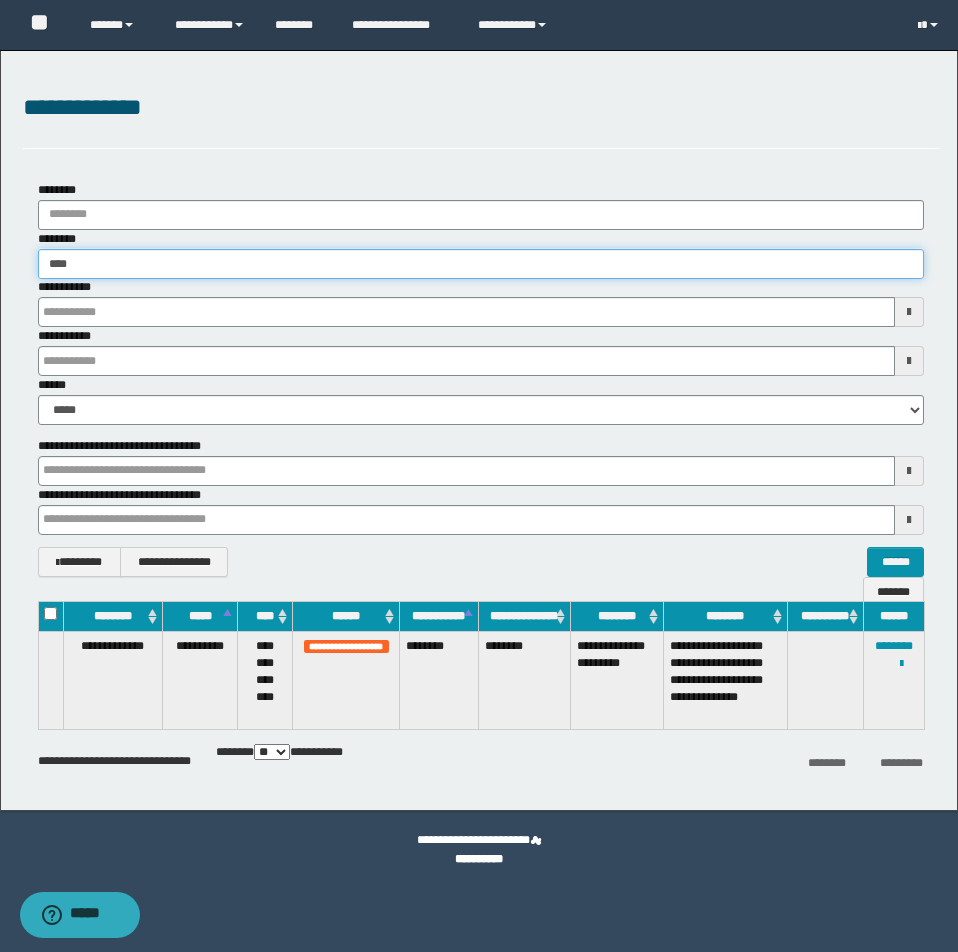 type on "****" 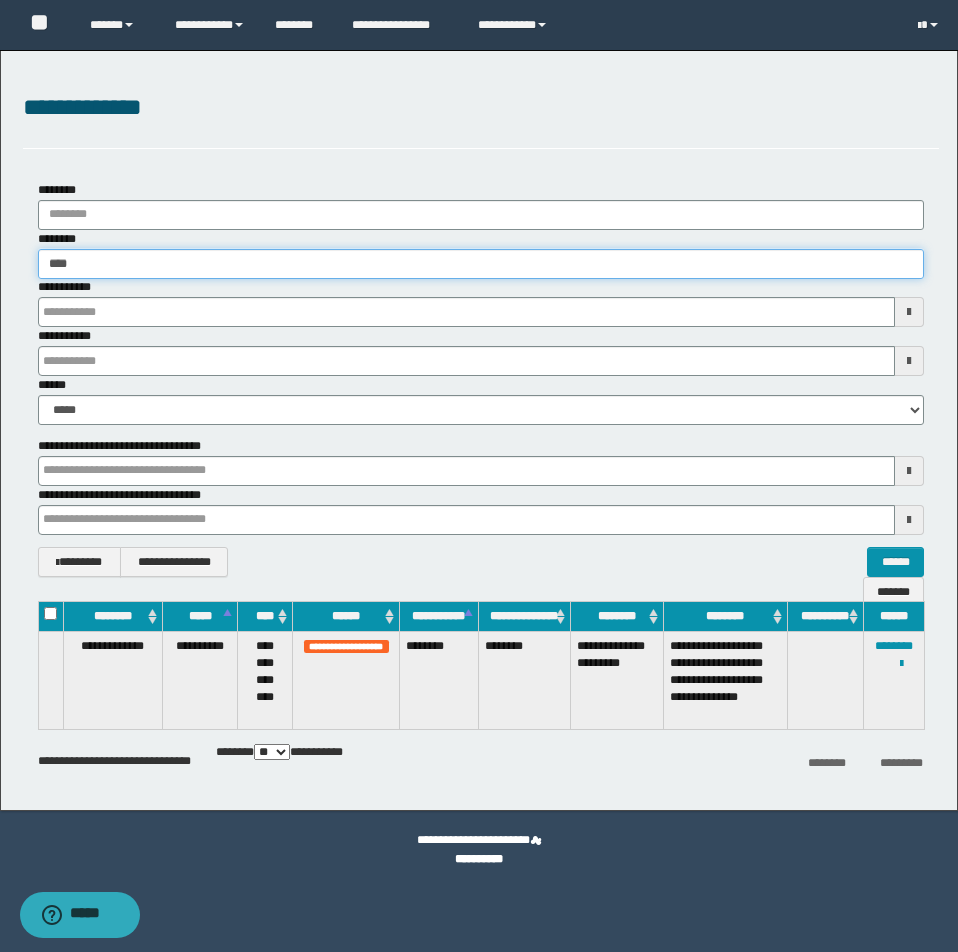 type 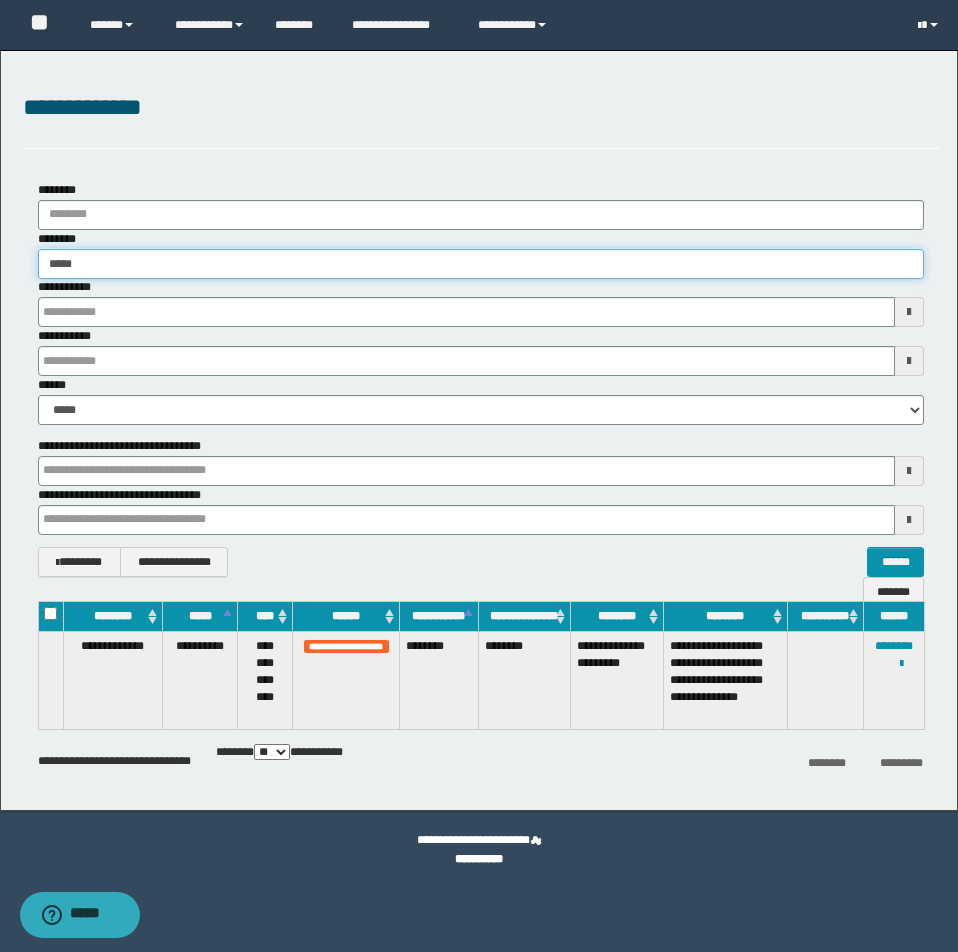 type on "*****" 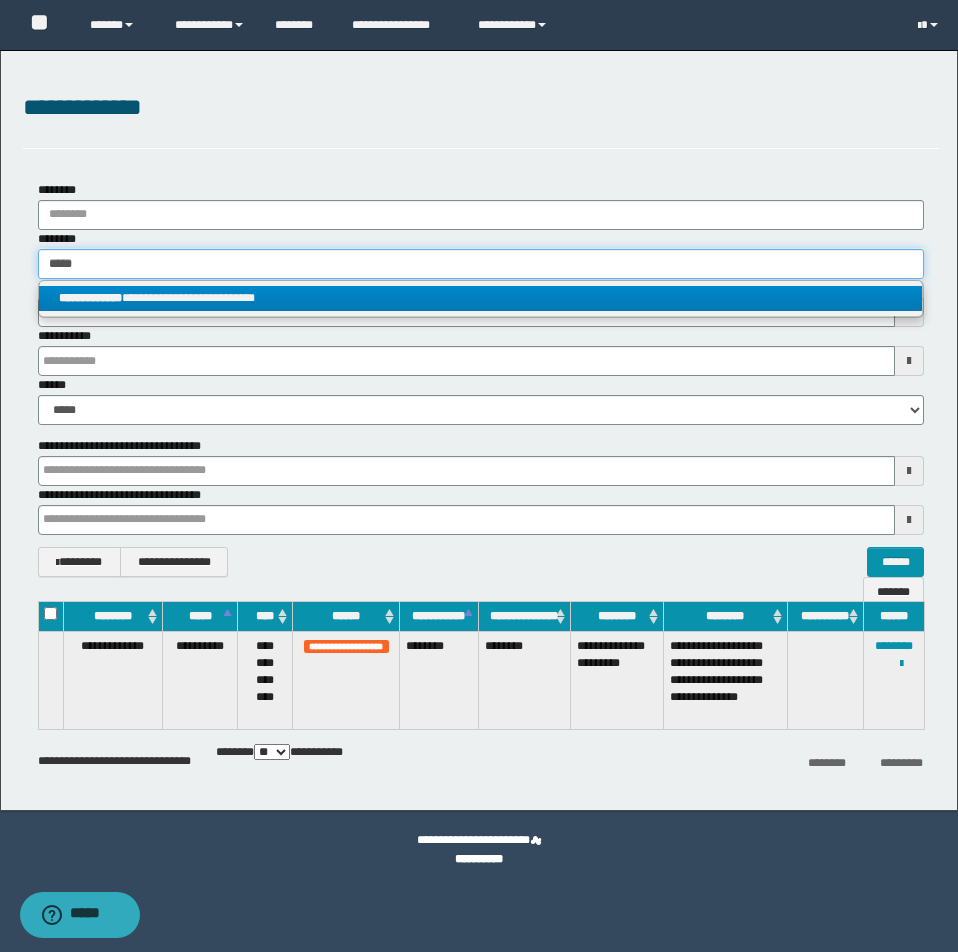 type on "*****" 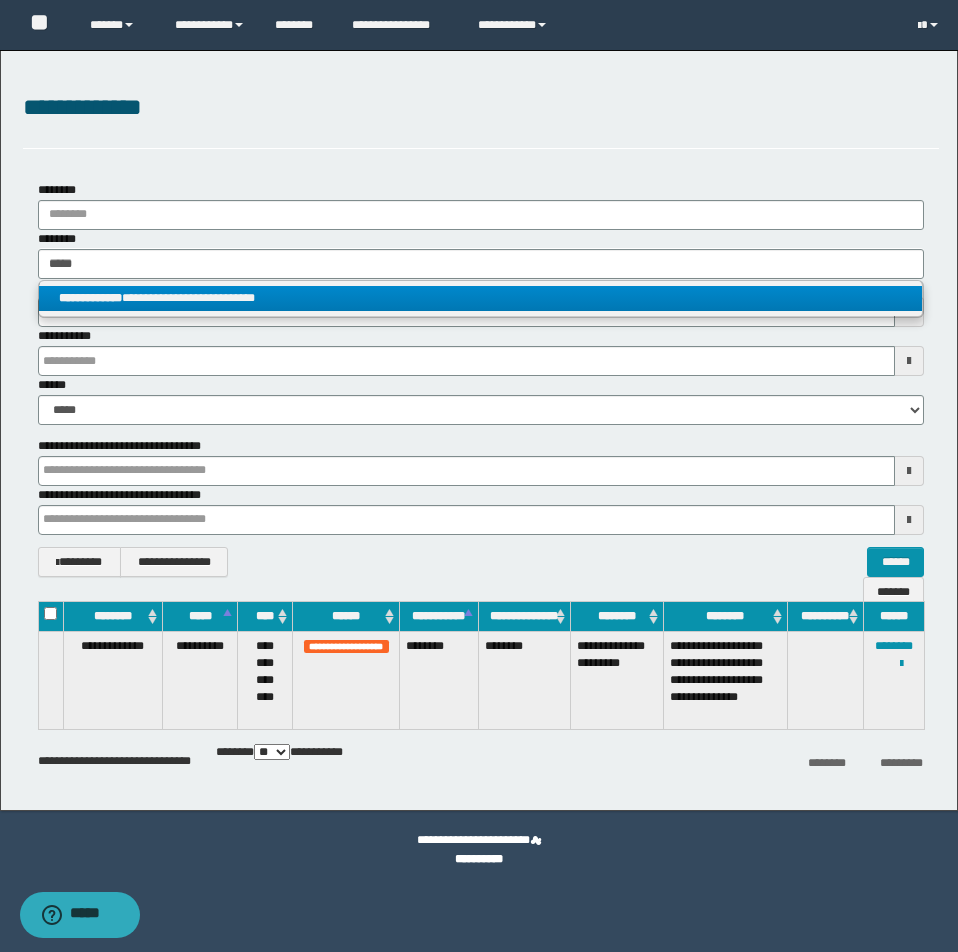 click on "**********" at bounding box center [480, 298] 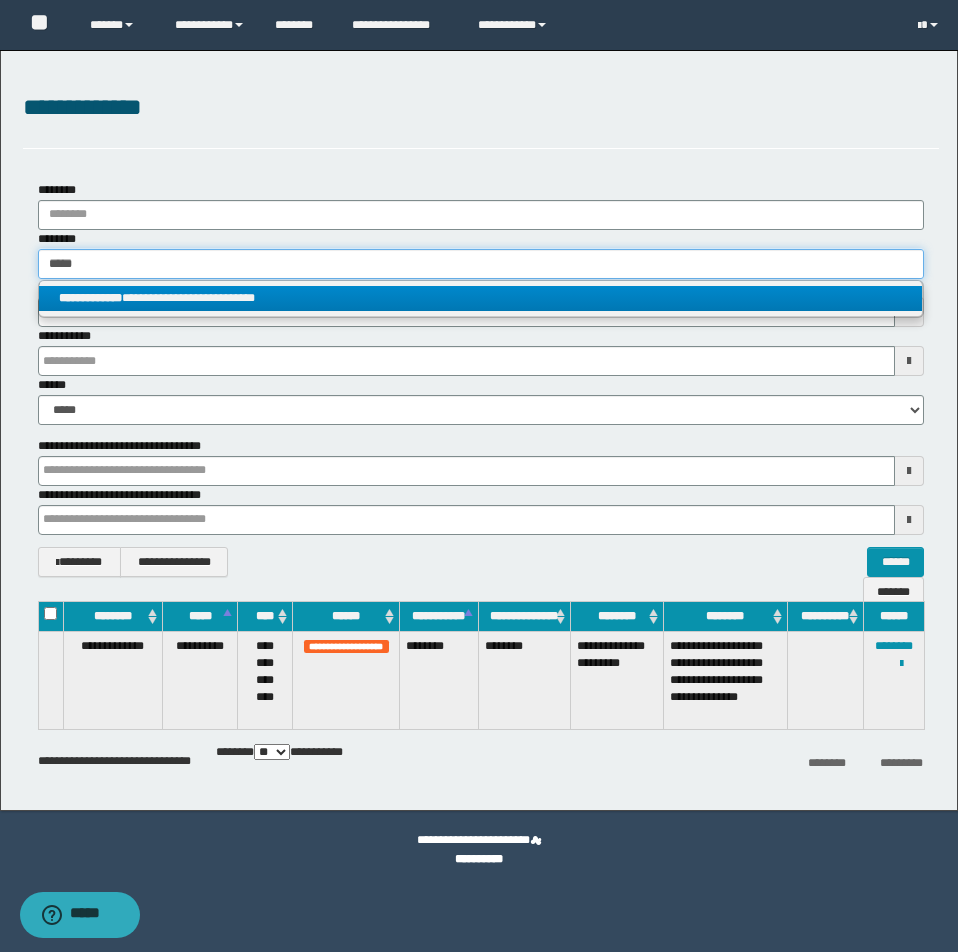 type 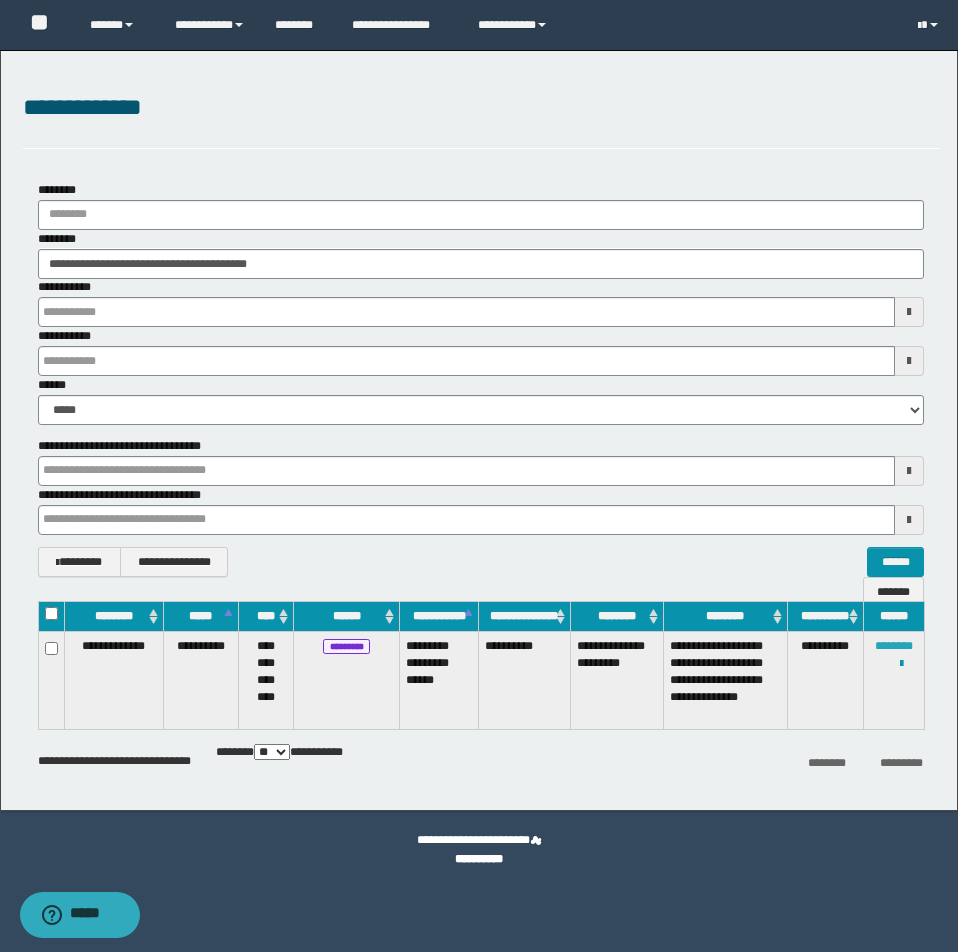 click on "********" at bounding box center [894, 646] 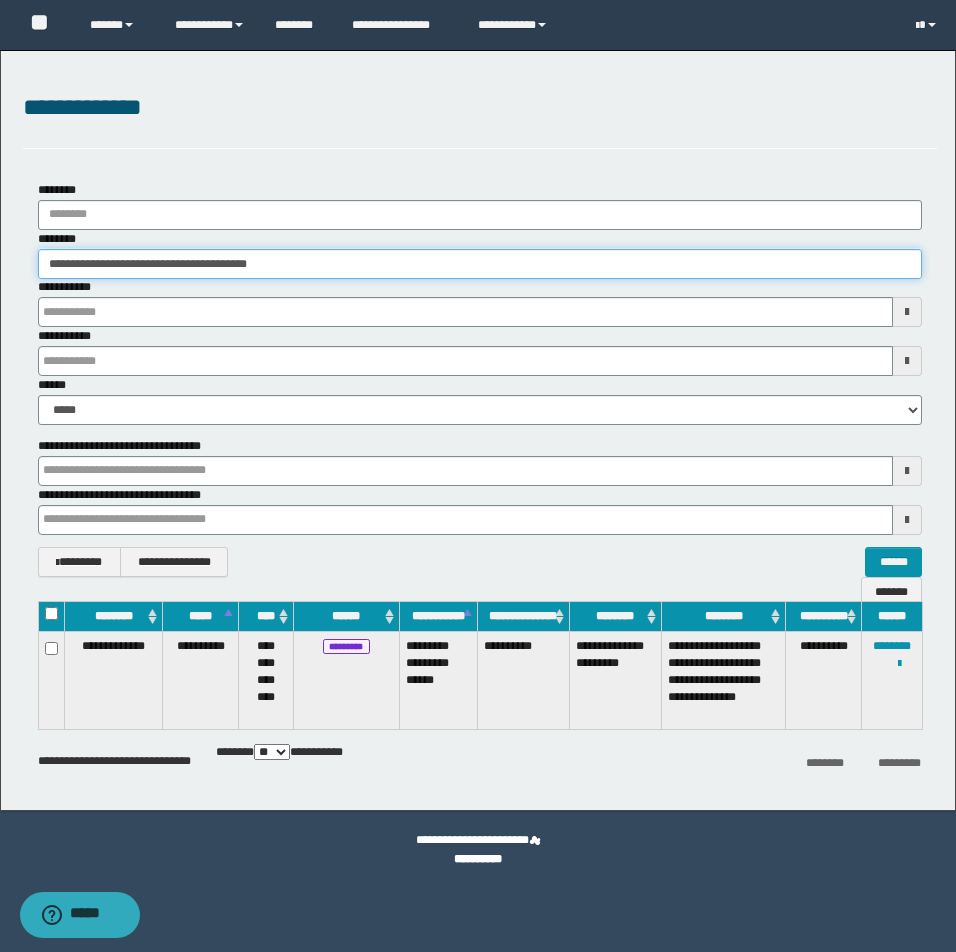 click on "**********" at bounding box center (480, 264) 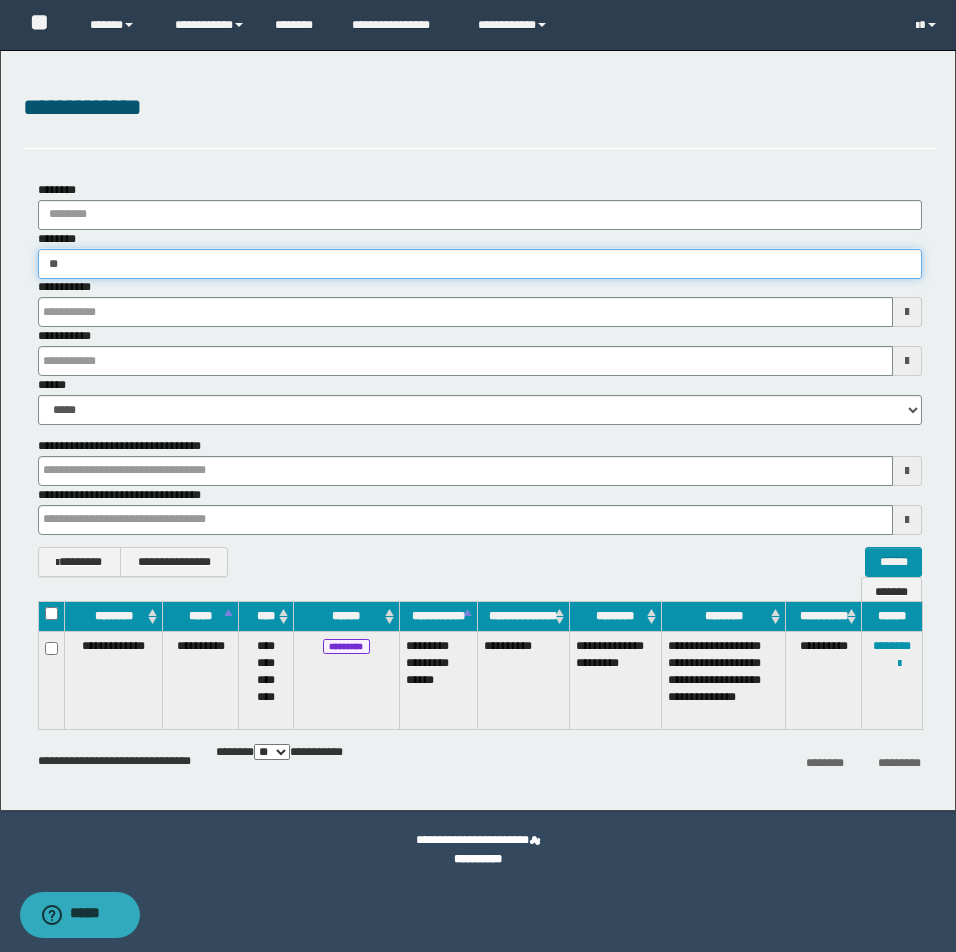 type on "*" 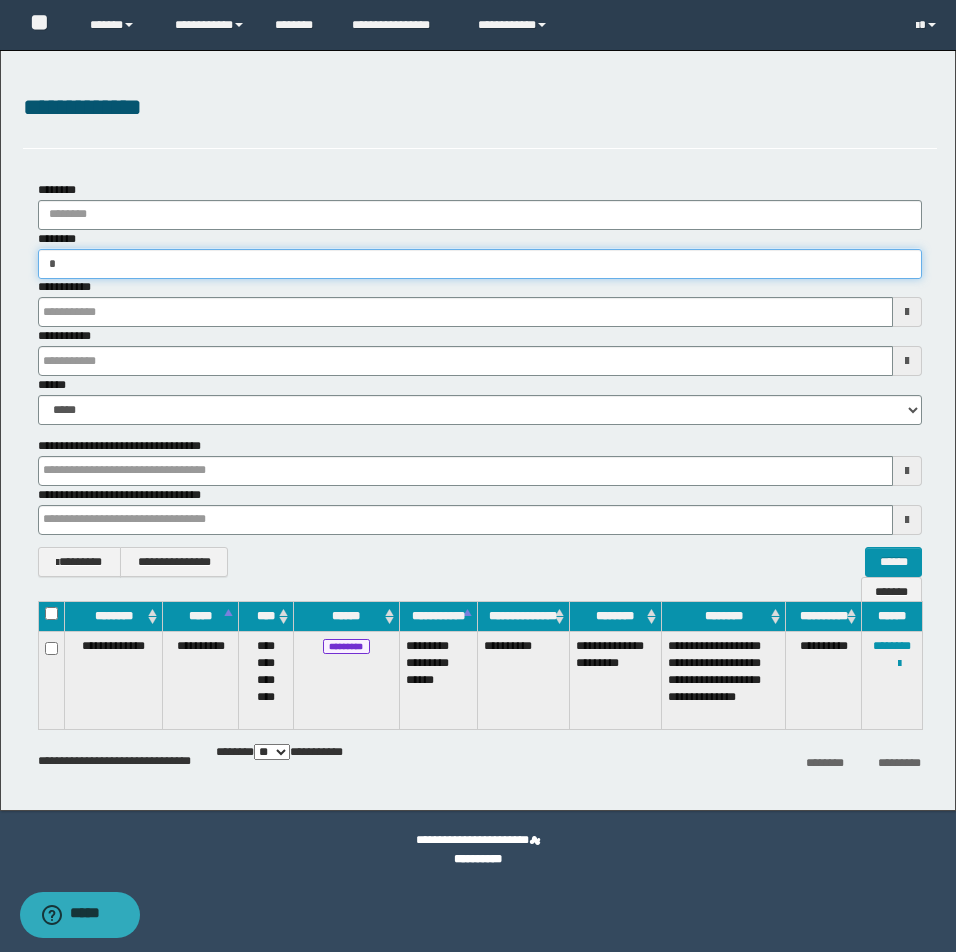type on "**" 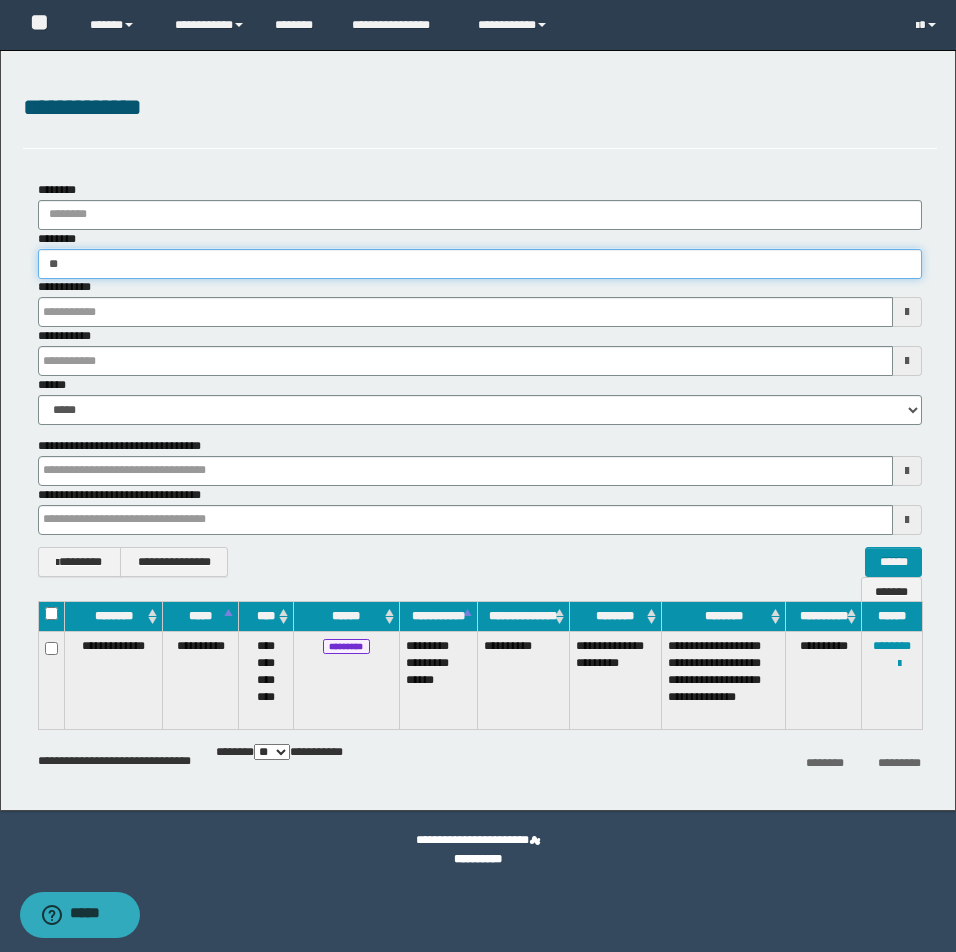 type on "**" 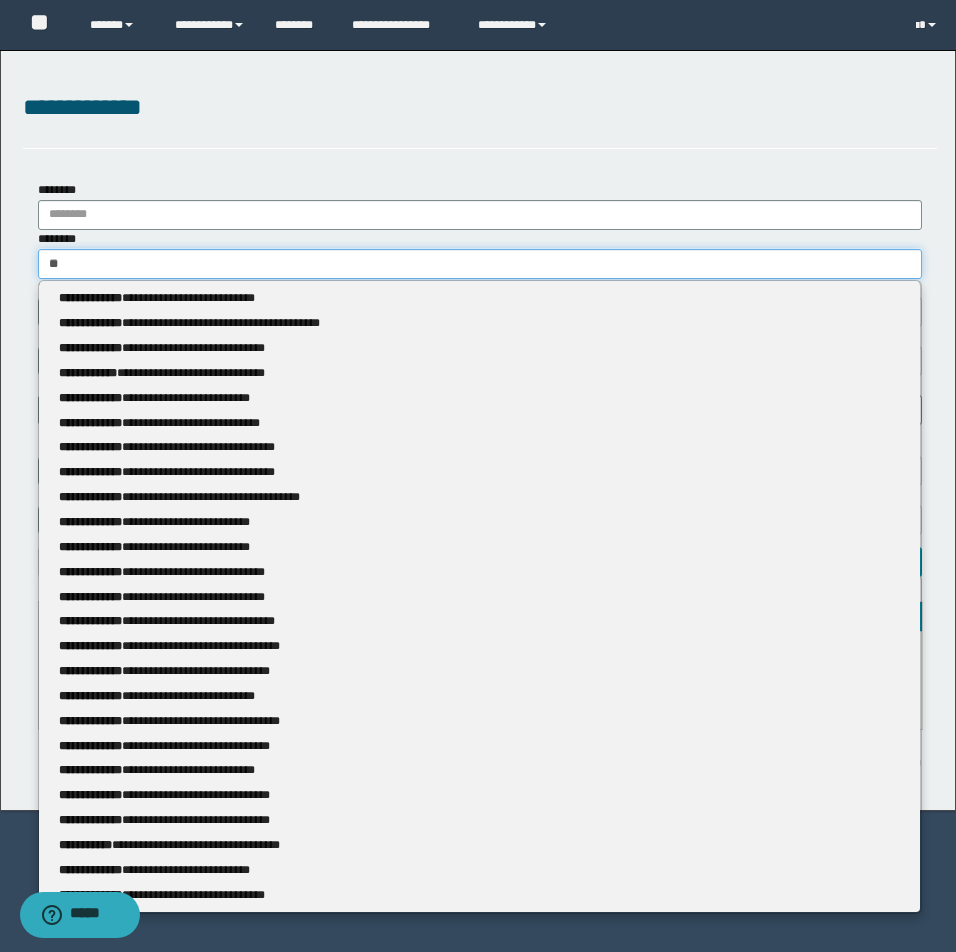 type 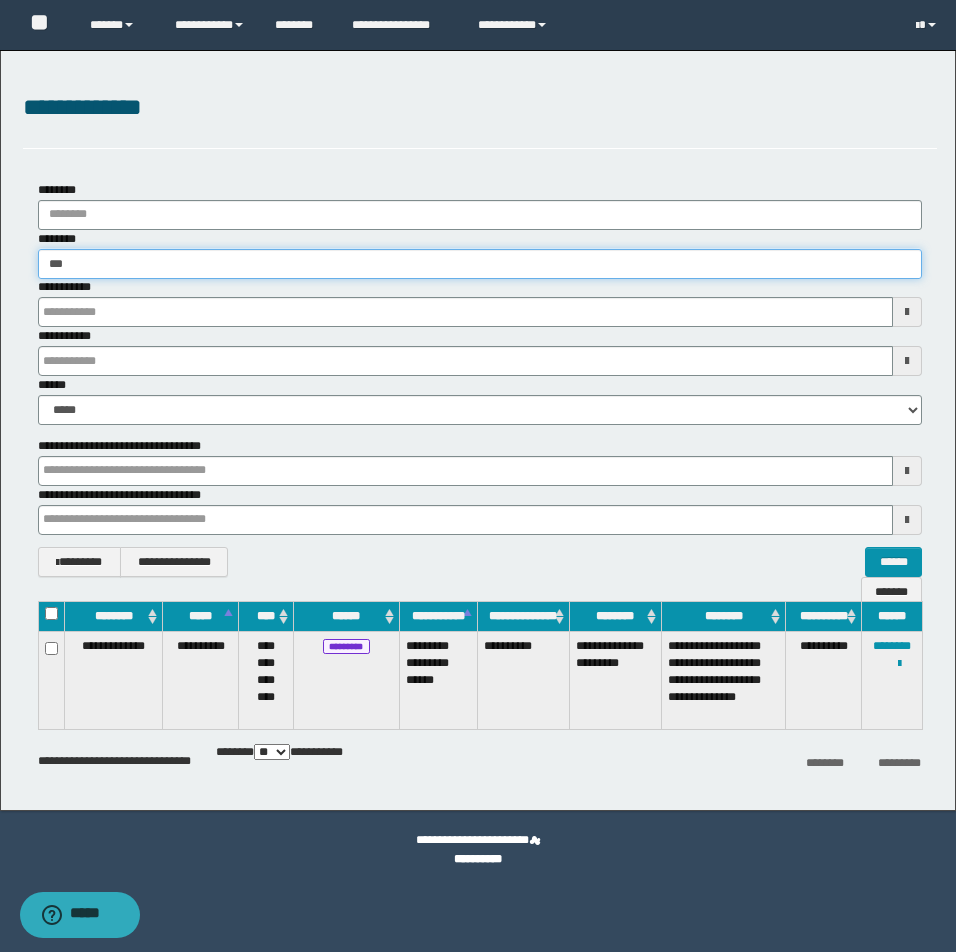 type on "****" 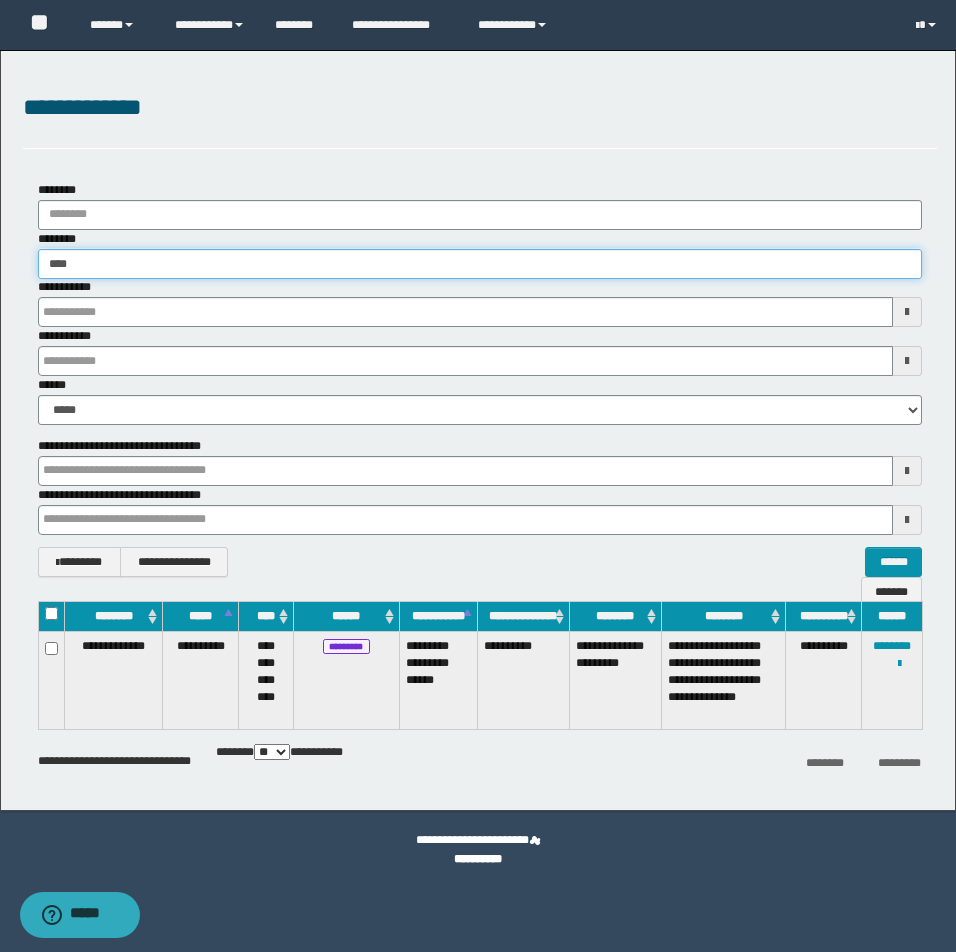 type on "****" 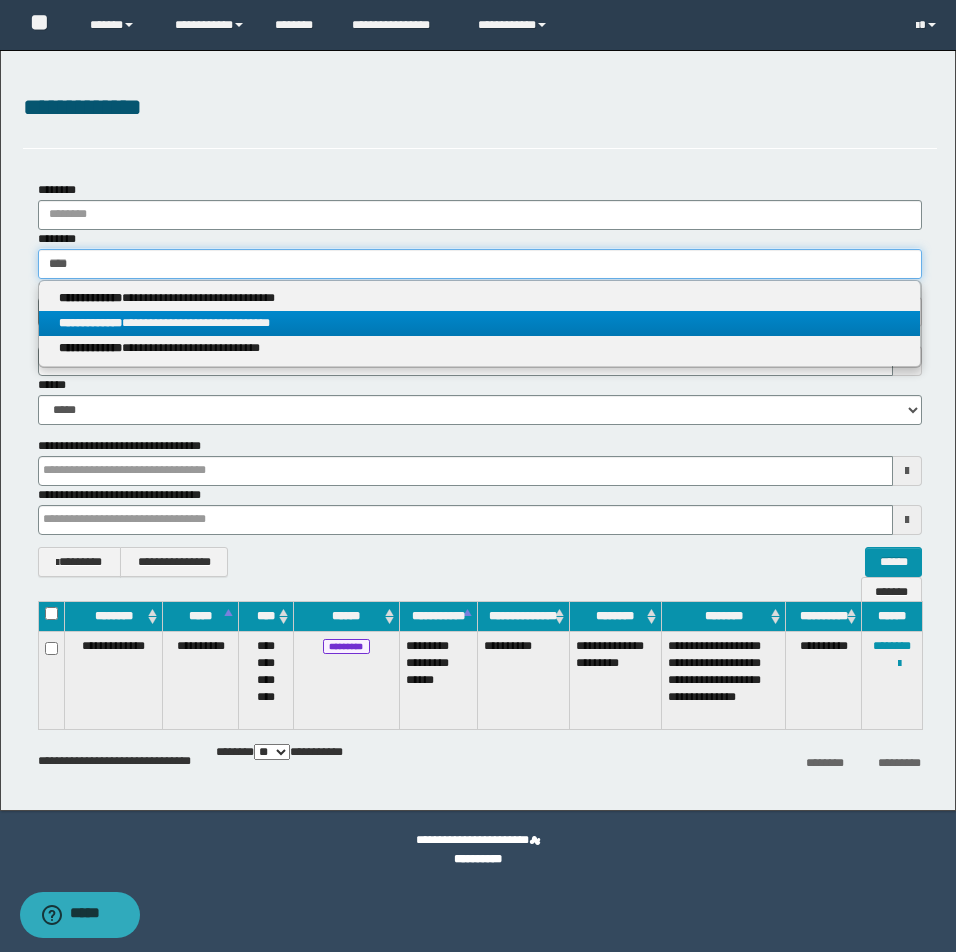 type on "****" 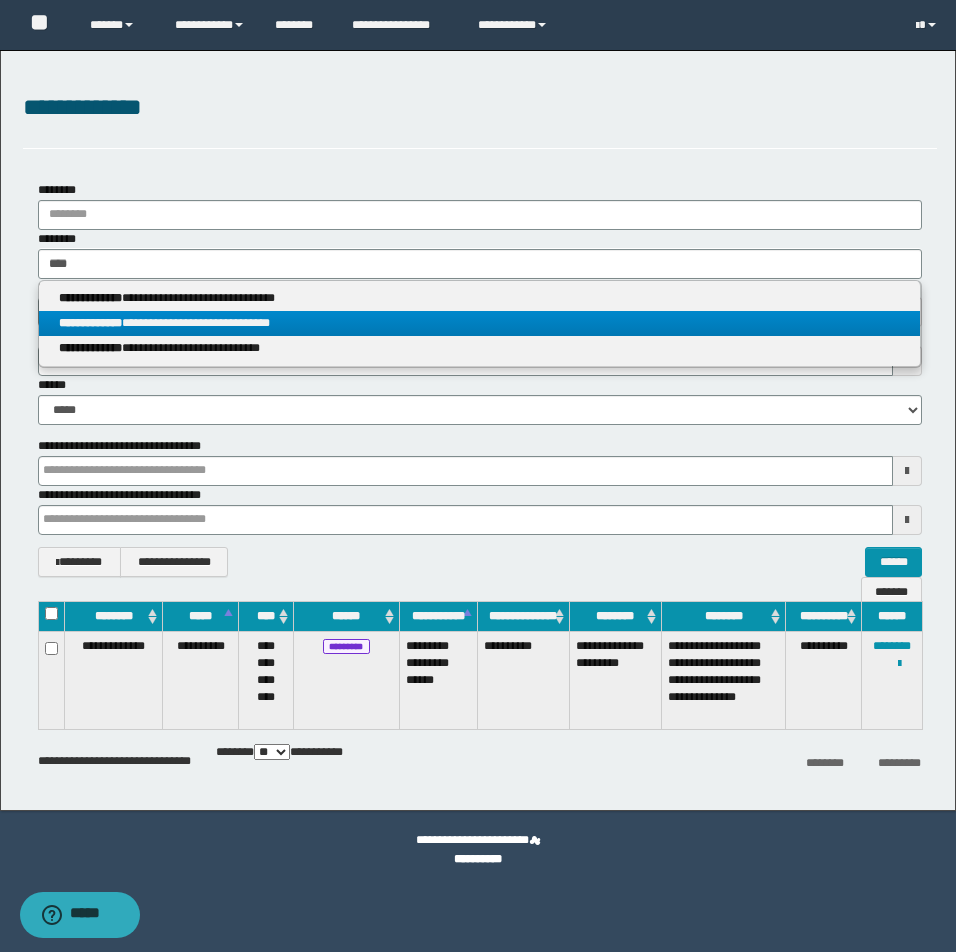 click on "**********" at bounding box center [479, 323] 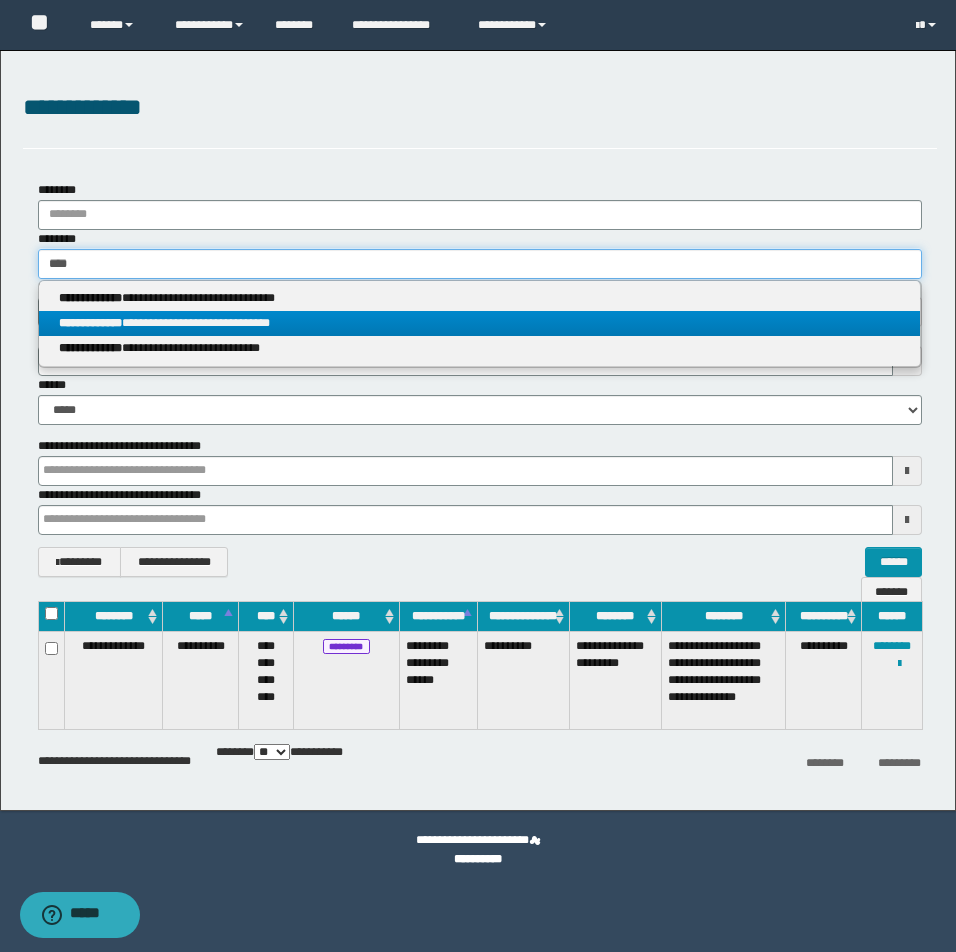 type 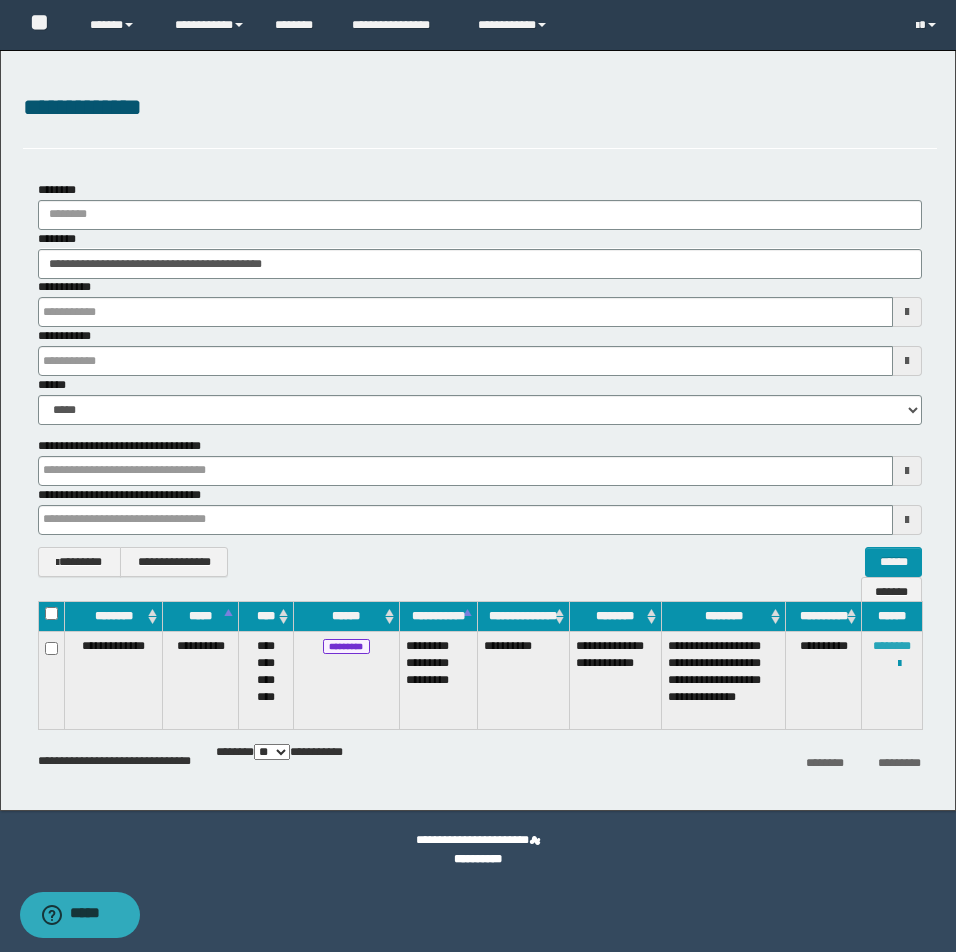 click on "********" at bounding box center [892, 646] 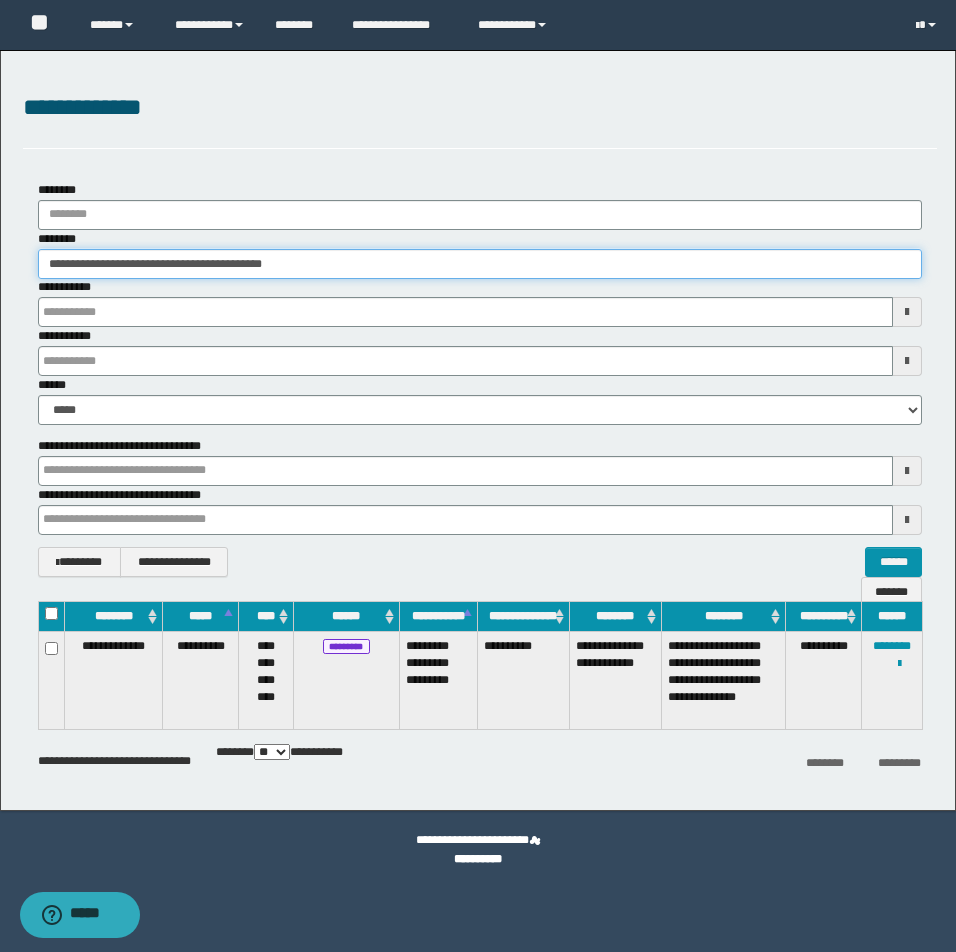 drag, startPoint x: 45, startPoint y: 261, endPoint x: 463, endPoint y: 267, distance: 418.04306 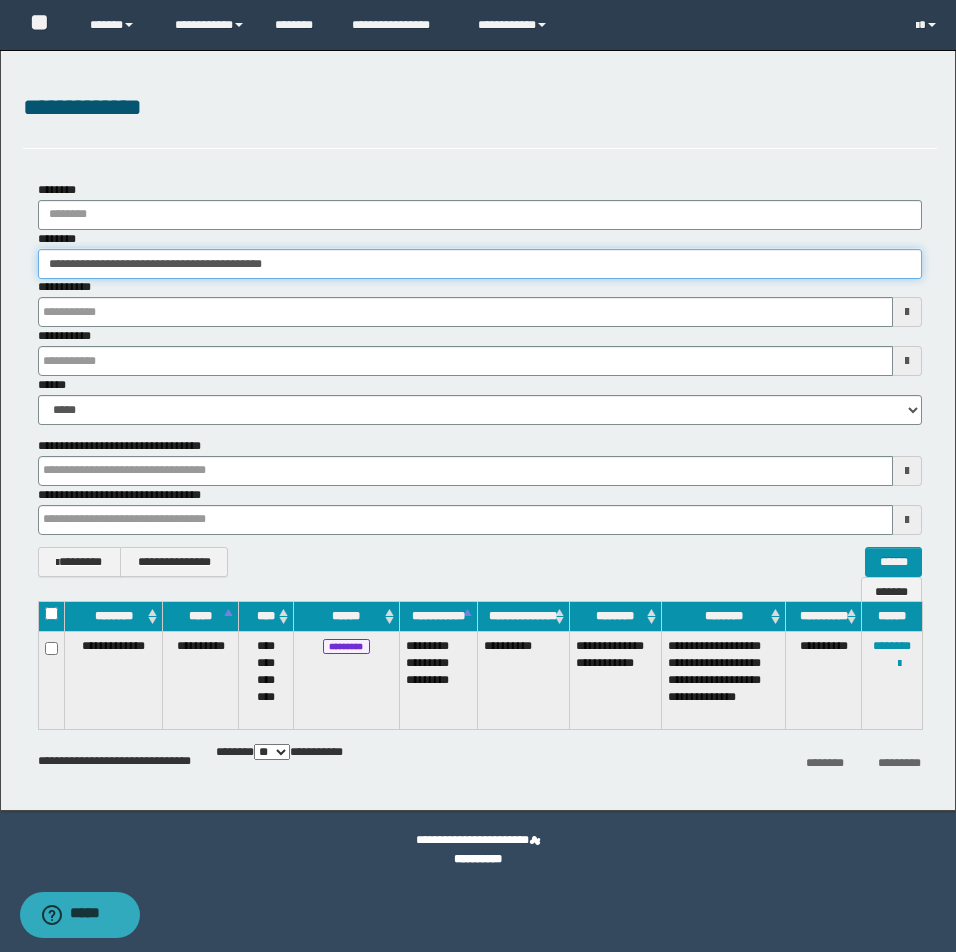 click on "**********" at bounding box center (480, 264) 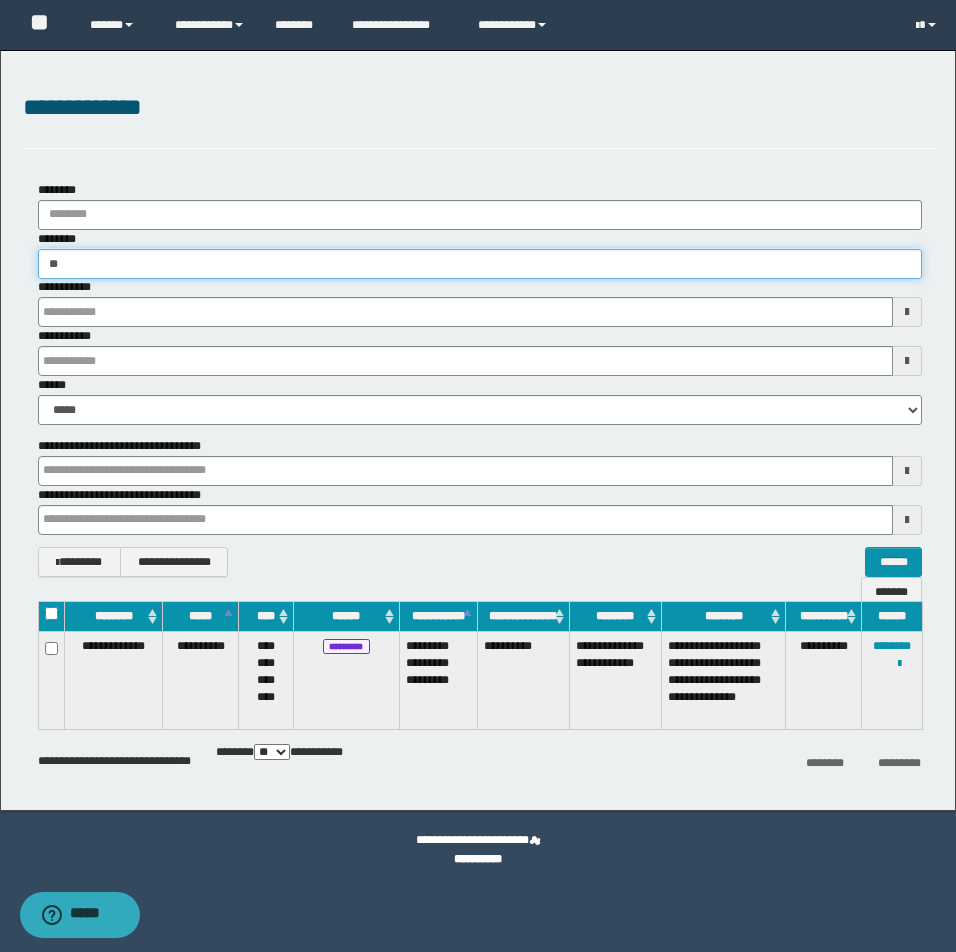 type on "*" 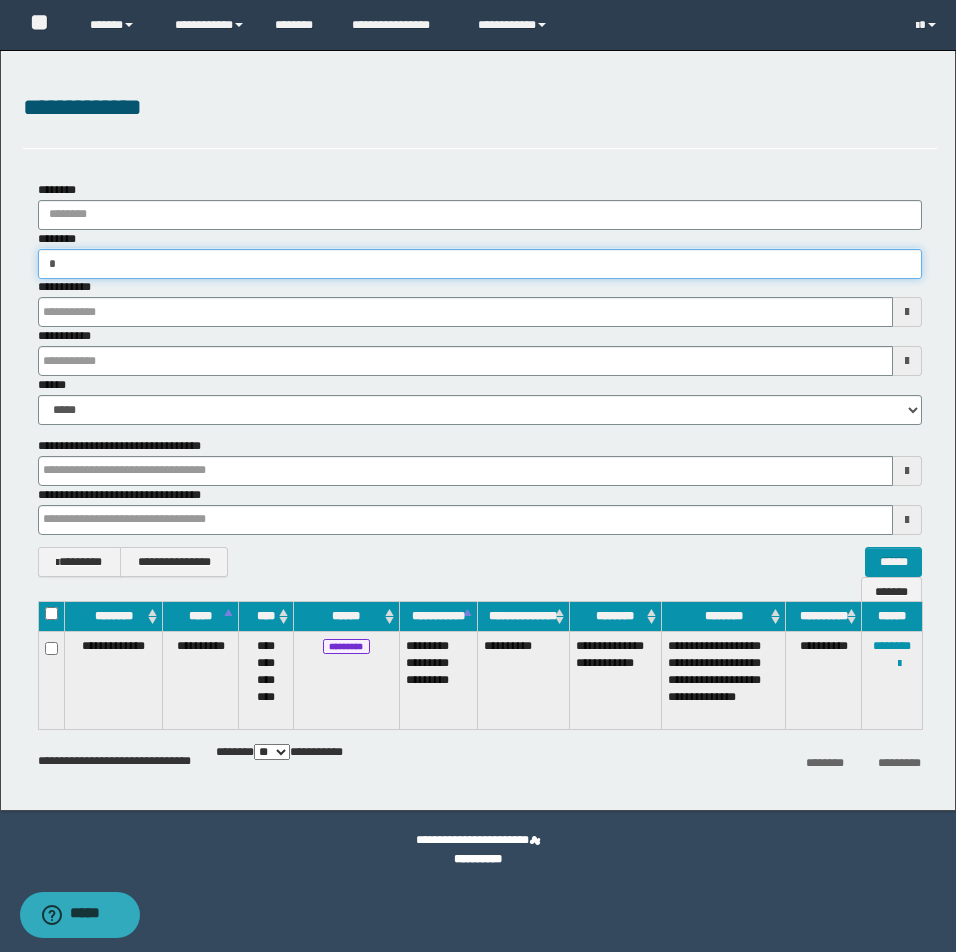 type on "**" 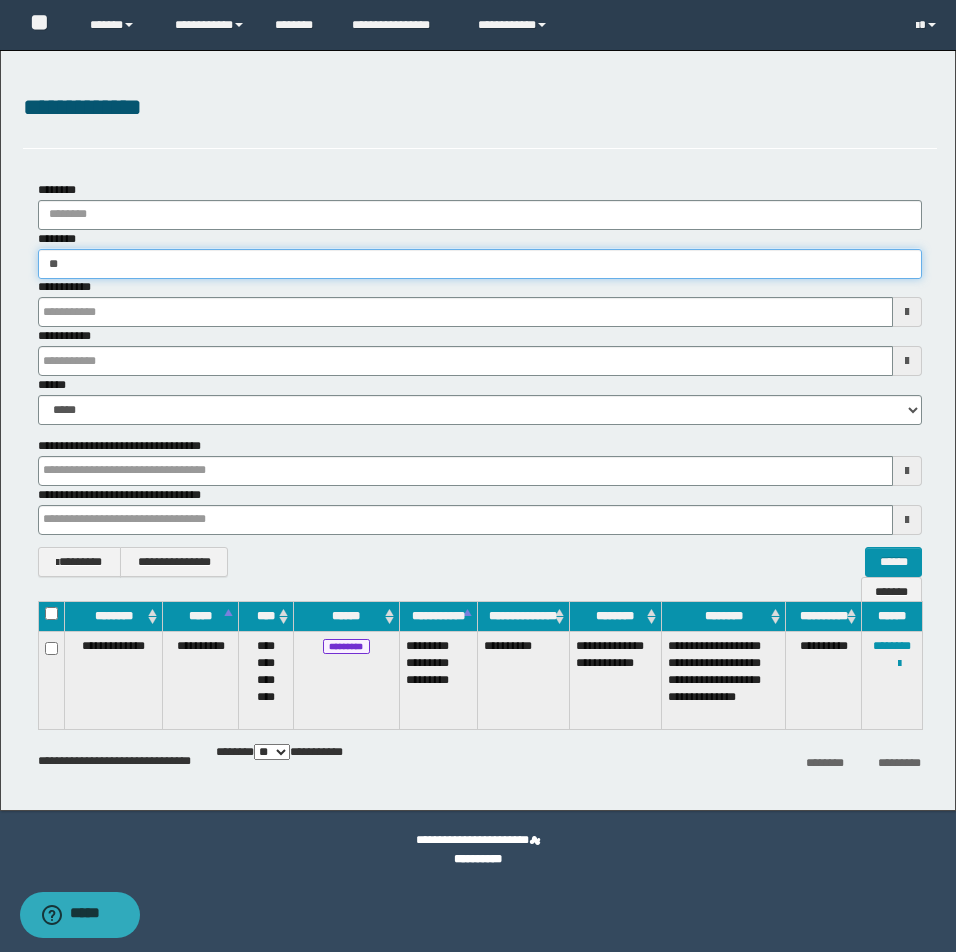 type on "**" 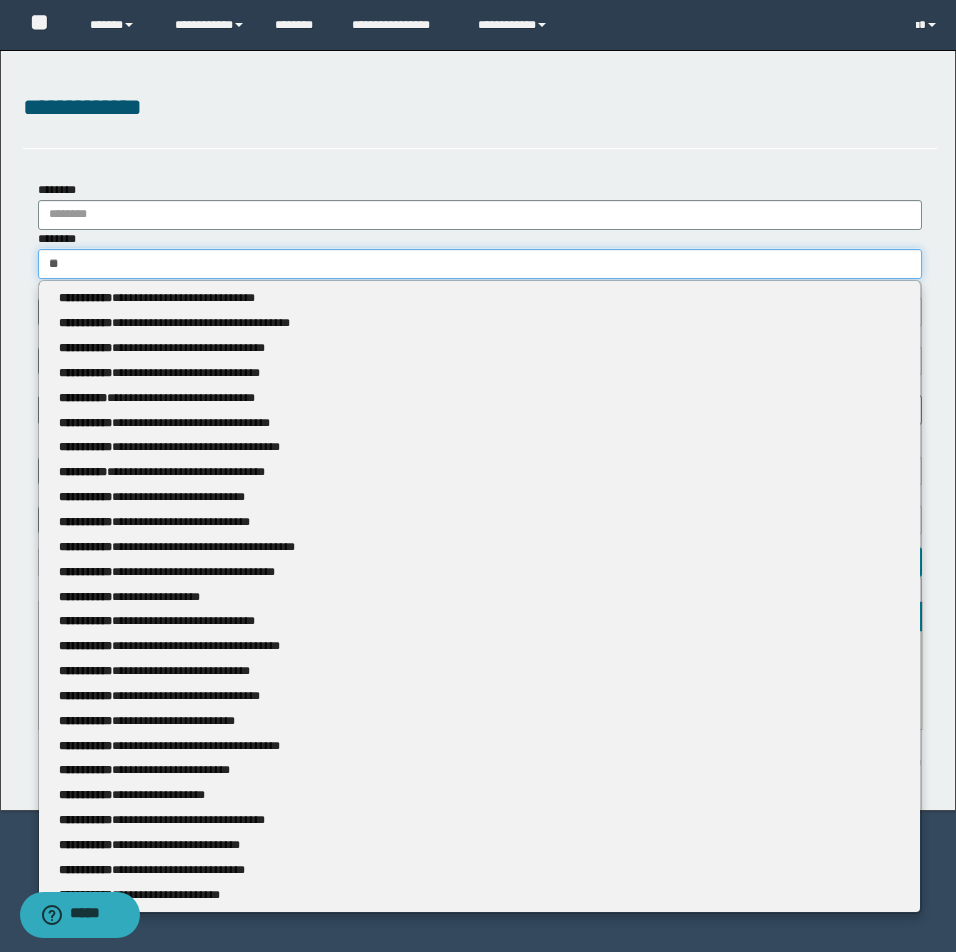 type 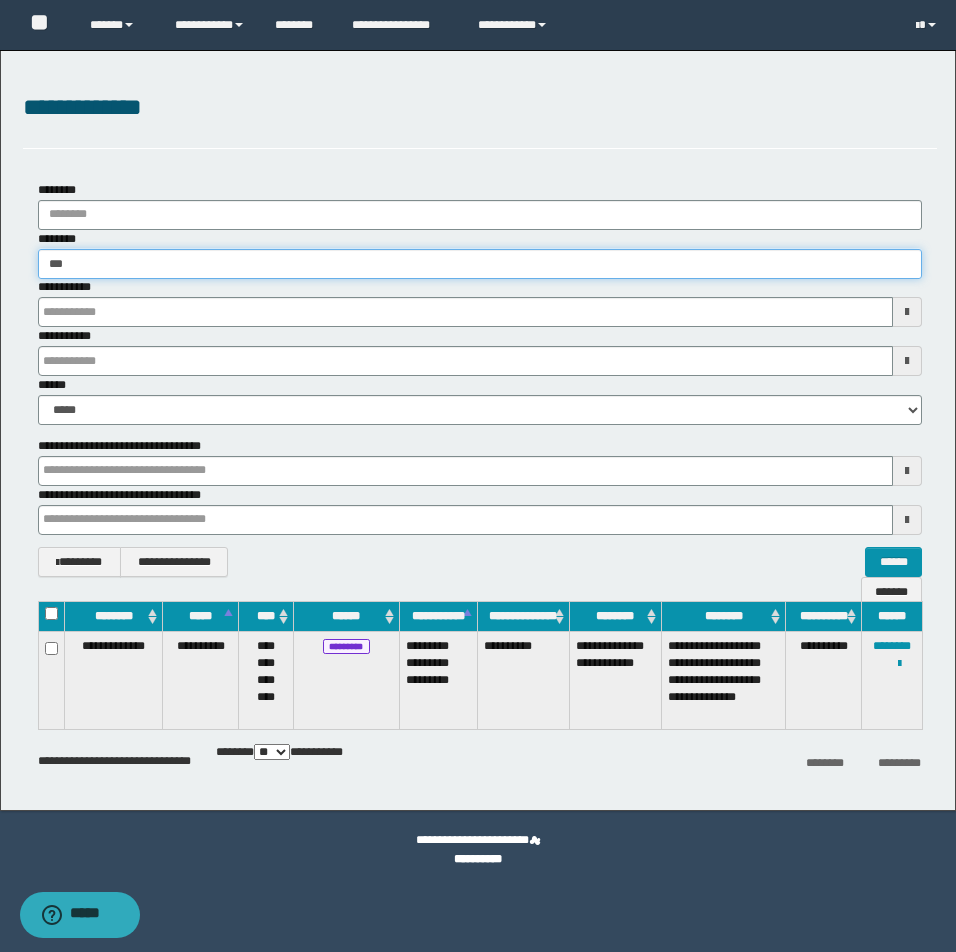 type on "****" 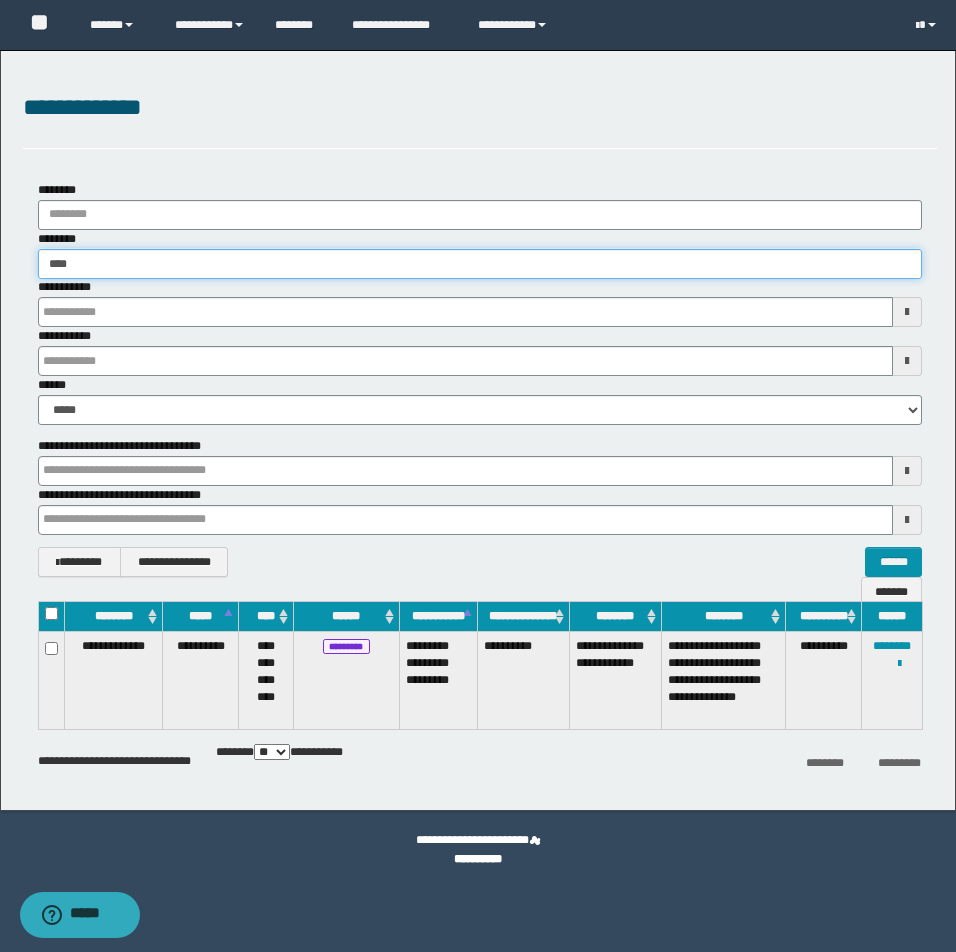 type on "****" 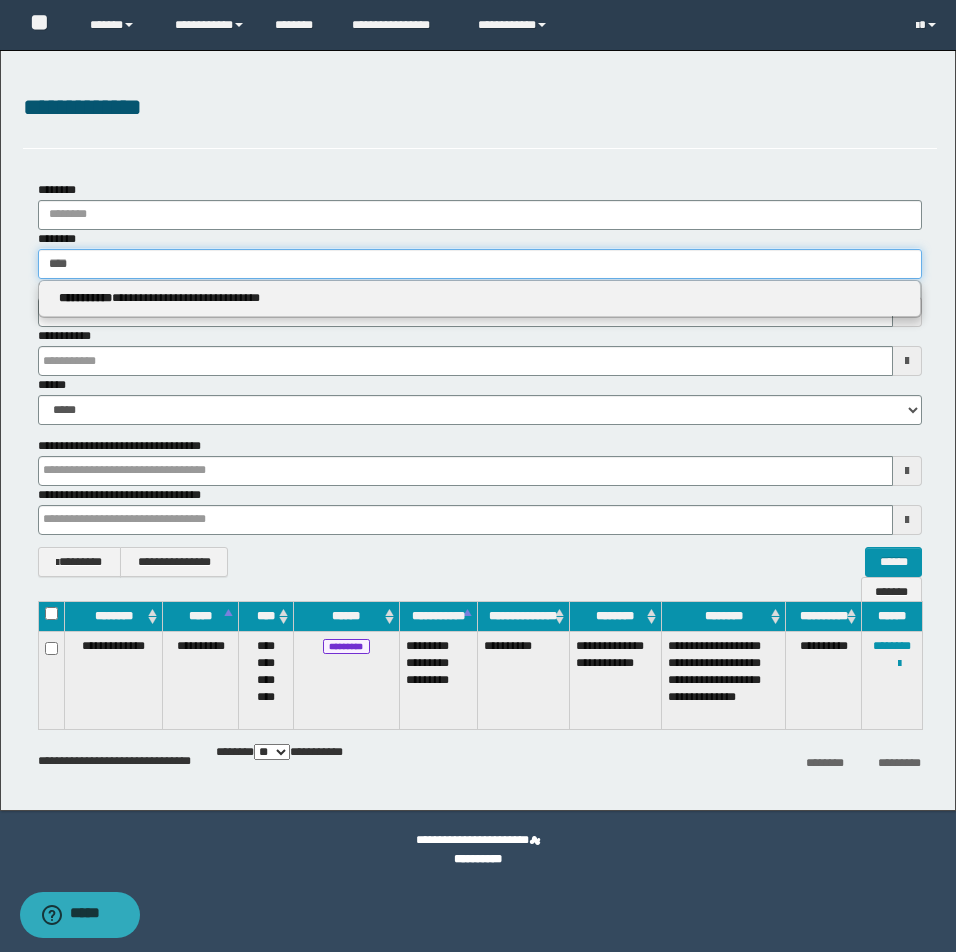 type 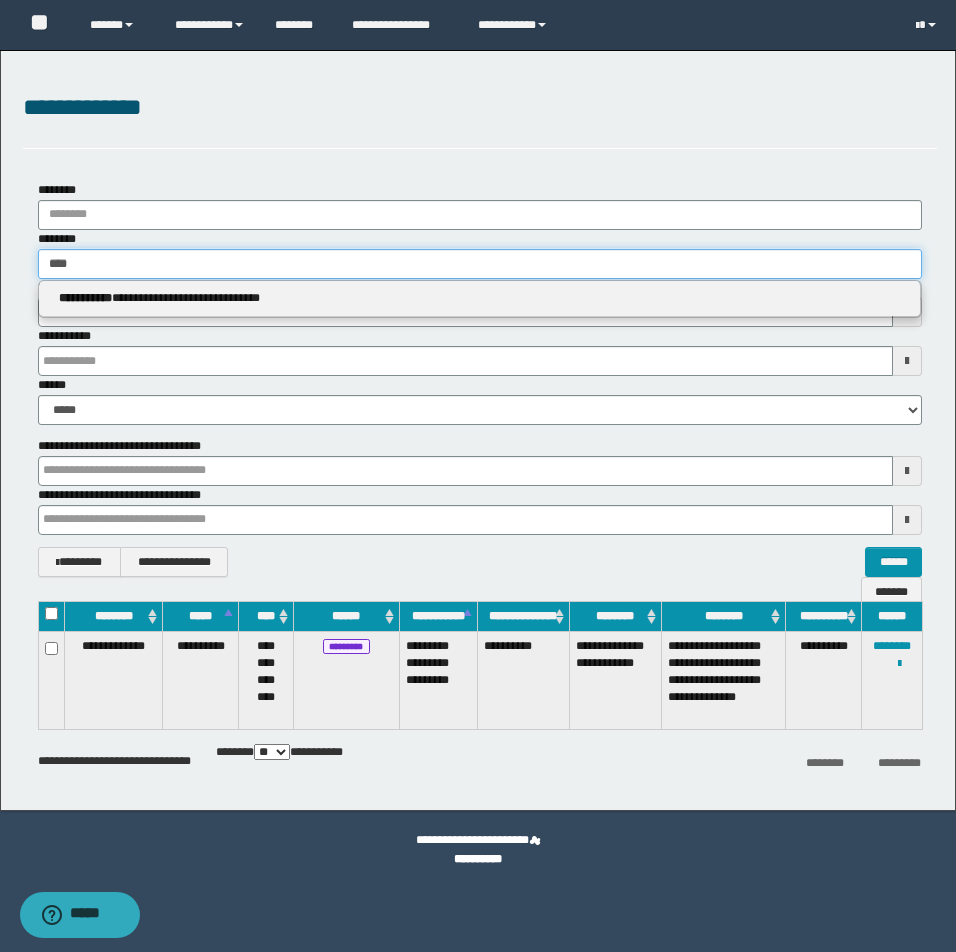 type on "*****" 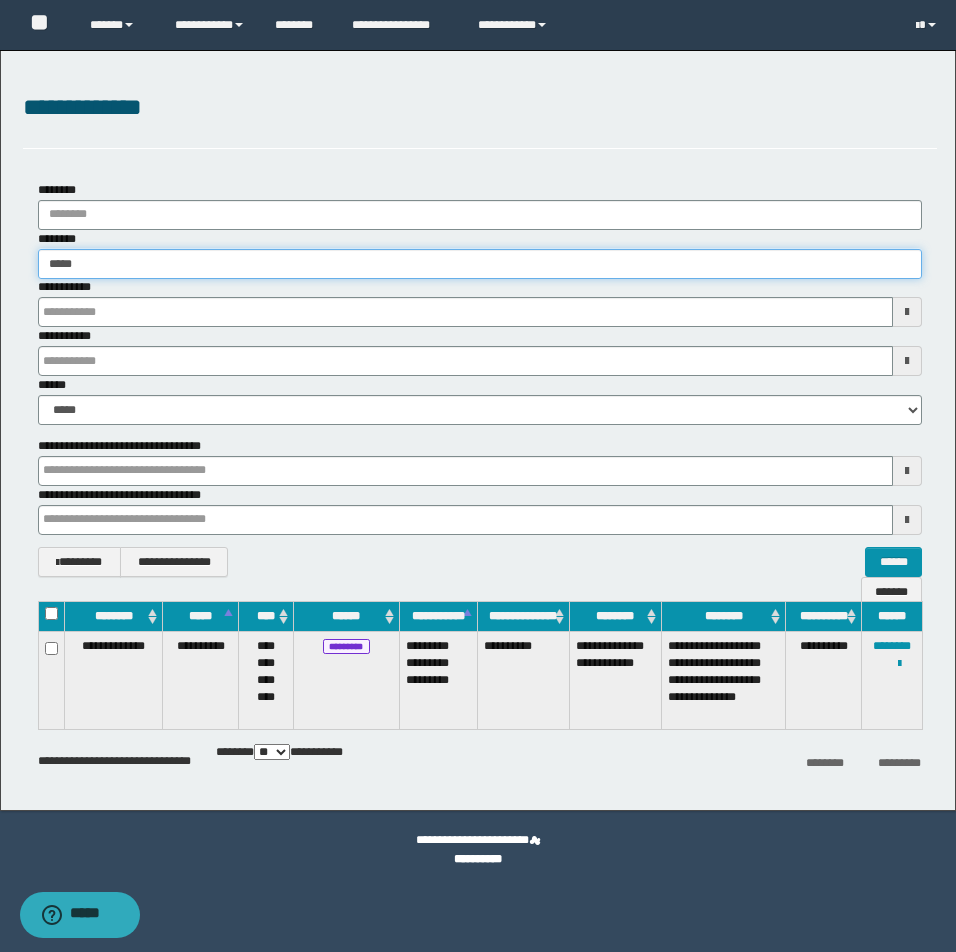 type on "*****" 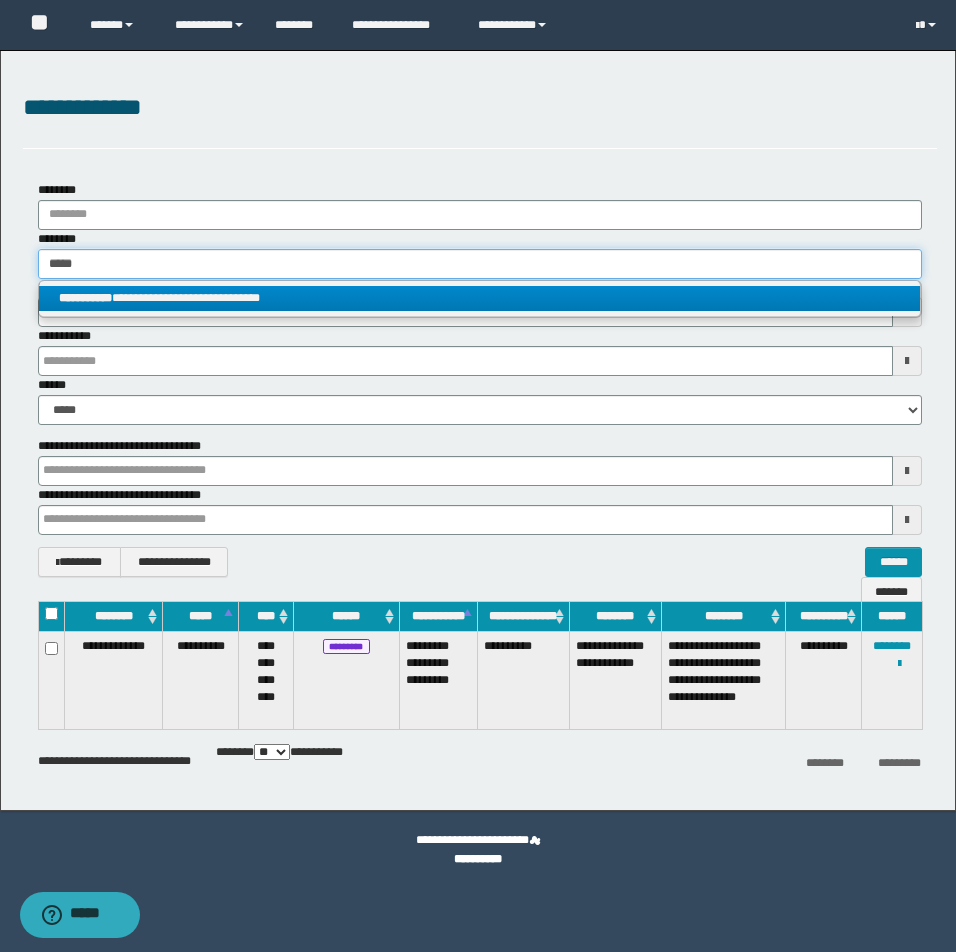 type on "*****" 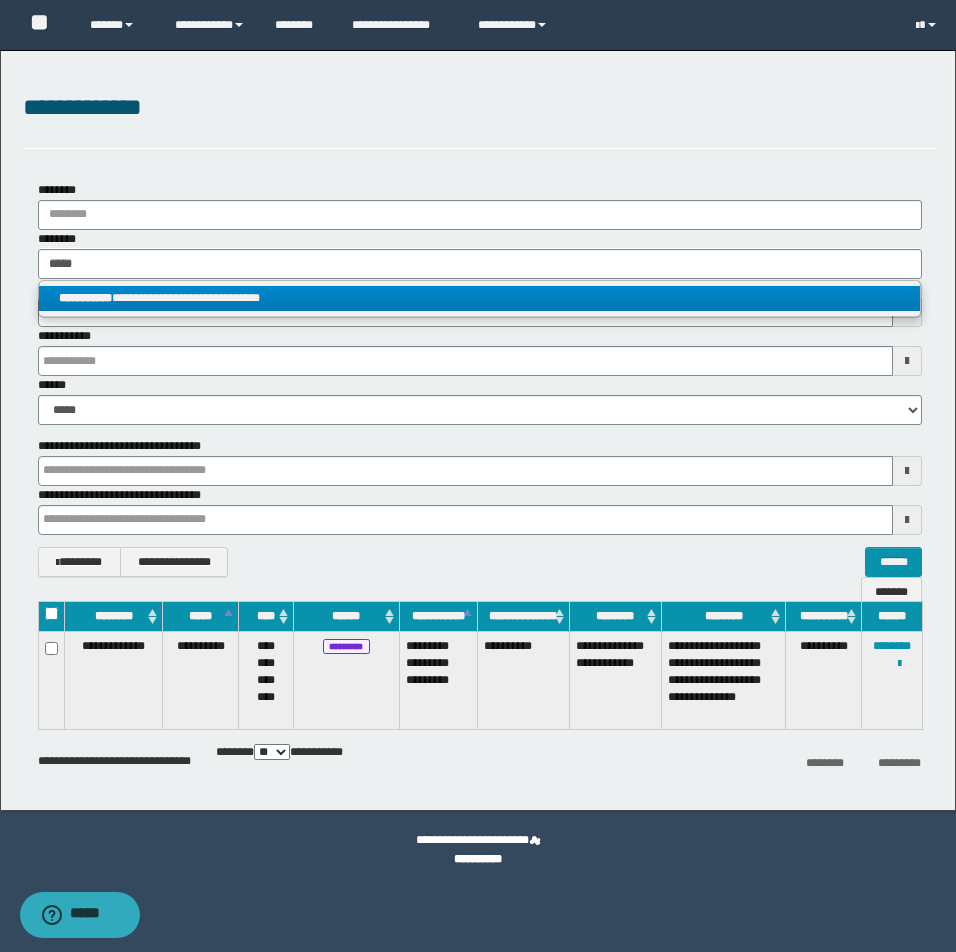 click on "**********" at bounding box center [479, 298] 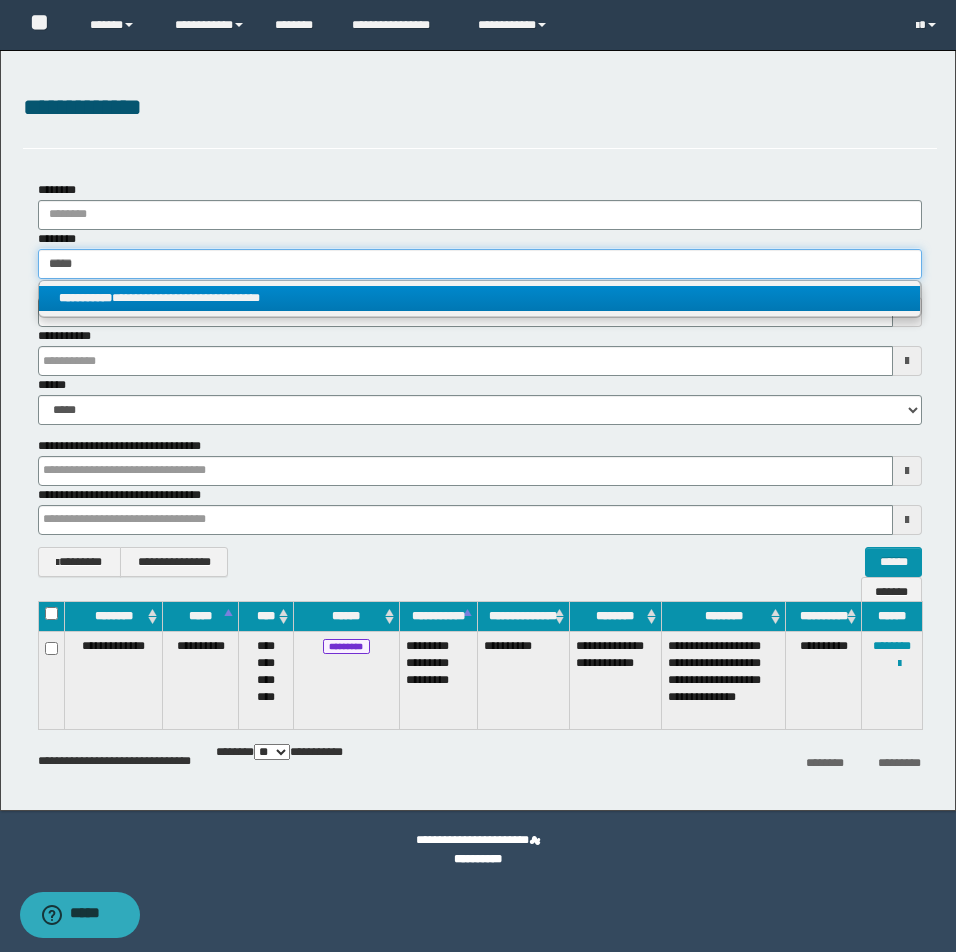 type 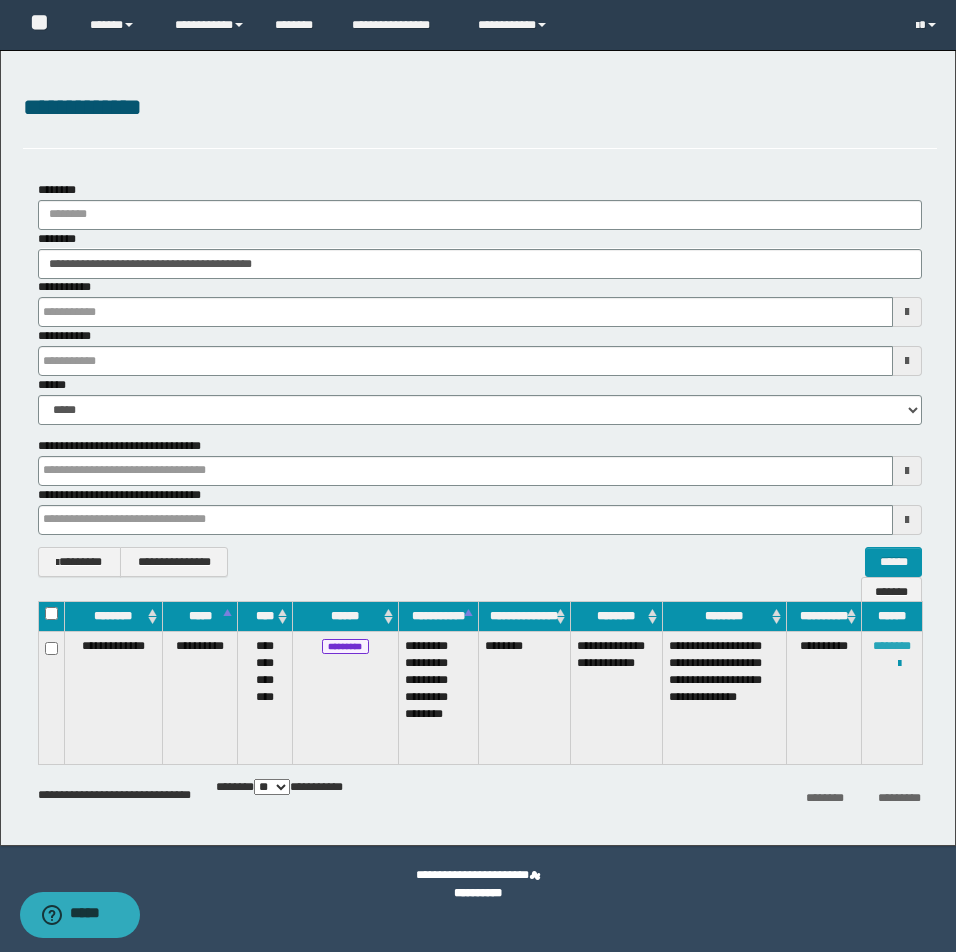 click on "********" at bounding box center (892, 646) 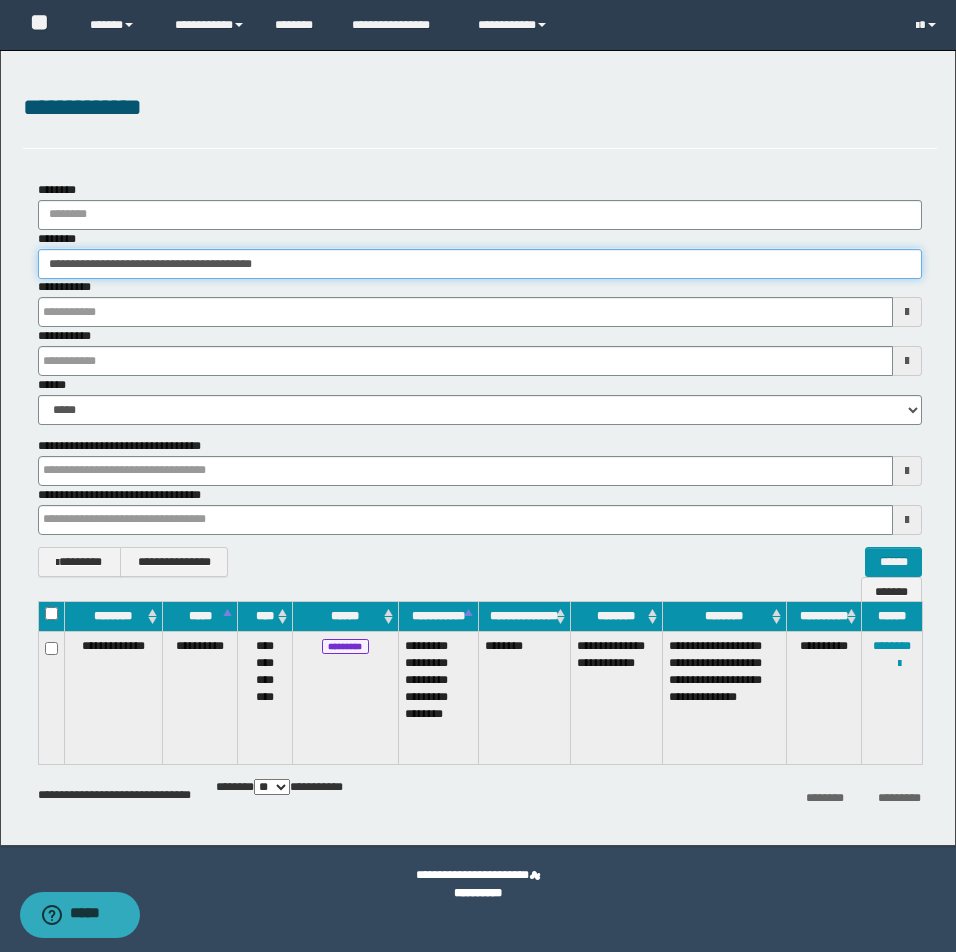 drag, startPoint x: 46, startPoint y: 257, endPoint x: 396, endPoint y: 265, distance: 350.09143 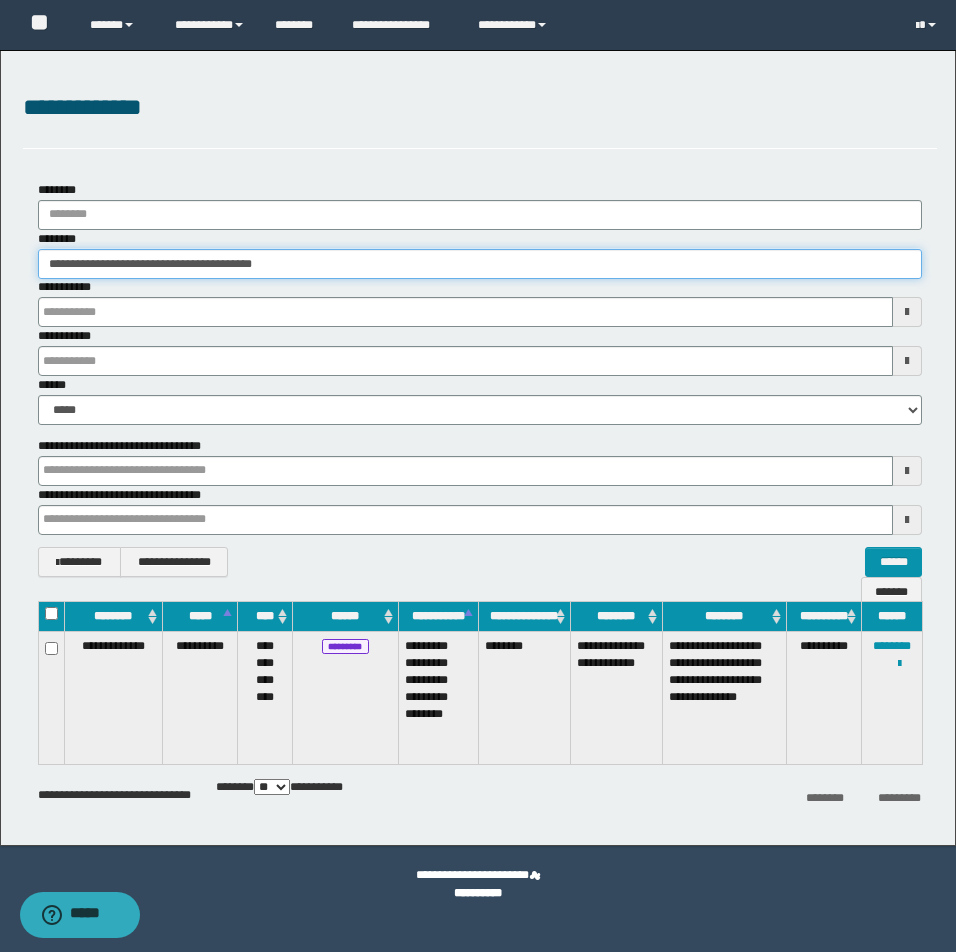 click on "**********" at bounding box center (480, 264) 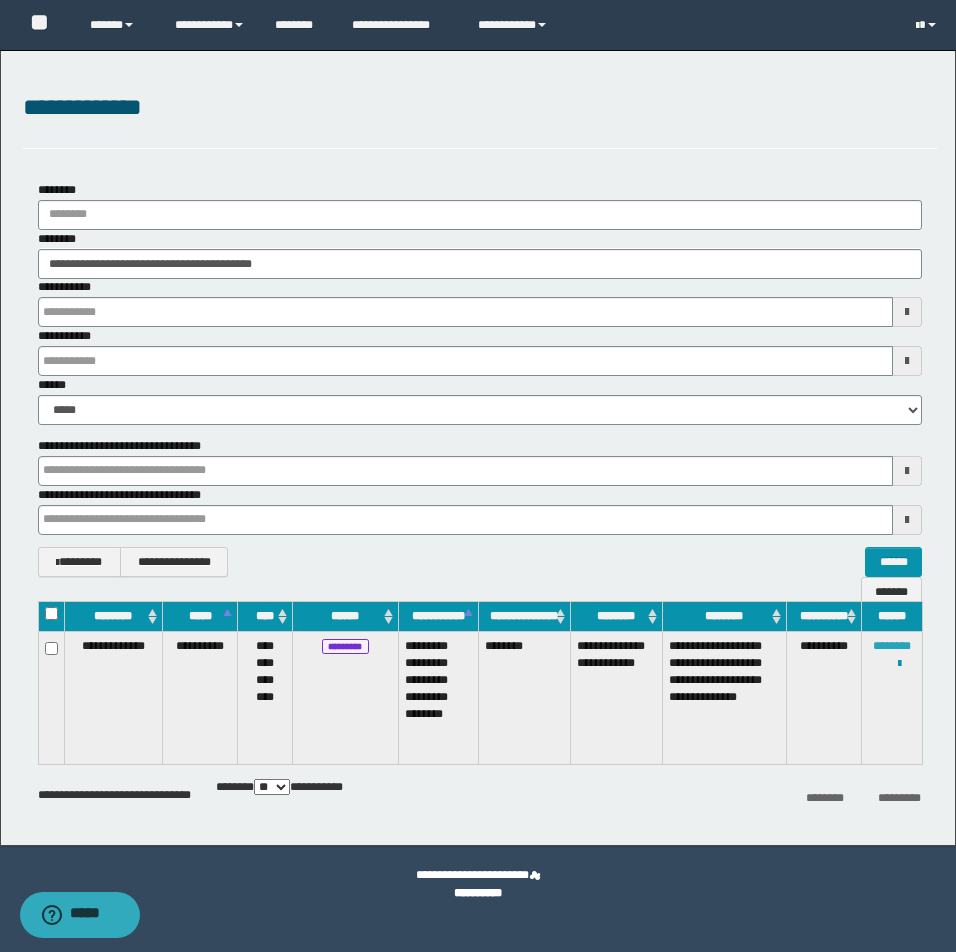 click on "********" at bounding box center (892, 646) 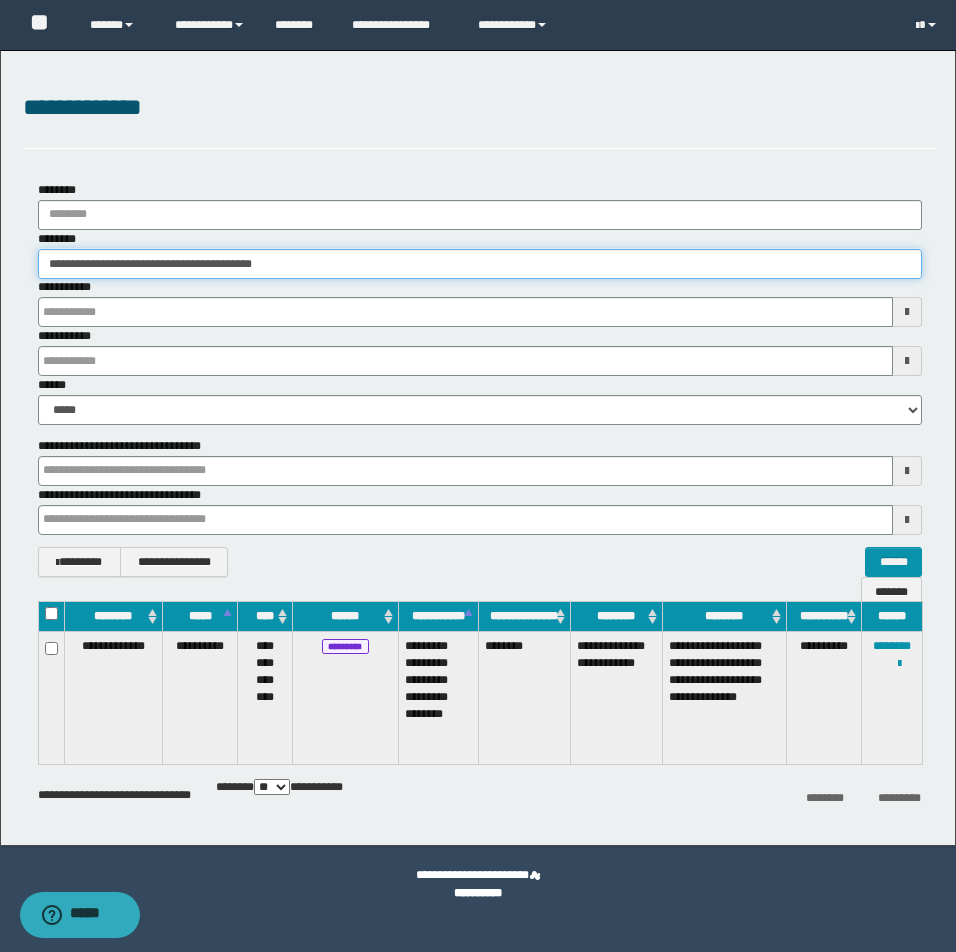 click on "**********" at bounding box center (480, 264) 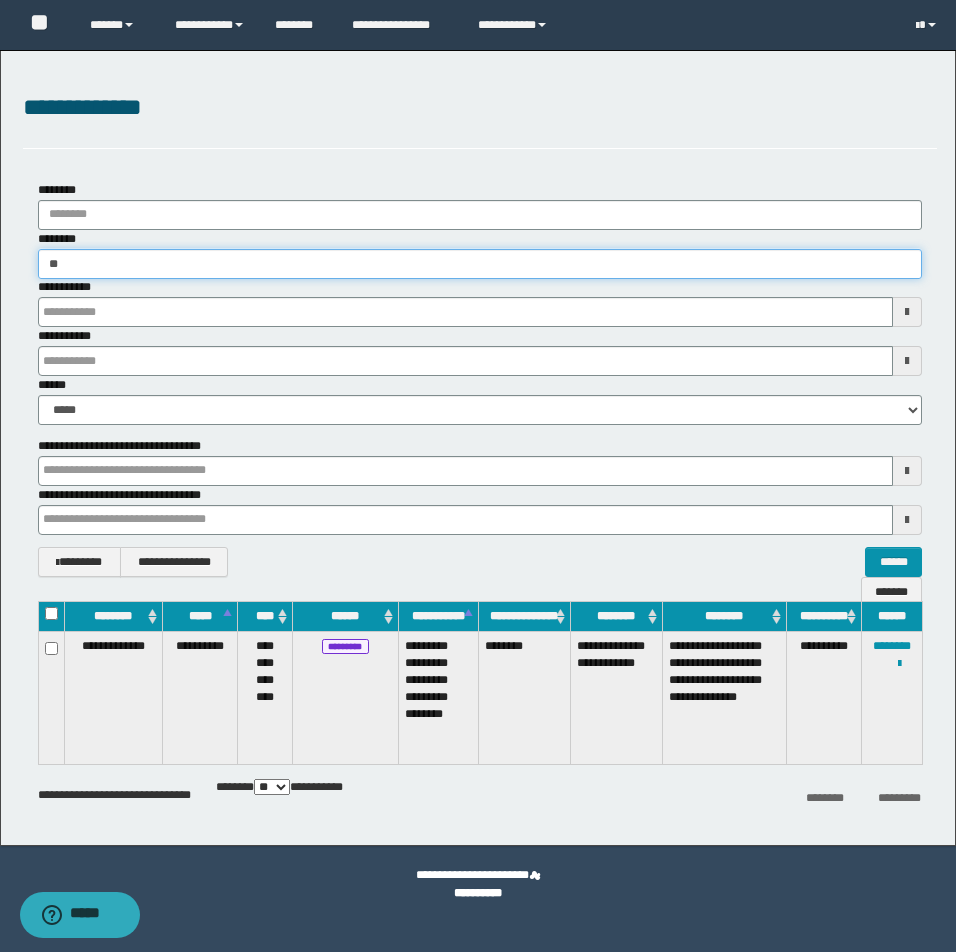 type on "*" 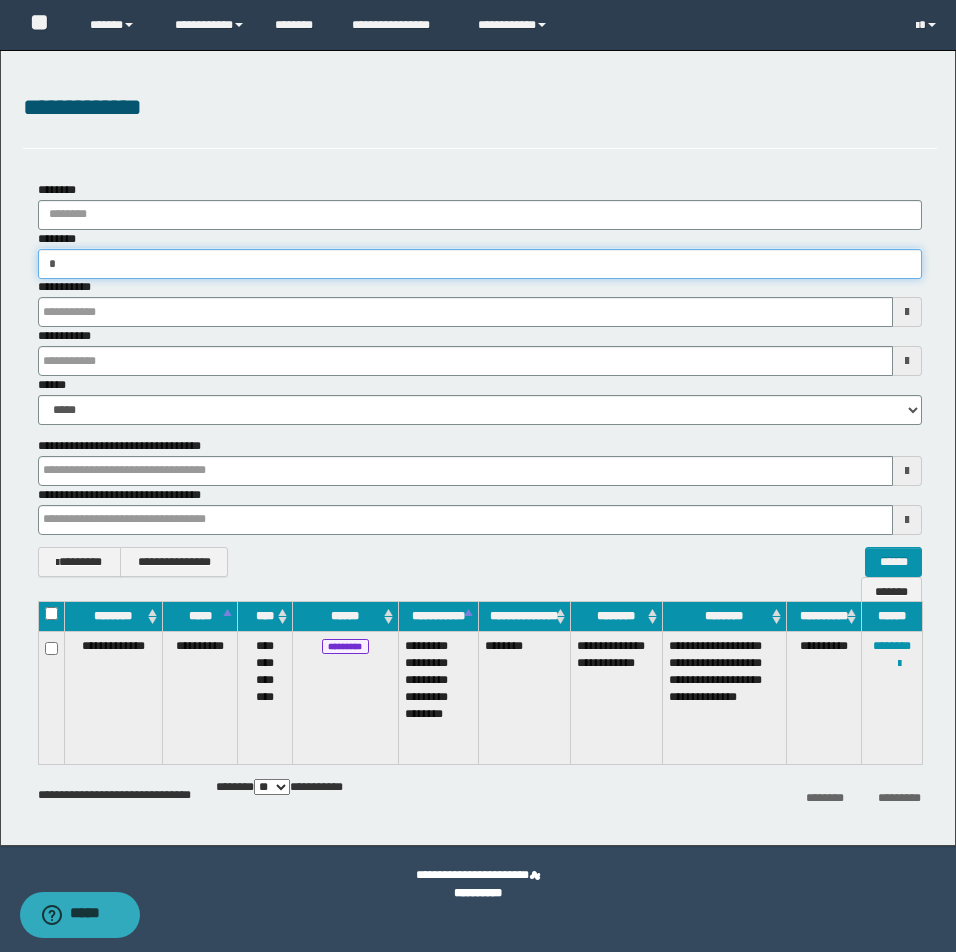 type on "**" 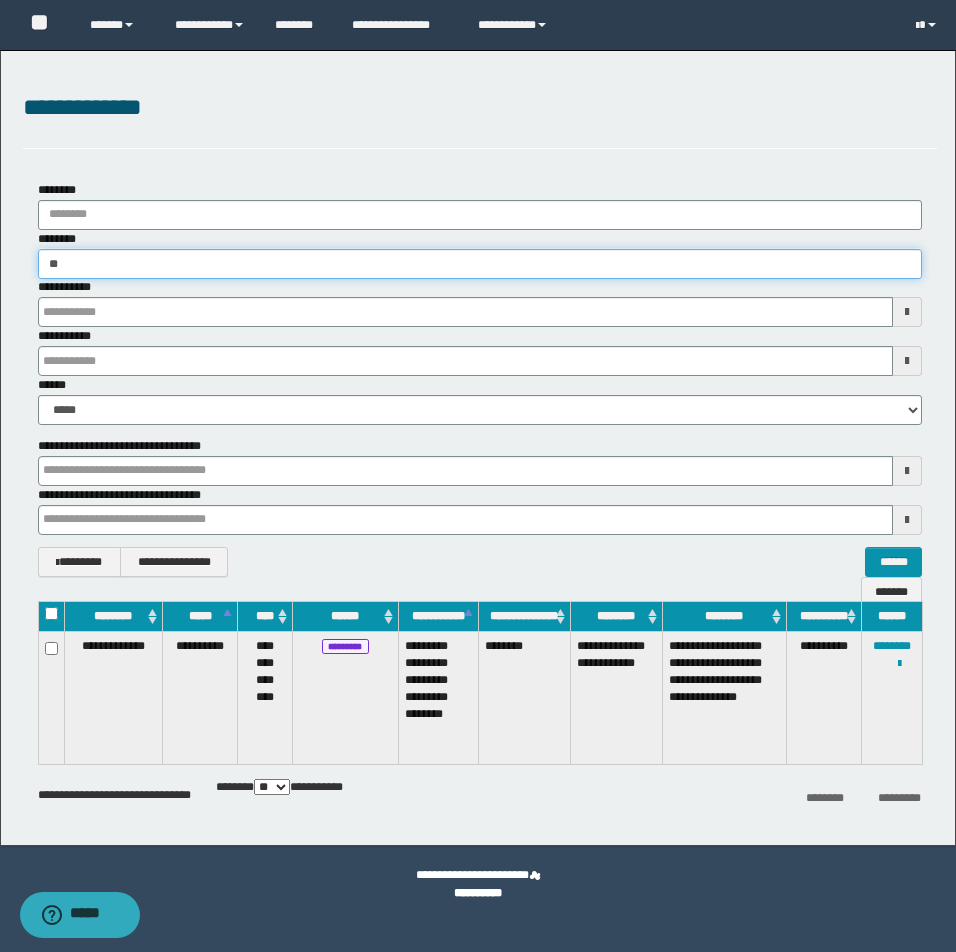 type on "**" 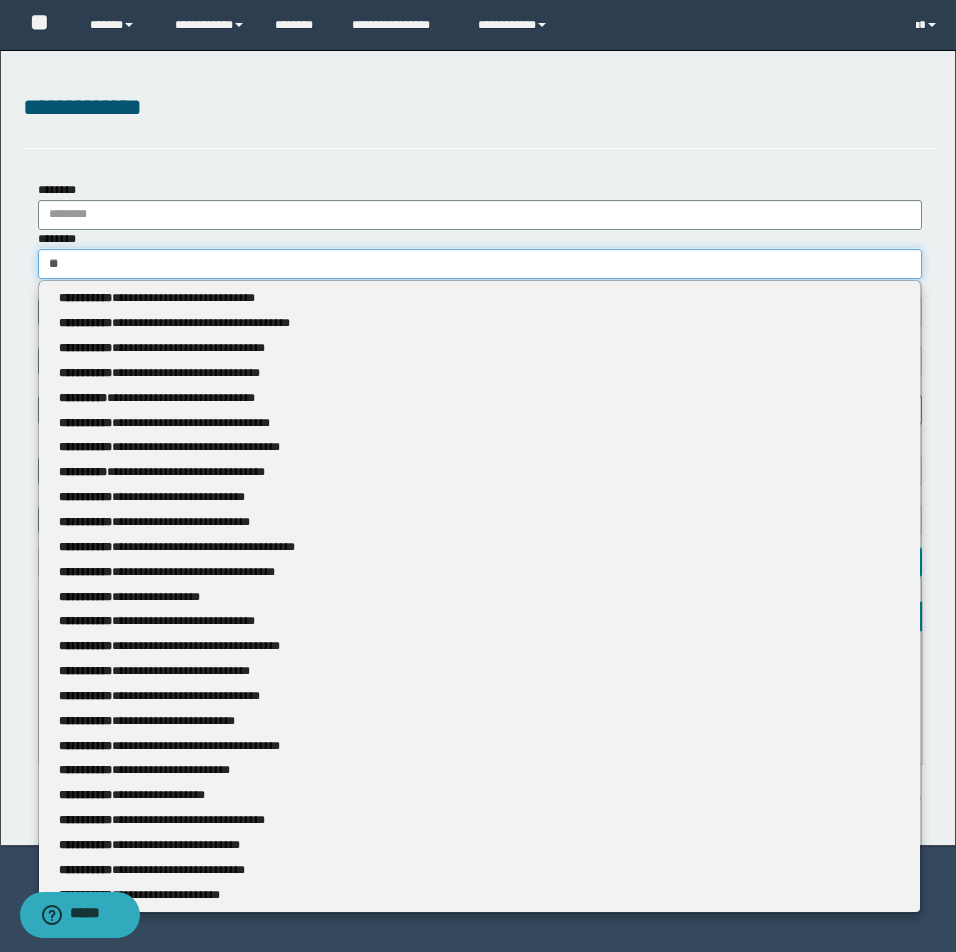 type 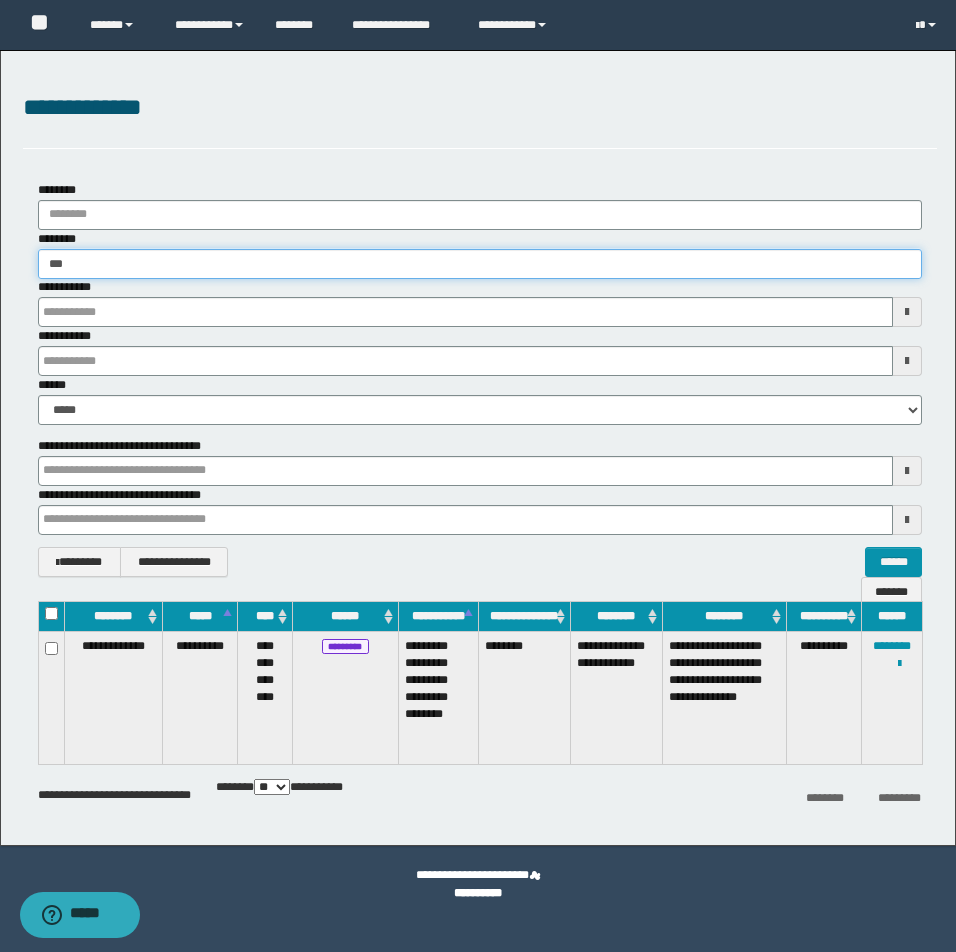 type on "****" 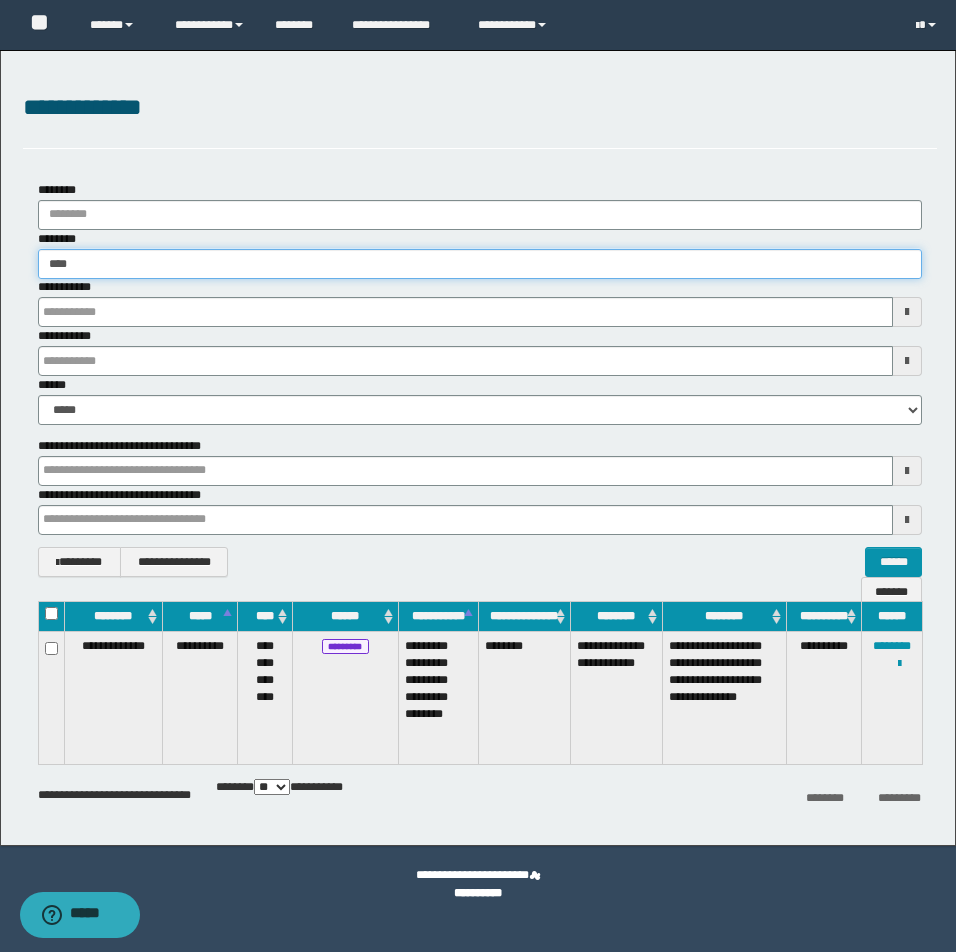 type on "****" 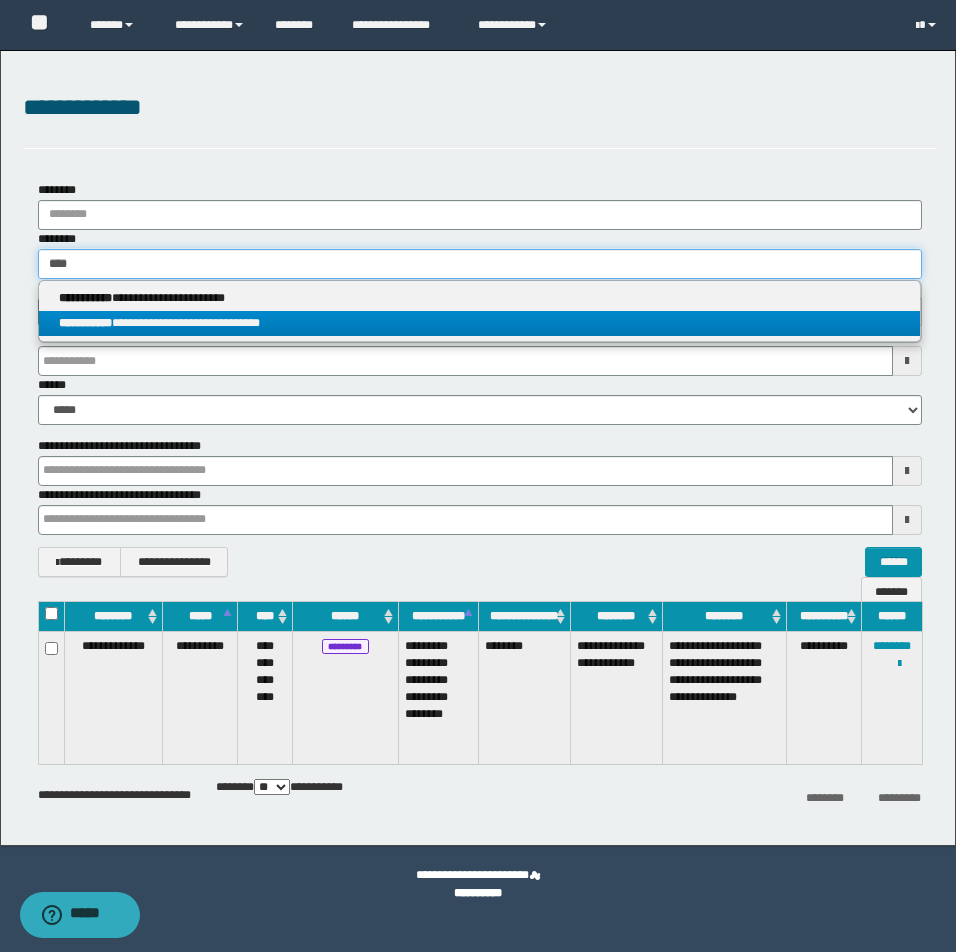 type on "****" 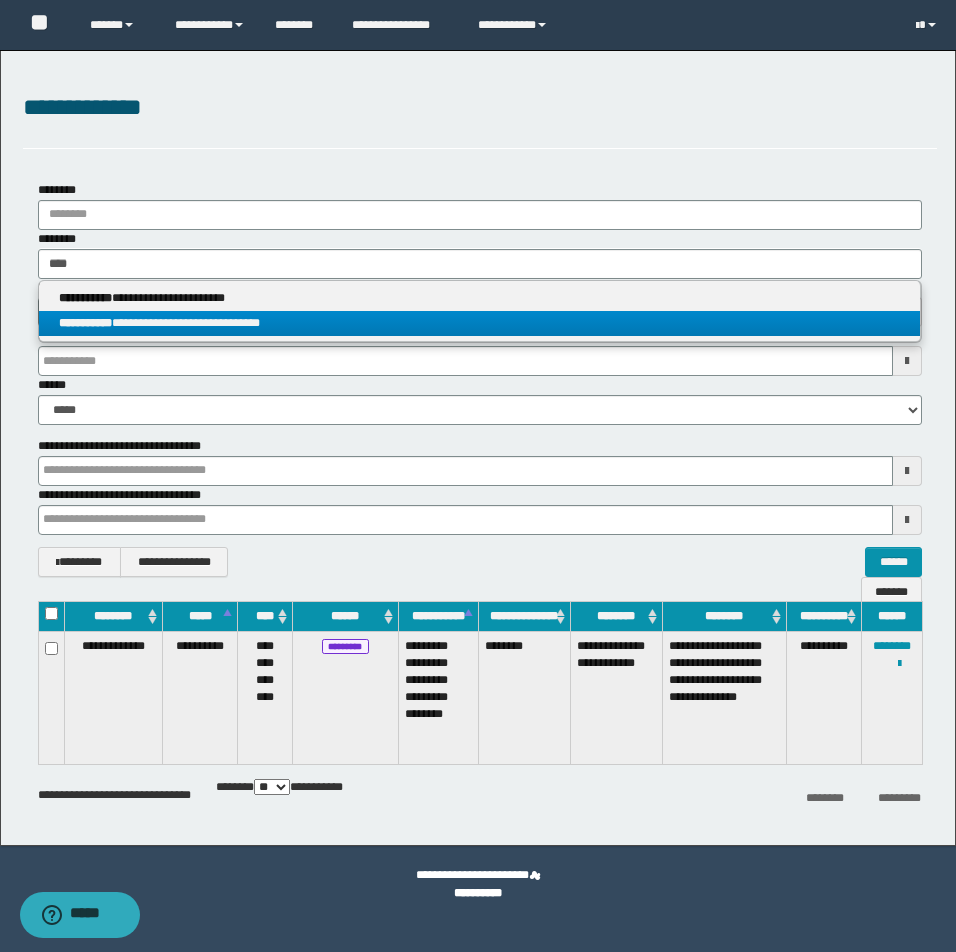click on "**********" at bounding box center [479, 323] 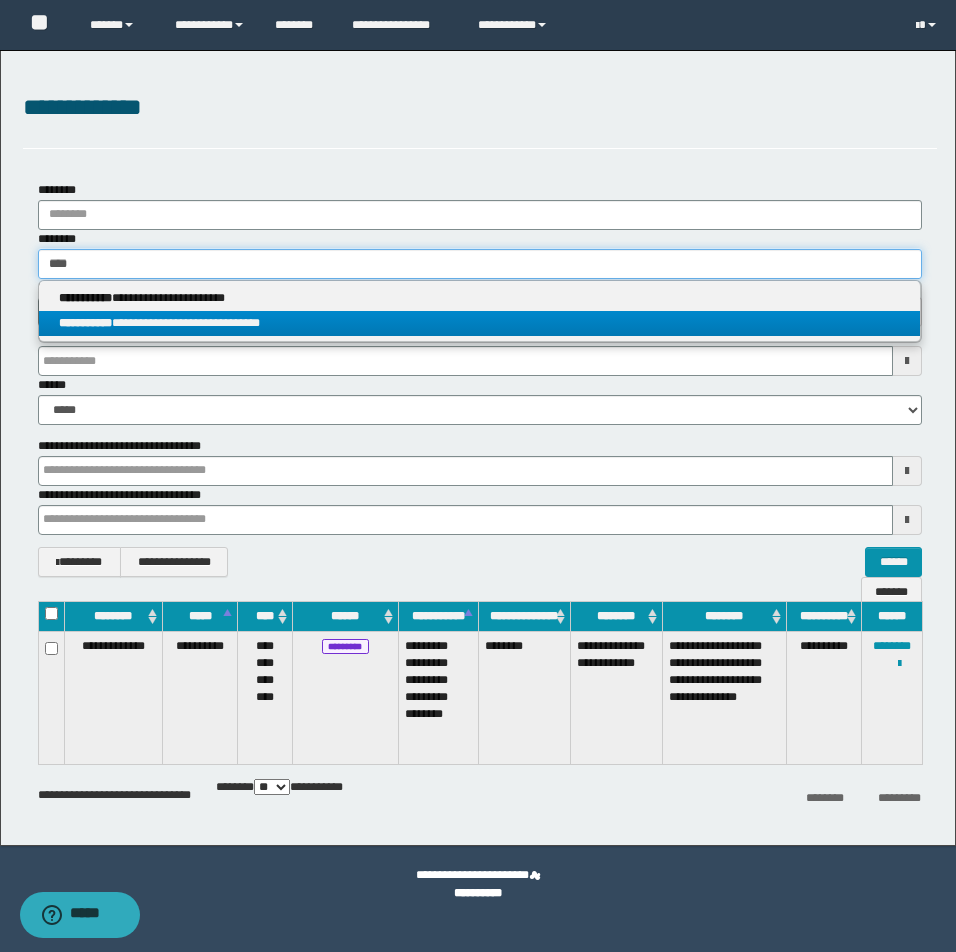 type 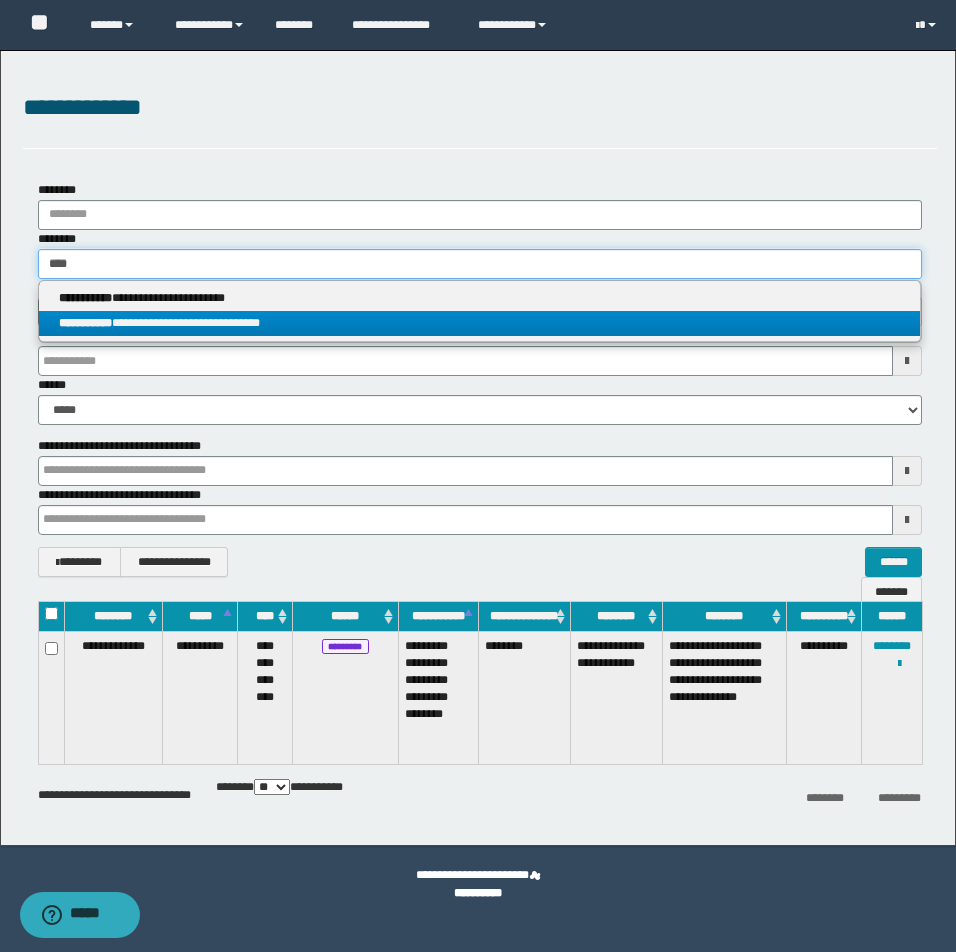 type on "**********" 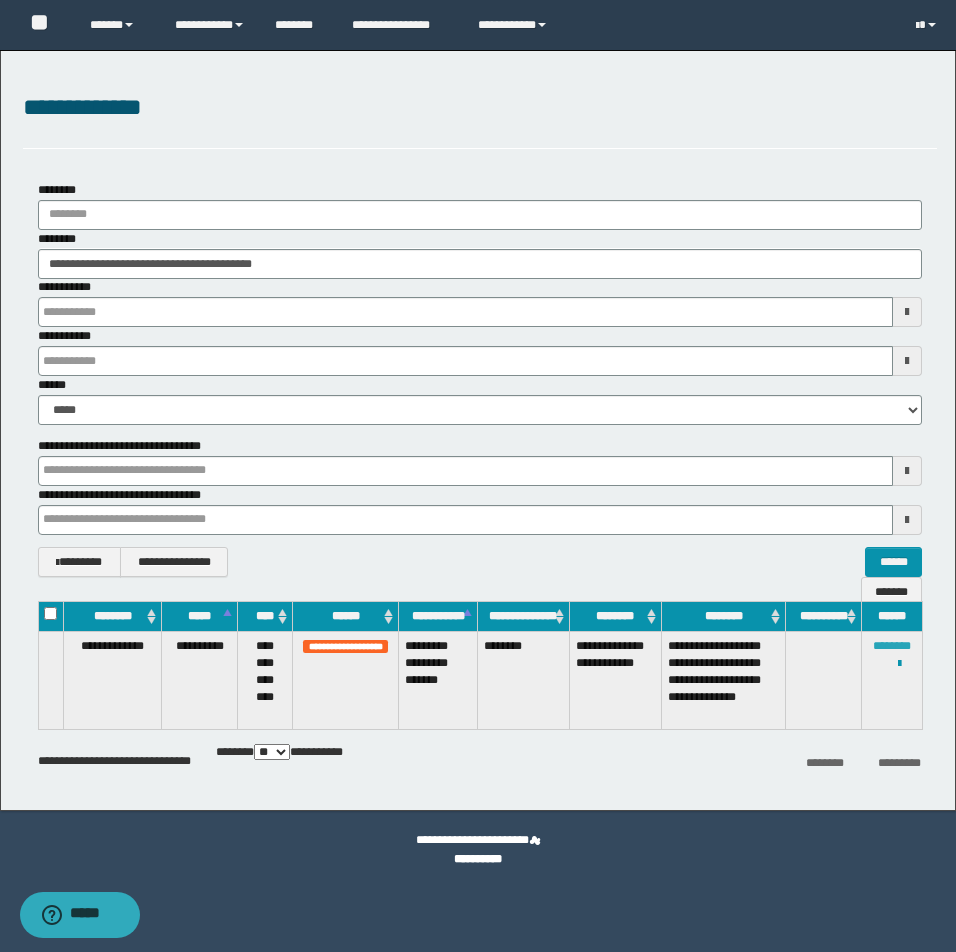 click on "********" at bounding box center [892, 646] 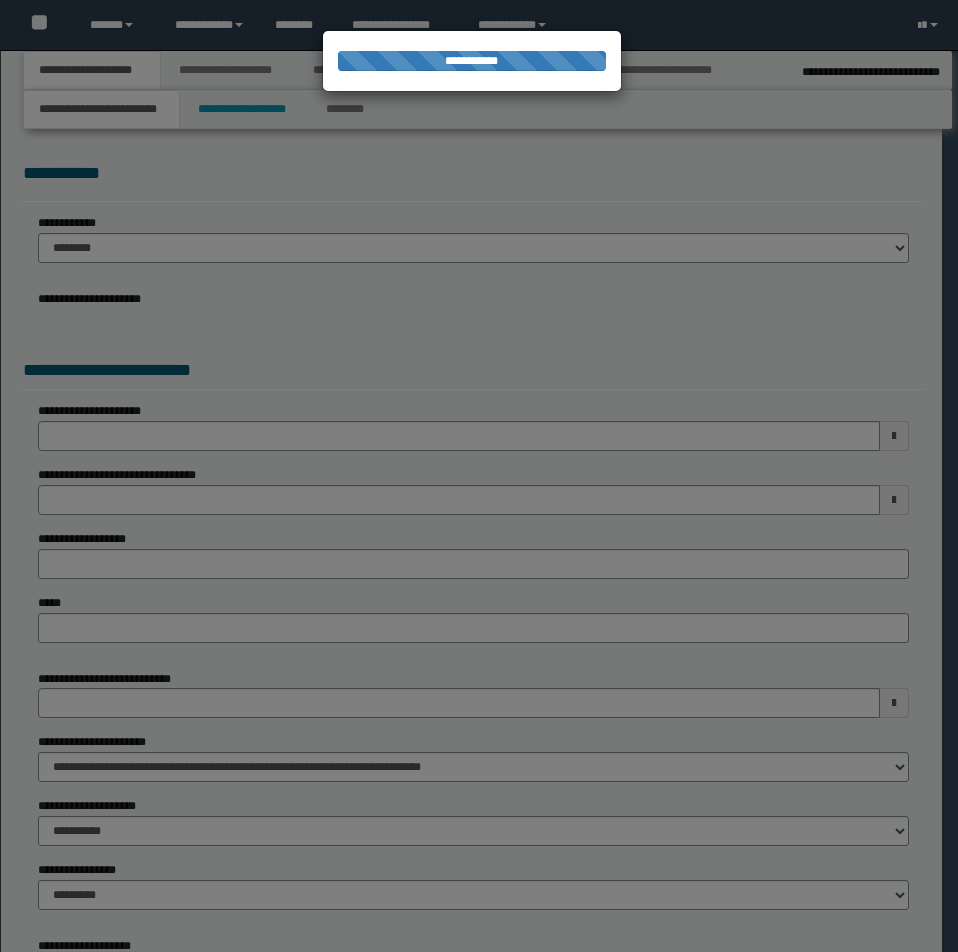 scroll, scrollTop: 0, scrollLeft: 0, axis: both 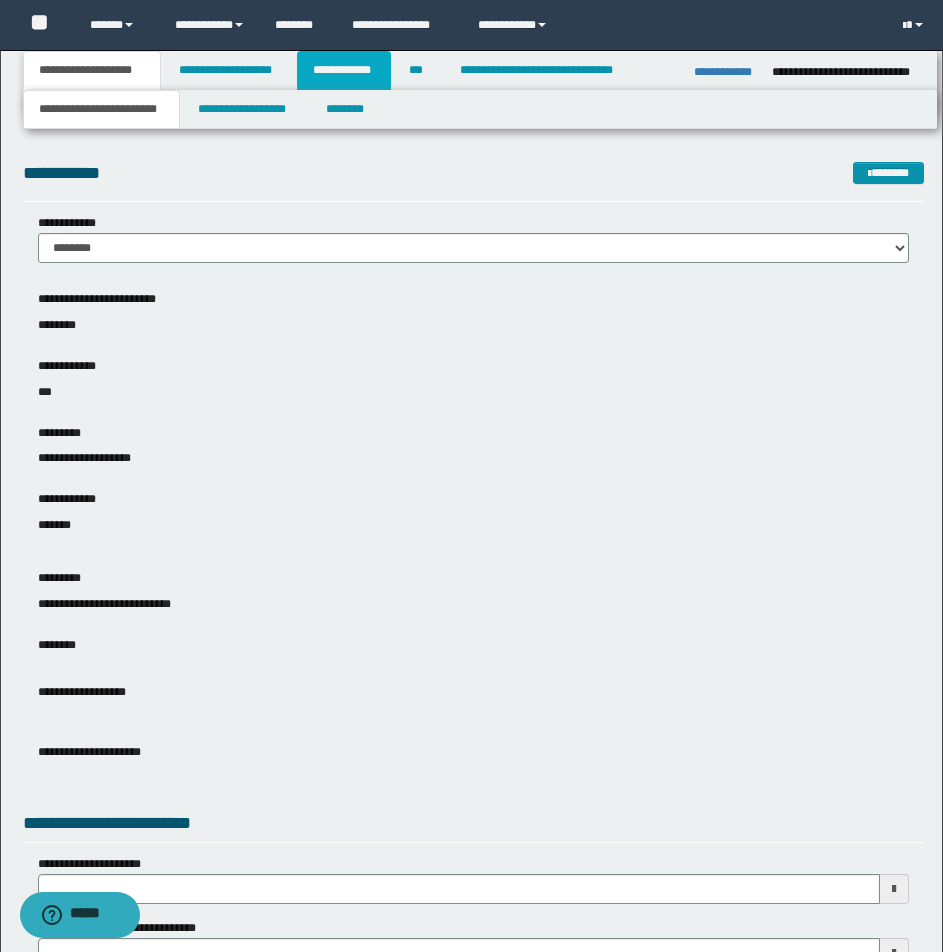 click on "**********" at bounding box center [344, 70] 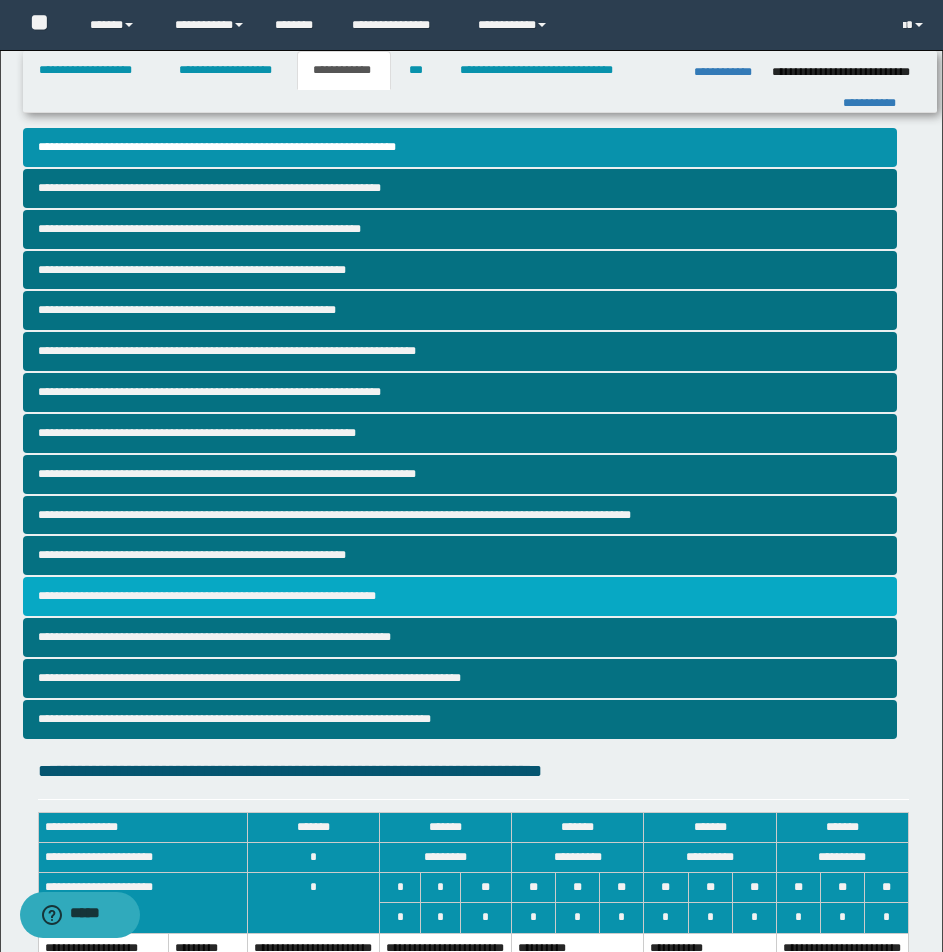 click on "**********" at bounding box center (460, 596) 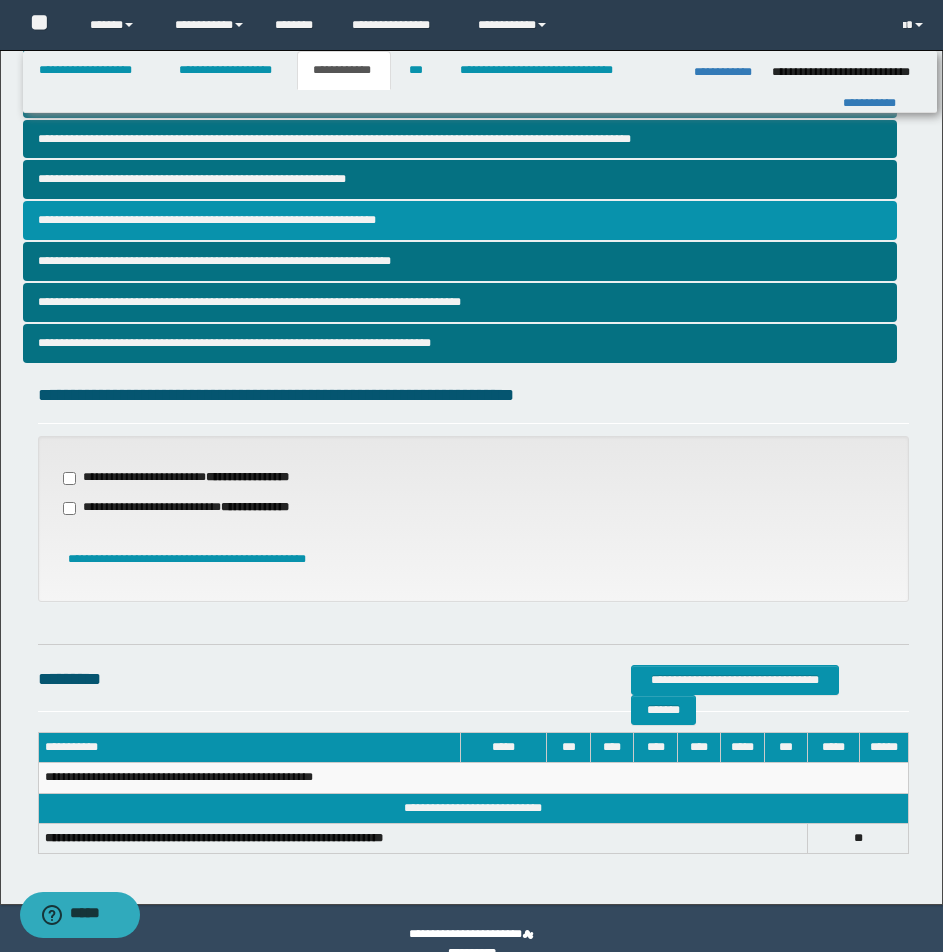 scroll, scrollTop: 406, scrollLeft: 0, axis: vertical 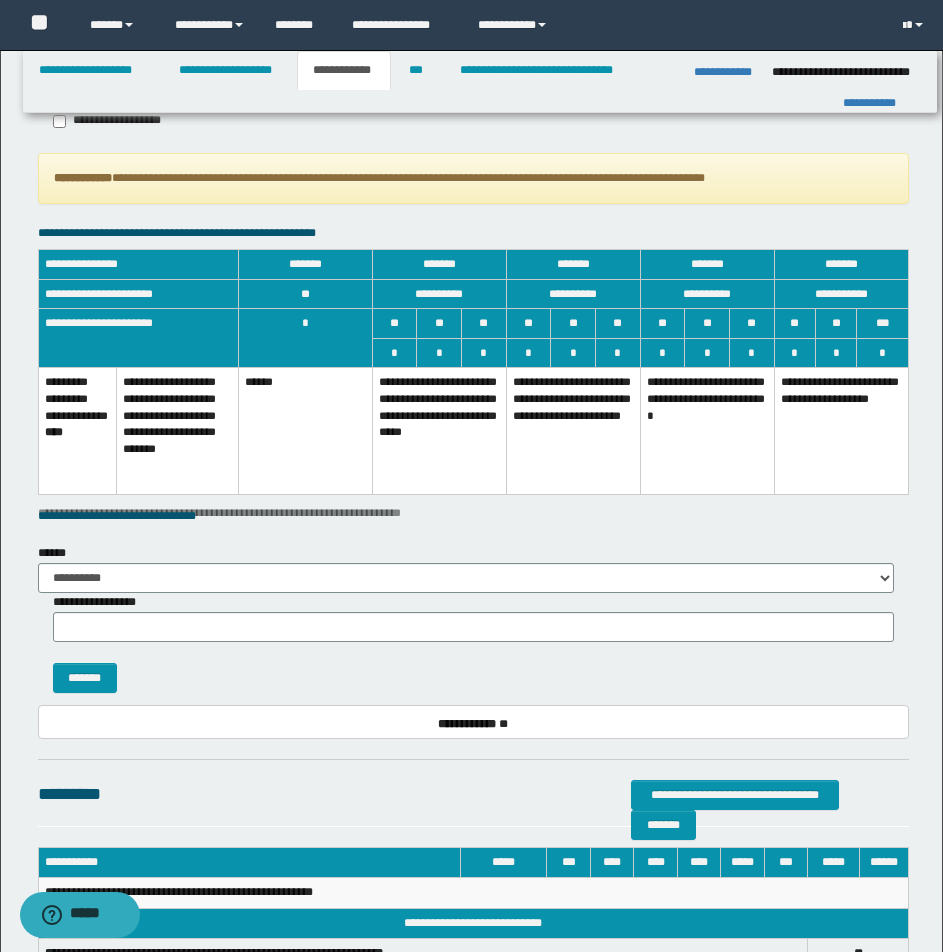 click on "**********" at bounding box center (113, 121) 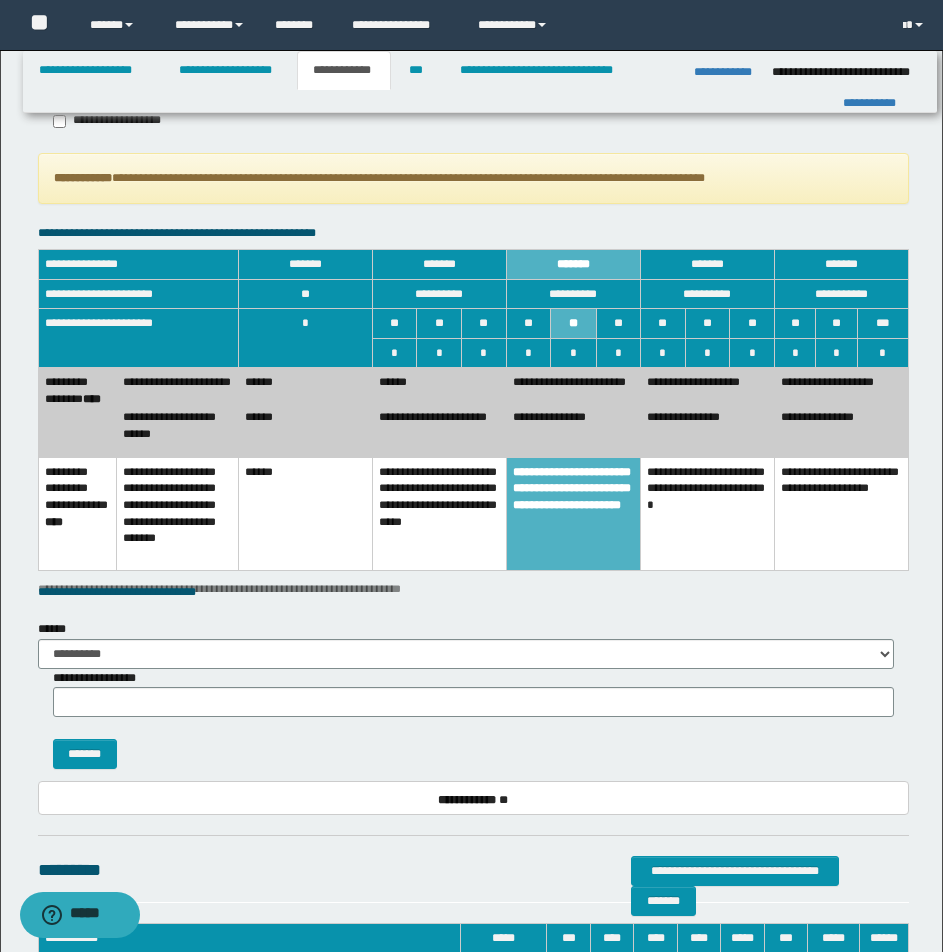 click on "**********" at bounding box center [439, 430] 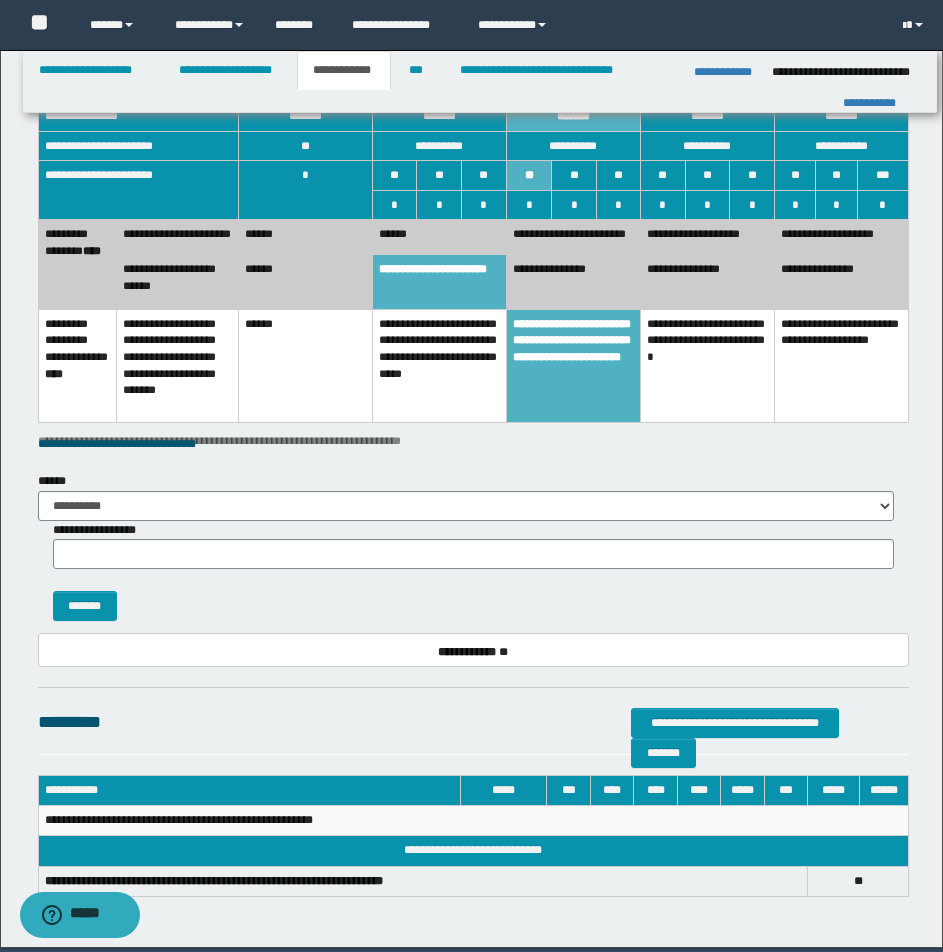 scroll, scrollTop: 1642, scrollLeft: 0, axis: vertical 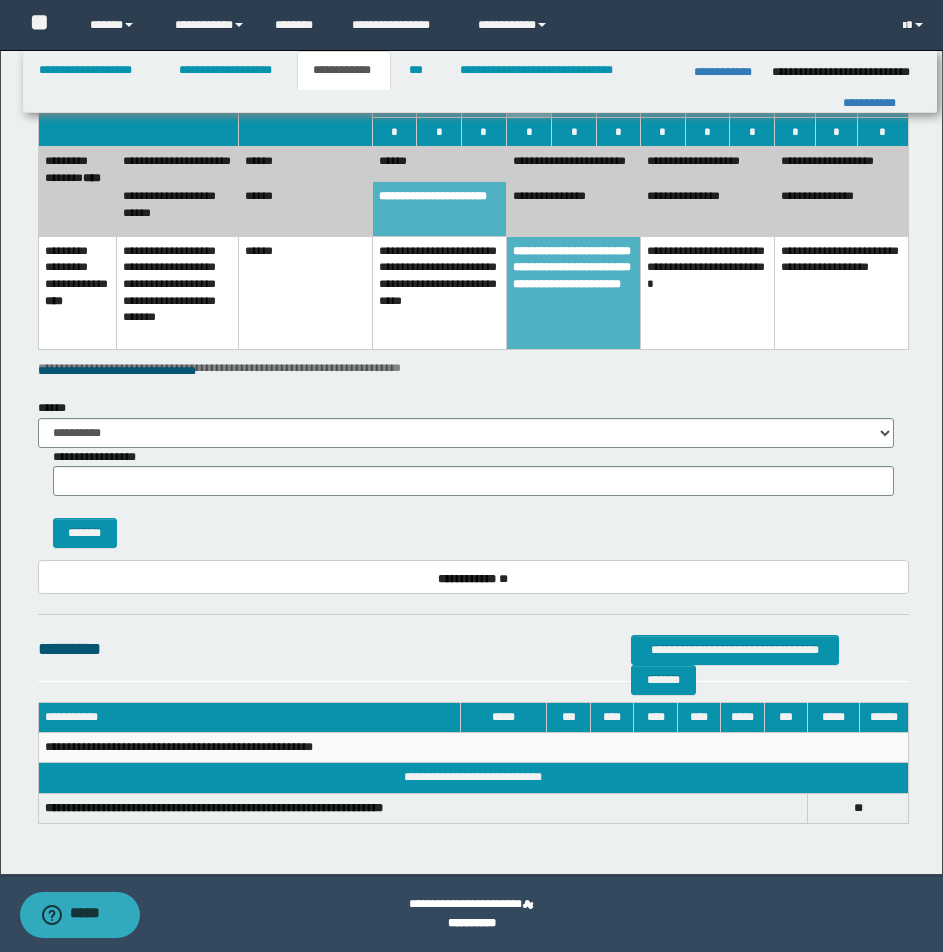 click on "**********" at bounding box center [439, 292] 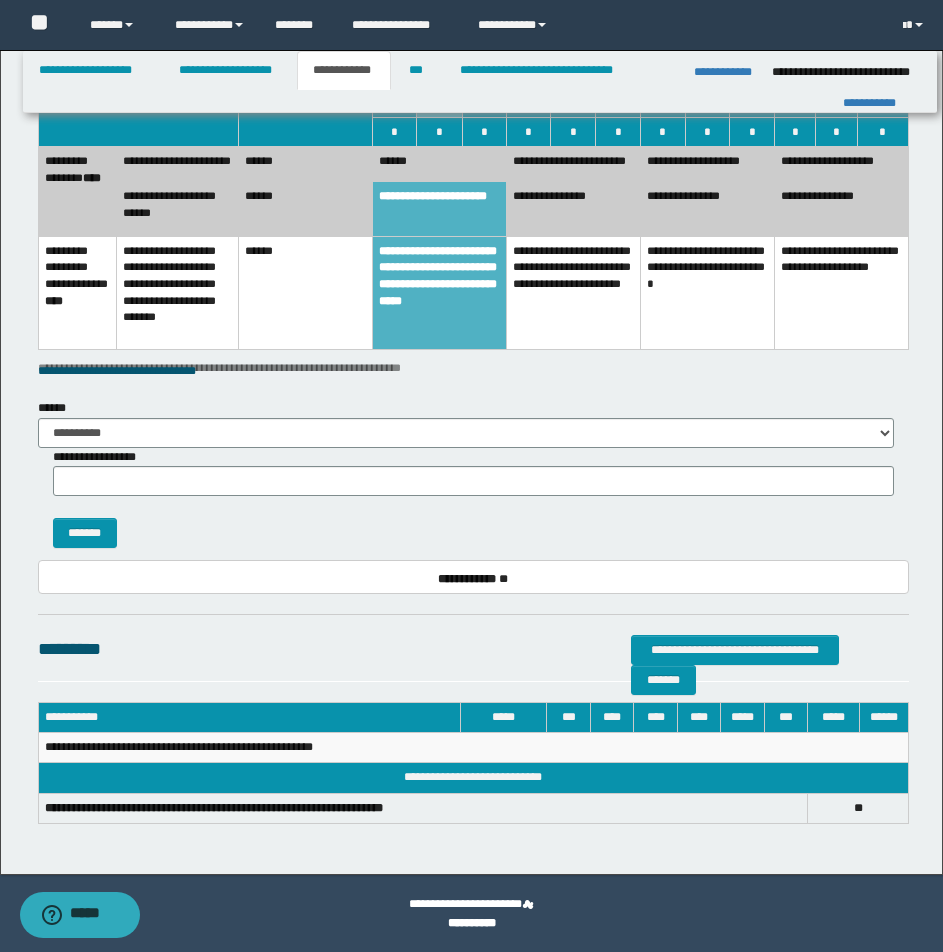 click on "**********" at bounding box center (573, 292) 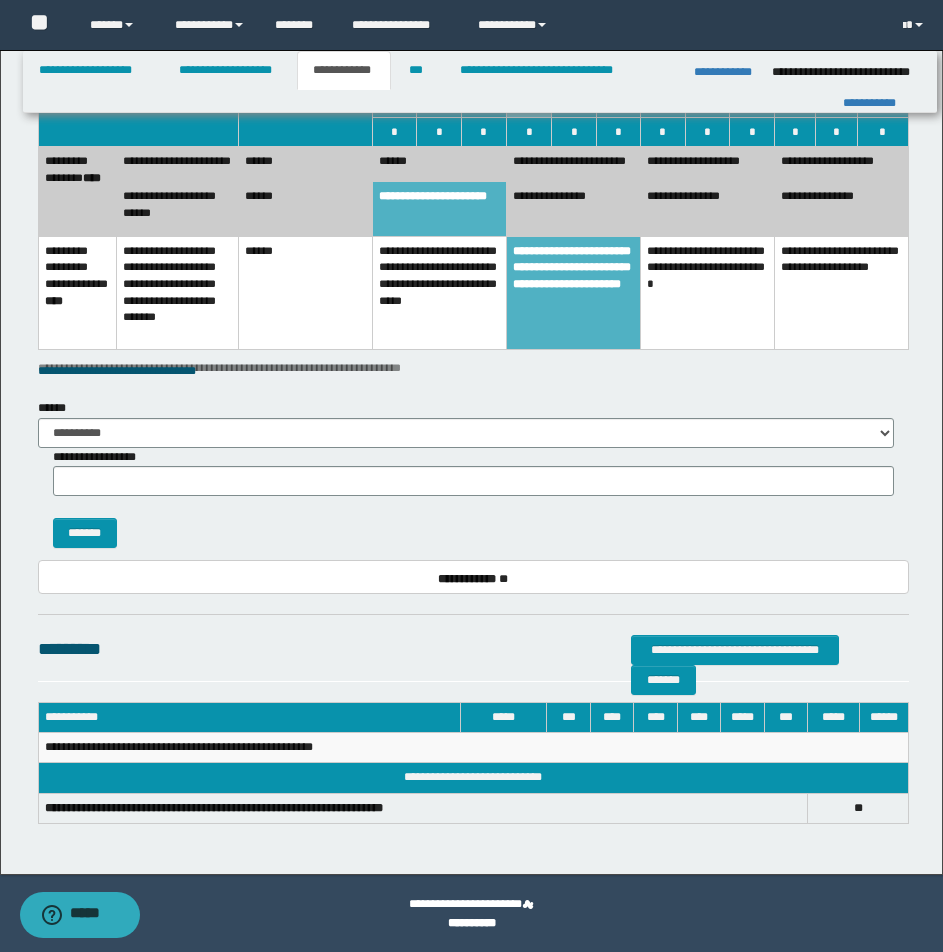 click on "**********" at bounding box center [573, 209] 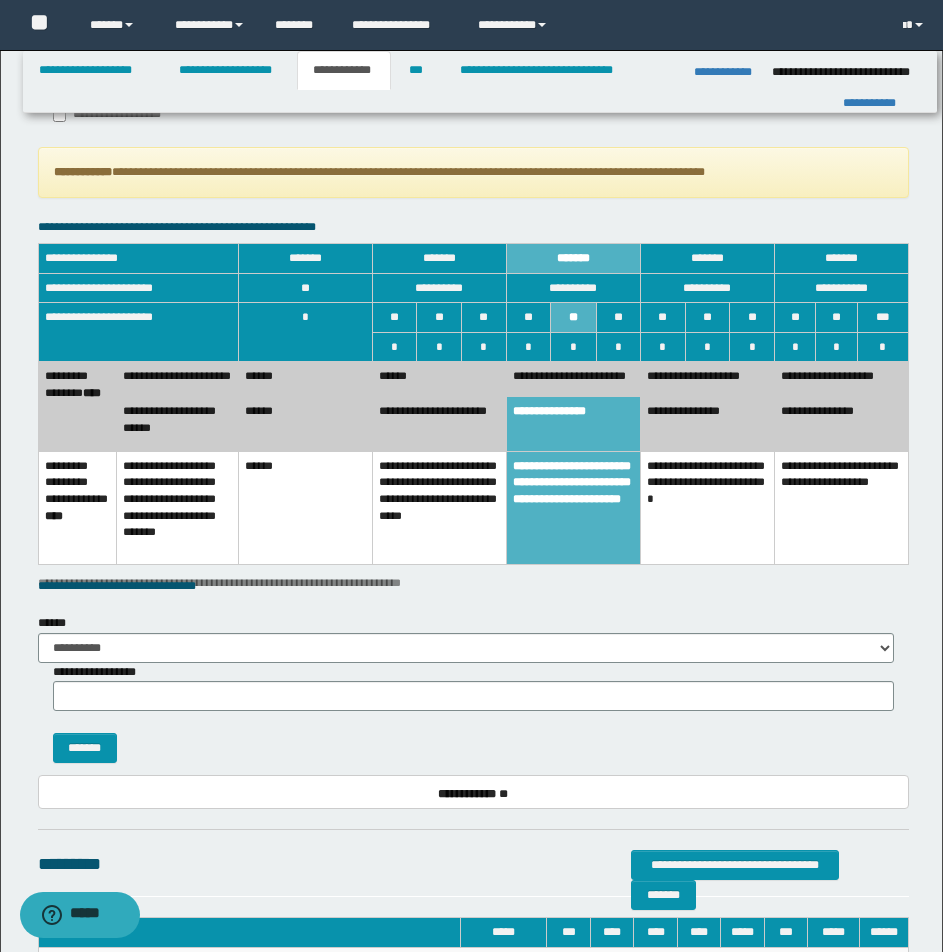 scroll, scrollTop: 1415, scrollLeft: 0, axis: vertical 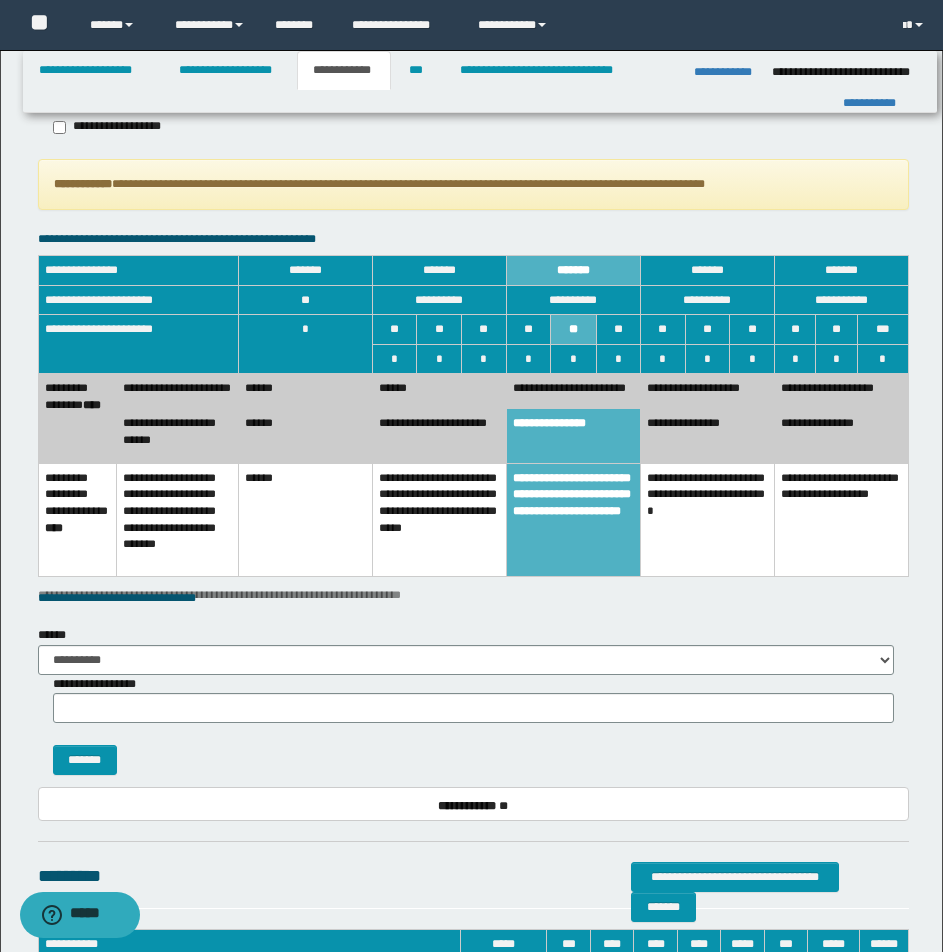 click on "**********" at bounding box center (573, 436) 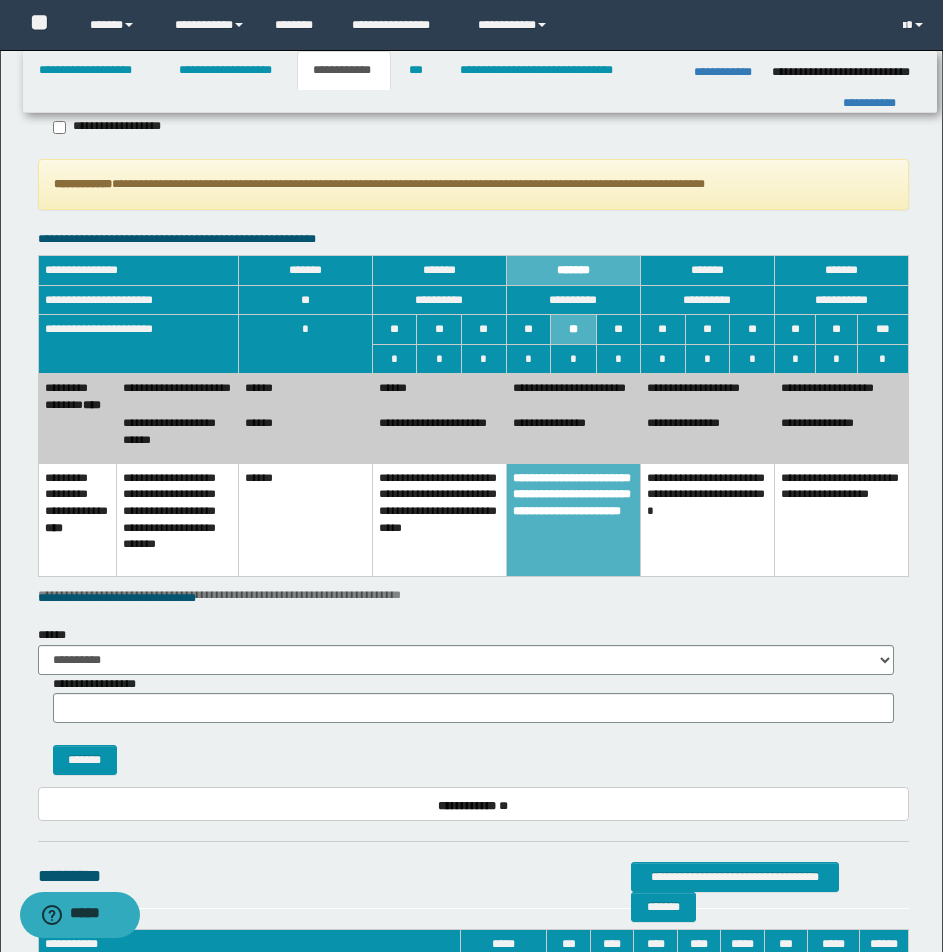 click on "******" at bounding box center [439, 391] 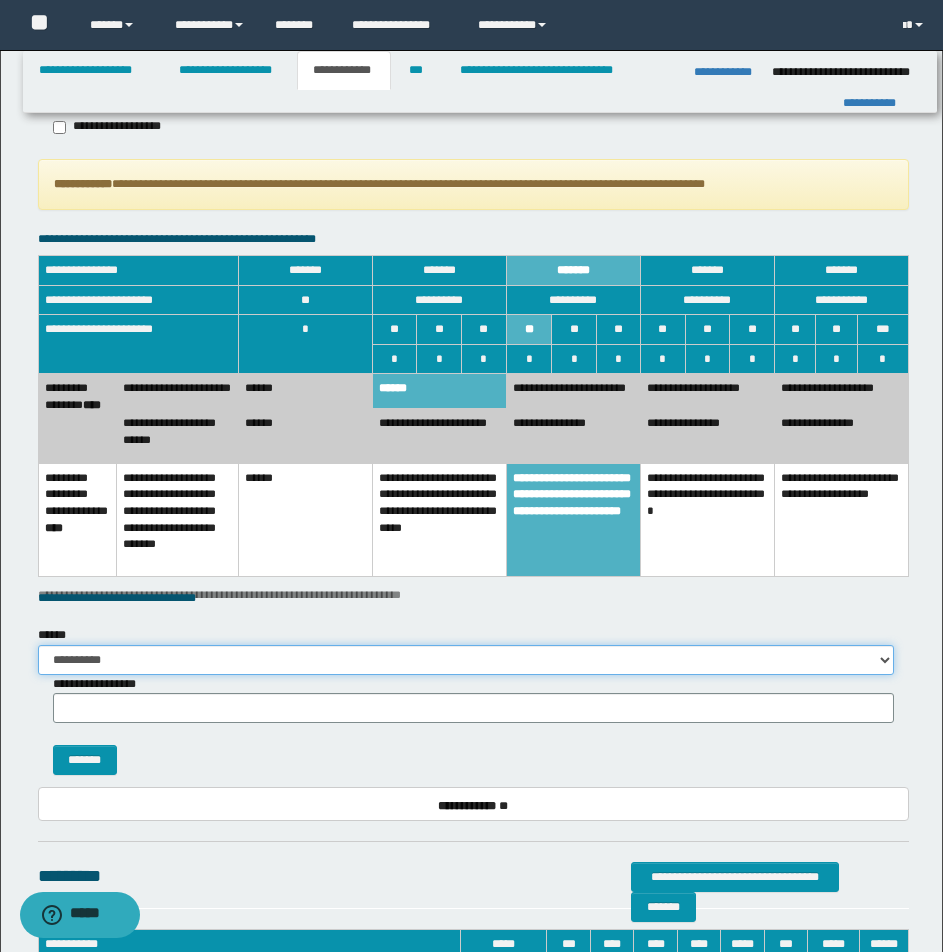 click on "**********" at bounding box center [466, 660] 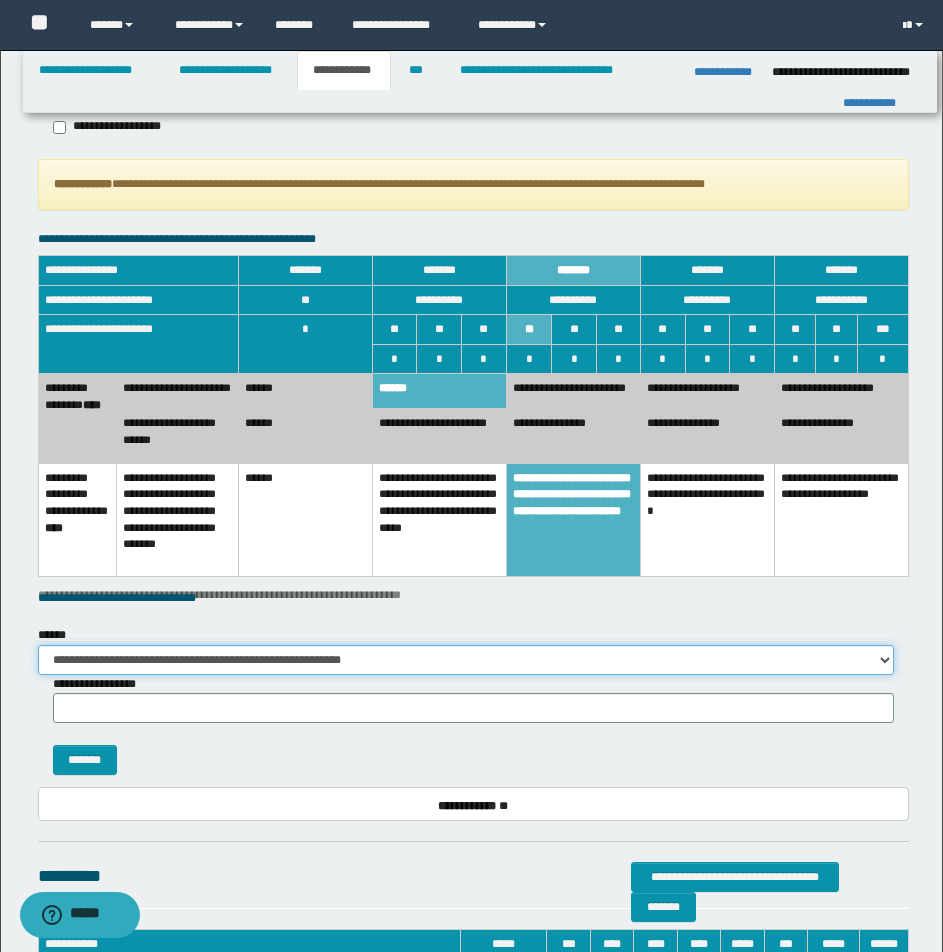 click on "**********" at bounding box center (466, 660) 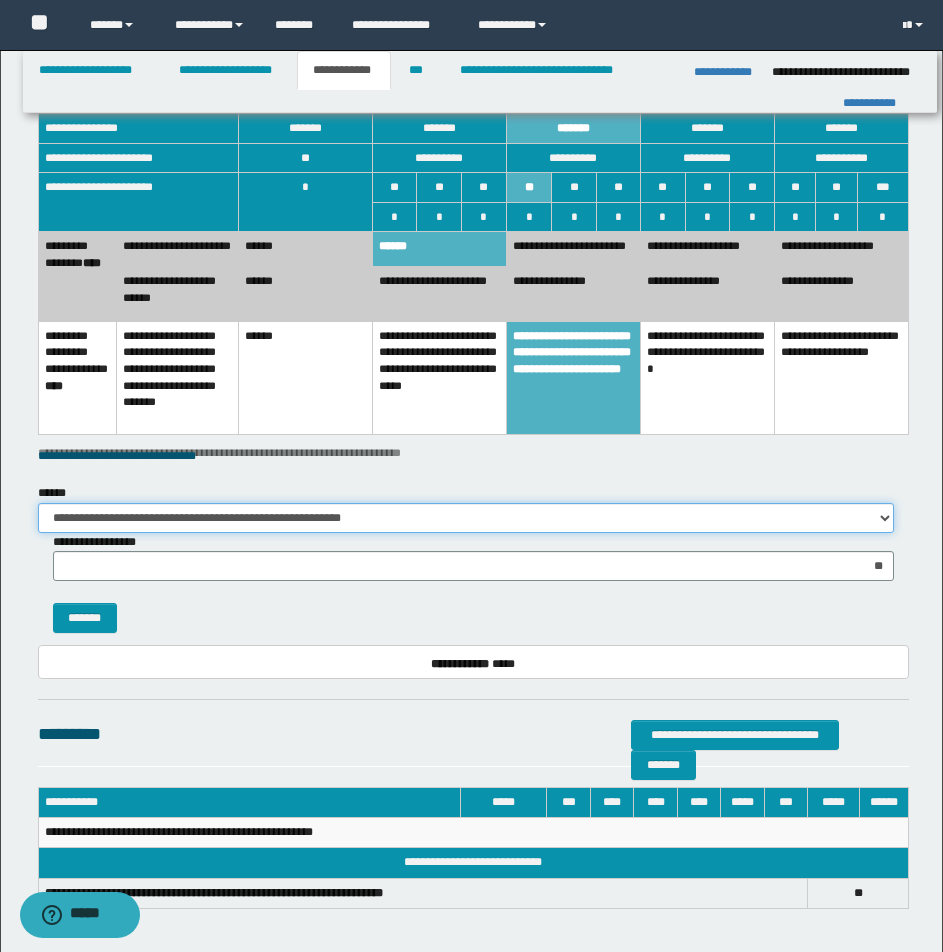 scroll, scrollTop: 1642, scrollLeft: 0, axis: vertical 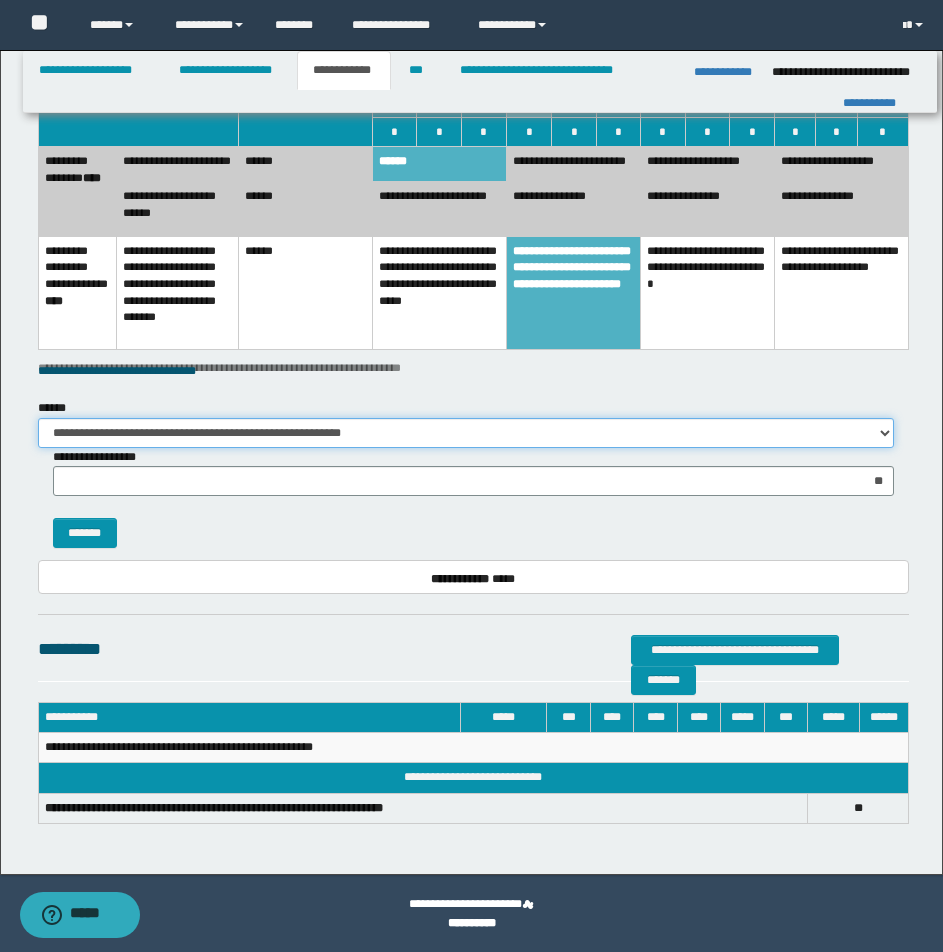 click on "**********" at bounding box center (466, 433) 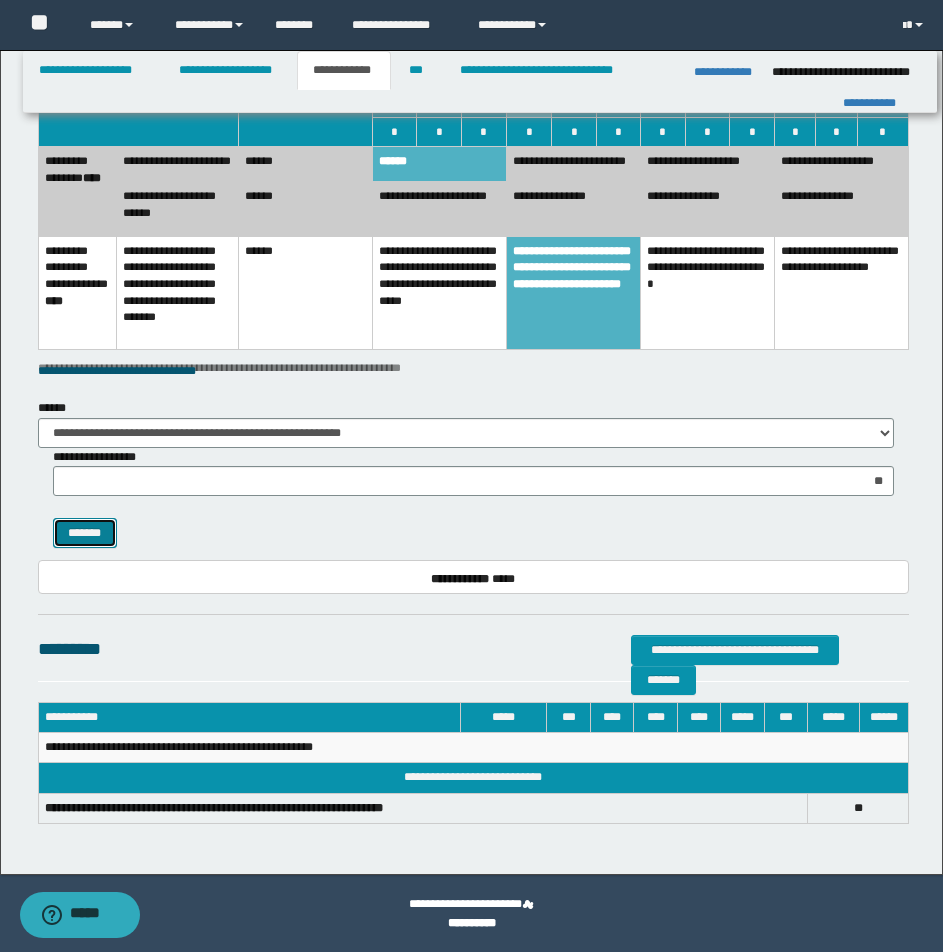 click on "*******" at bounding box center [85, 533] 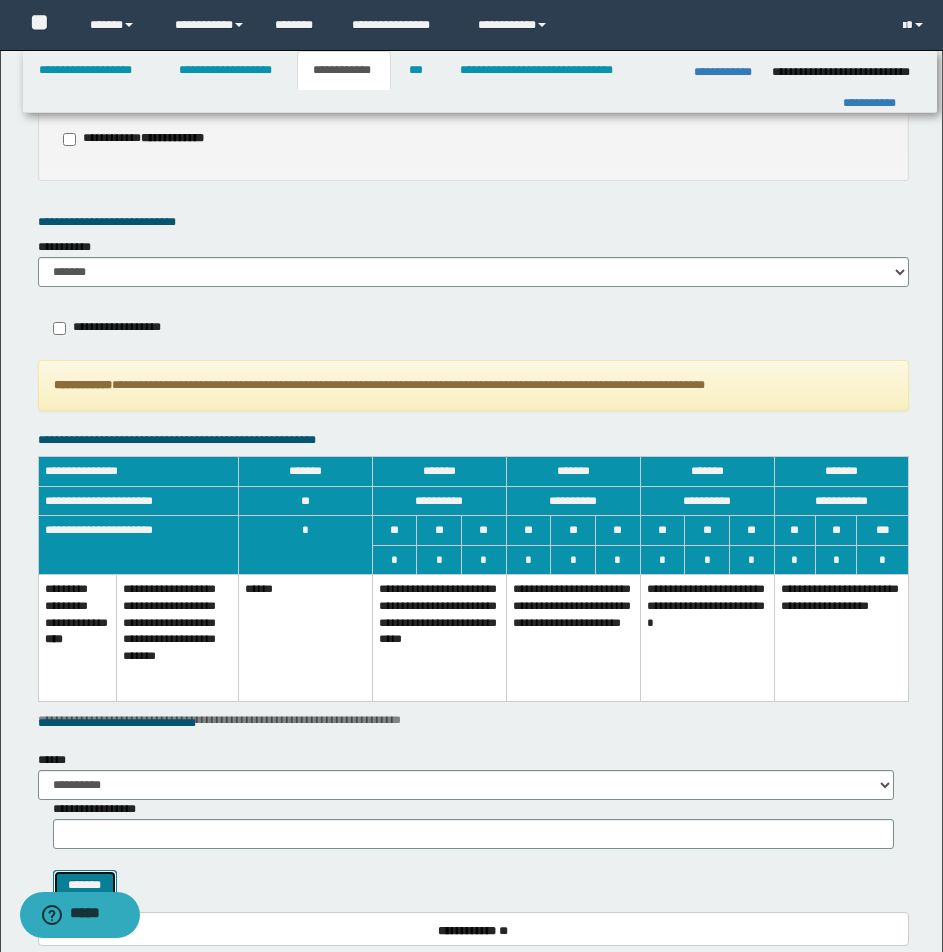 scroll, scrollTop: 1164, scrollLeft: 0, axis: vertical 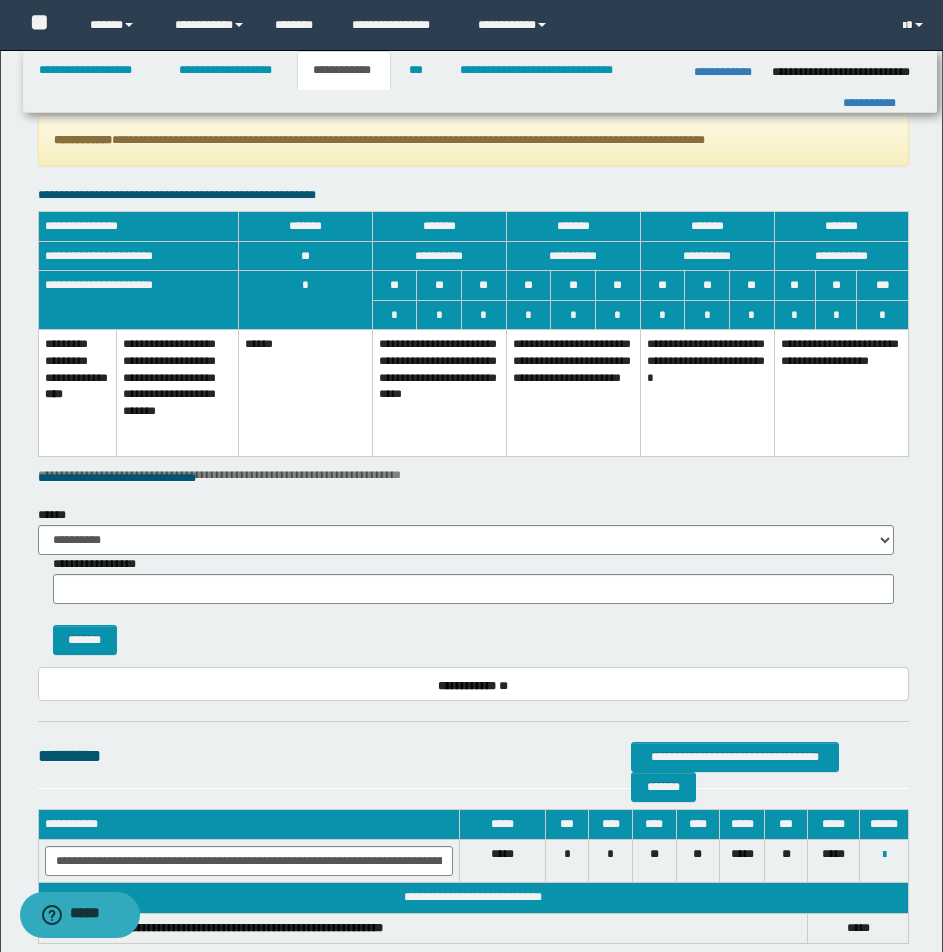 click on "**********" at bounding box center [573, 393] 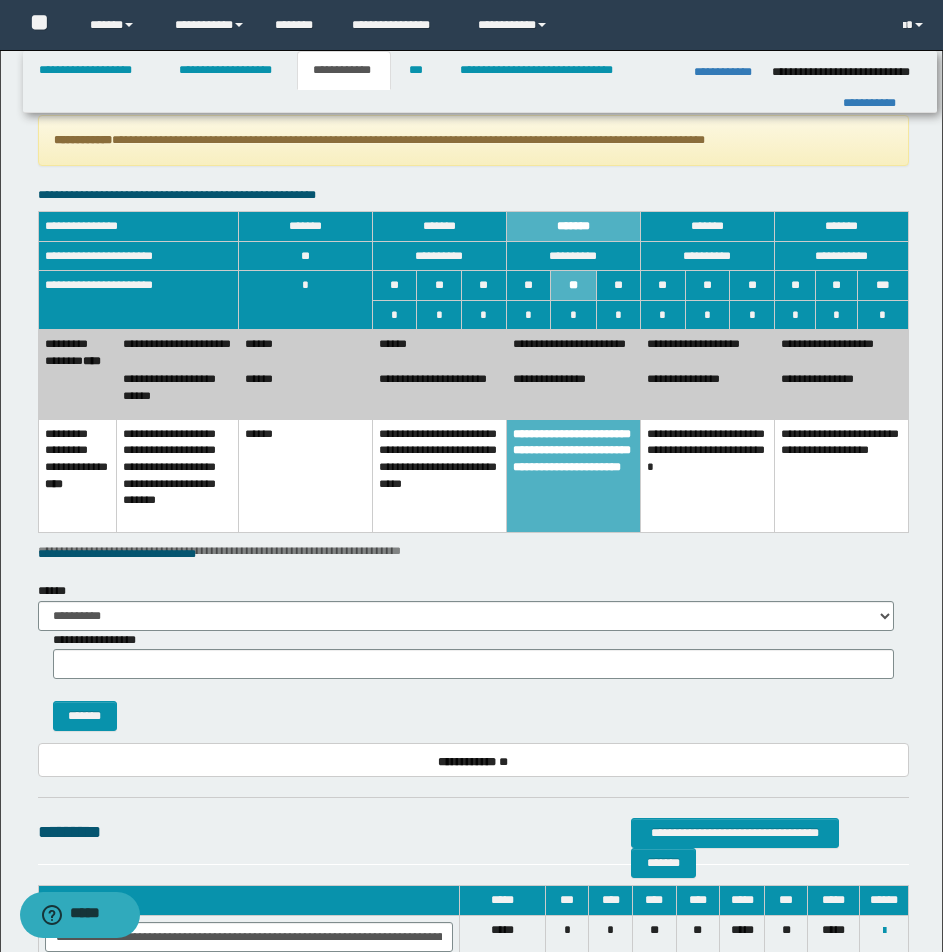 click on "**********" at bounding box center (573, 347) 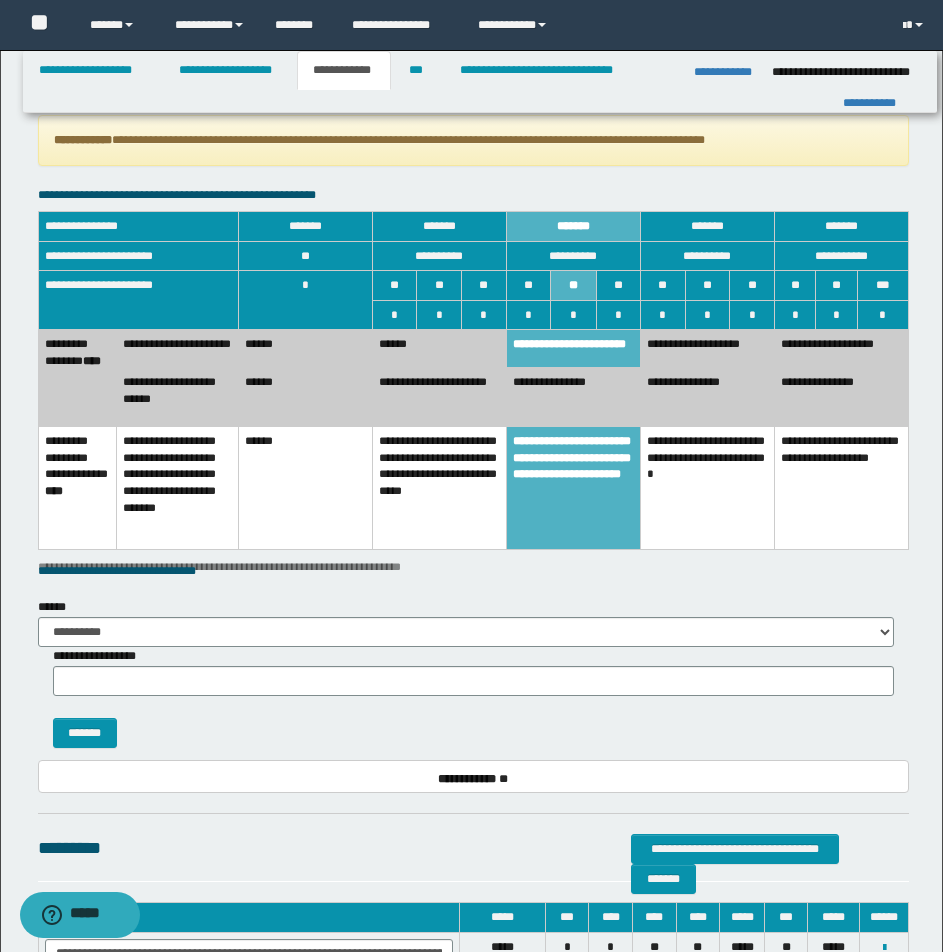 click on "**********" at bounding box center [573, 397] 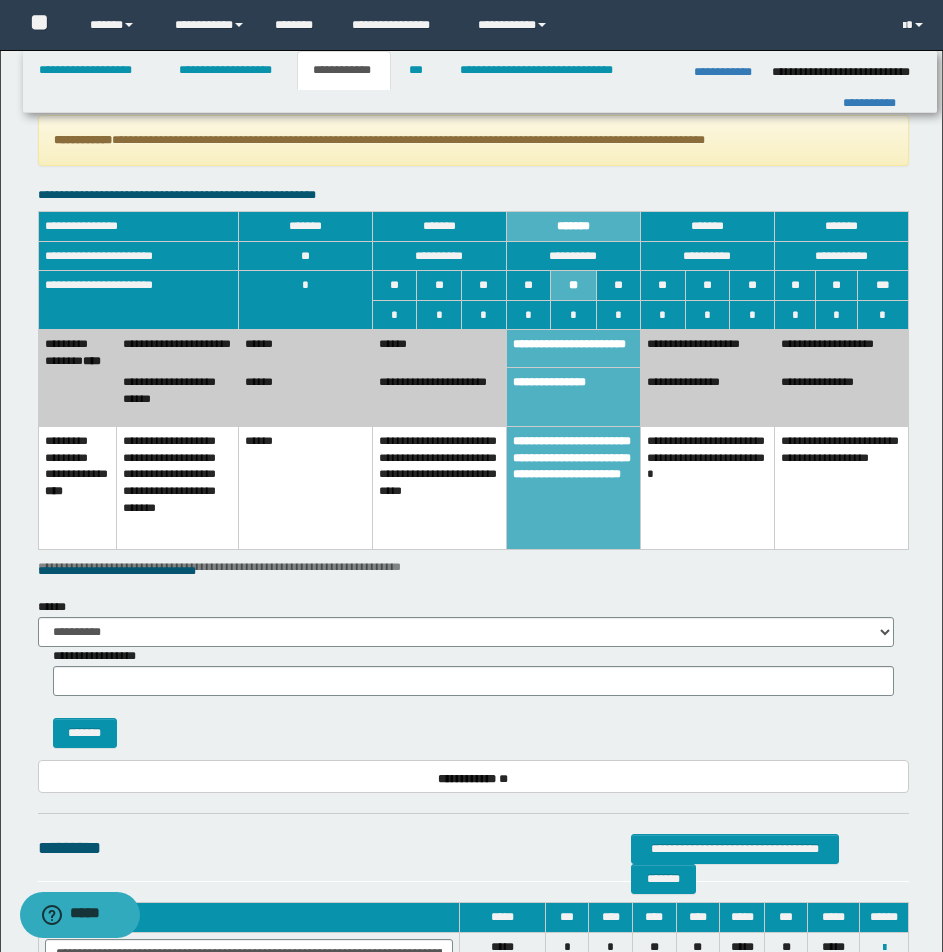 scroll, scrollTop: 1672, scrollLeft: 0, axis: vertical 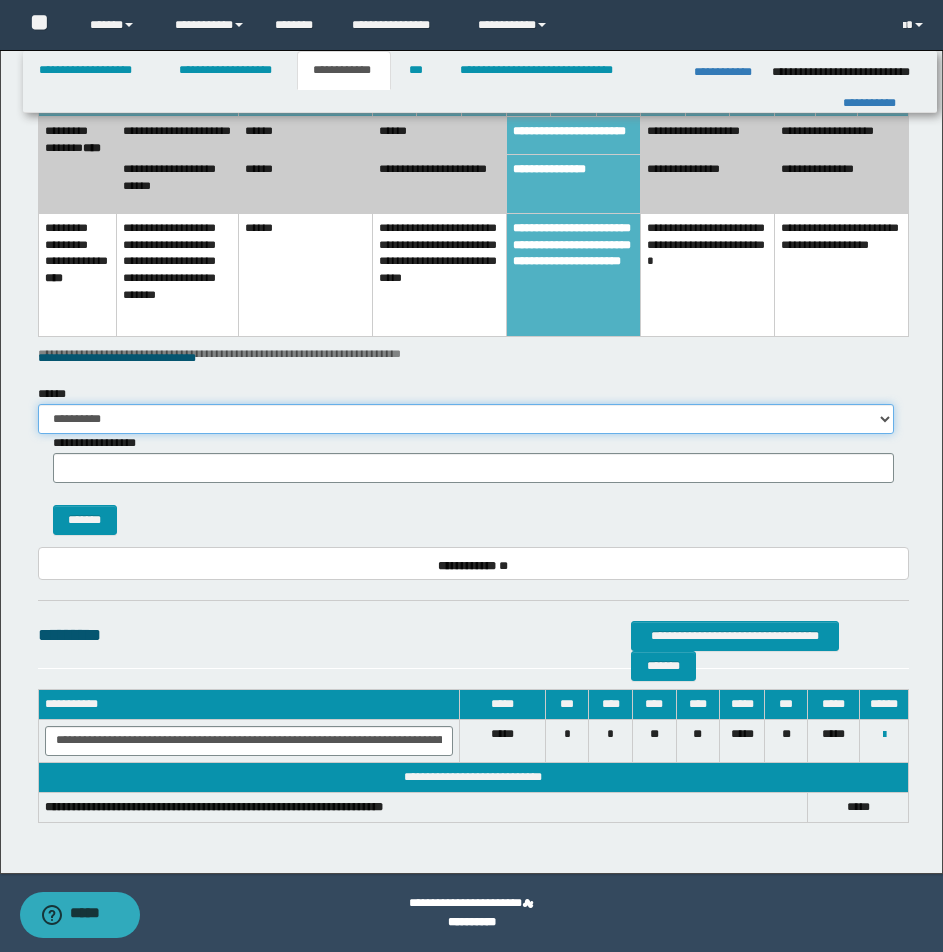 click on "**********" at bounding box center (466, 419) 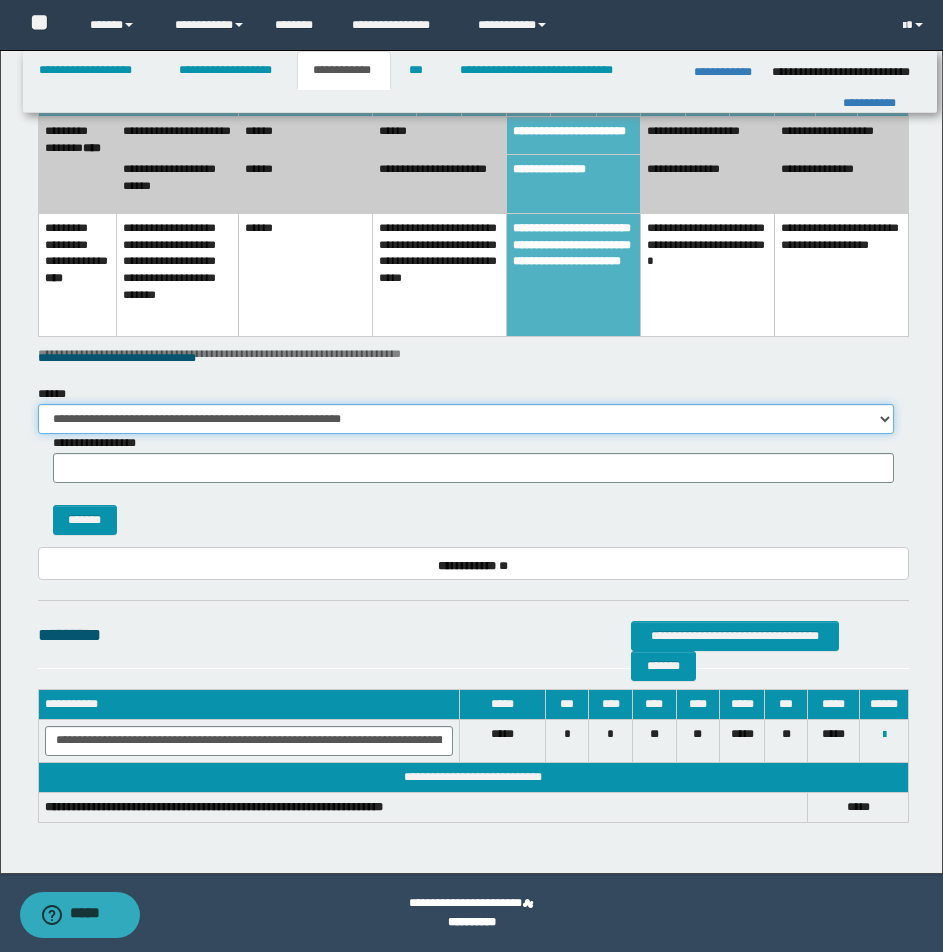 click on "**********" at bounding box center (466, 419) 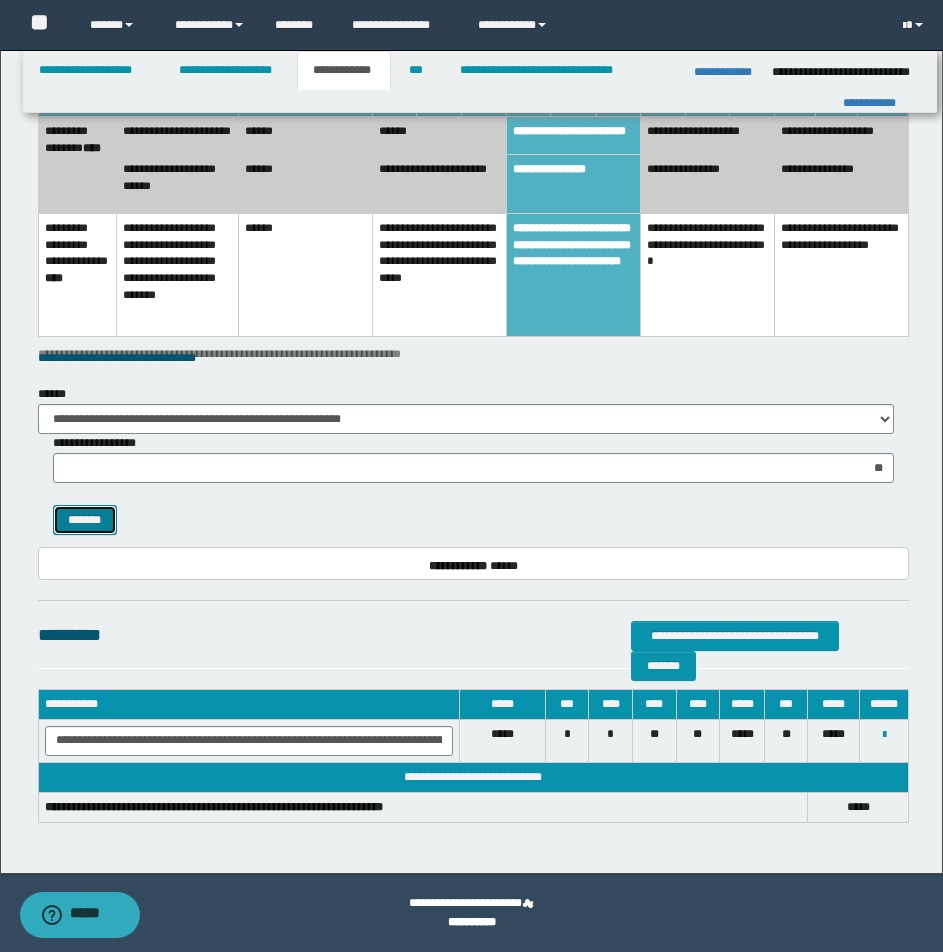 click on "*******" at bounding box center [85, 520] 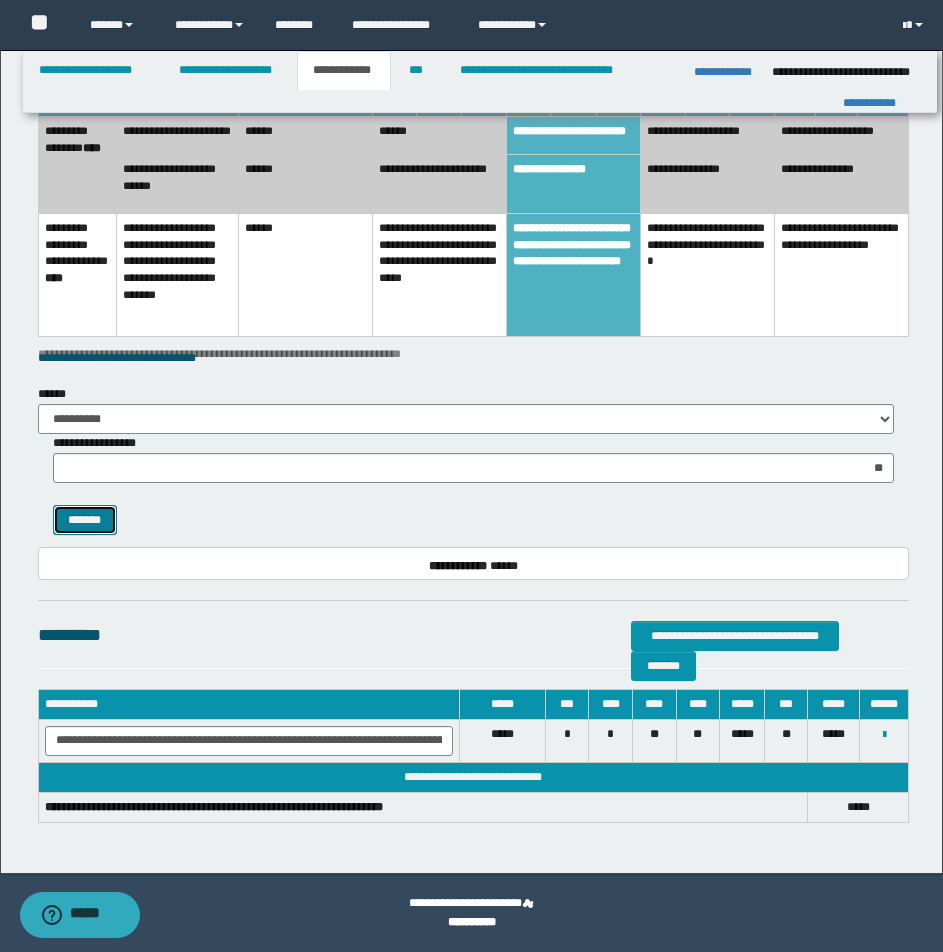 type 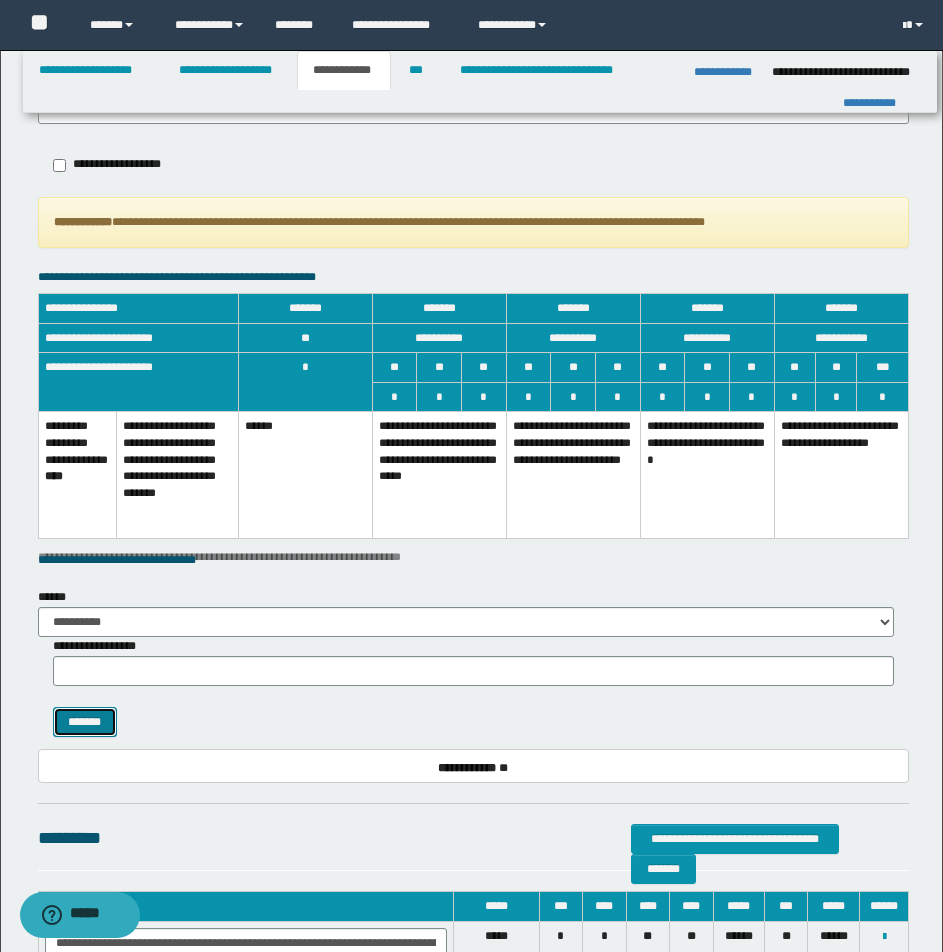 scroll, scrollTop: 1339, scrollLeft: 0, axis: vertical 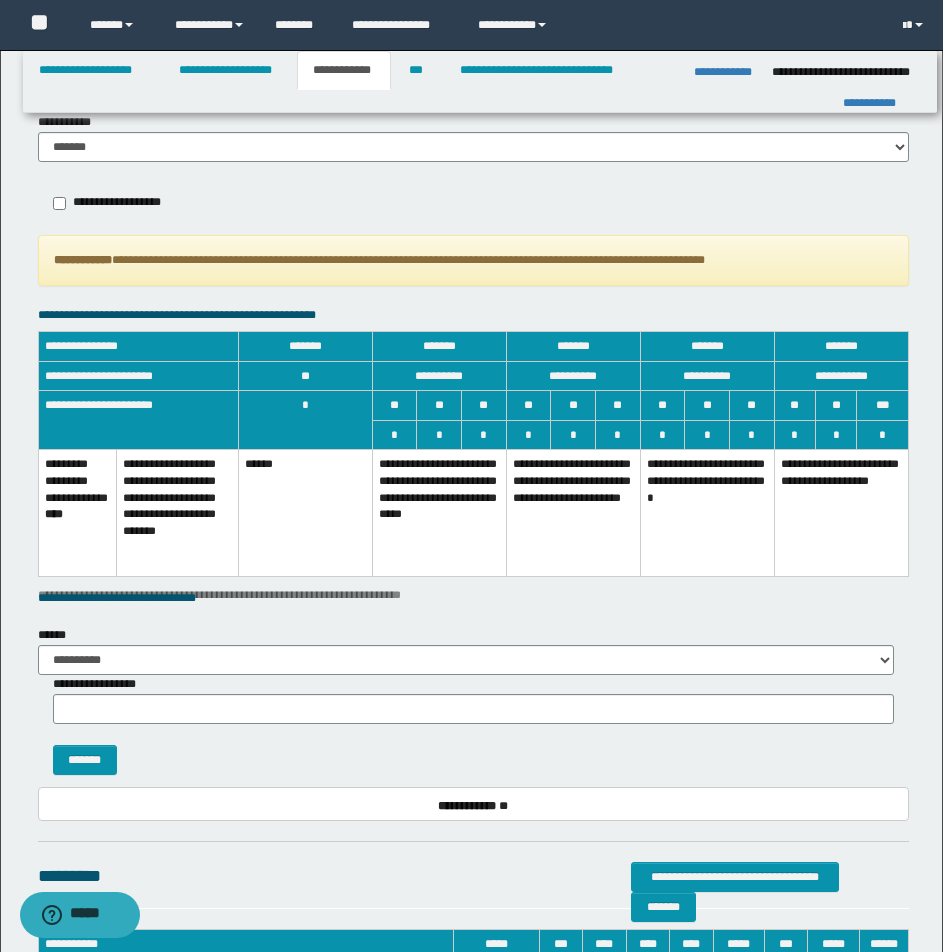 click on "**********" at bounding box center [573, 513] 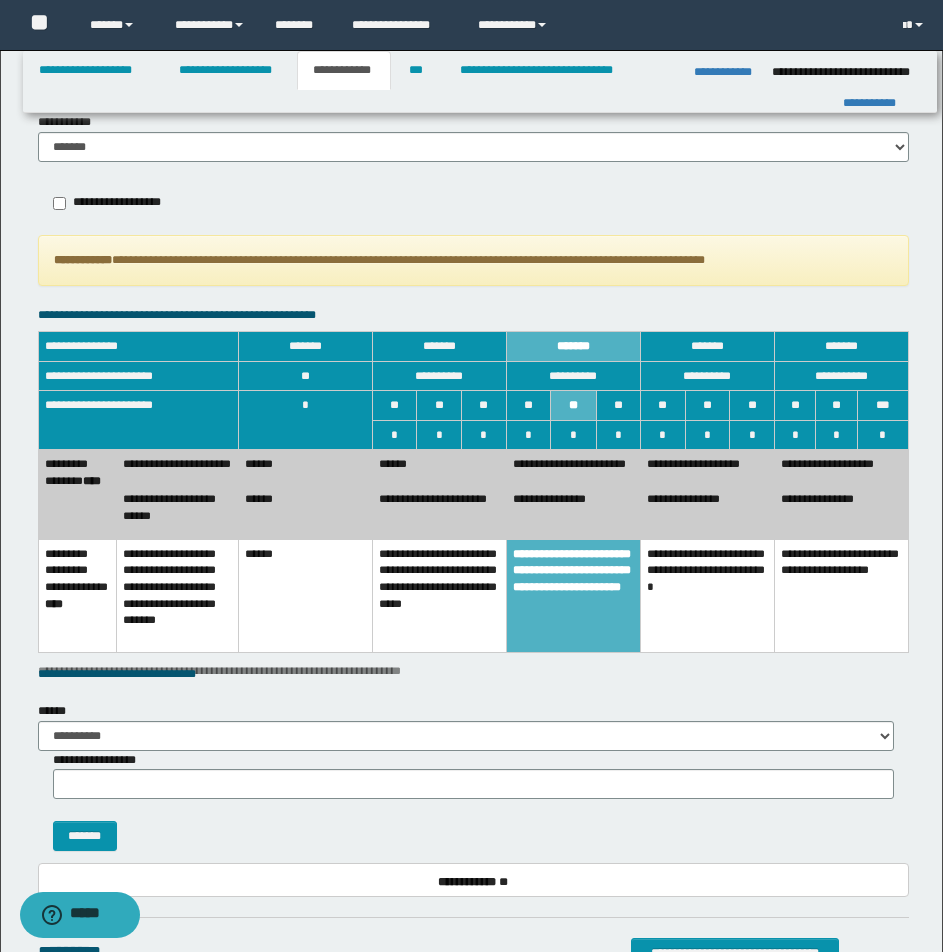 click on "**********" at bounding box center [573, 467] 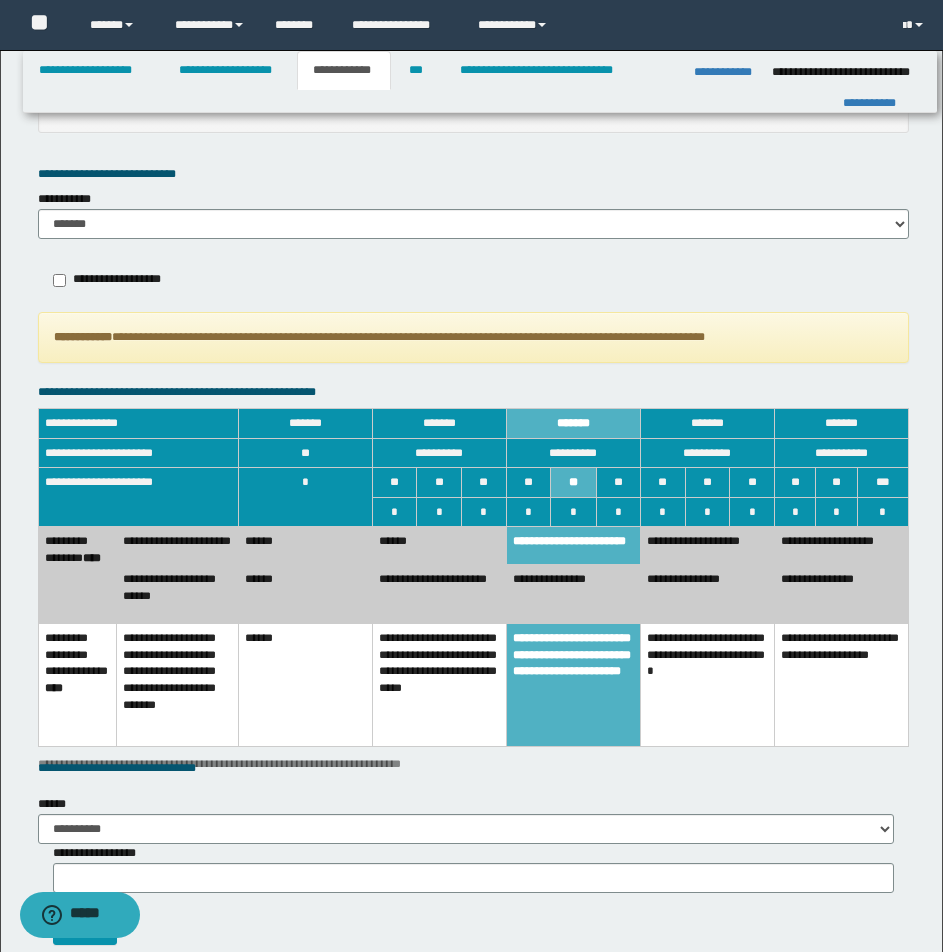 scroll, scrollTop: 1222, scrollLeft: 0, axis: vertical 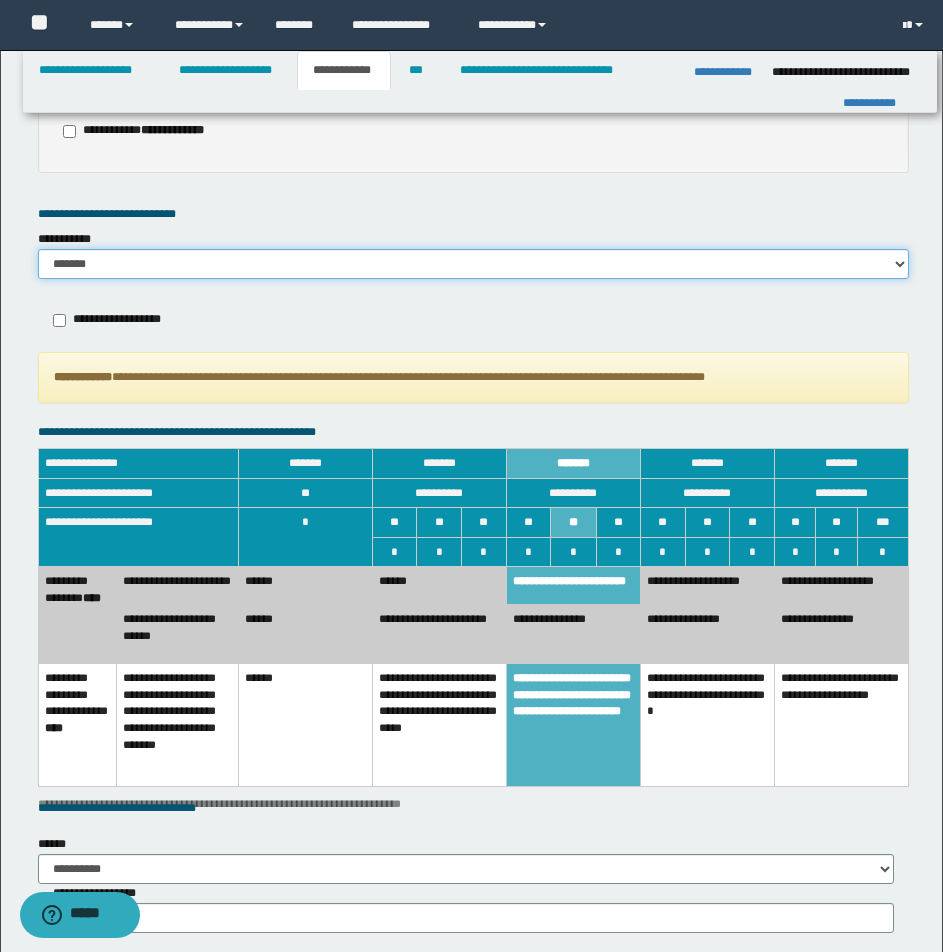click on "*******
*********" at bounding box center (473, 264) 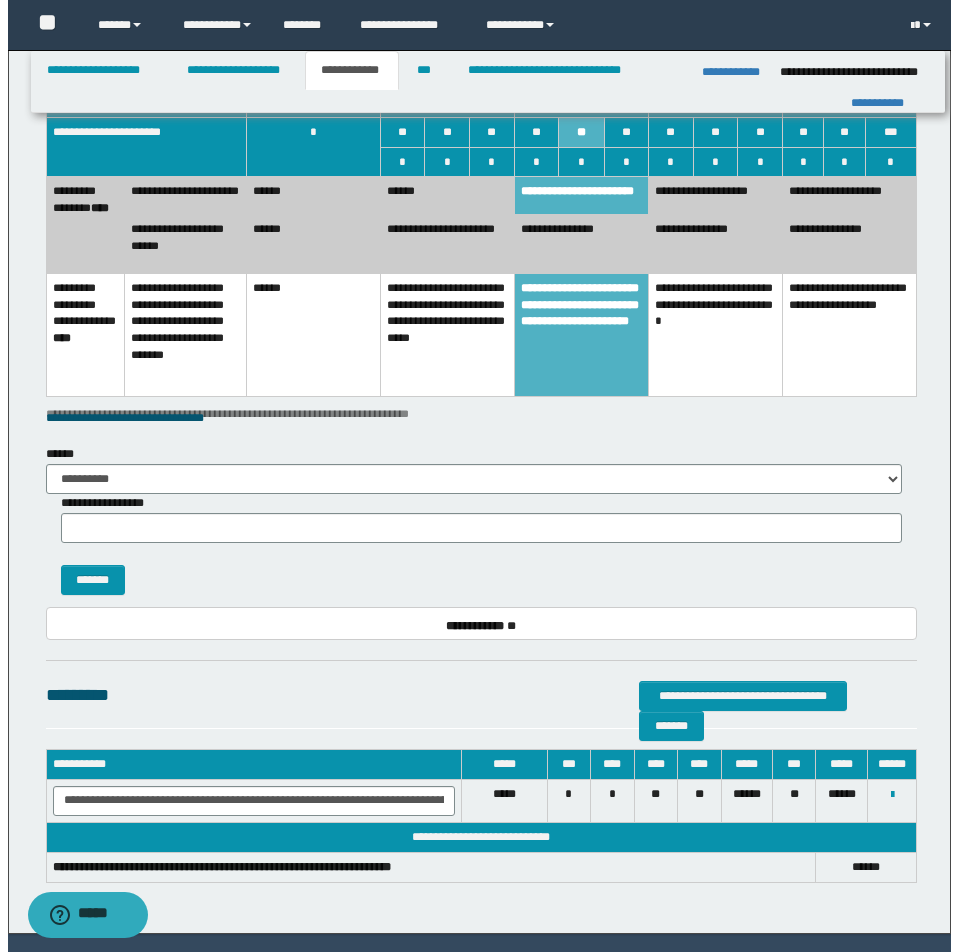 scroll, scrollTop: 1672, scrollLeft: 0, axis: vertical 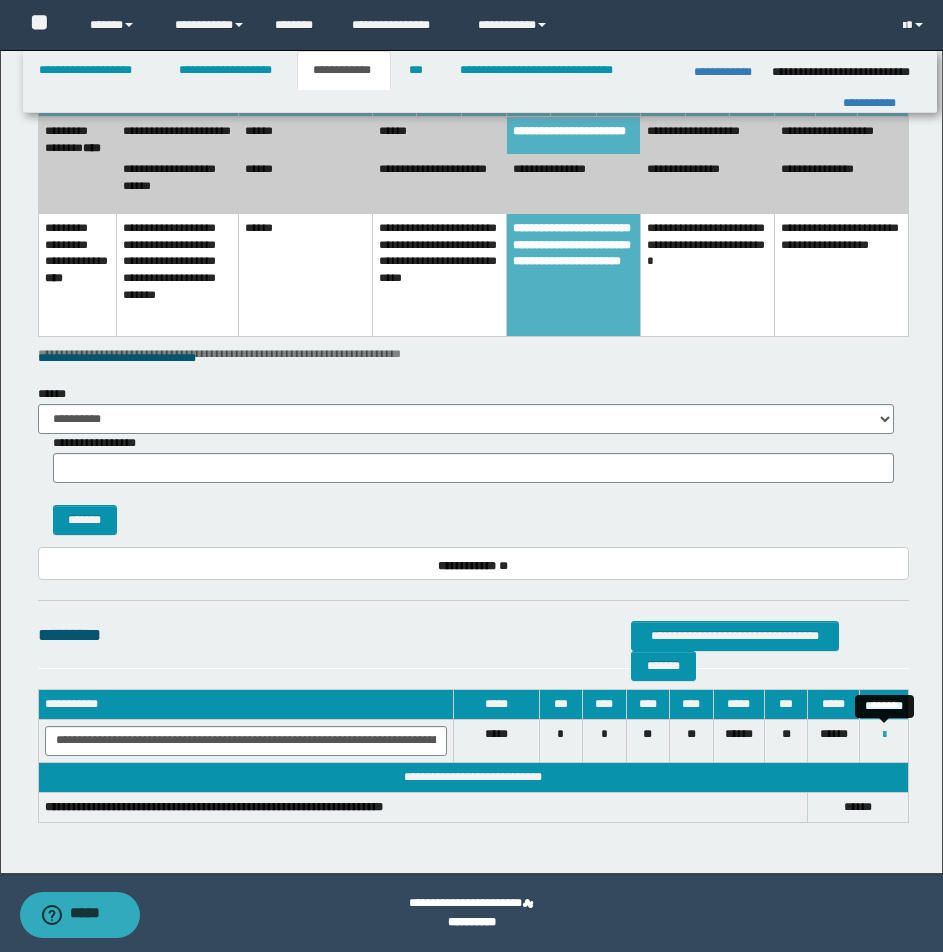 click at bounding box center [884, 735] 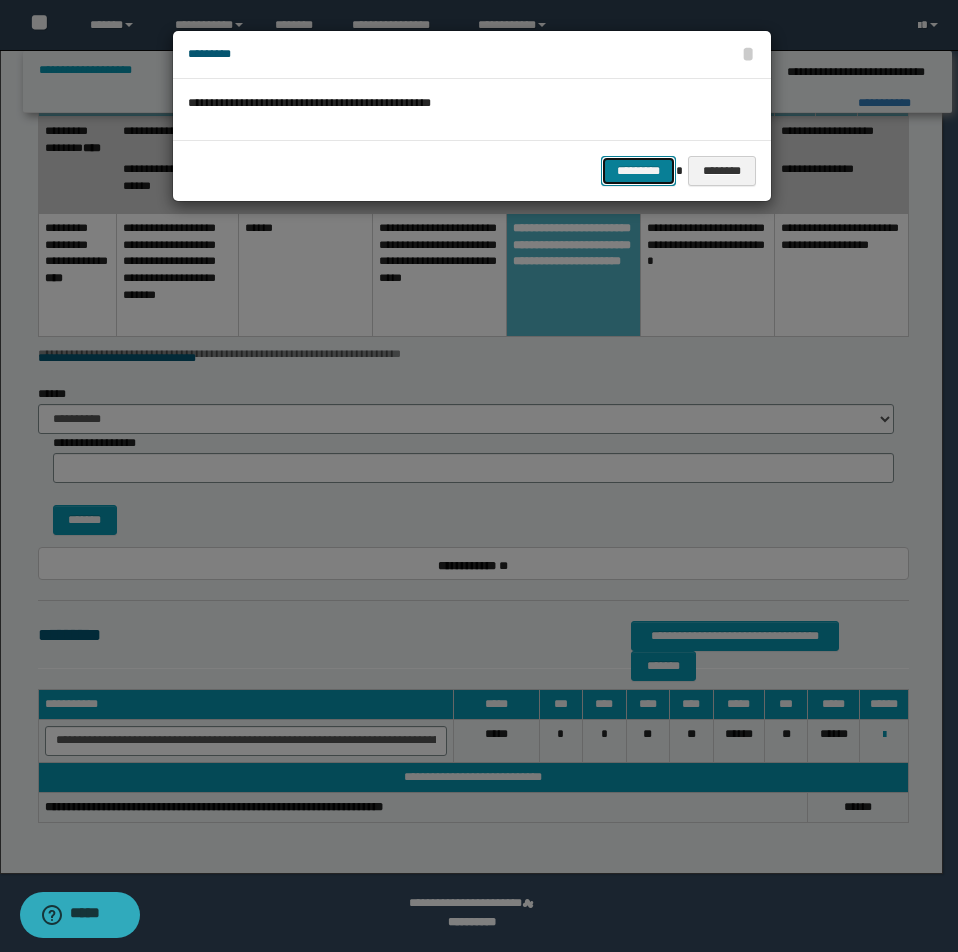 click on "*********" at bounding box center [638, 171] 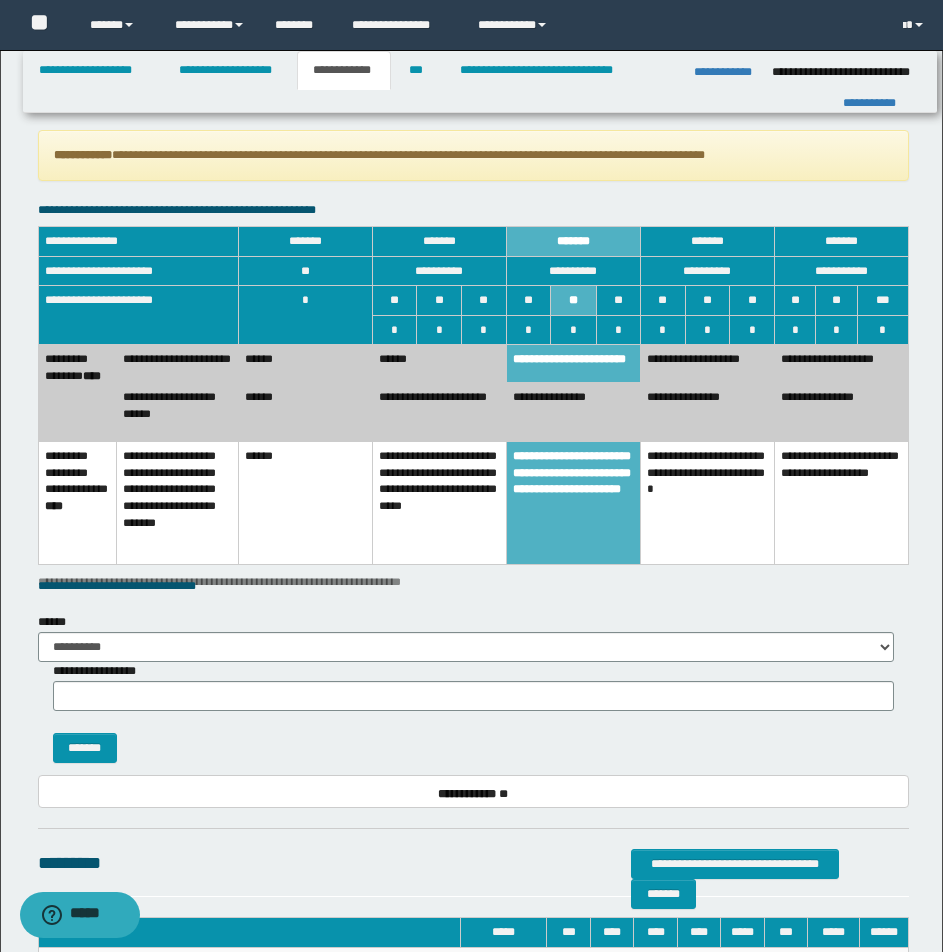 scroll, scrollTop: 1382, scrollLeft: 0, axis: vertical 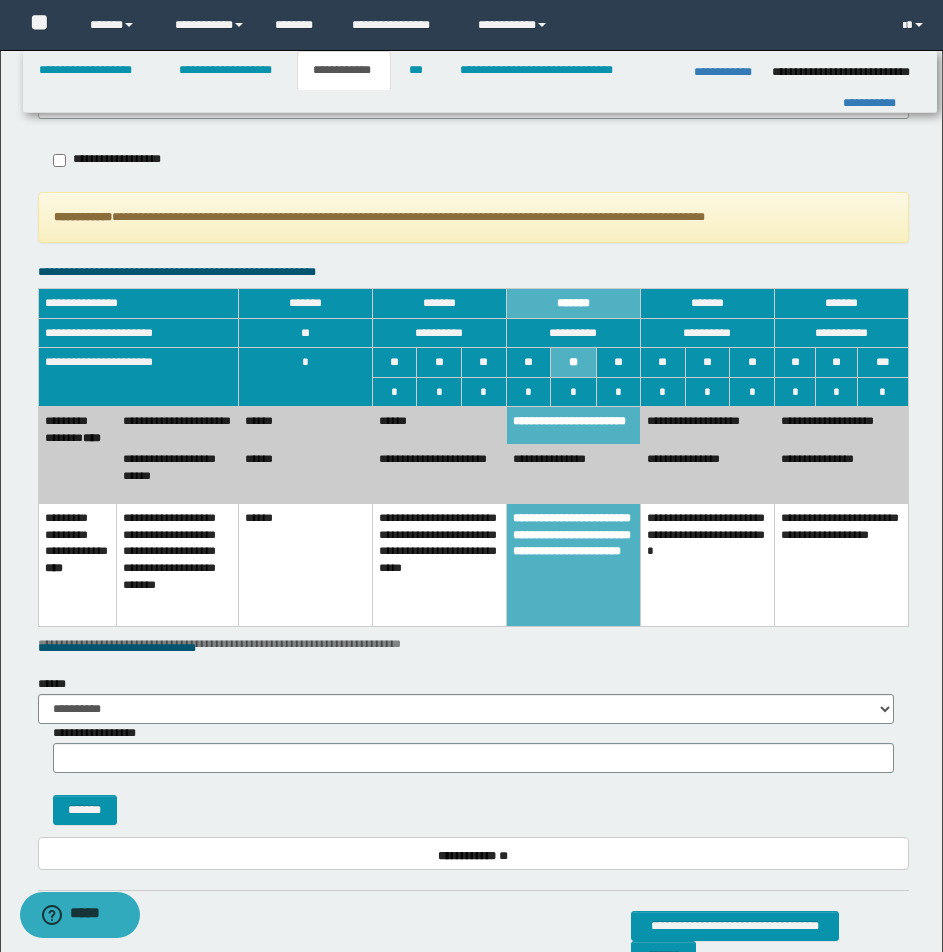 click on "******" at bounding box center [439, 426] 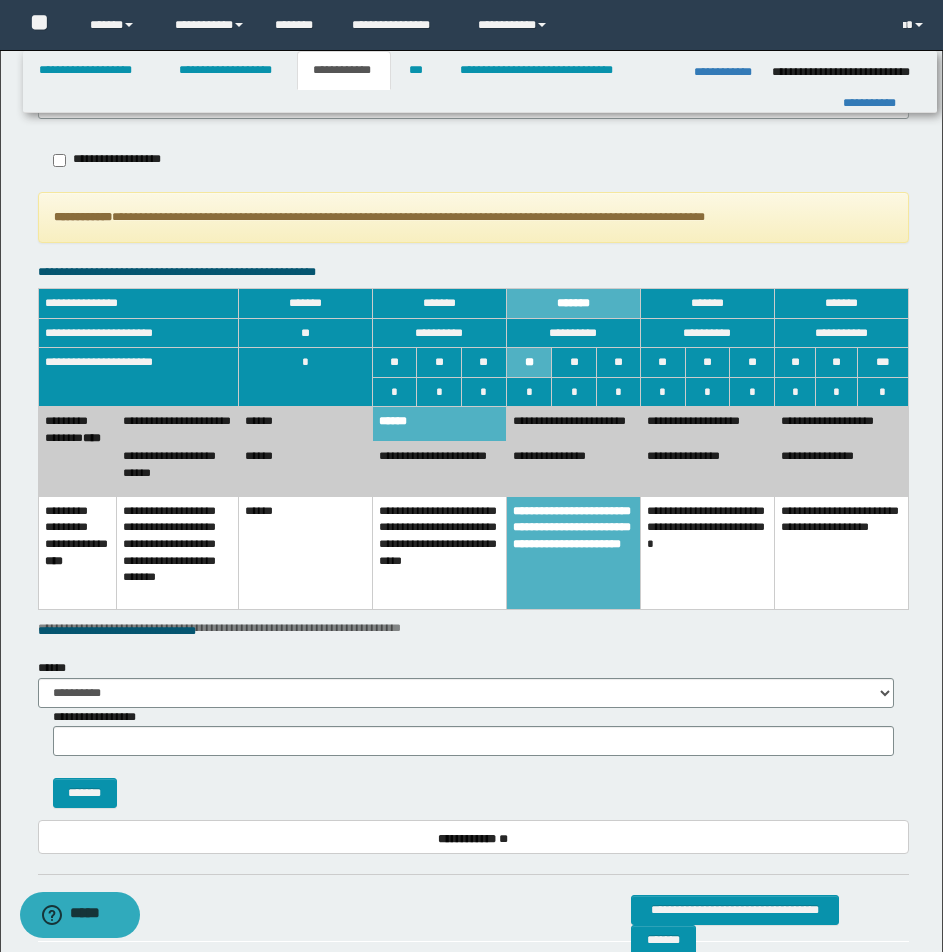 click on "**********" at bounding box center (439, 469) 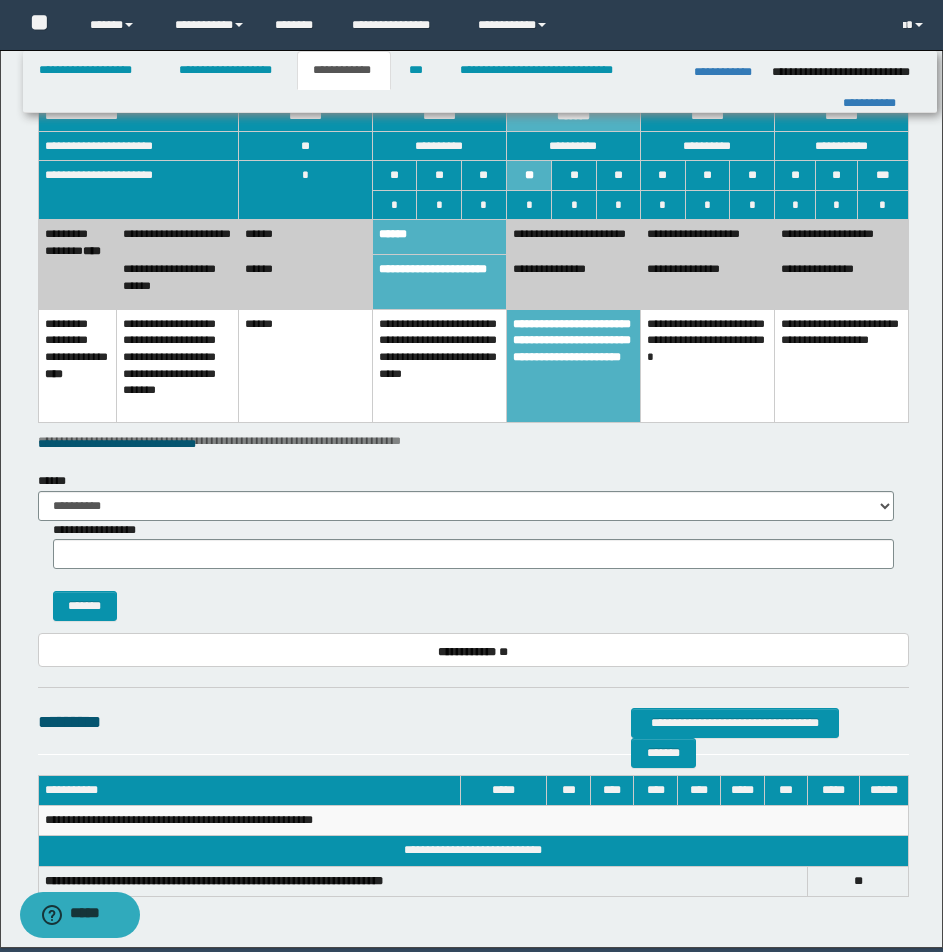 scroll, scrollTop: 1642, scrollLeft: 0, axis: vertical 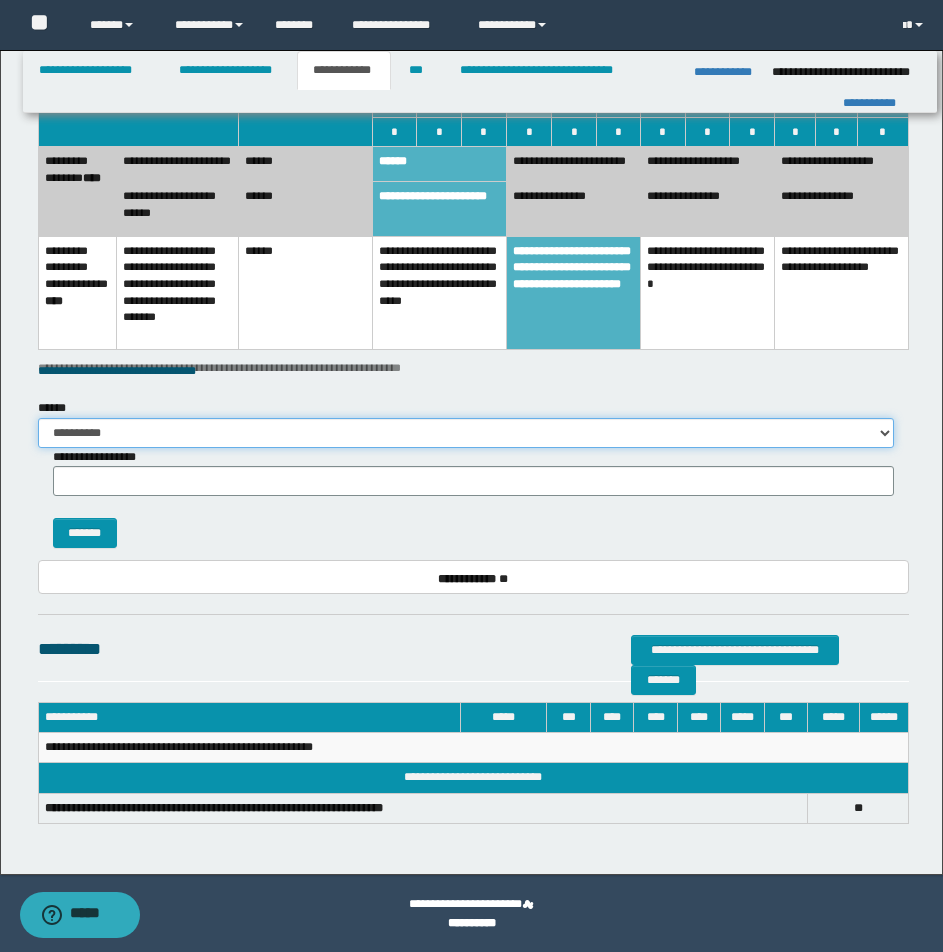 click on "**********" at bounding box center (466, 433) 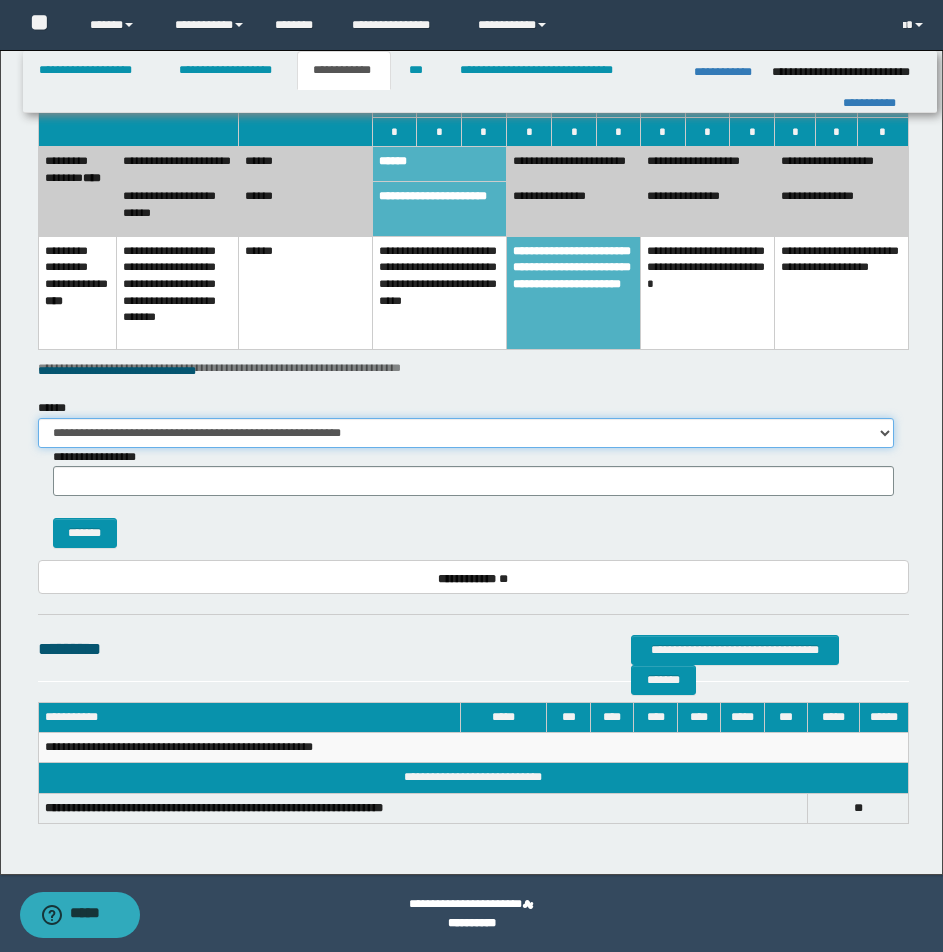 click on "**********" at bounding box center (466, 433) 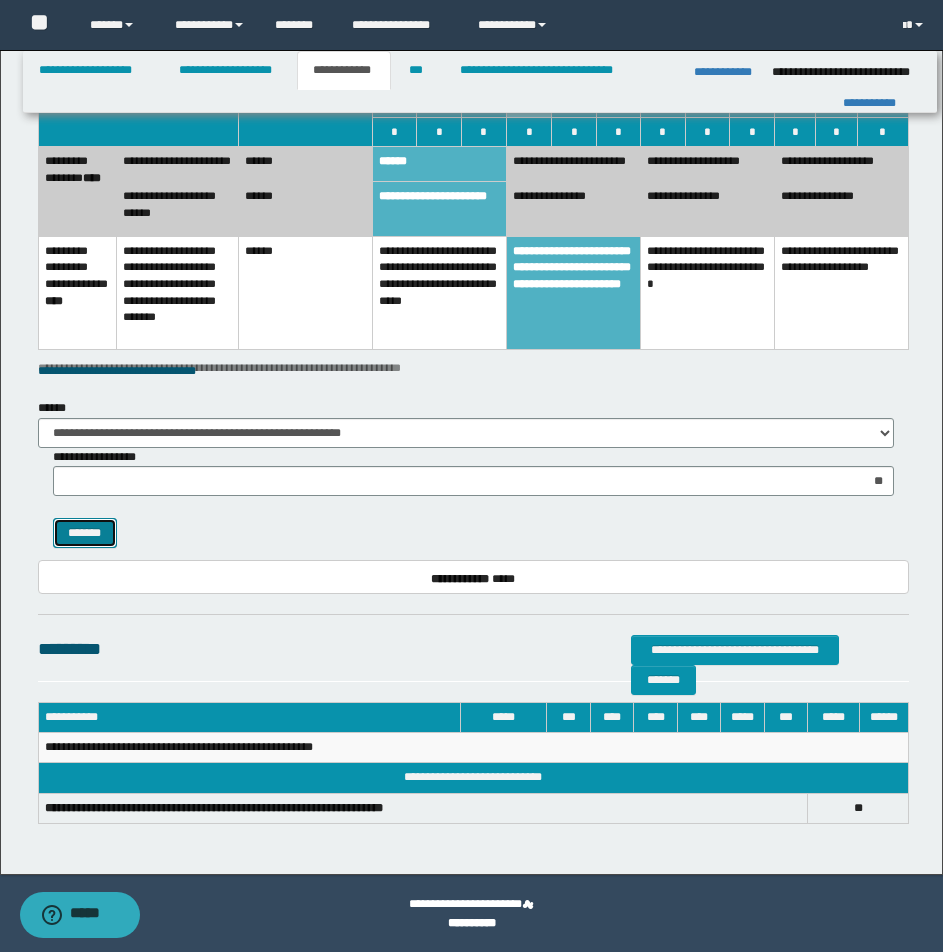 click on "*******" at bounding box center (85, 533) 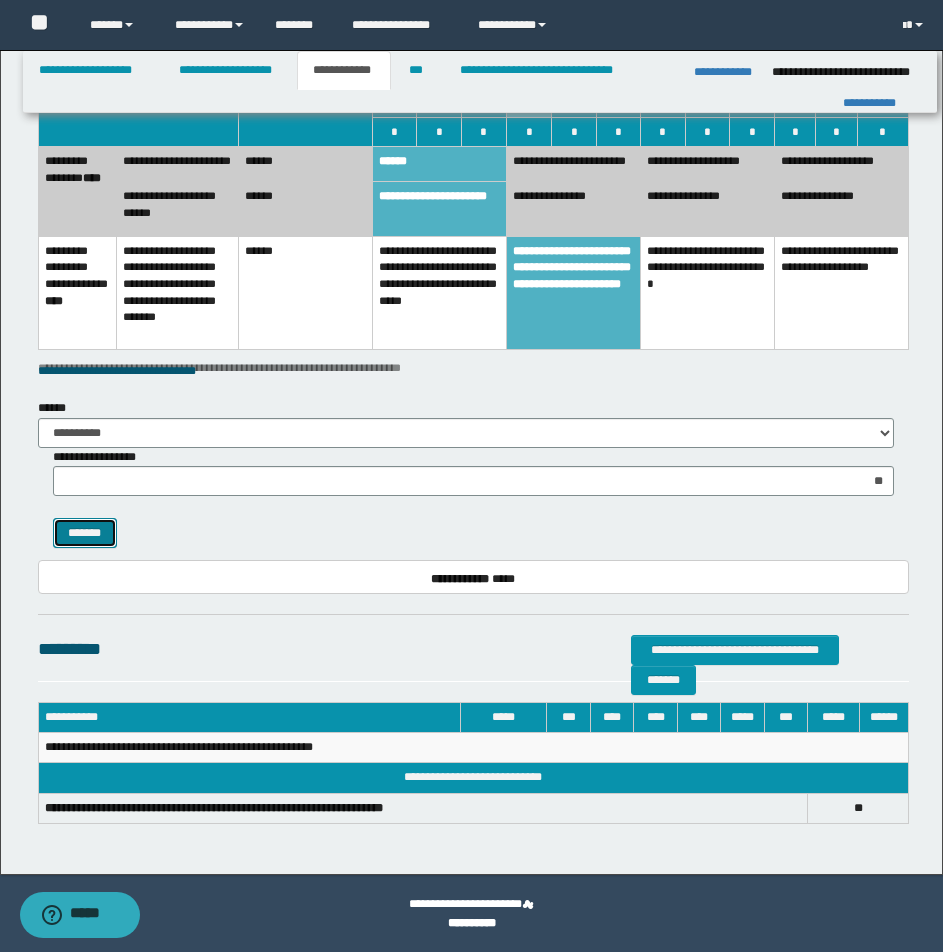 type 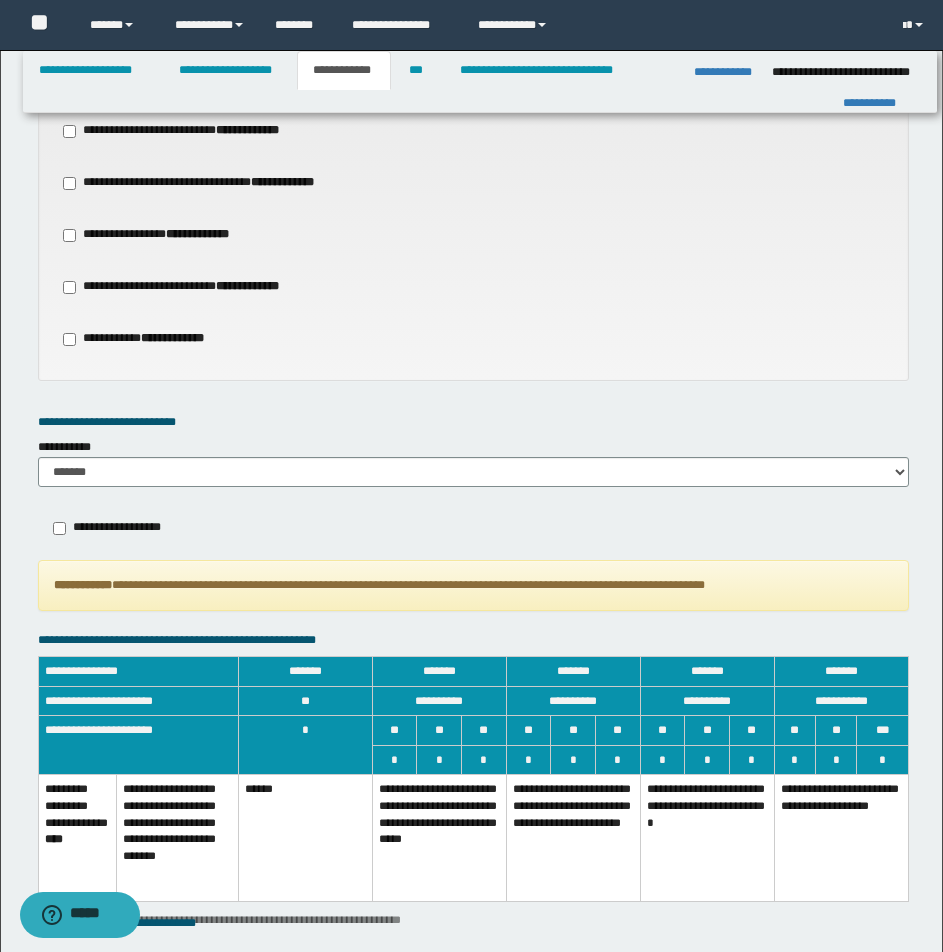 scroll, scrollTop: 952, scrollLeft: 0, axis: vertical 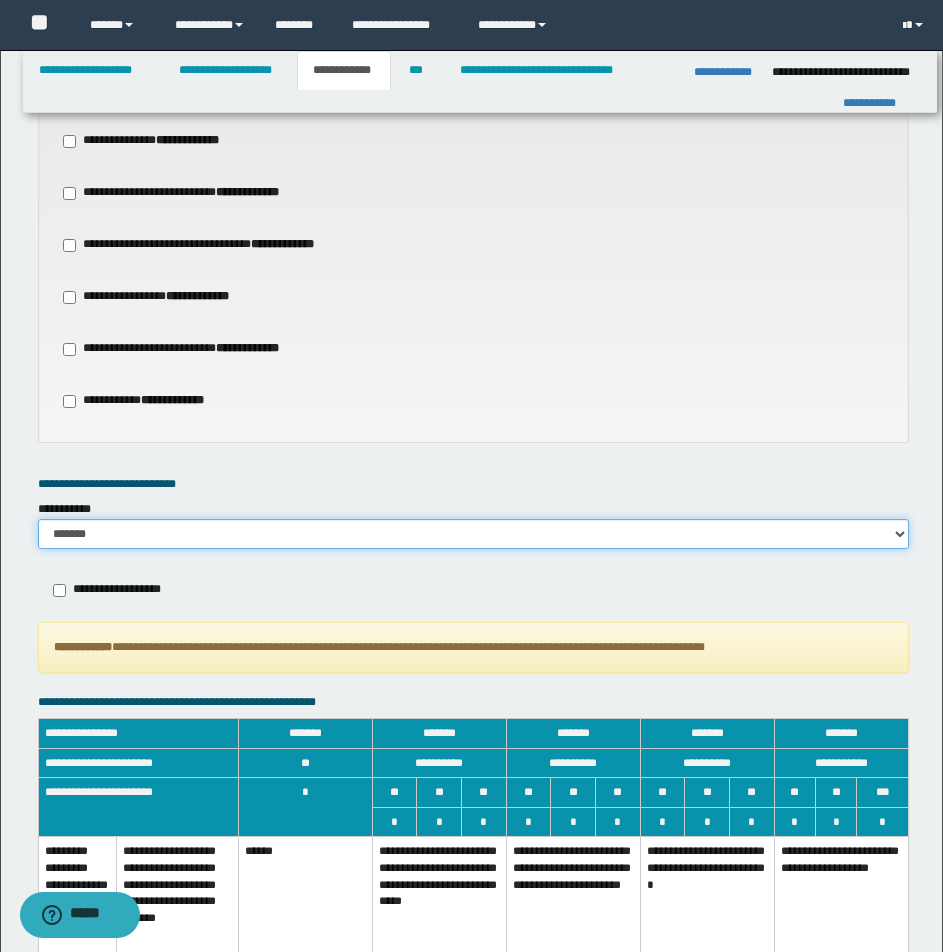 click on "*******
*********" at bounding box center (473, 534) 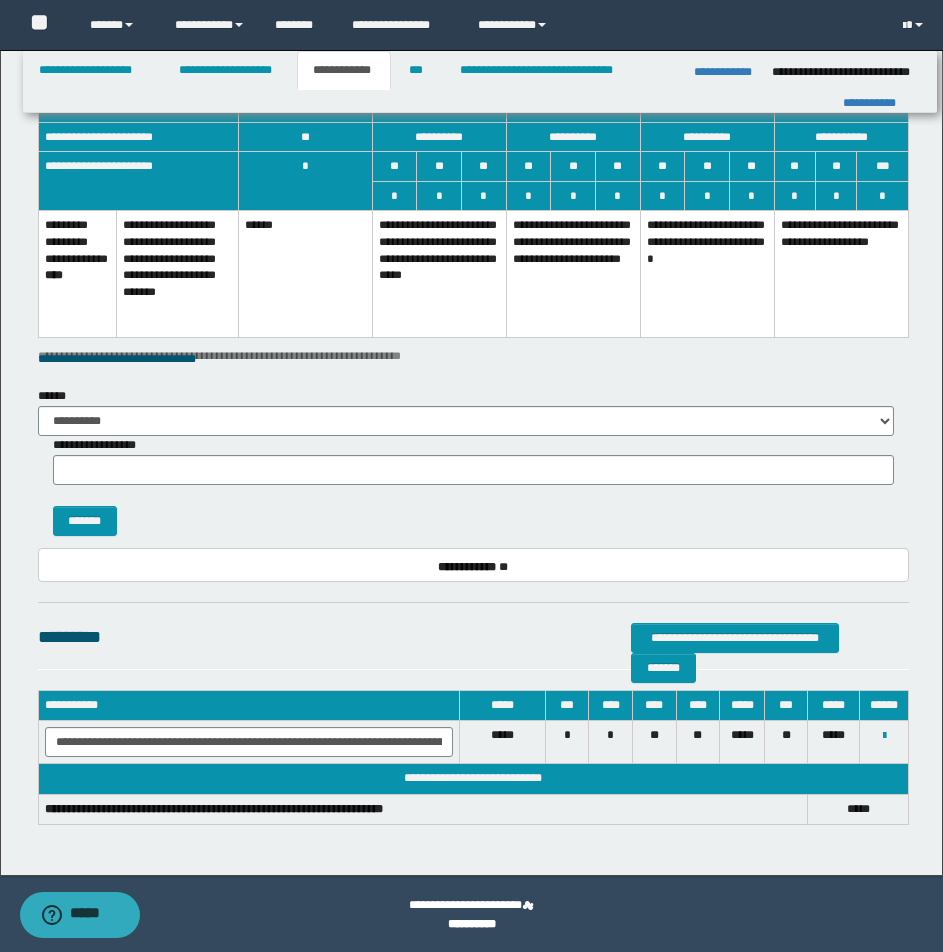 scroll, scrollTop: 1579, scrollLeft: 0, axis: vertical 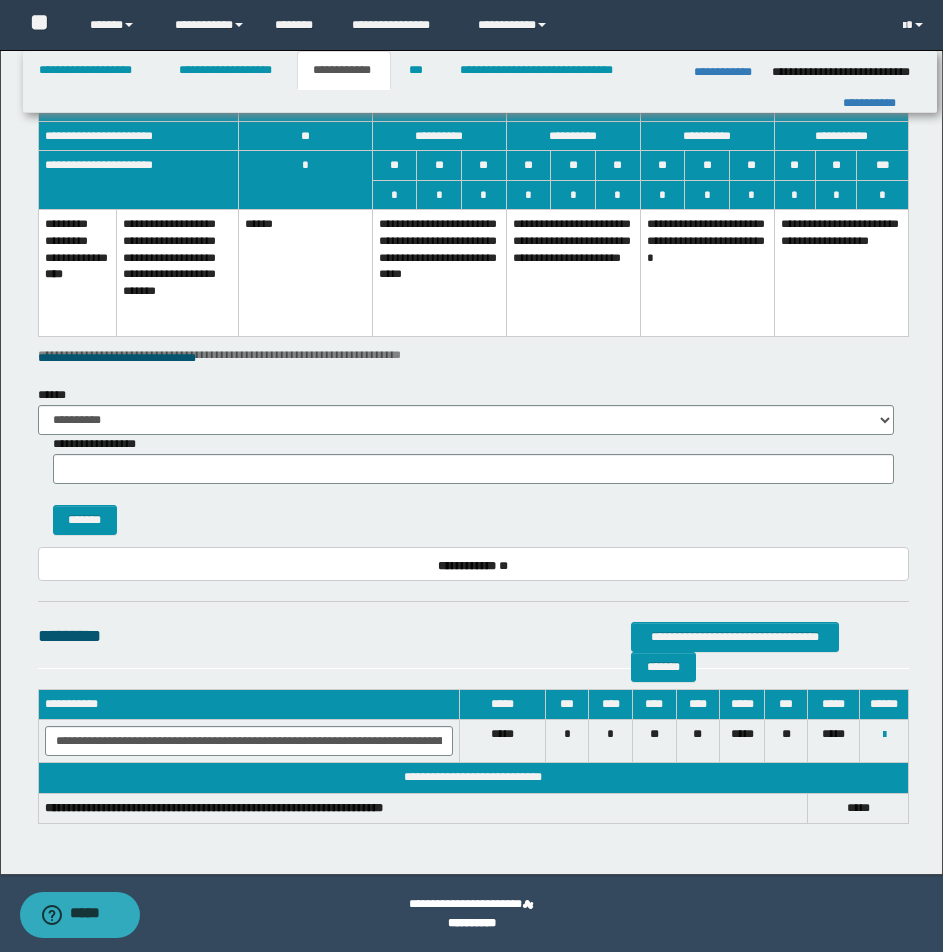 click on "**********" at bounding box center (439, 273) 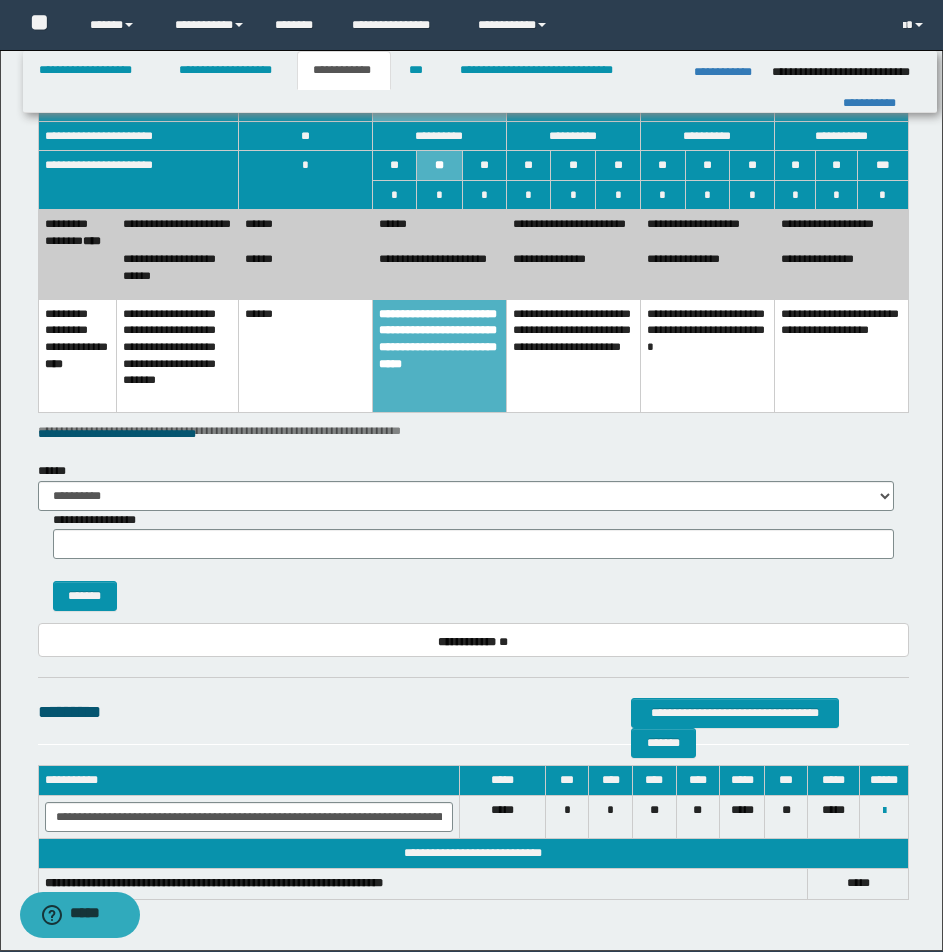 click on "******" at bounding box center [305, 227] 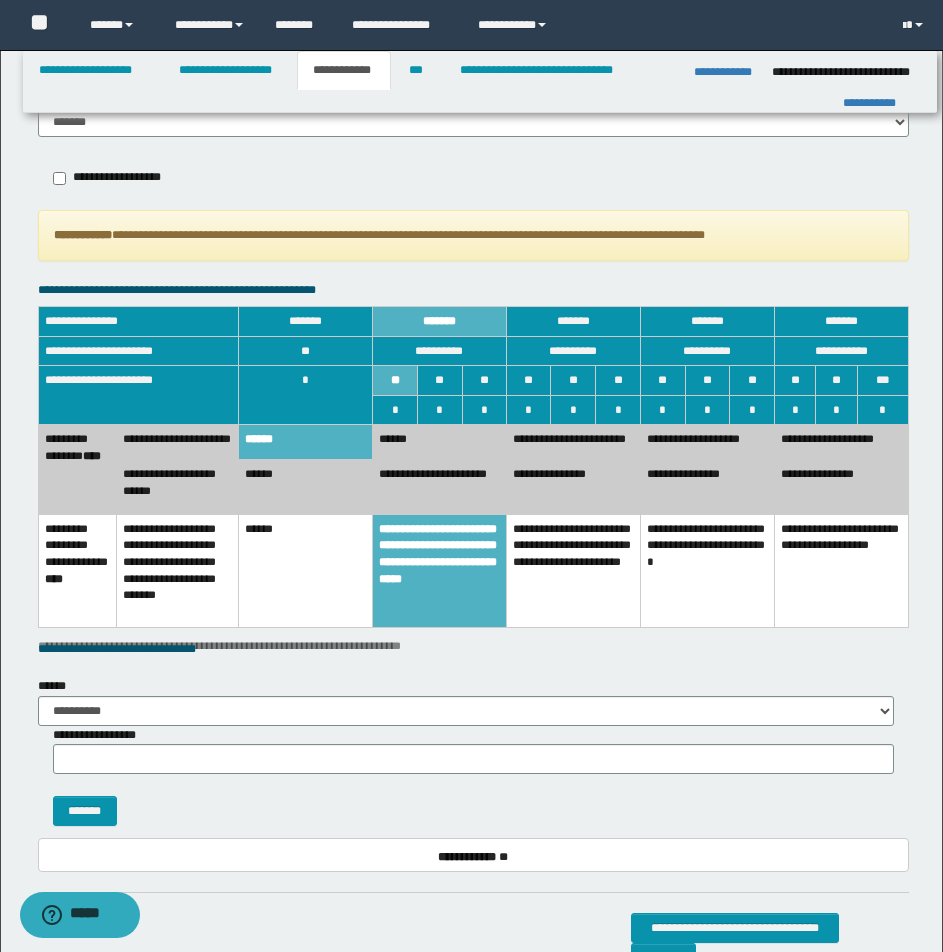 scroll, scrollTop: 1314, scrollLeft: 0, axis: vertical 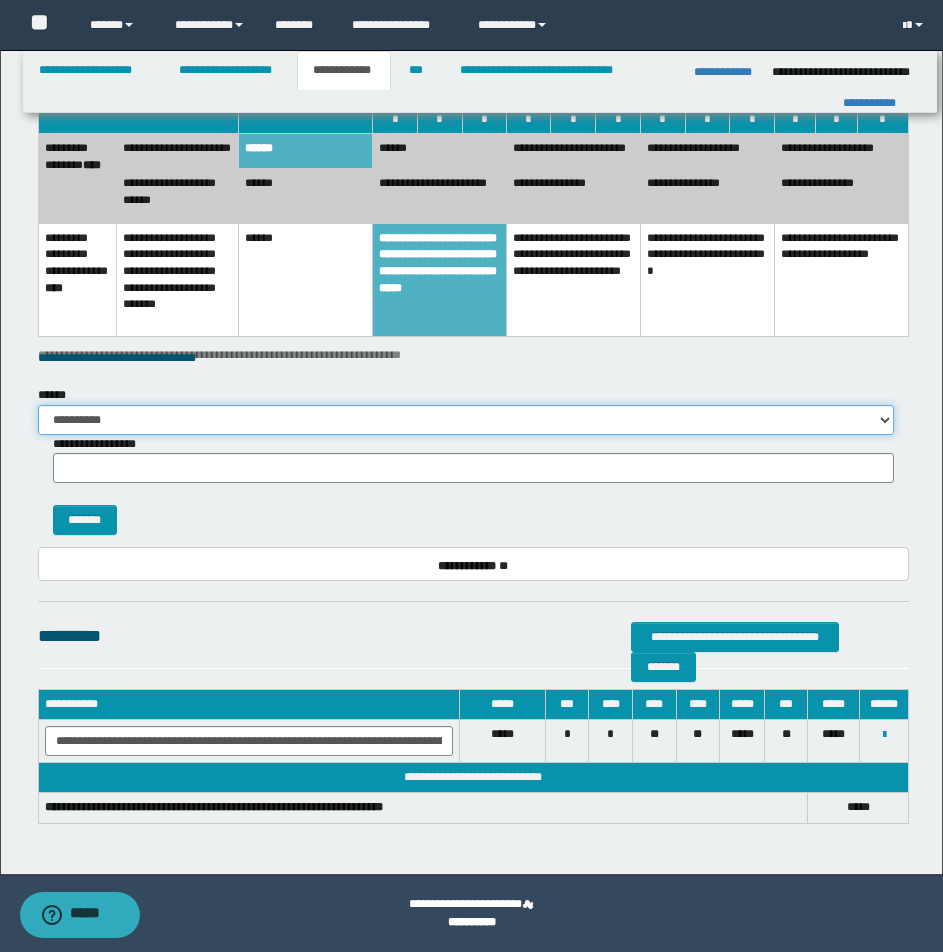 click on "**********" at bounding box center [466, 420] 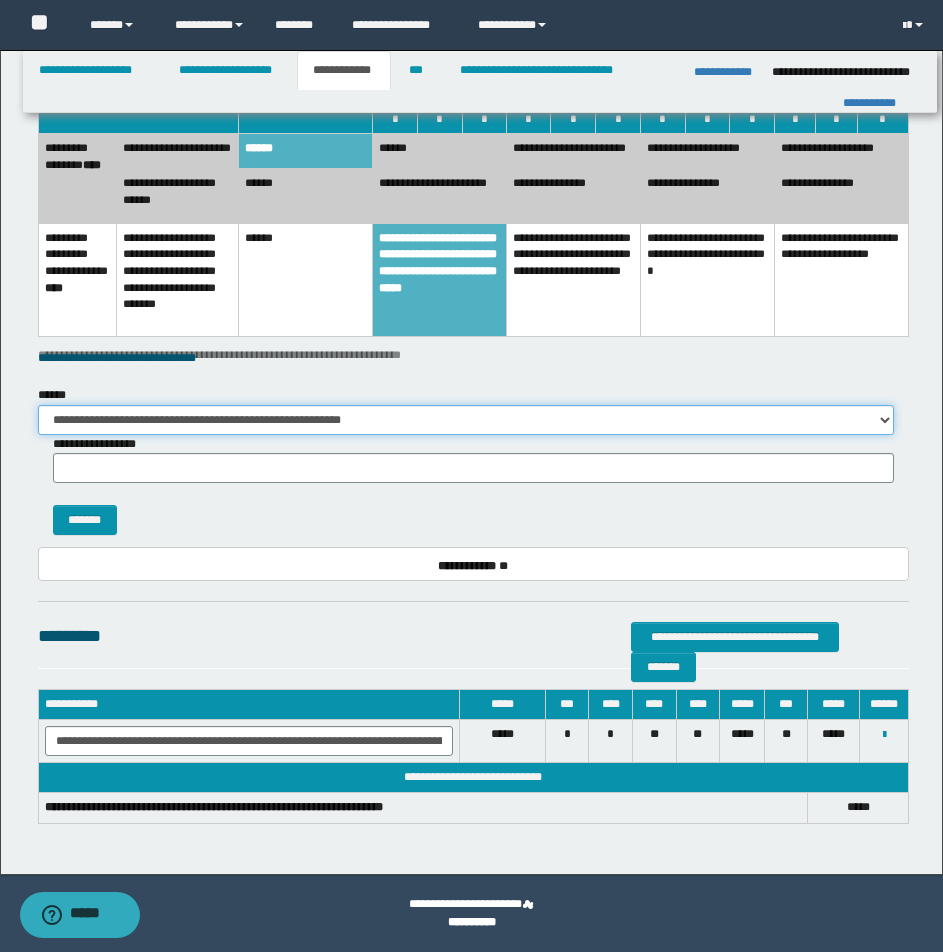 click on "**********" at bounding box center (466, 420) 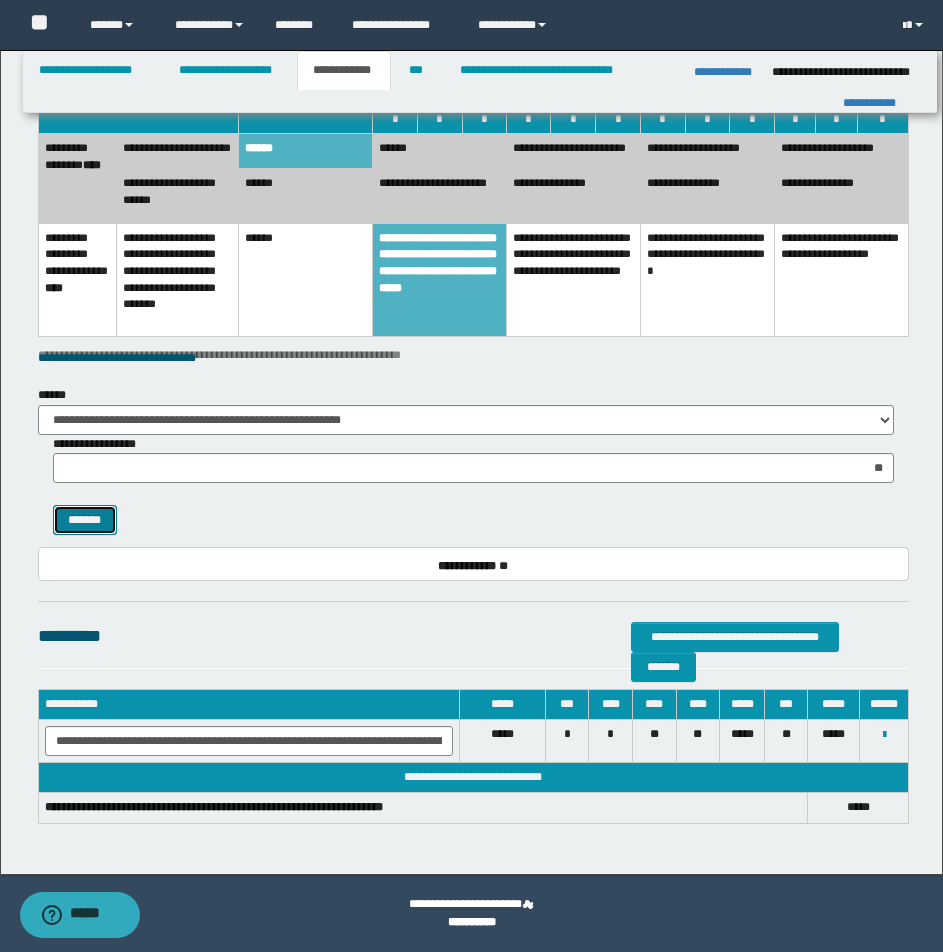 click on "*******" at bounding box center (85, 520) 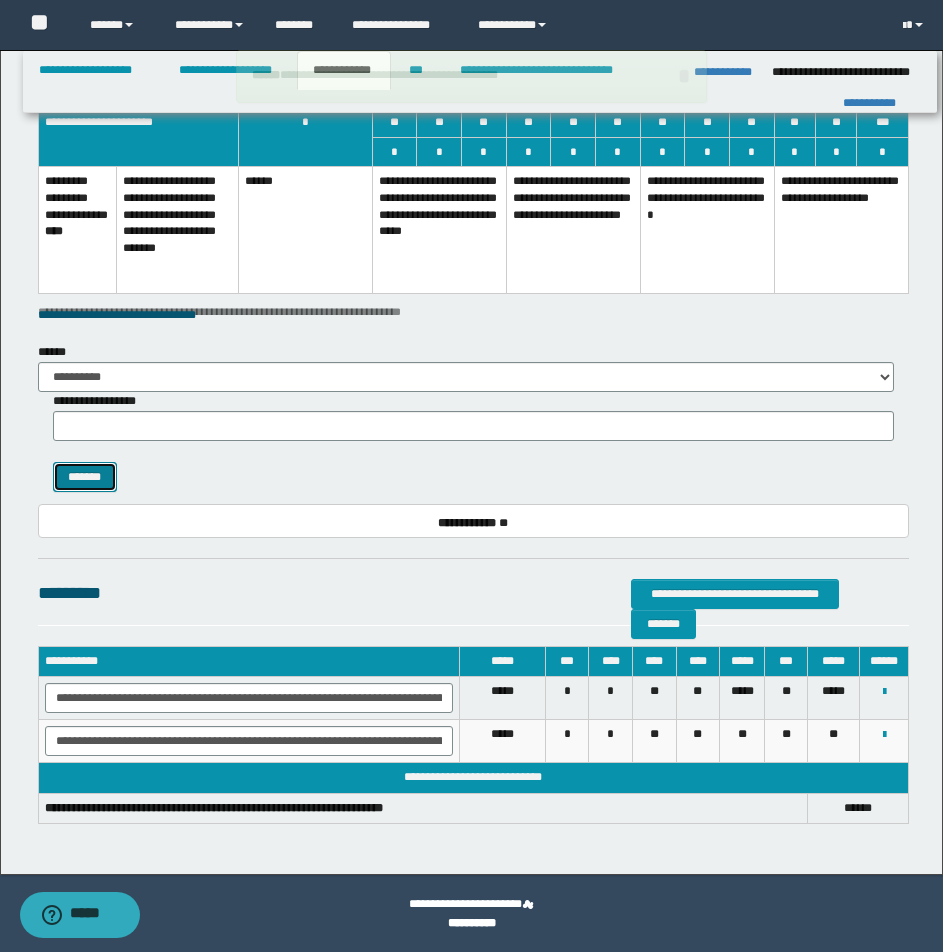 scroll, scrollTop: 1622, scrollLeft: 0, axis: vertical 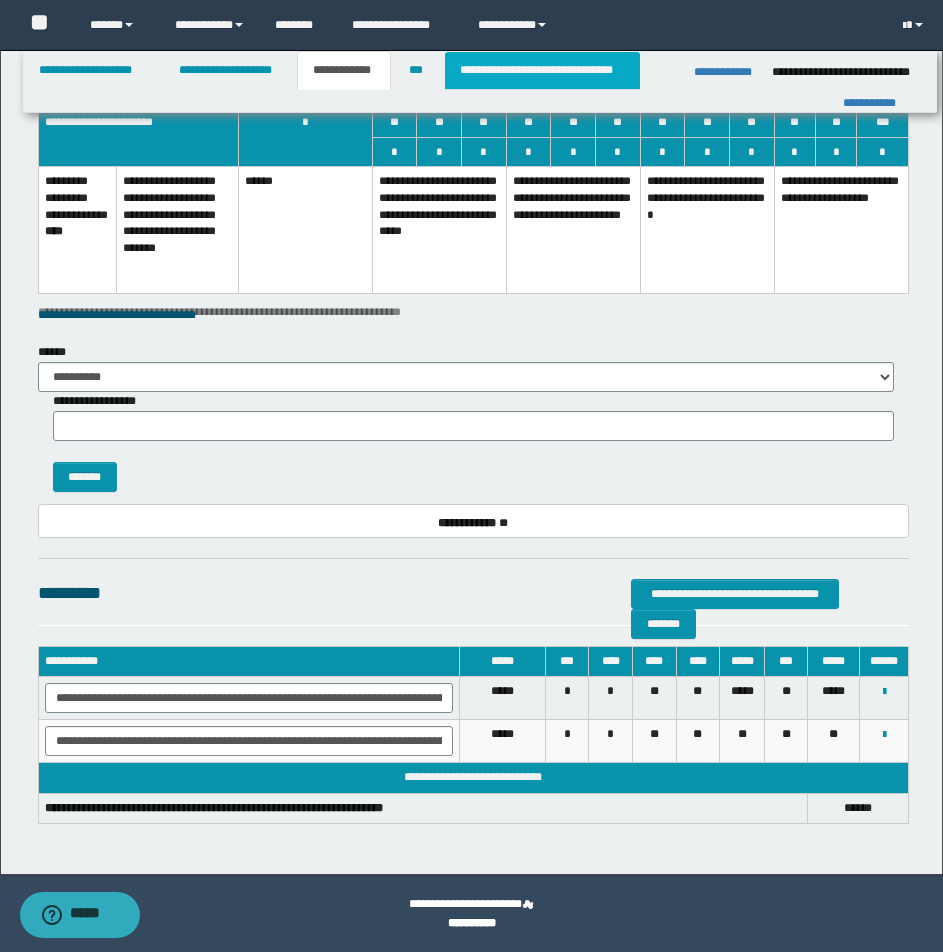 click on "**********" at bounding box center [542, 70] 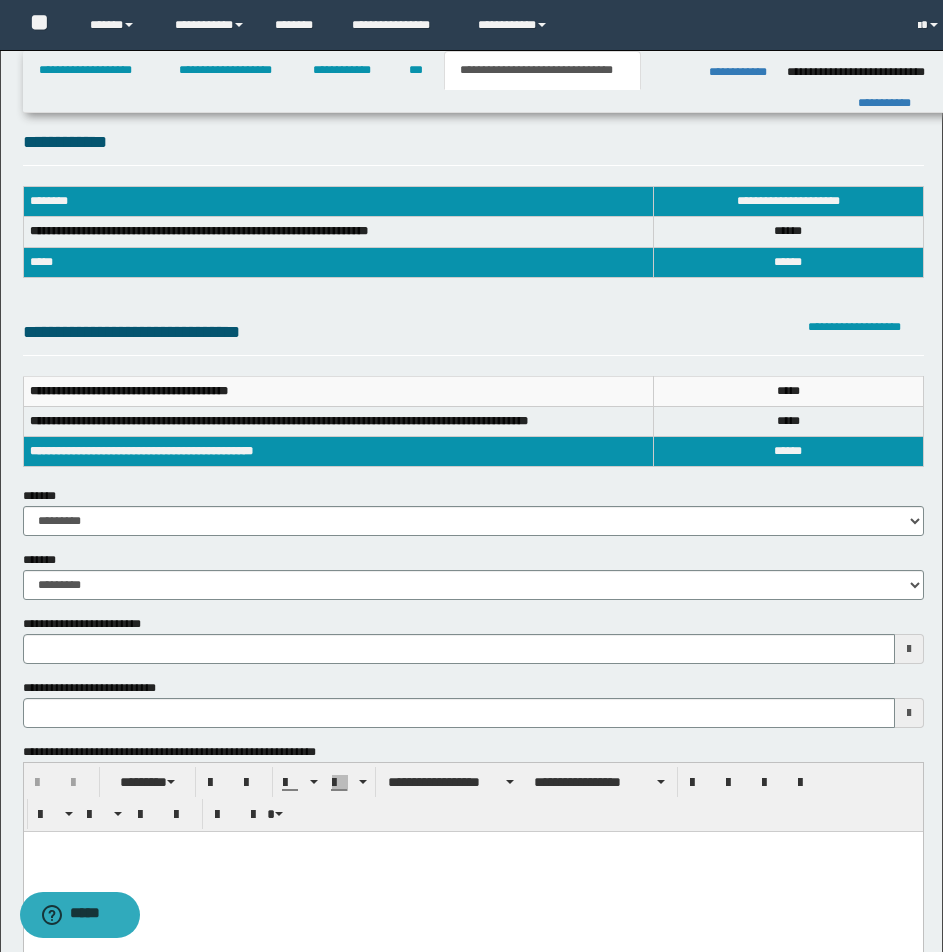 scroll, scrollTop: 0, scrollLeft: 0, axis: both 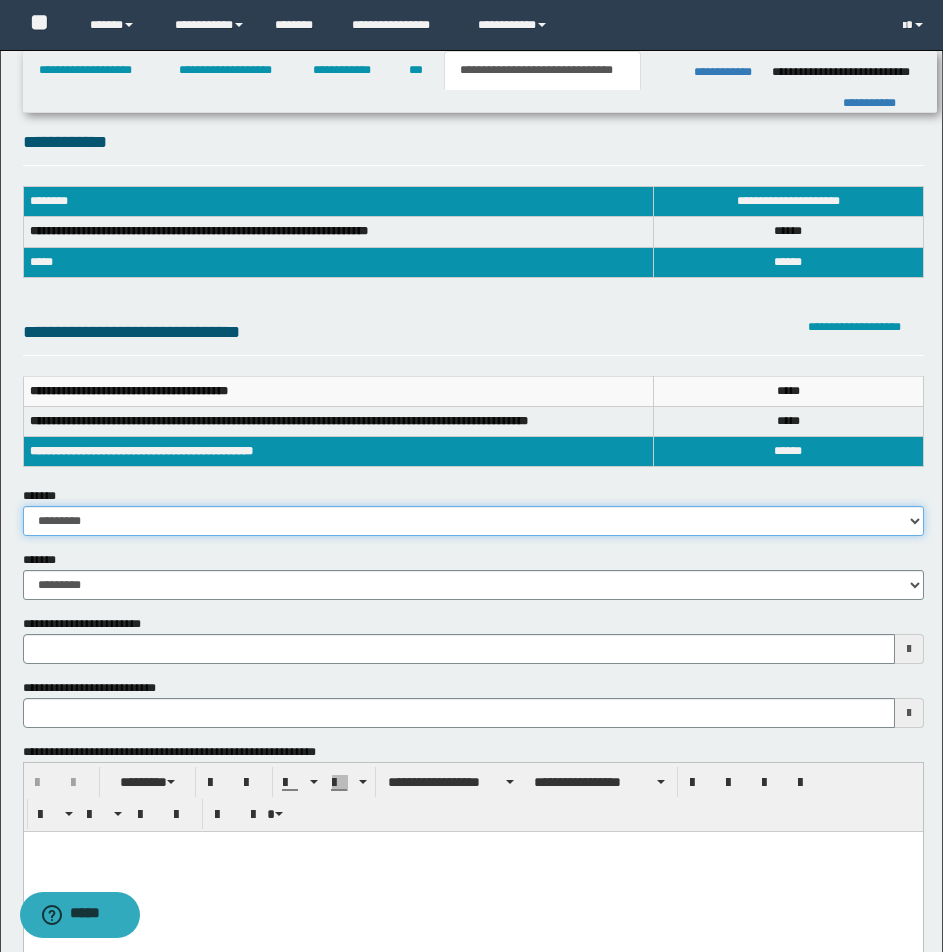 click on "**********" at bounding box center (473, 521) 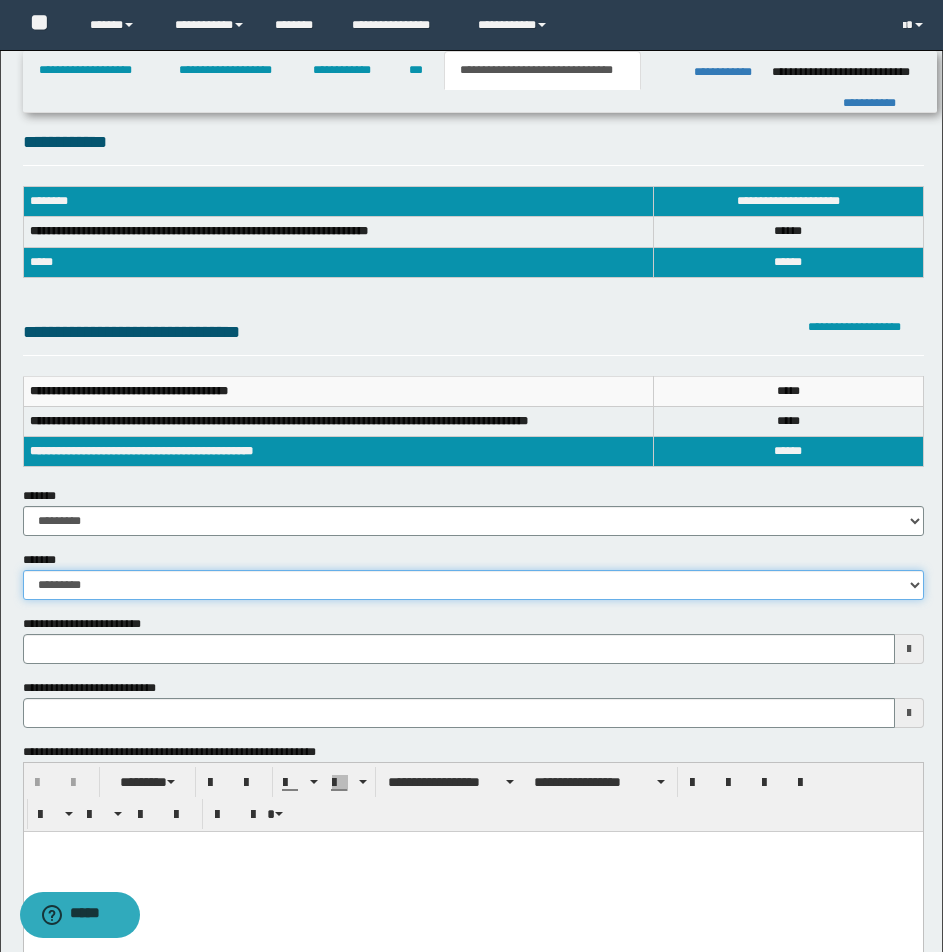 click on "**********" at bounding box center (473, 585) 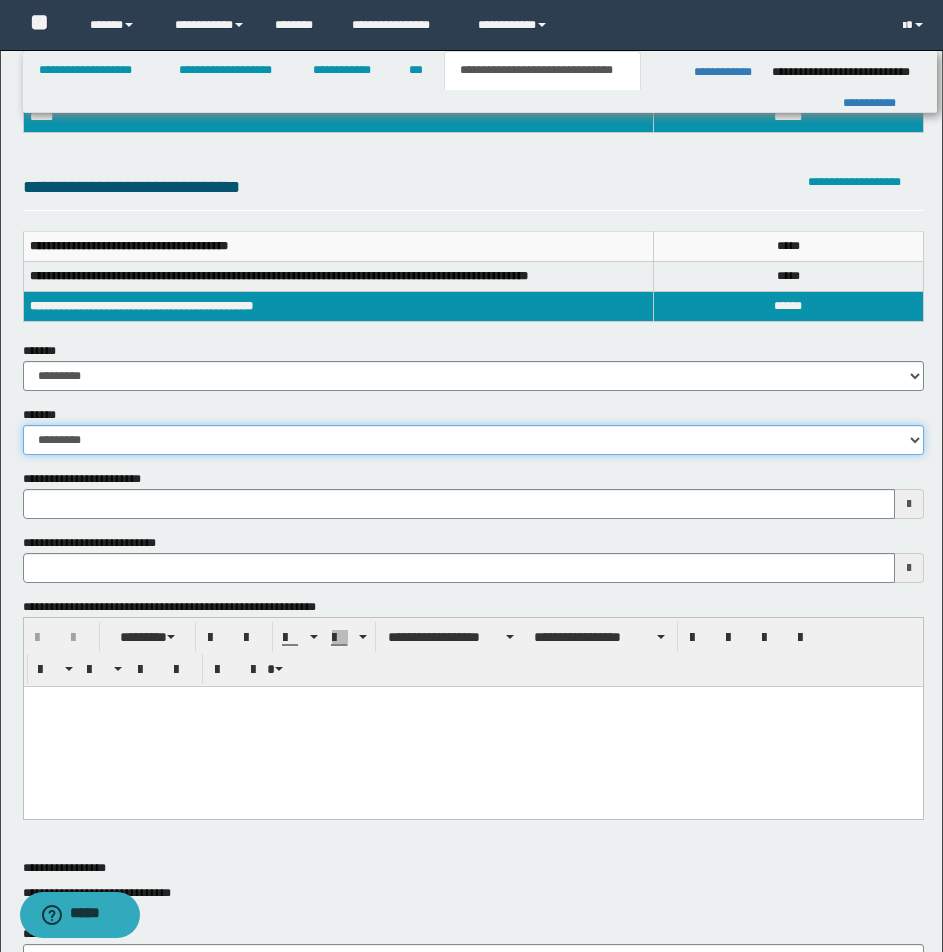 scroll, scrollTop: 185, scrollLeft: 0, axis: vertical 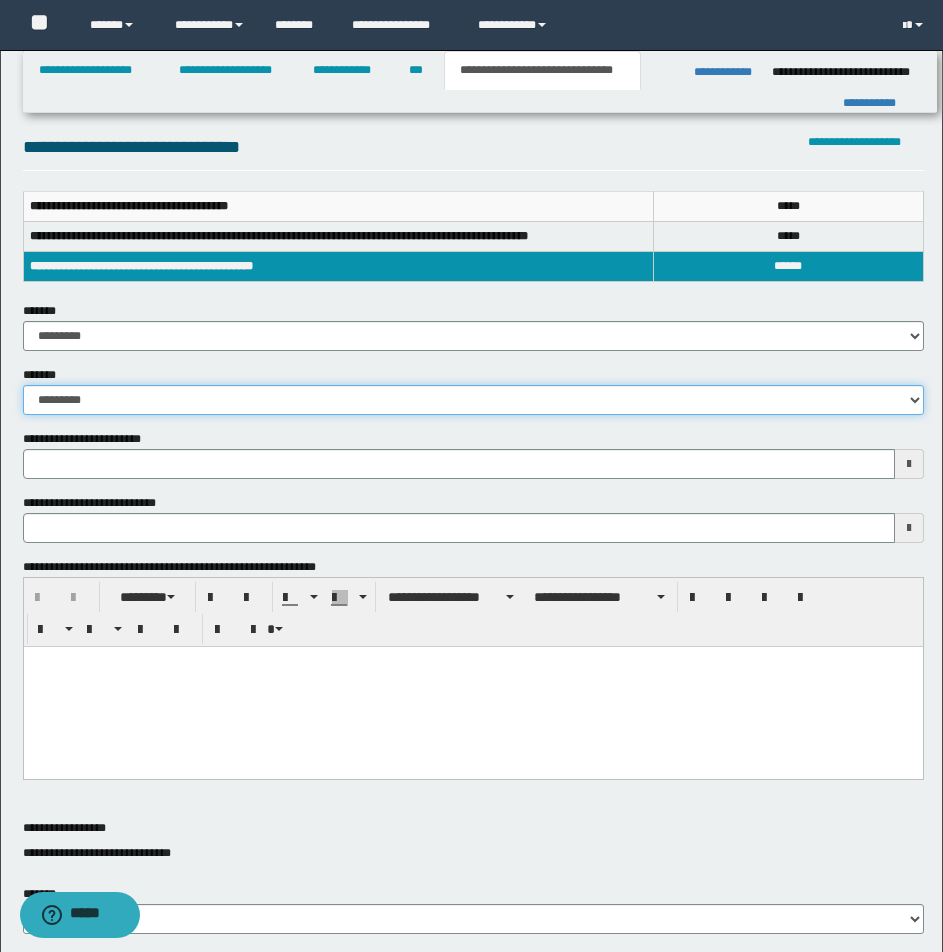 type 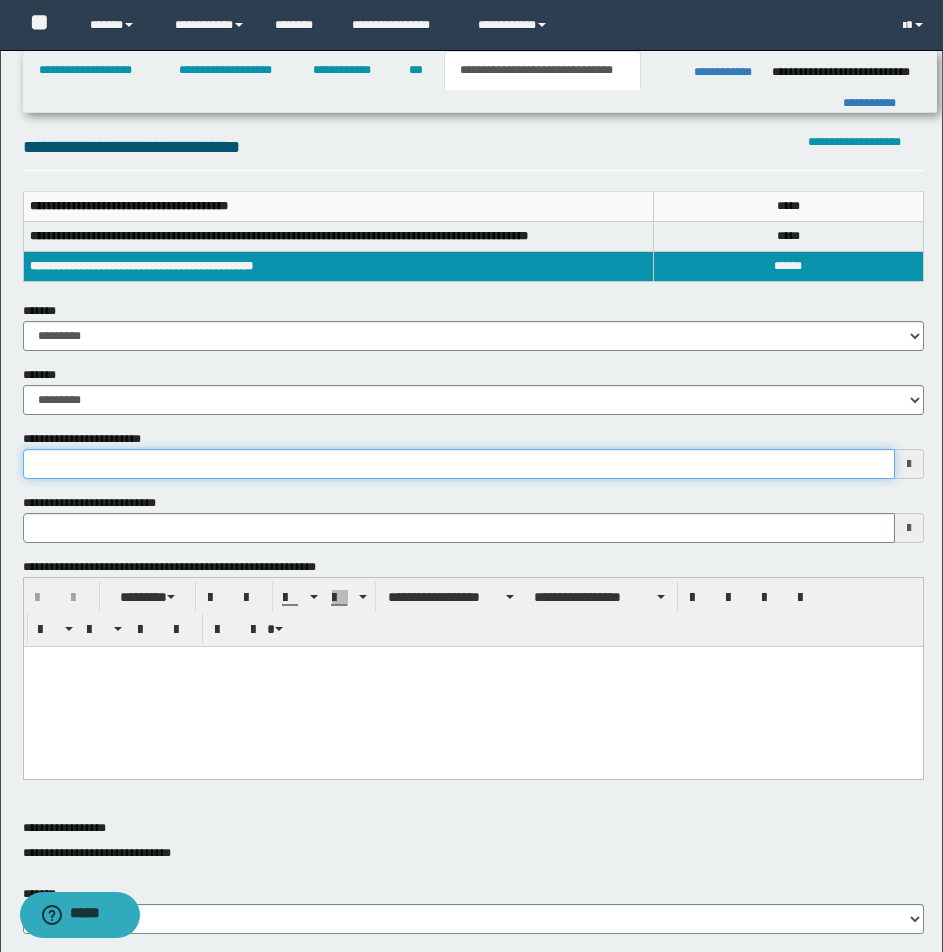 click on "**********" at bounding box center [459, 464] 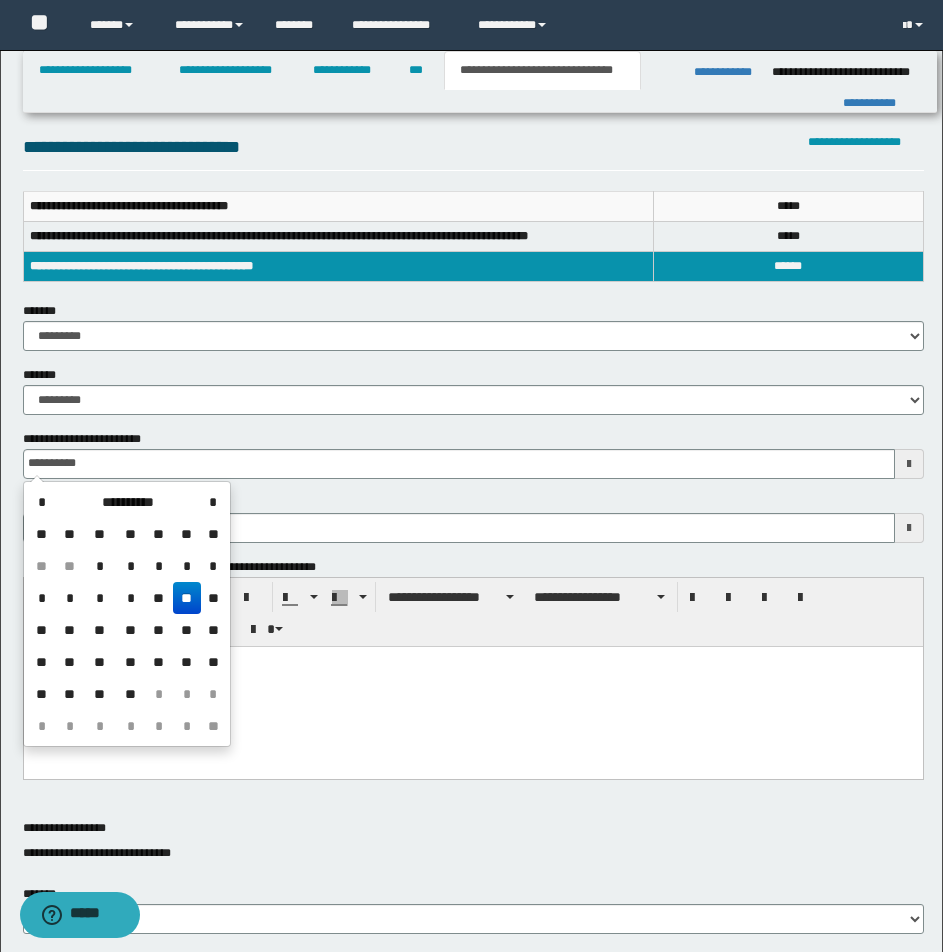 click on "**" at bounding box center (187, 598) 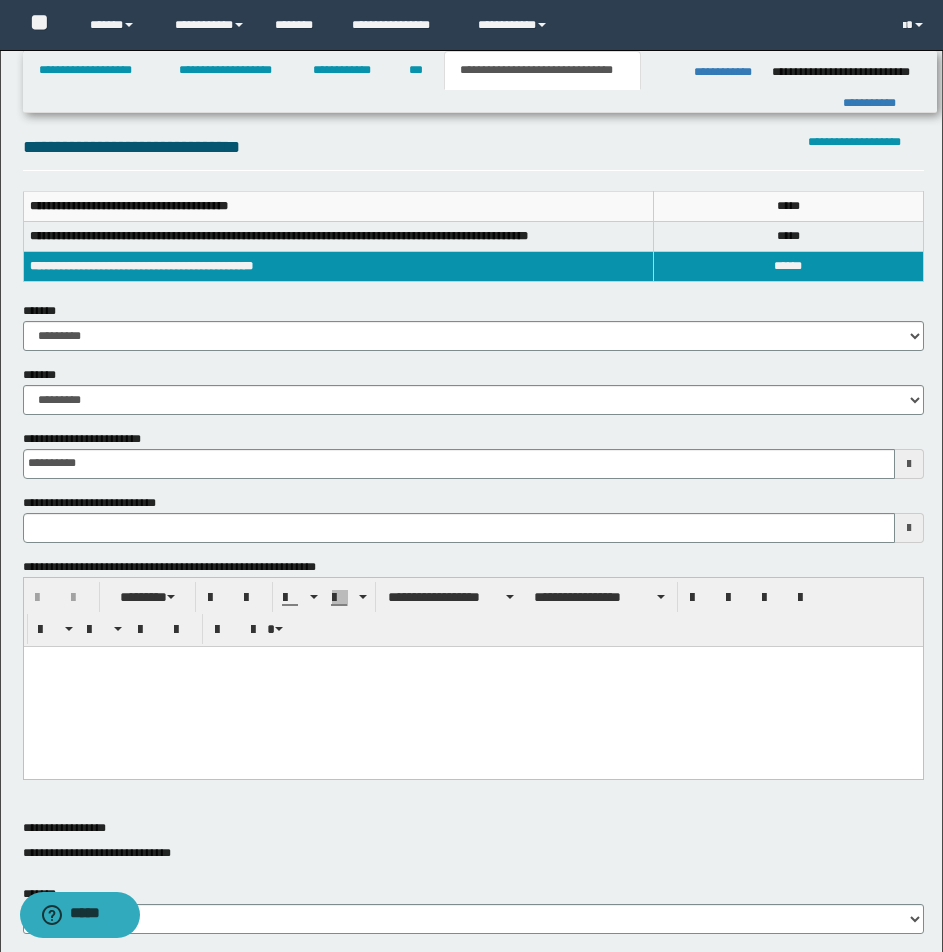 click at bounding box center [472, 686] 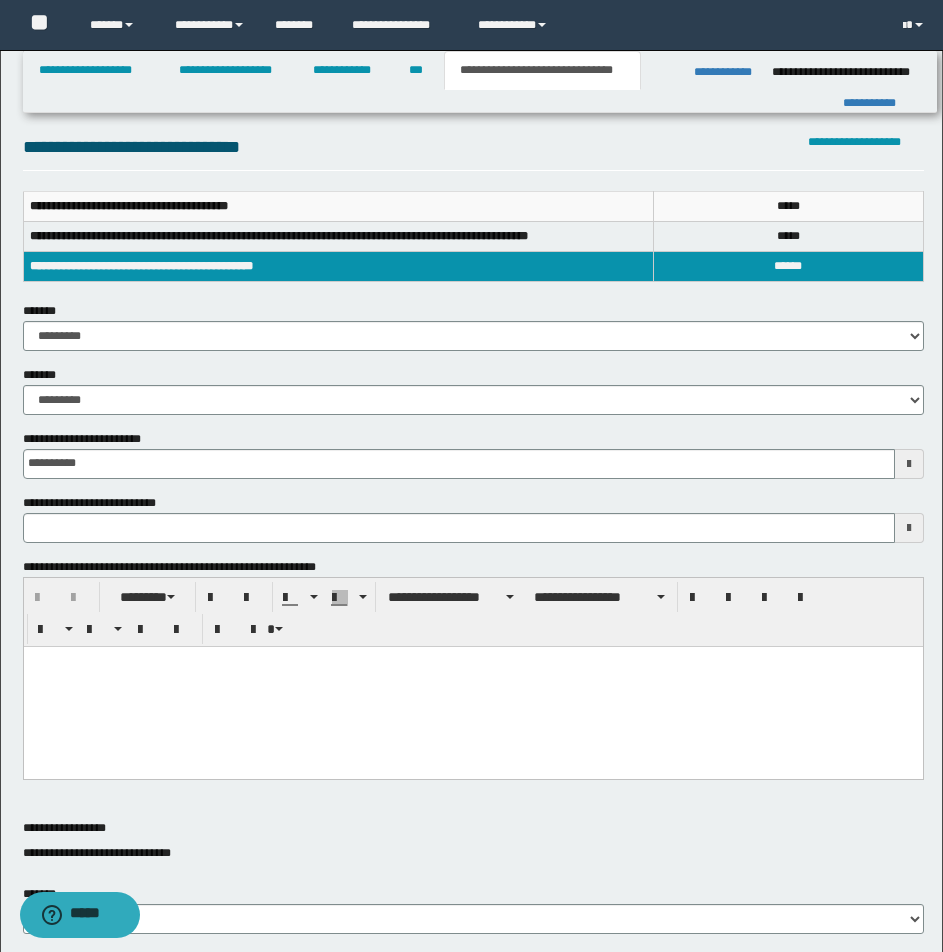 type 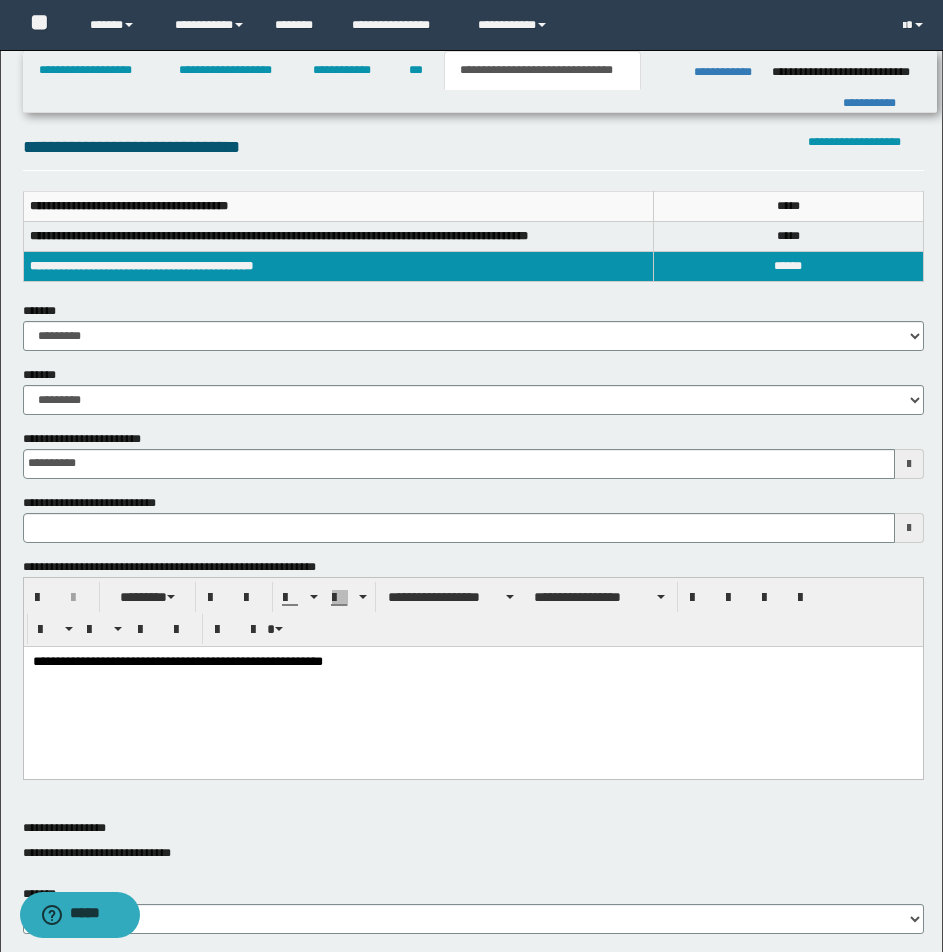 click on "**********" at bounding box center (473, 518) 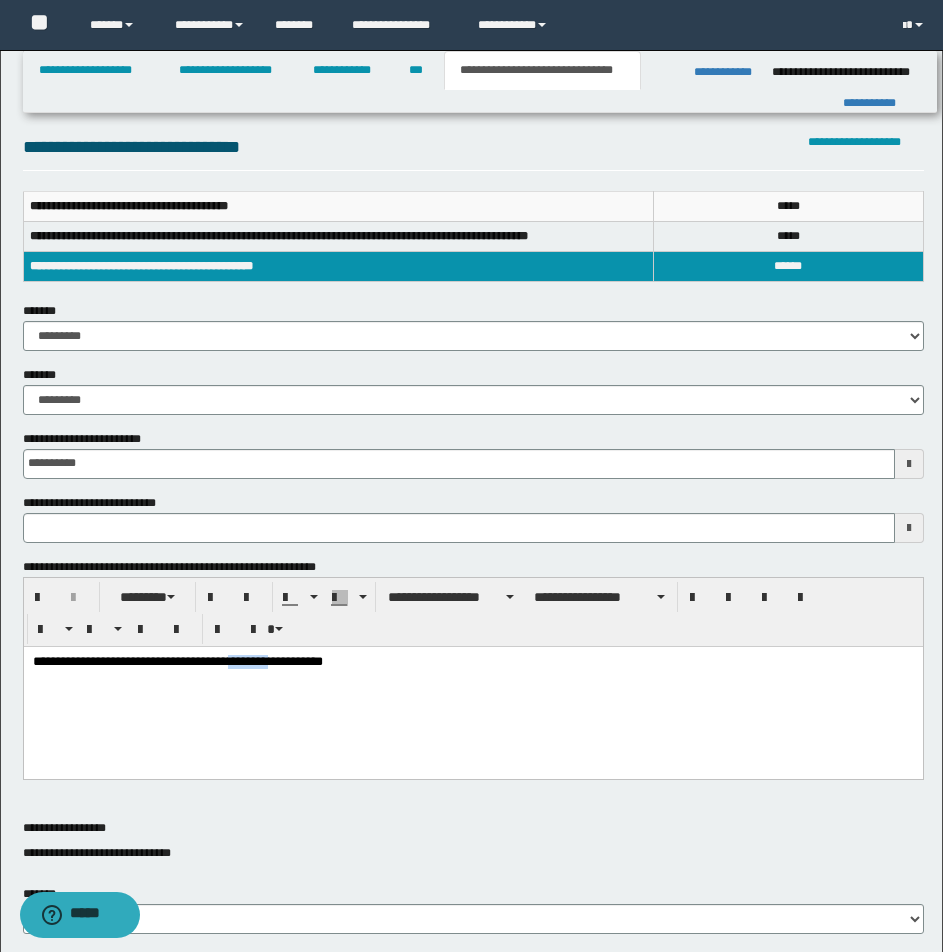 drag, startPoint x: 263, startPoint y: 661, endPoint x: 265, endPoint y: 704, distance: 43.046486 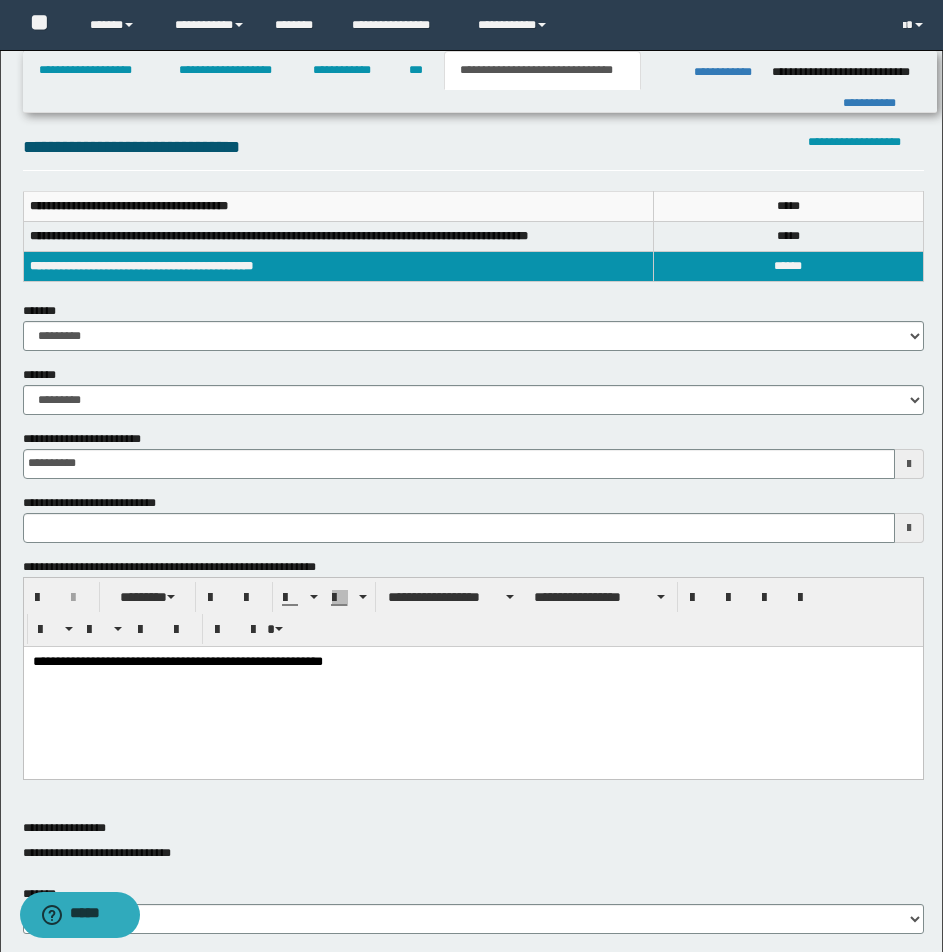 click on "**********" at bounding box center [472, 662] 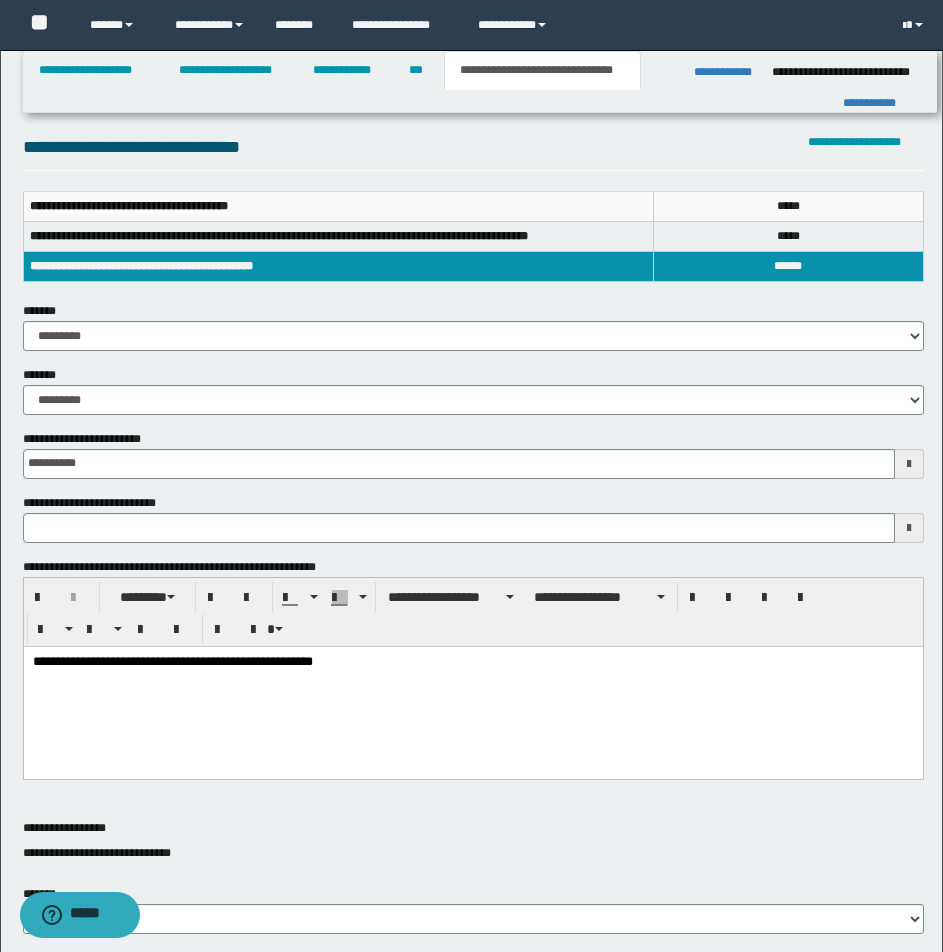 click on "**********" at bounding box center [472, 687] 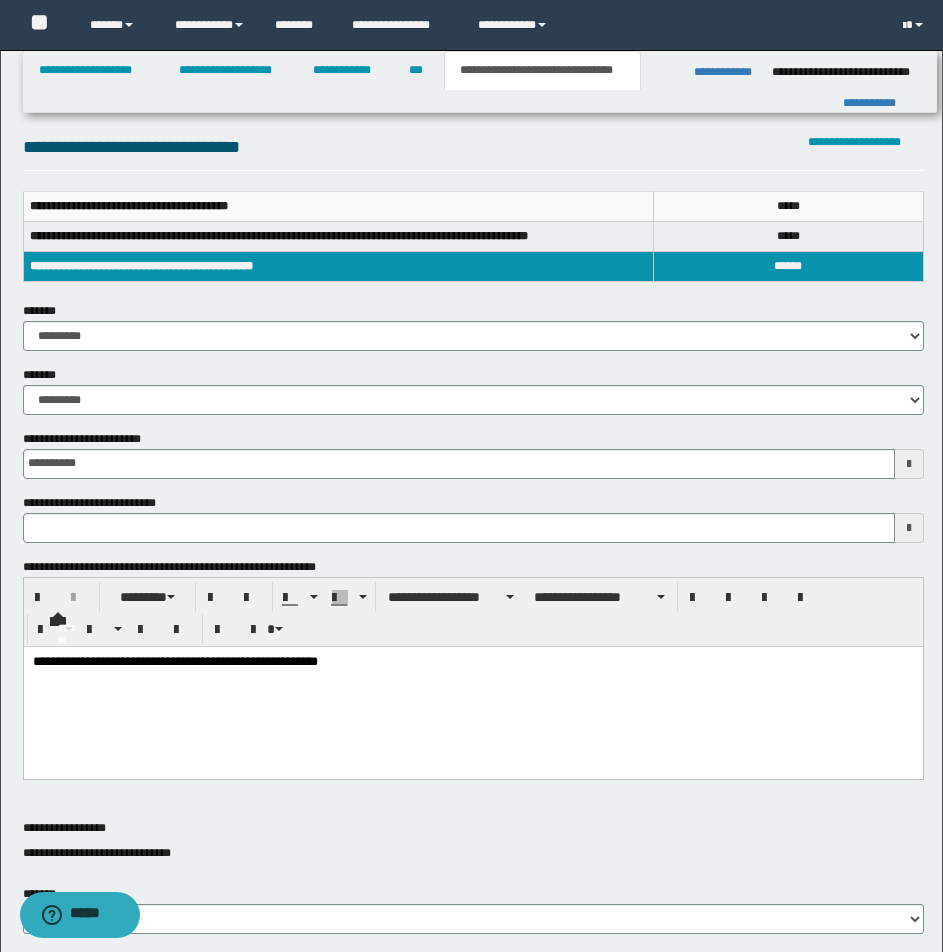 drag, startPoint x: 14, startPoint y: 593, endPoint x: 2, endPoint y: 578, distance: 19.209373 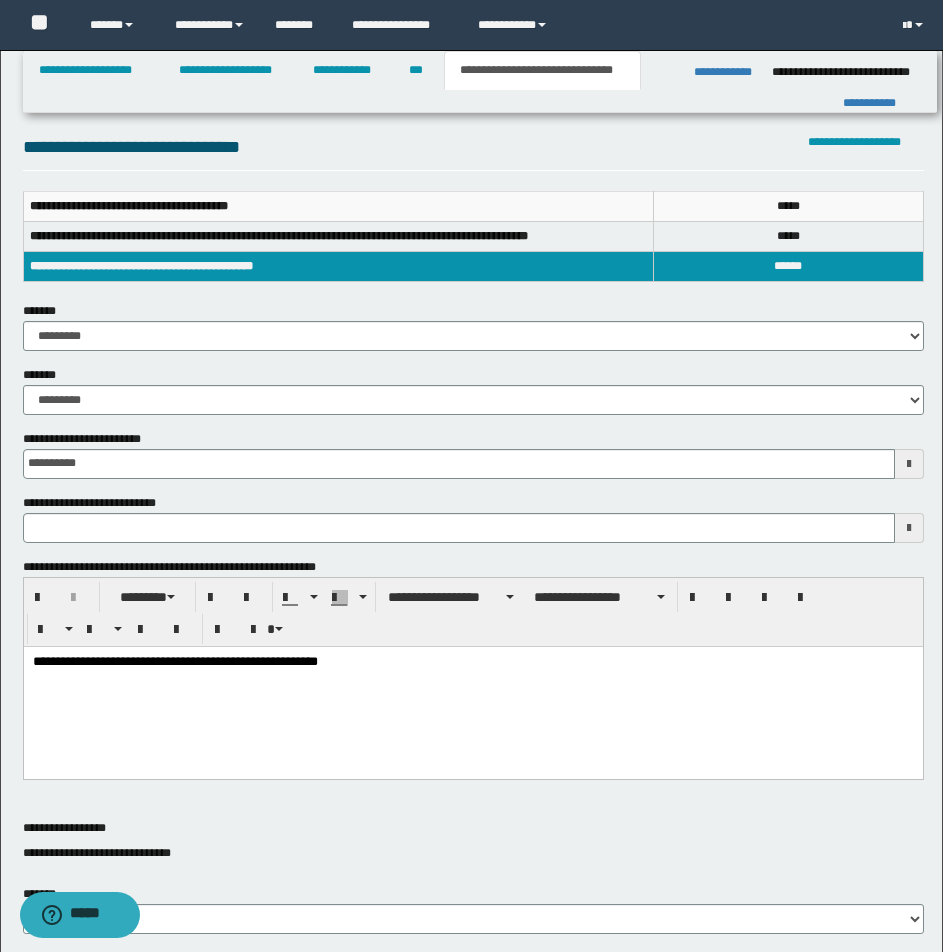 click on "**********" at bounding box center (472, 687) 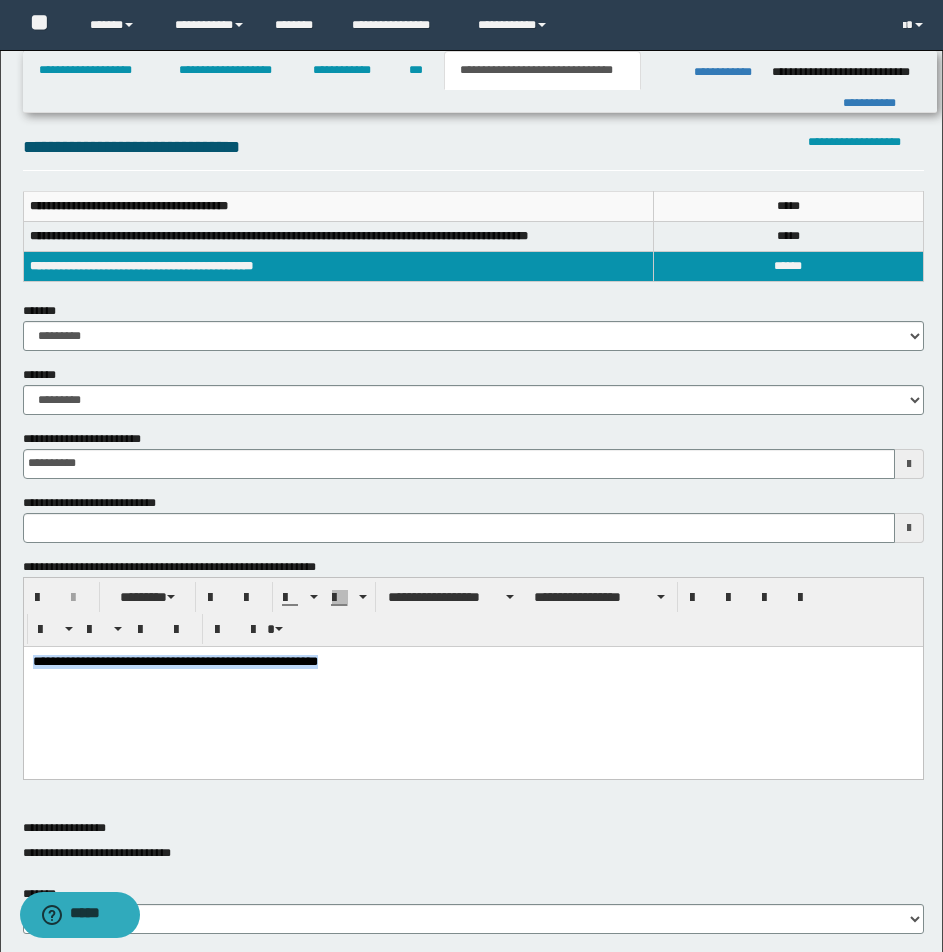 drag, startPoint x: 35, startPoint y: 658, endPoint x: 597, endPoint y: 658, distance: 562 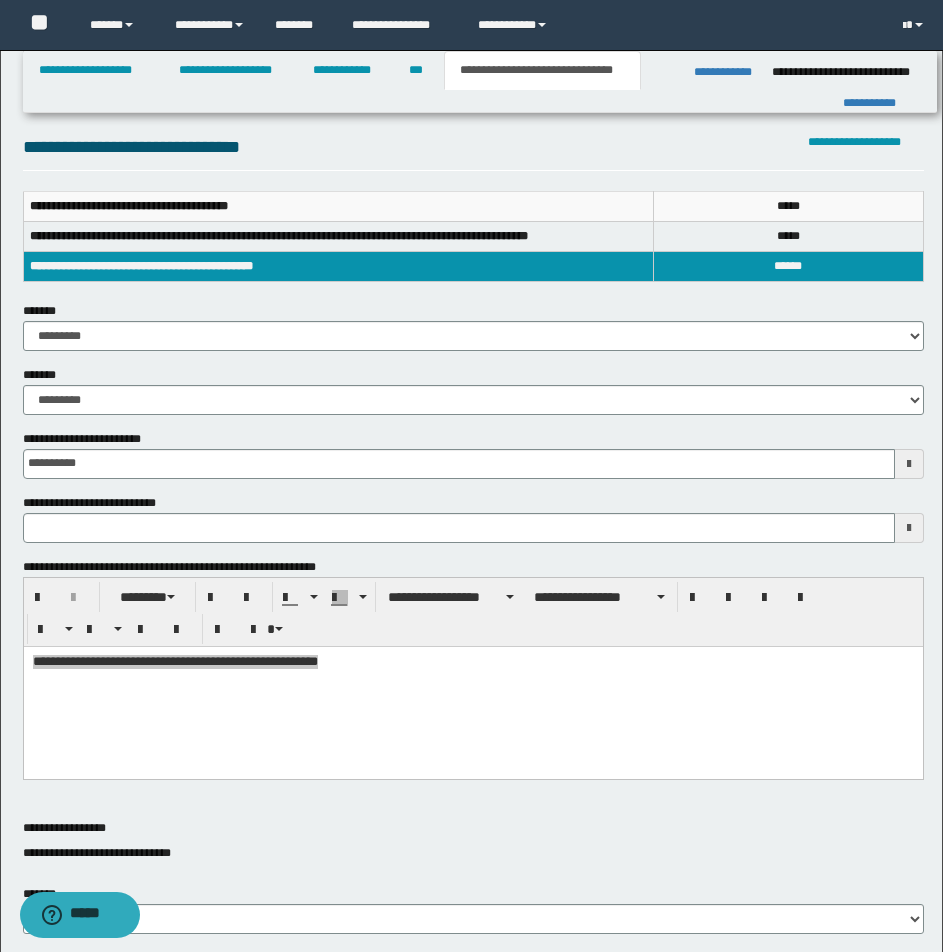 type 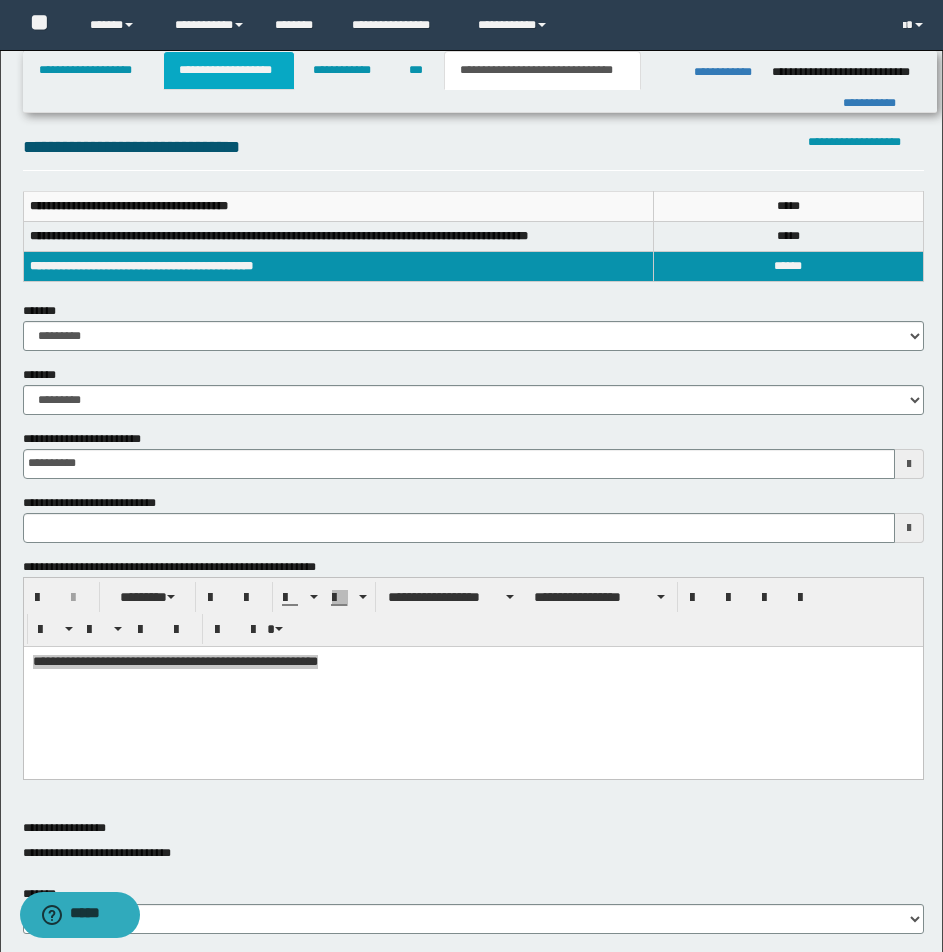 click on "**********" at bounding box center (229, 70) 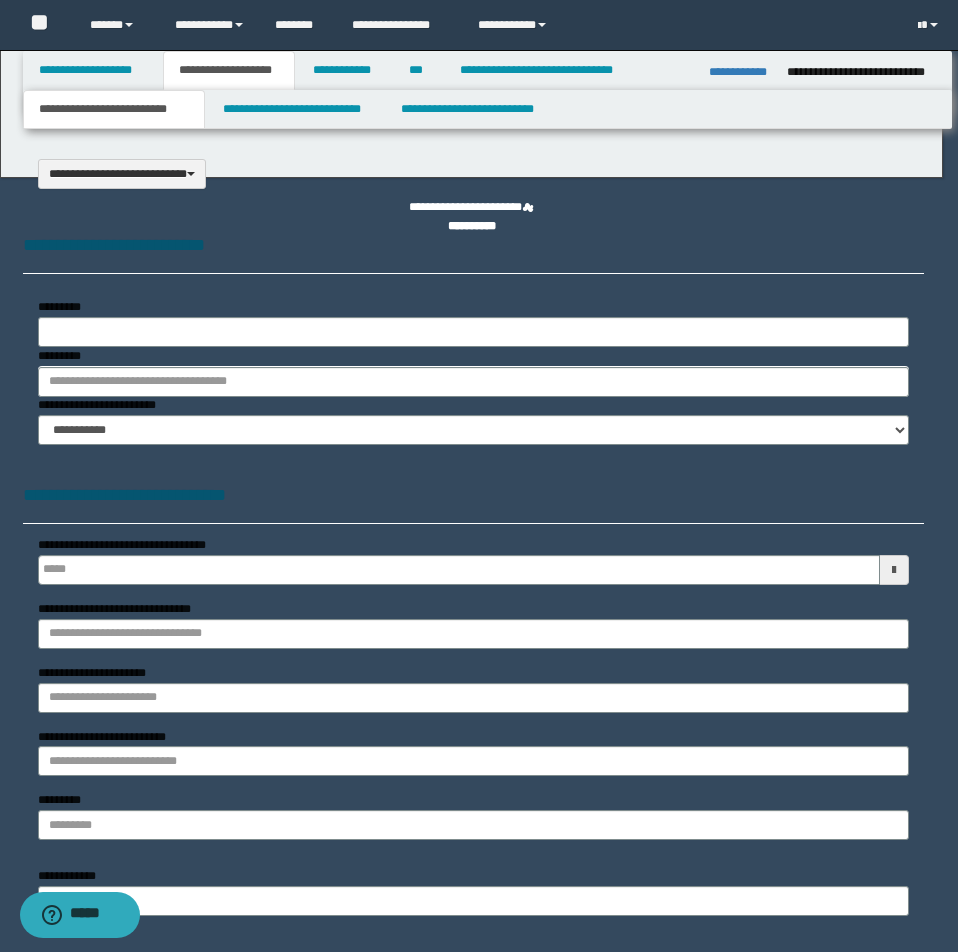 type 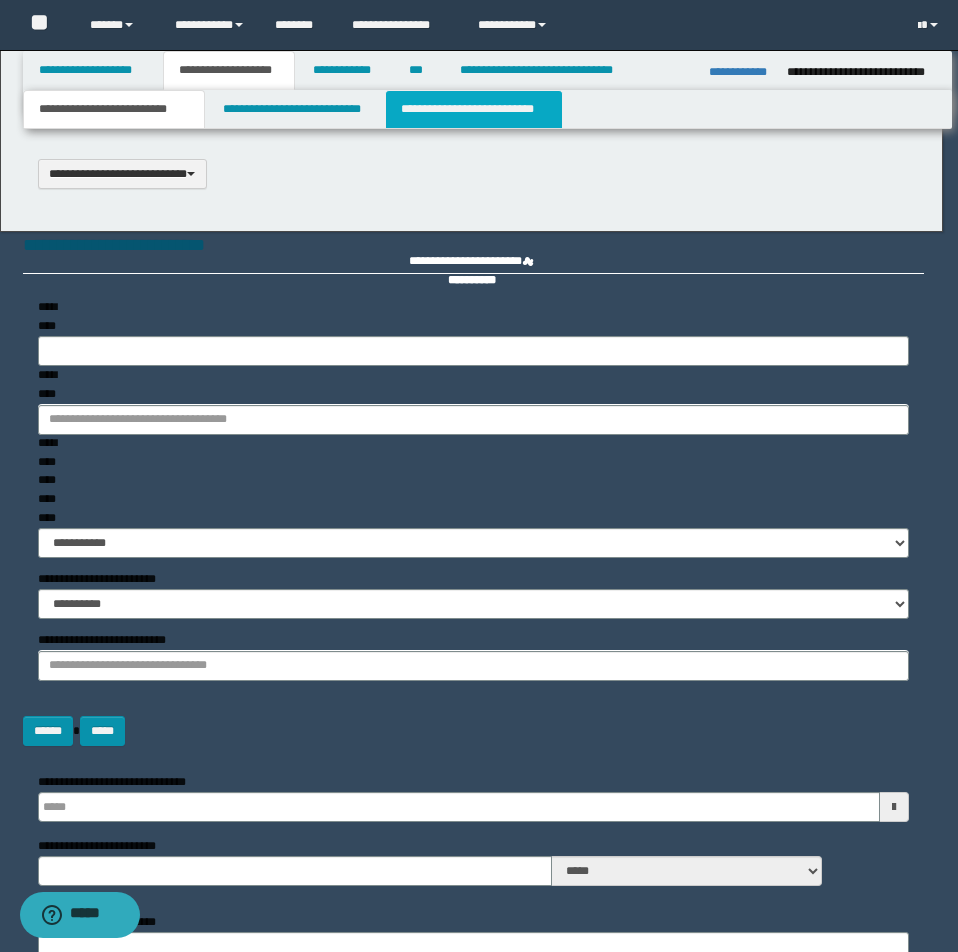 select on "*" 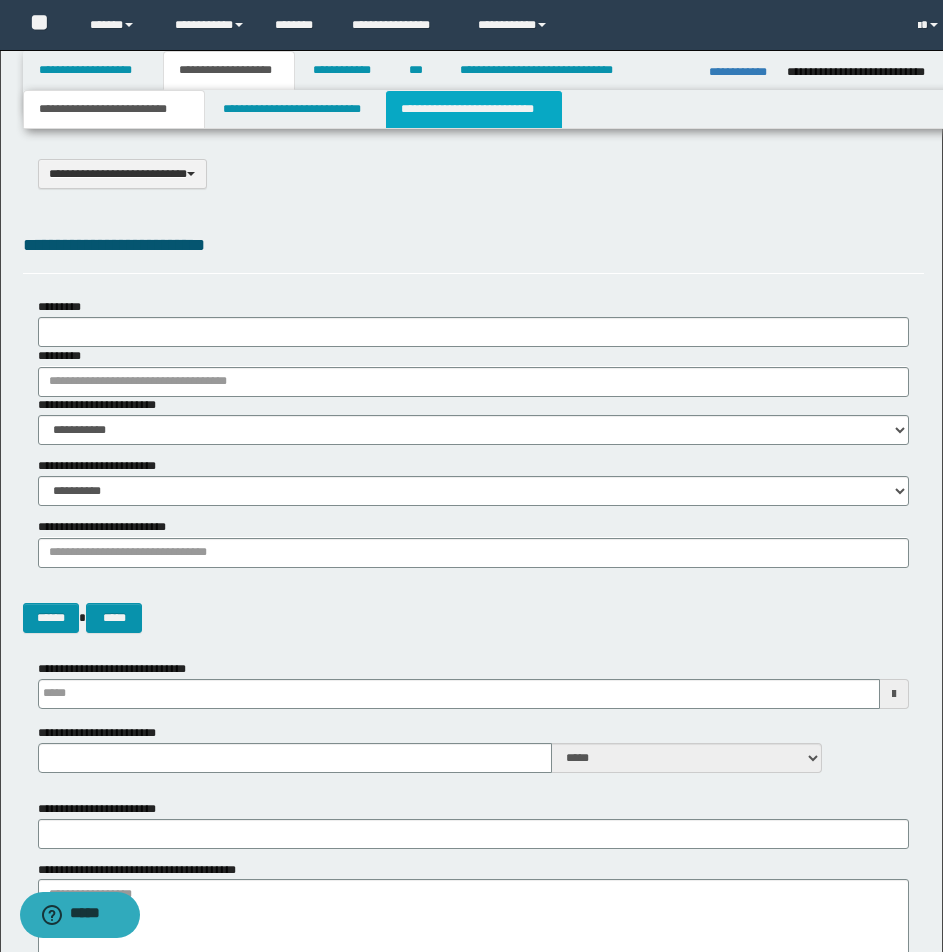 scroll, scrollTop: 0, scrollLeft: 0, axis: both 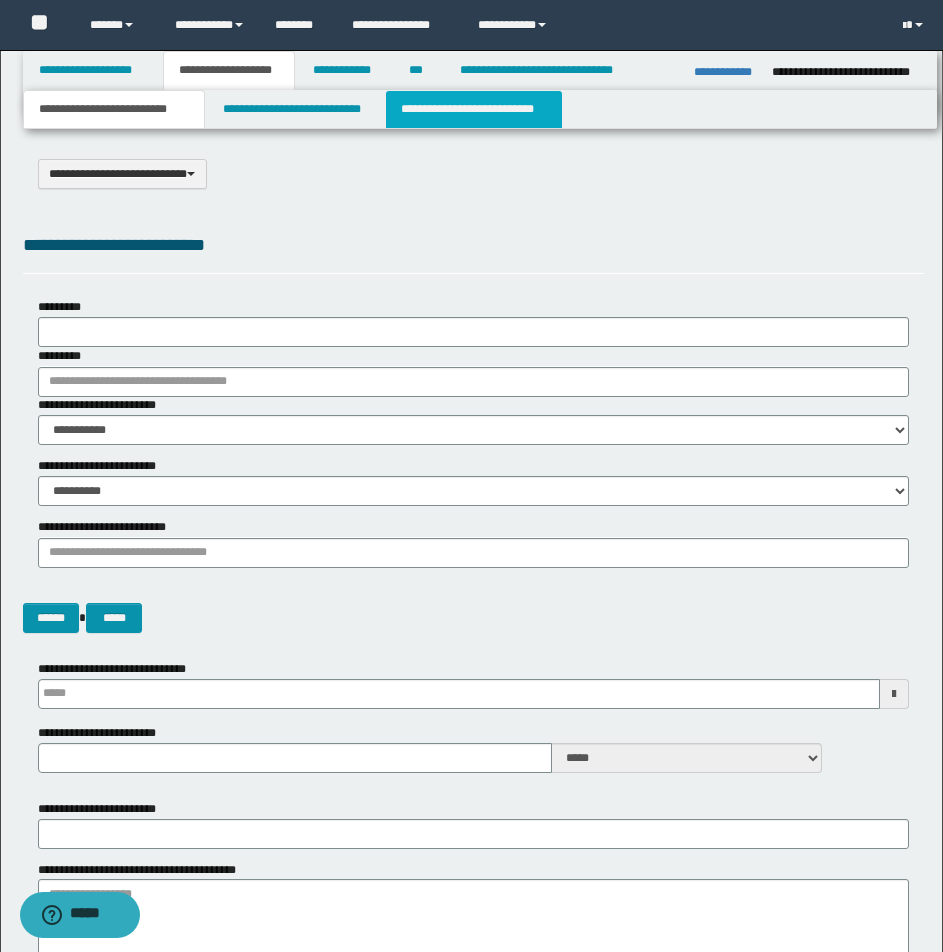click on "**********" at bounding box center (474, 109) 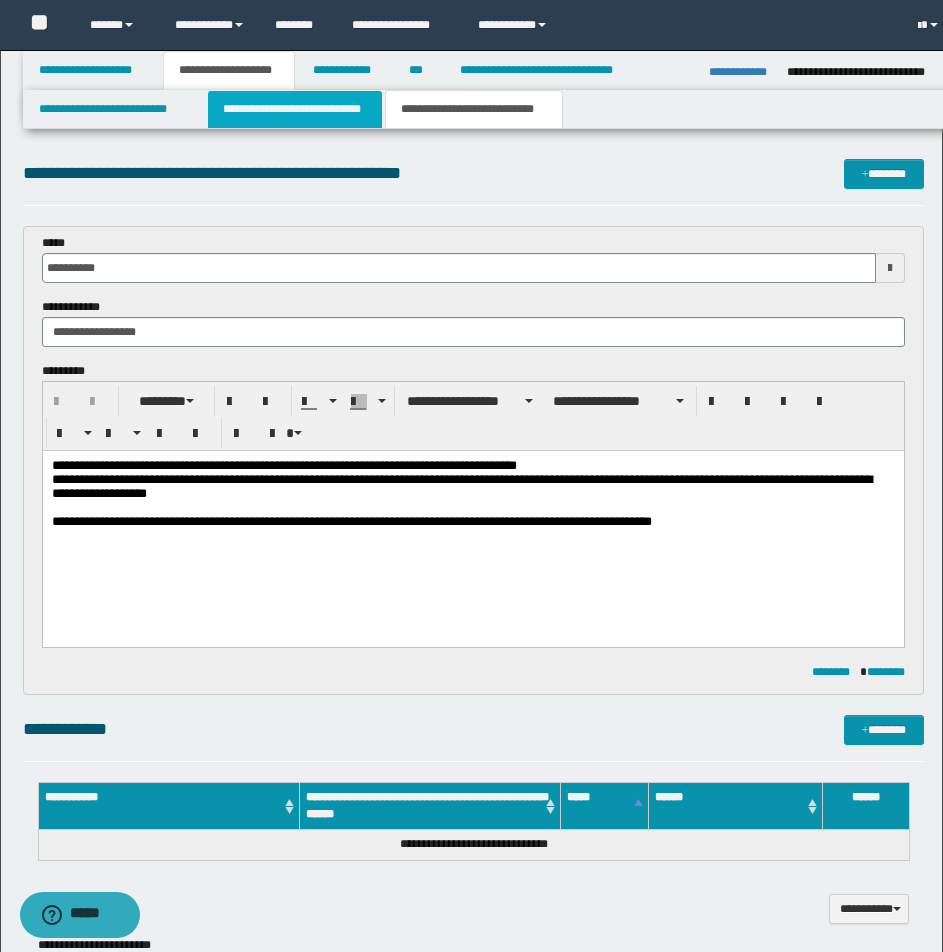 scroll, scrollTop: 0, scrollLeft: 0, axis: both 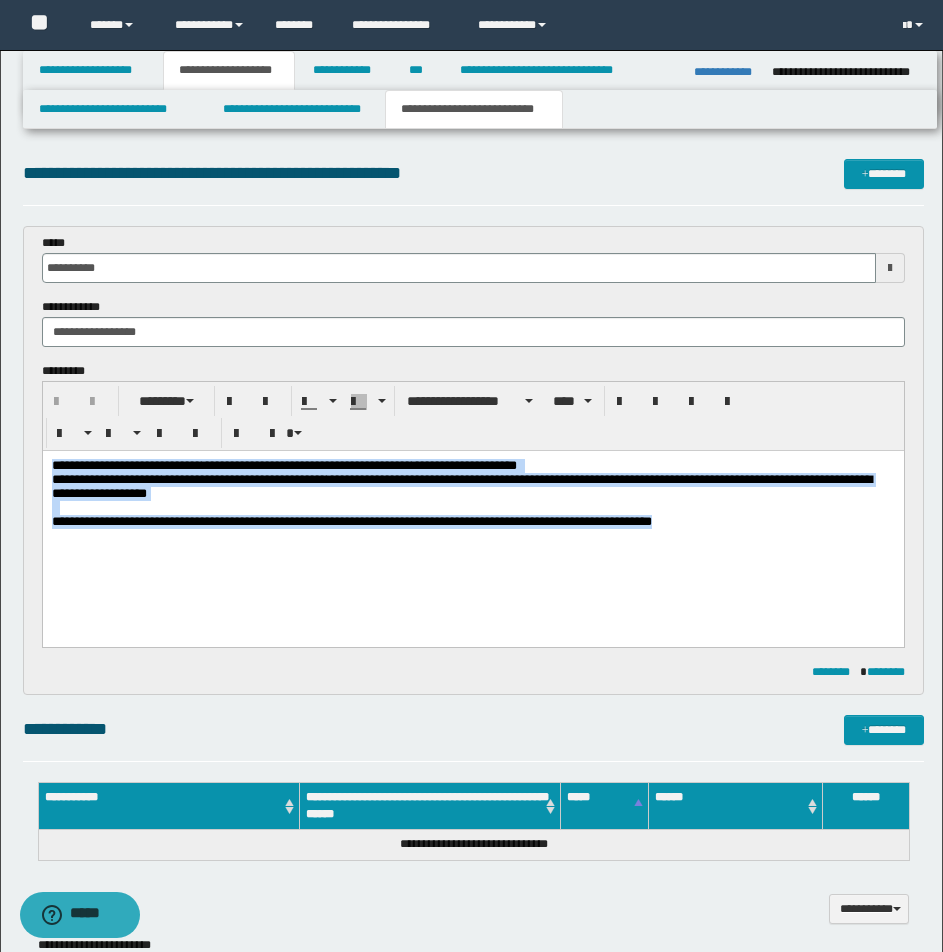 drag, startPoint x: 52, startPoint y: 461, endPoint x: 959, endPoint y: 591, distance: 916.26904 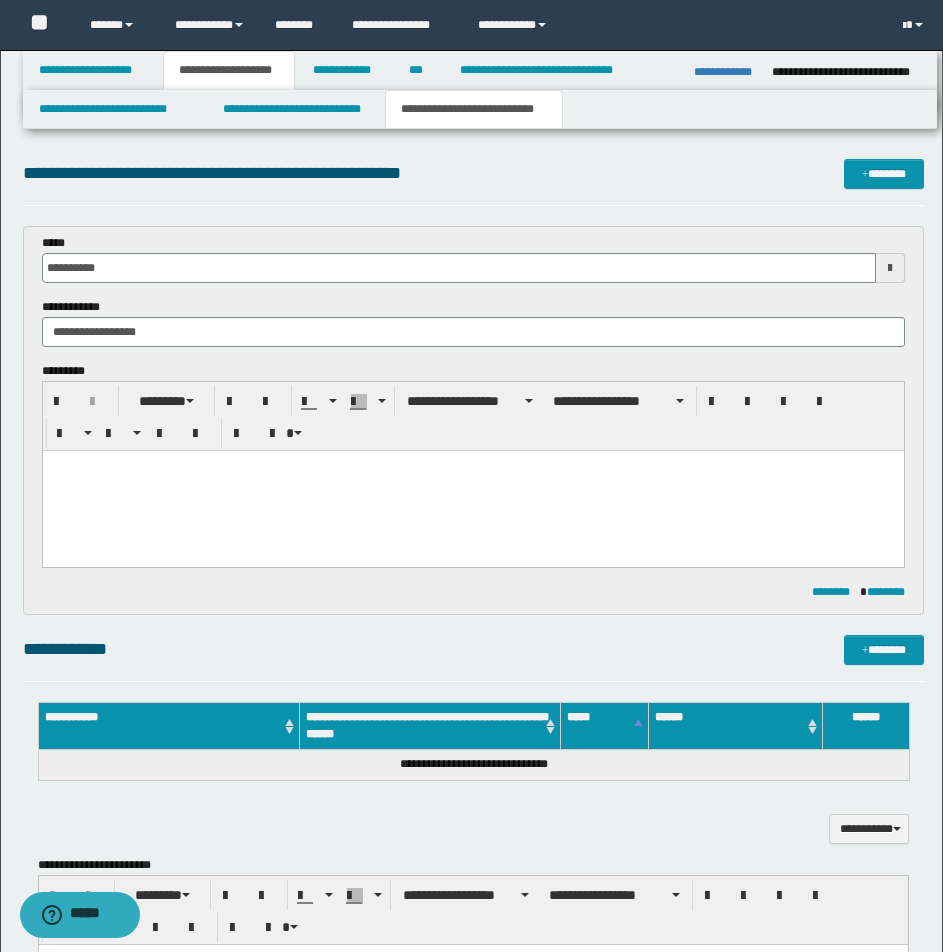 type 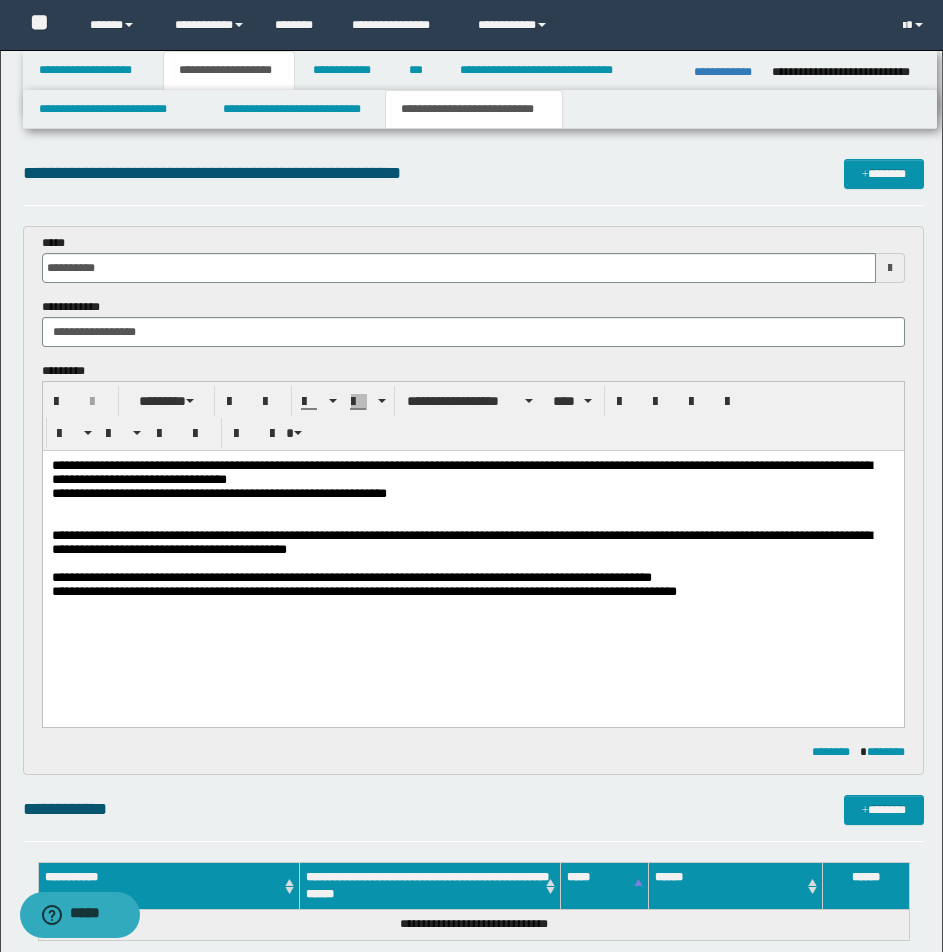 click on "**********" at bounding box center [472, 473] 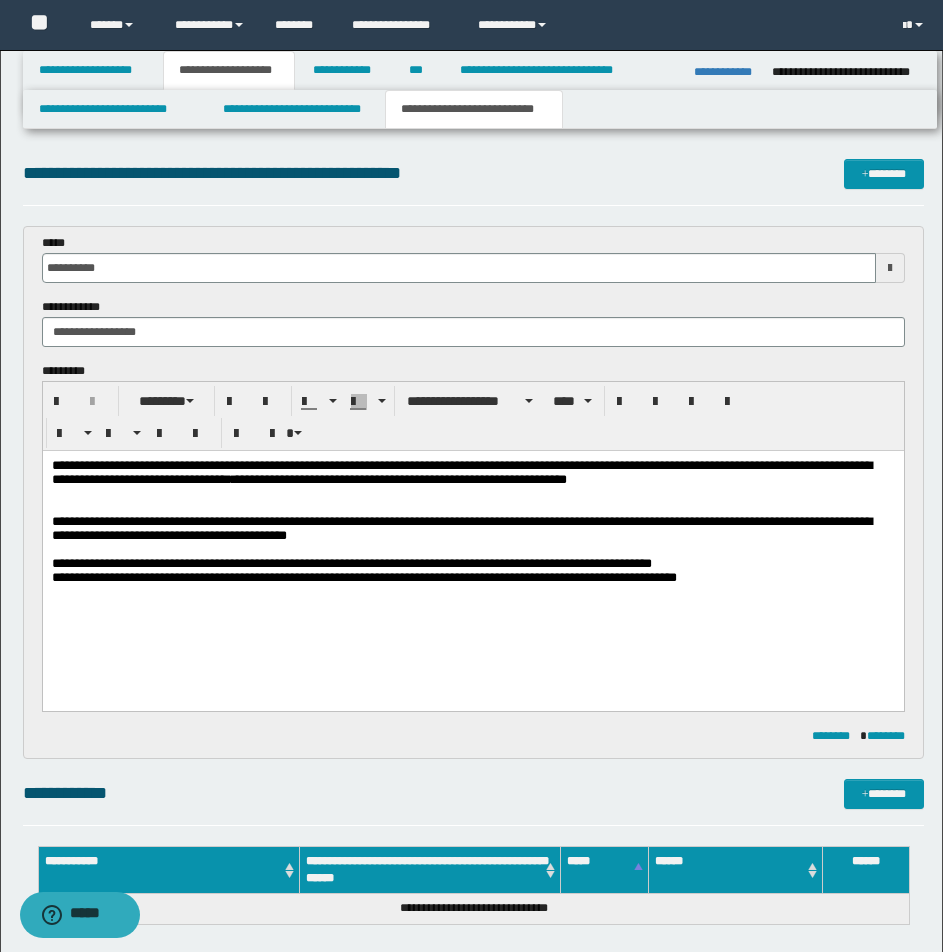 click at bounding box center [472, 494] 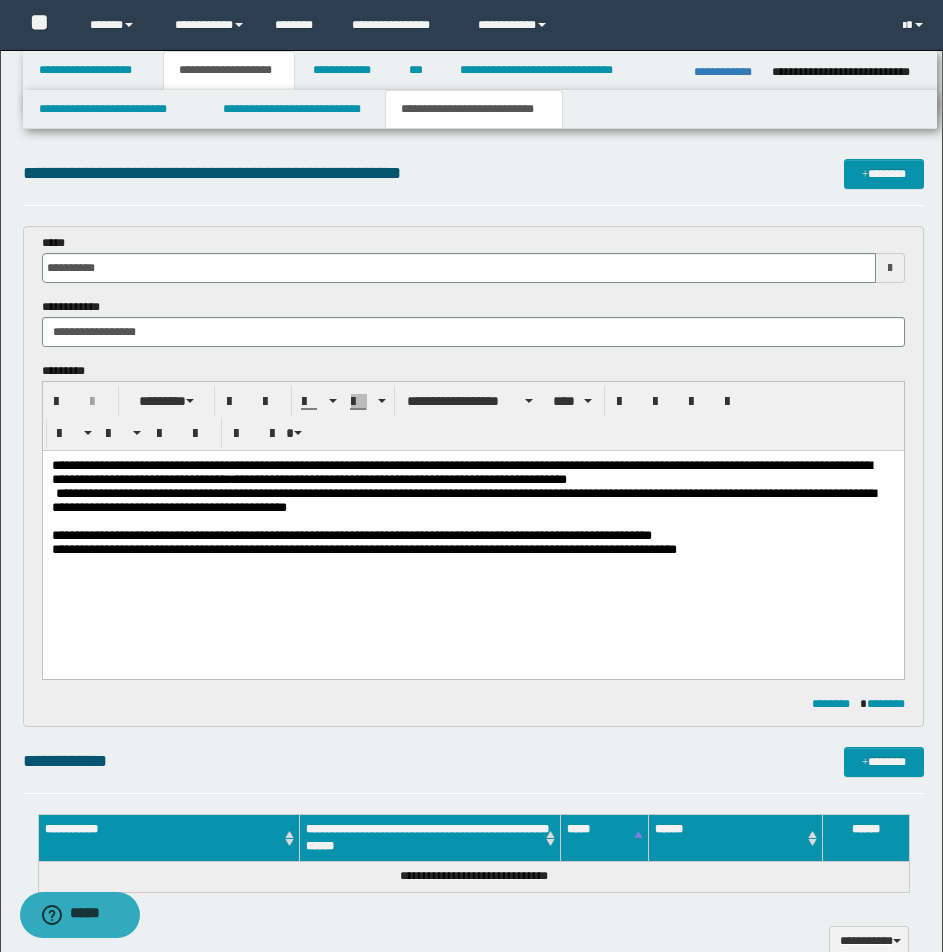 click on "**********" at bounding box center [472, 501] 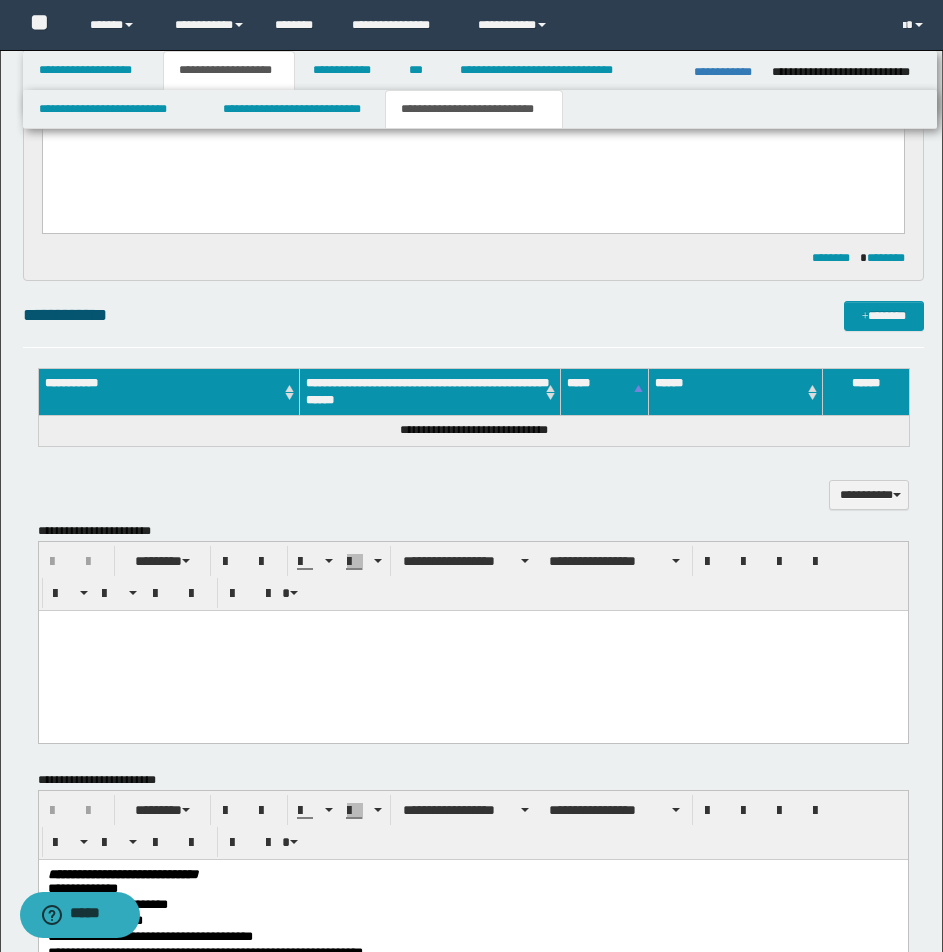 scroll, scrollTop: 493, scrollLeft: 0, axis: vertical 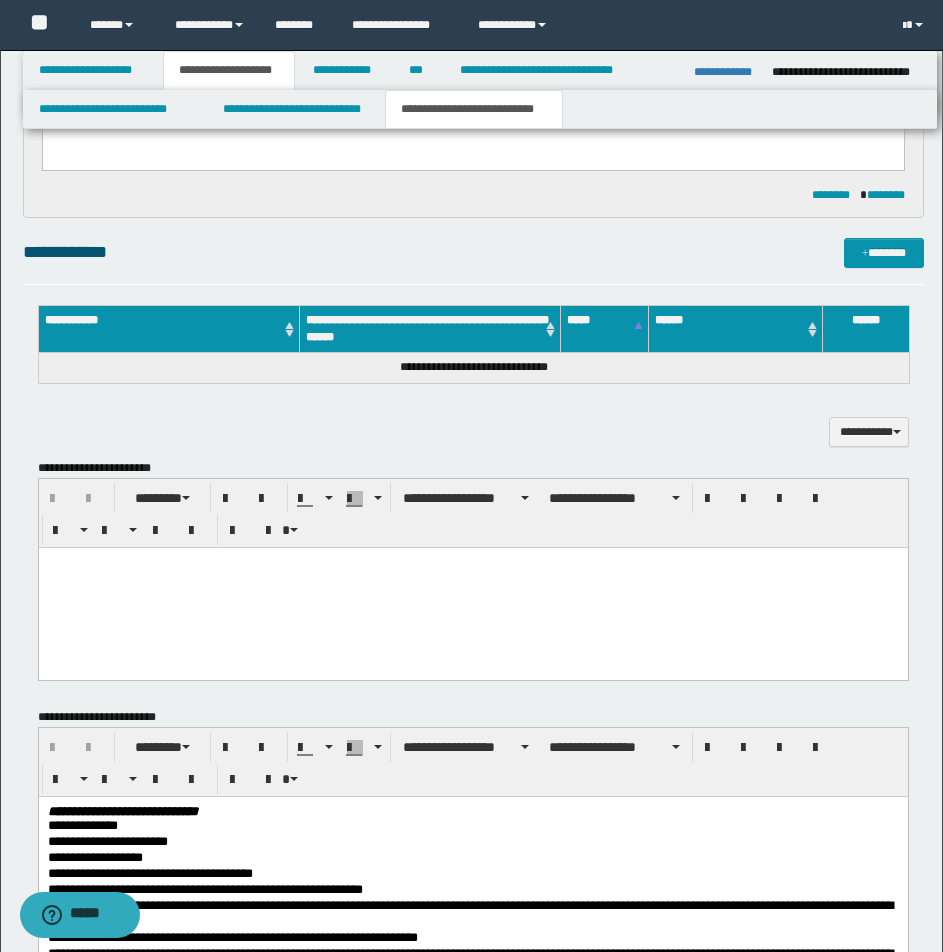 click at bounding box center (472, 562) 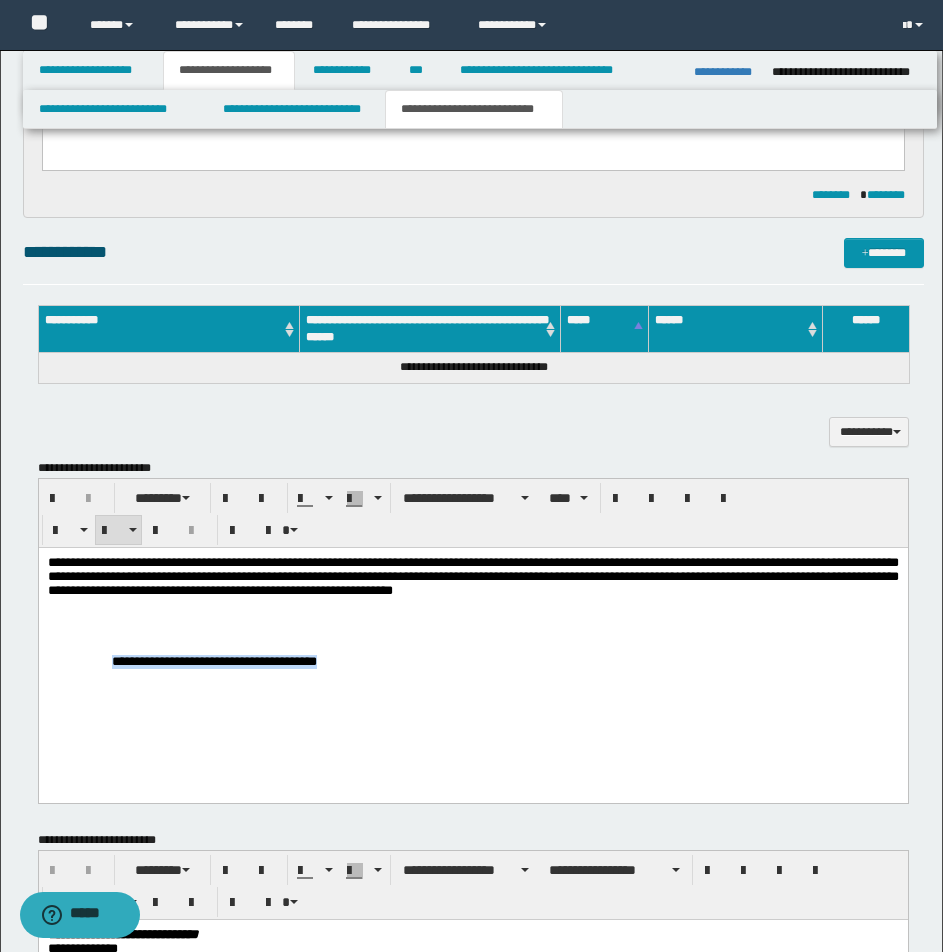 drag, startPoint x: 106, startPoint y: 664, endPoint x: 632, endPoint y: 687, distance: 526.5026 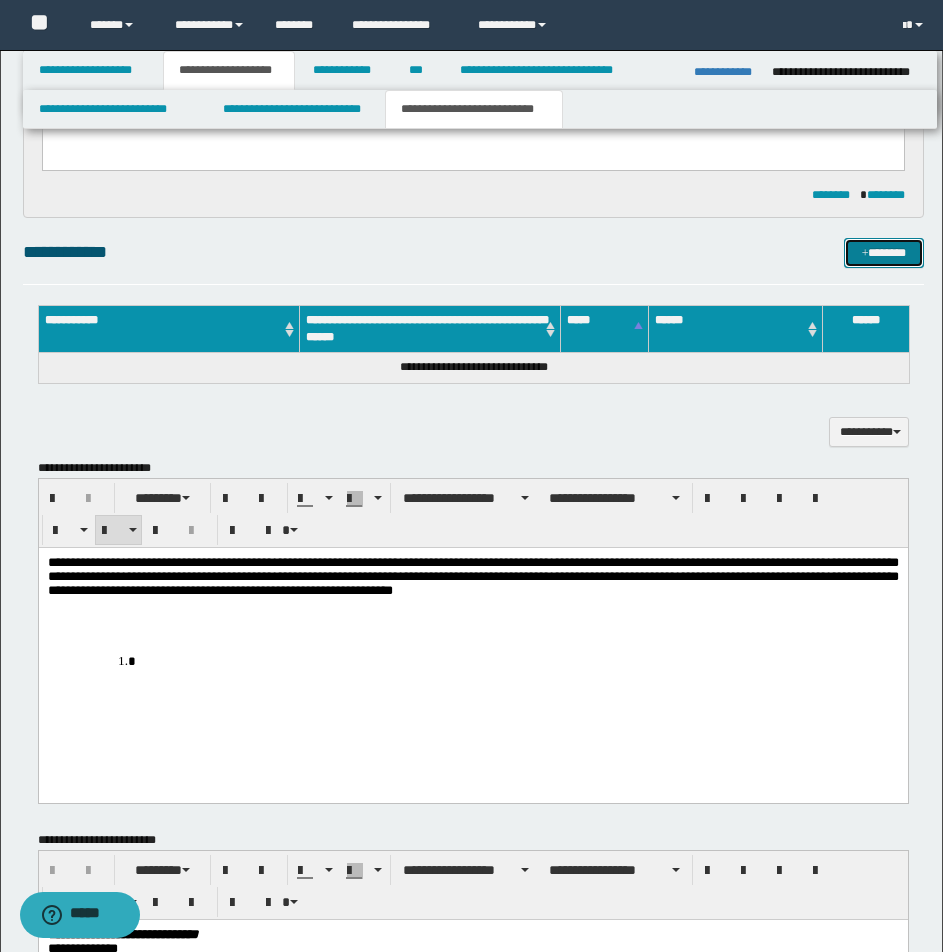 click on "*******" at bounding box center (884, 253) 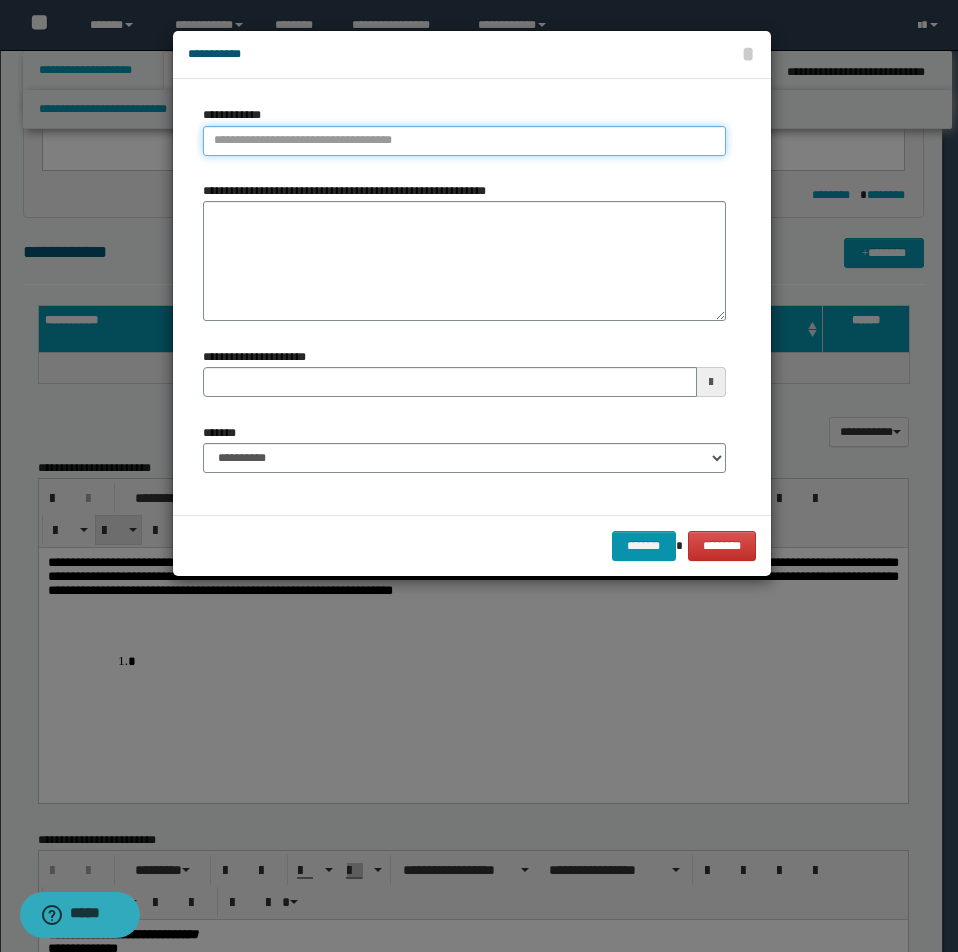 click on "**********" at bounding box center [464, 141] 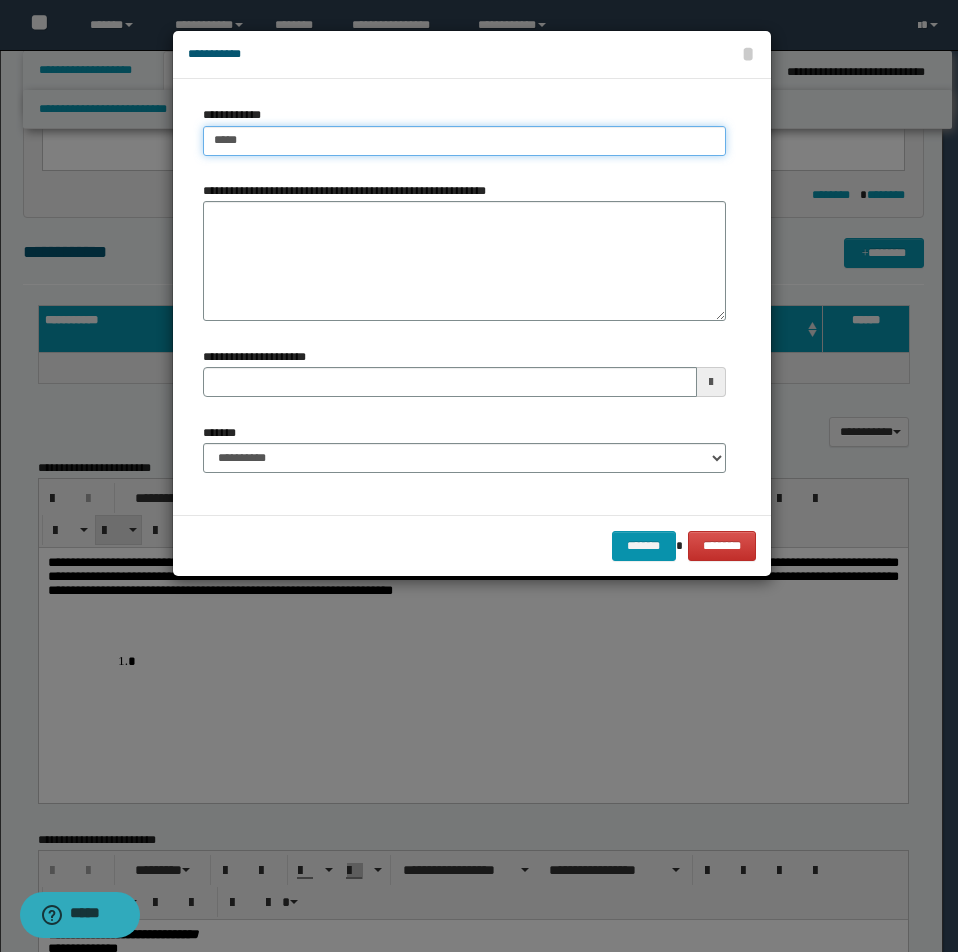 type on "*****" 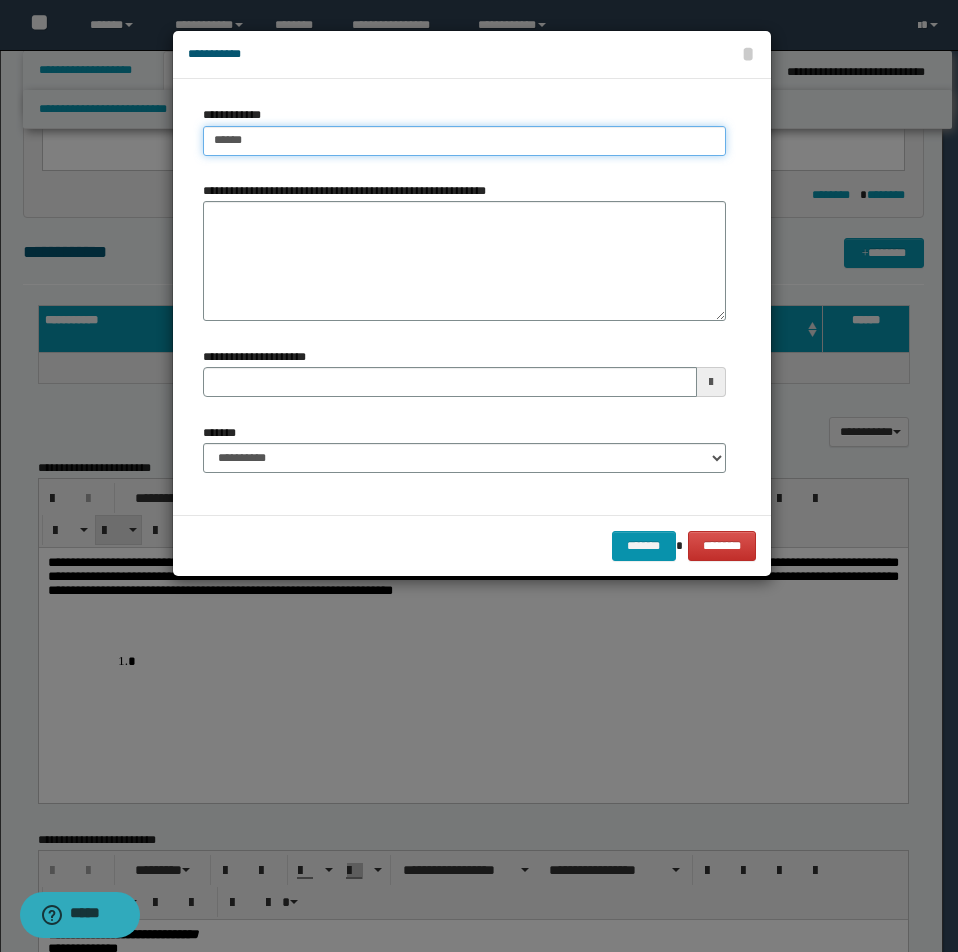 type on "*****" 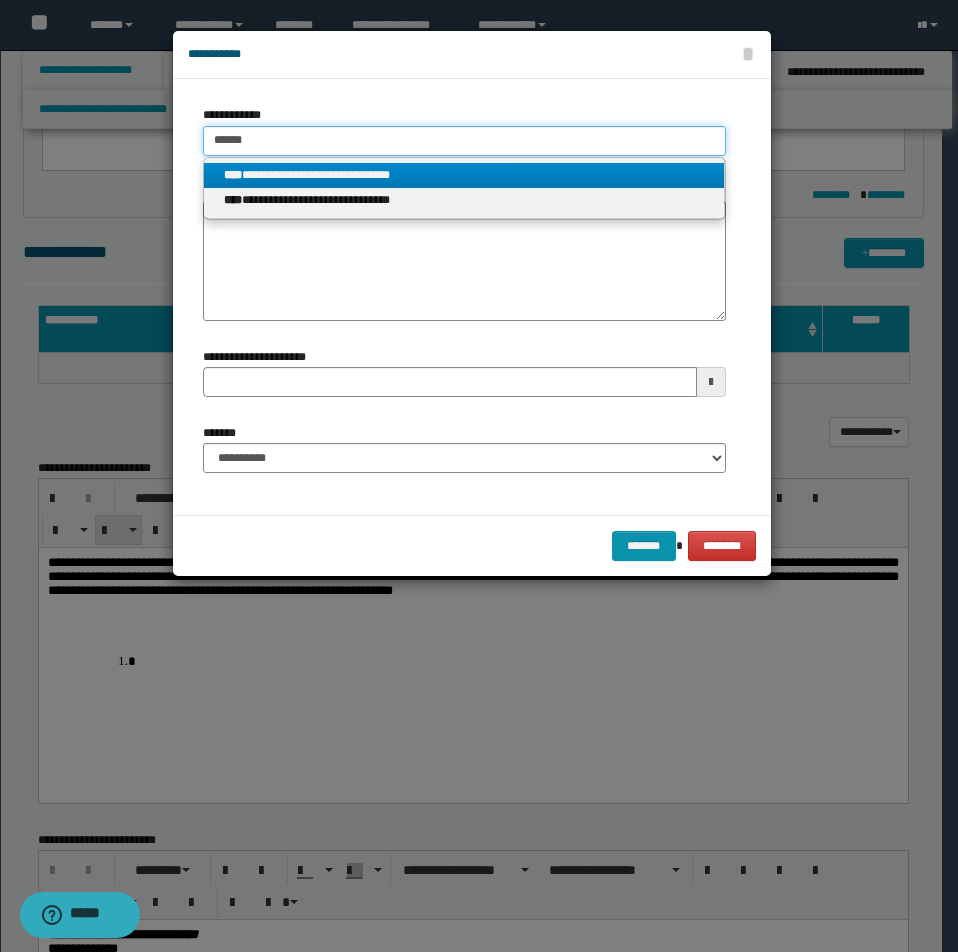 type on "*****" 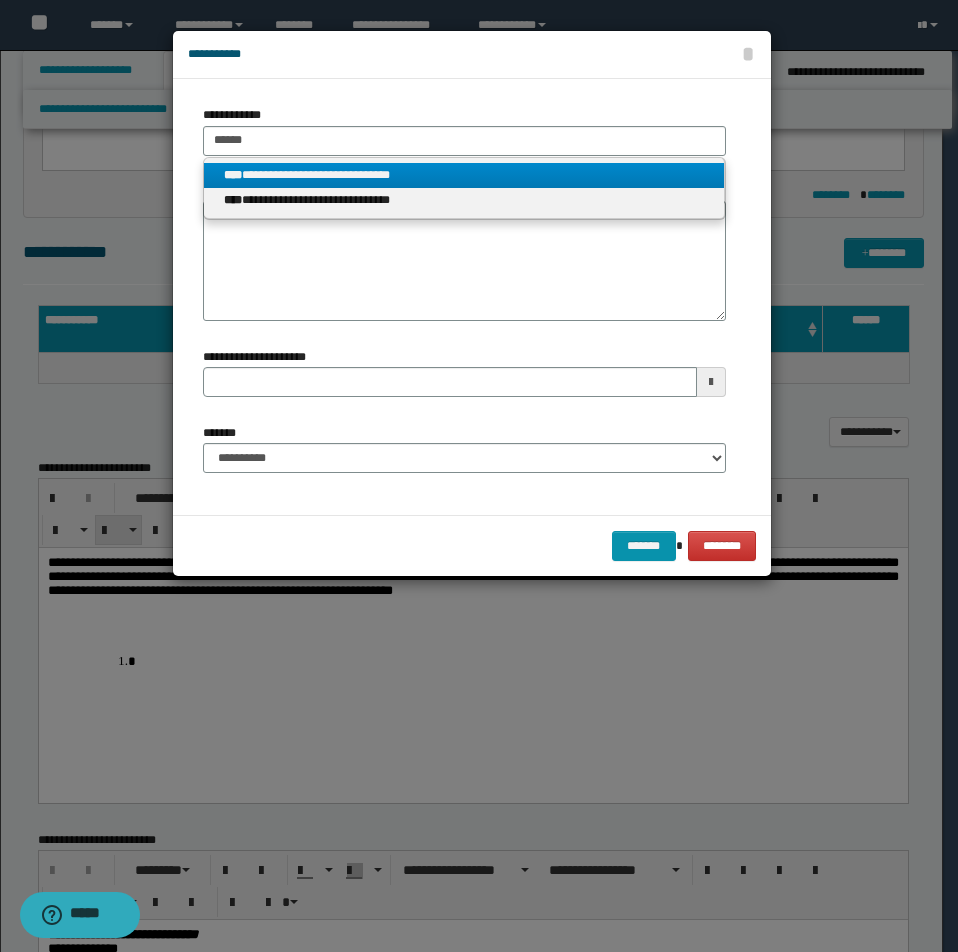 click on "**********" at bounding box center [464, 175] 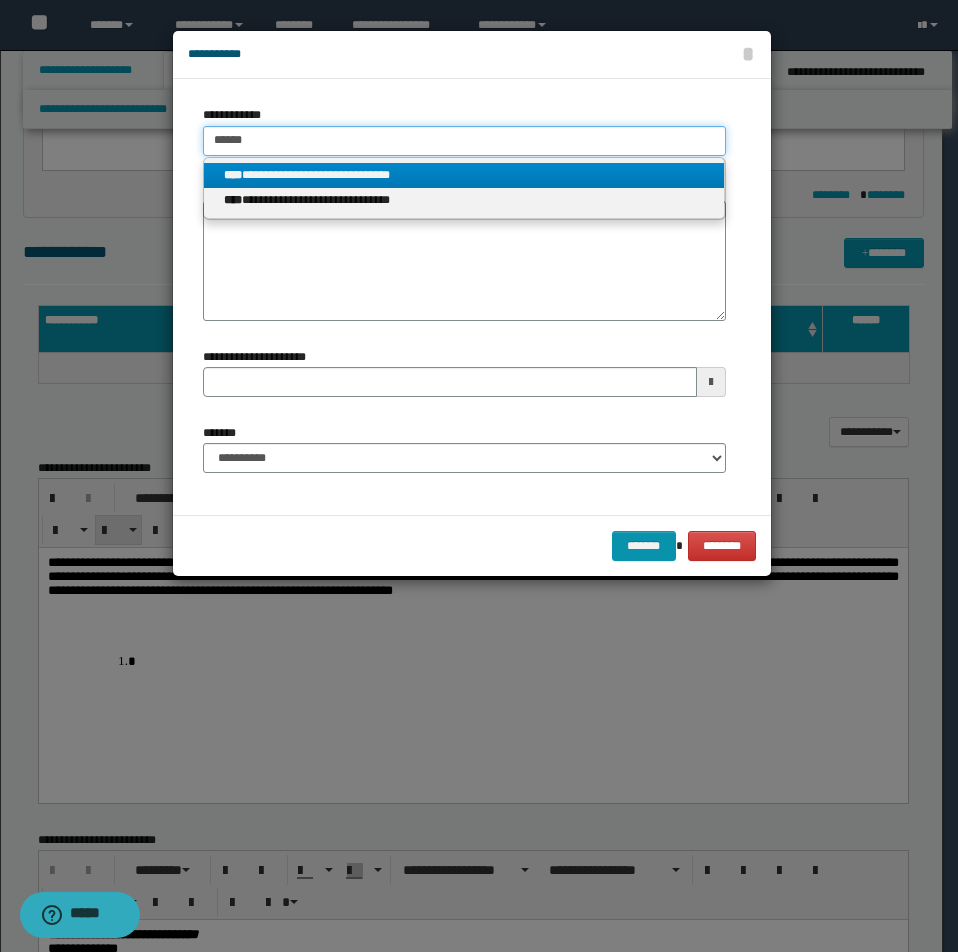 type 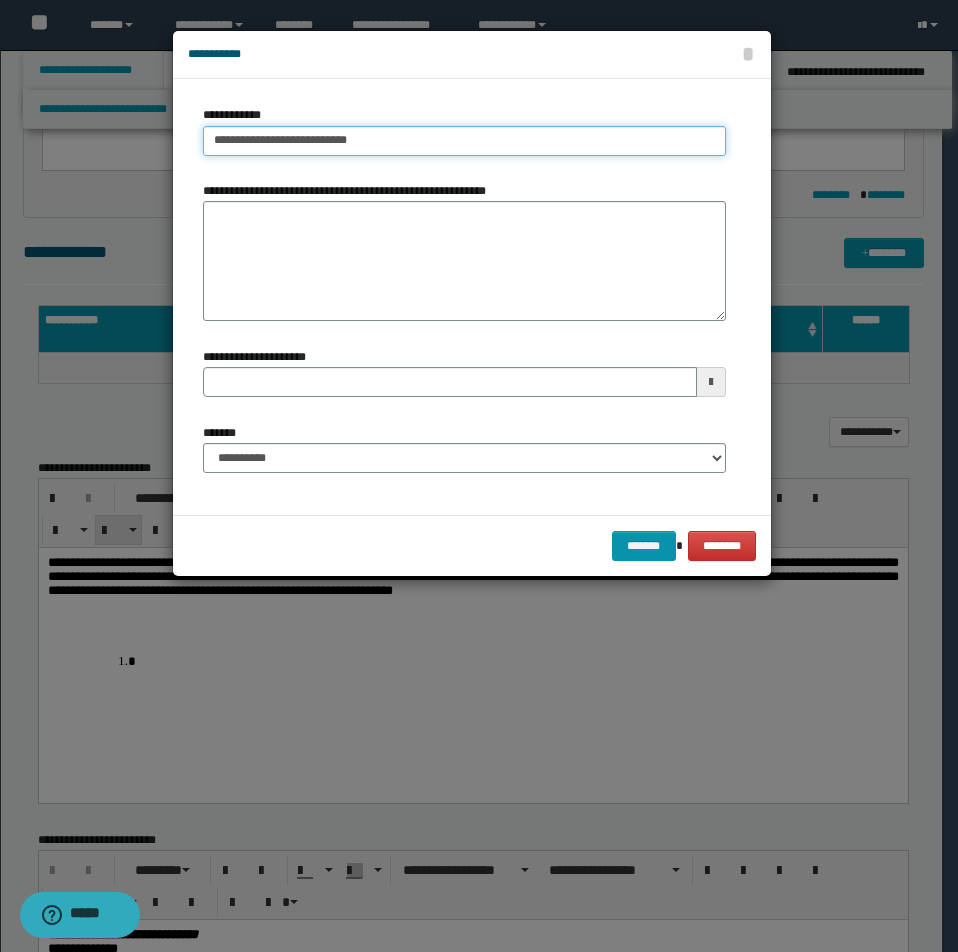 drag, startPoint x: 213, startPoint y: 136, endPoint x: 454, endPoint y: 151, distance: 241.46635 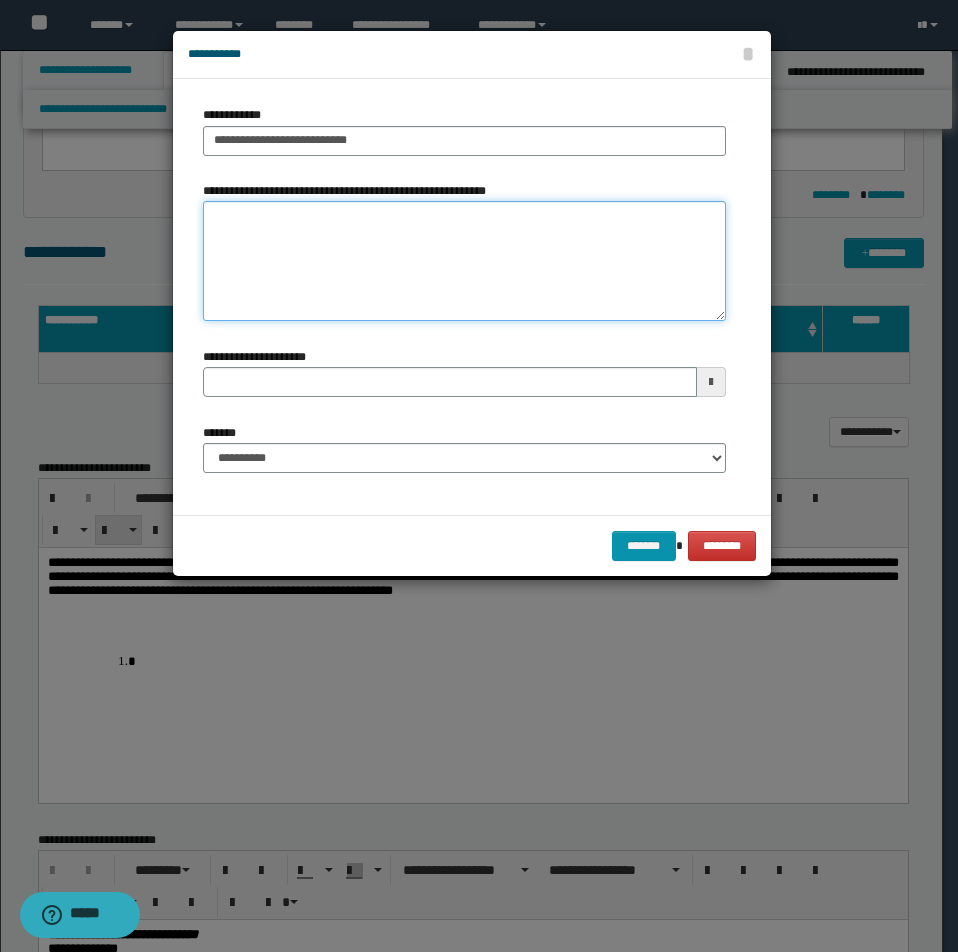 click on "**********" at bounding box center [464, 261] 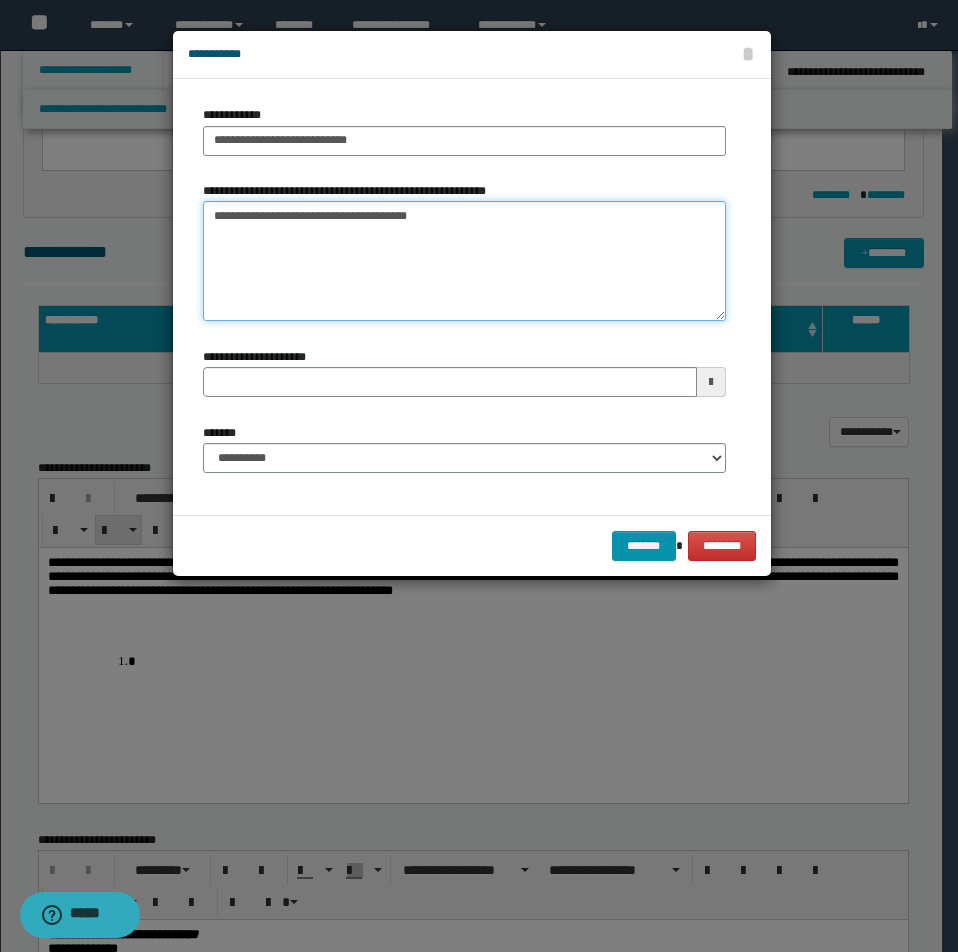 type on "**********" 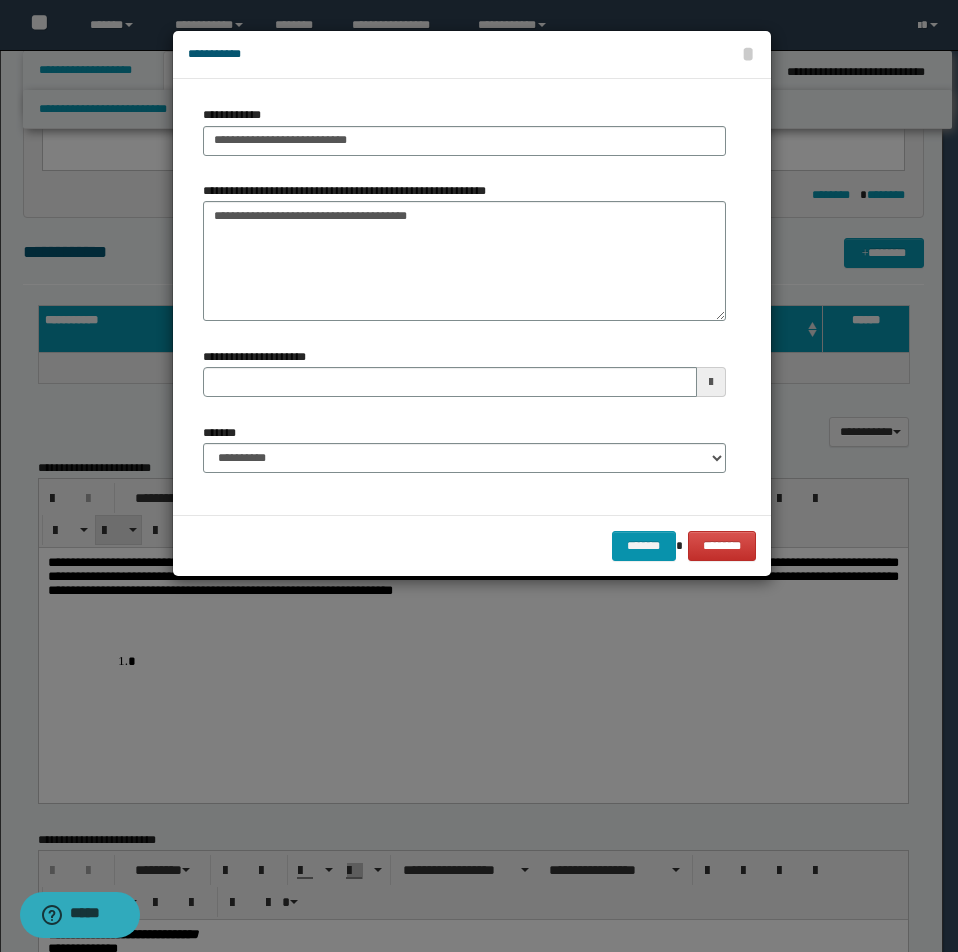 type 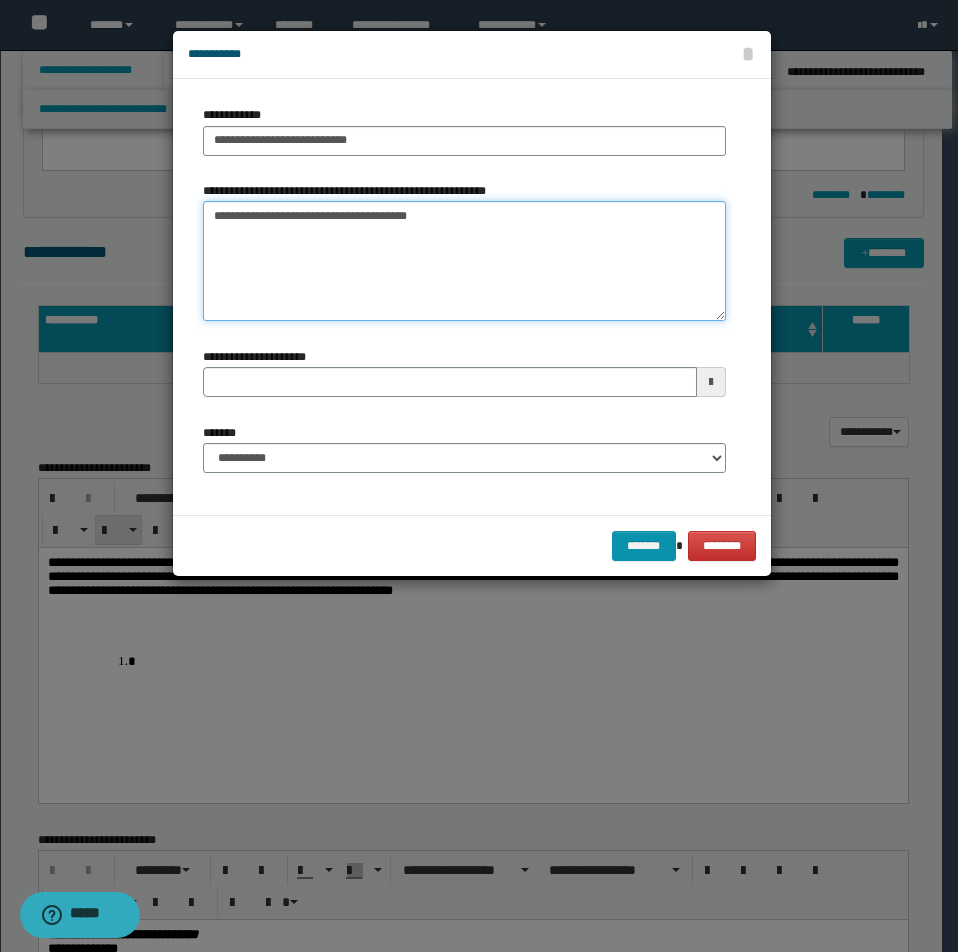 drag, startPoint x: 429, startPoint y: 233, endPoint x: 424, endPoint y: 224, distance: 10.29563 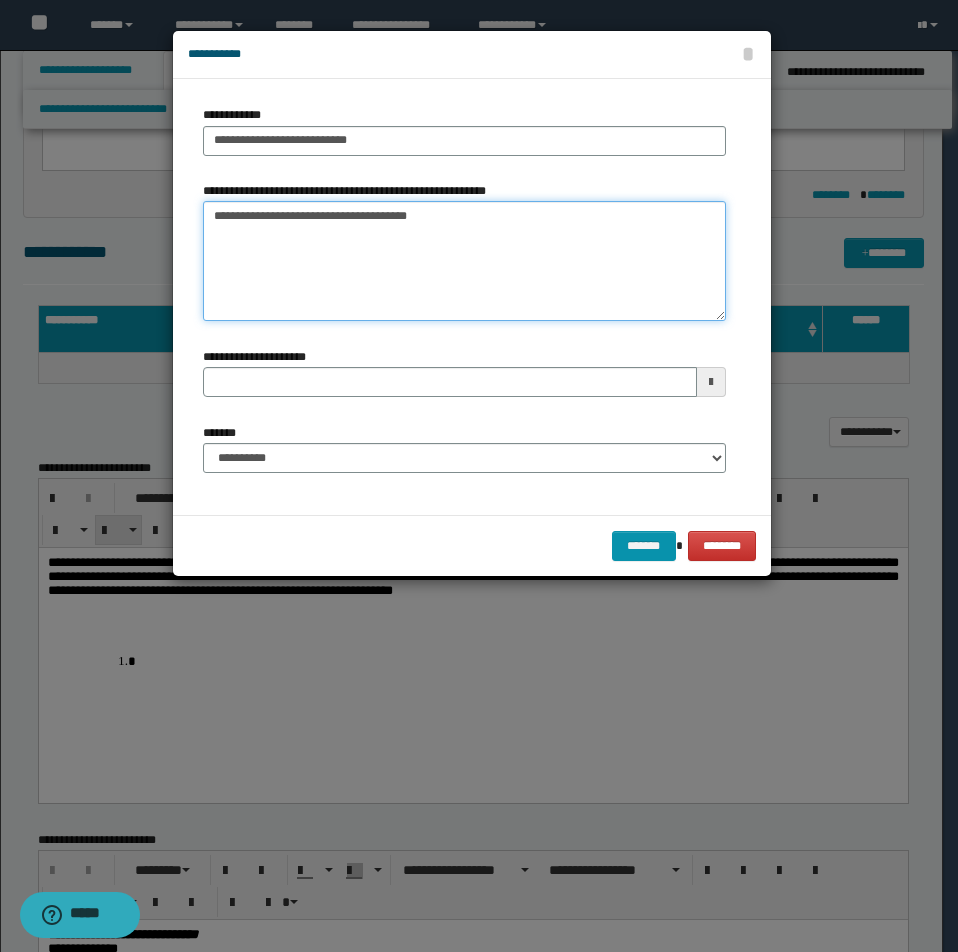 paste on "**********" 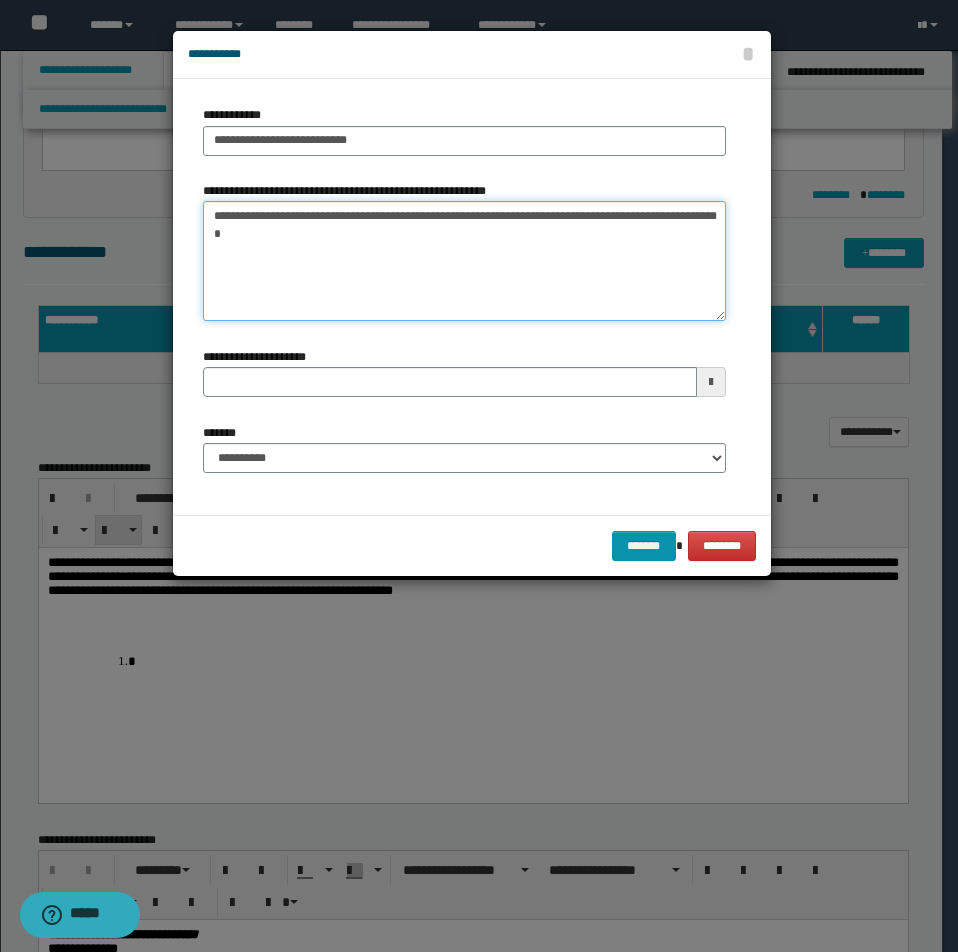 type on "**********" 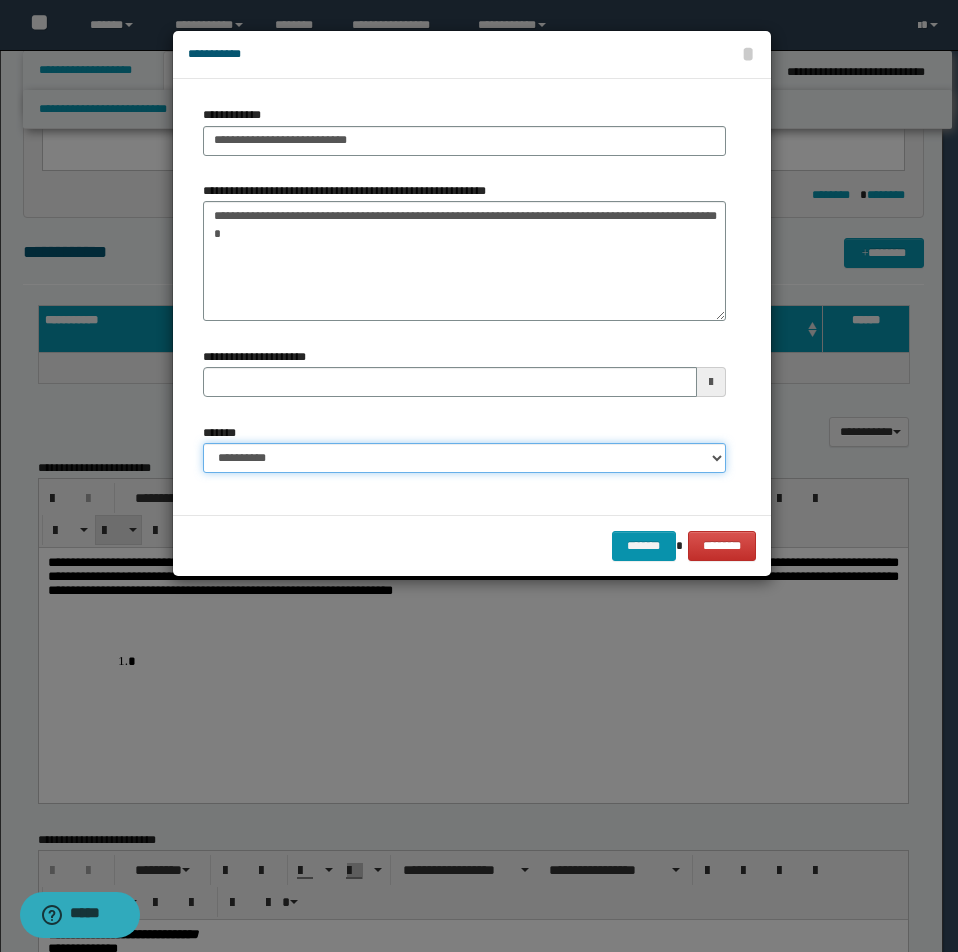 click on "**********" at bounding box center [464, 458] 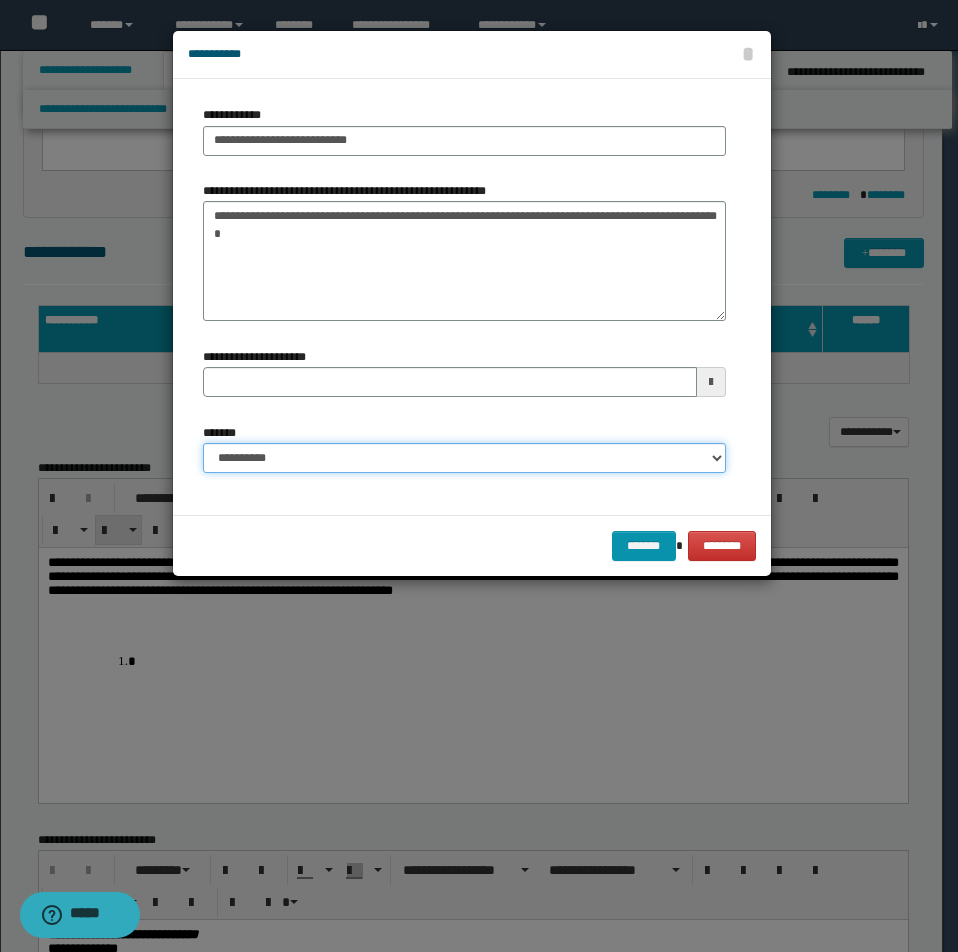 select on "*" 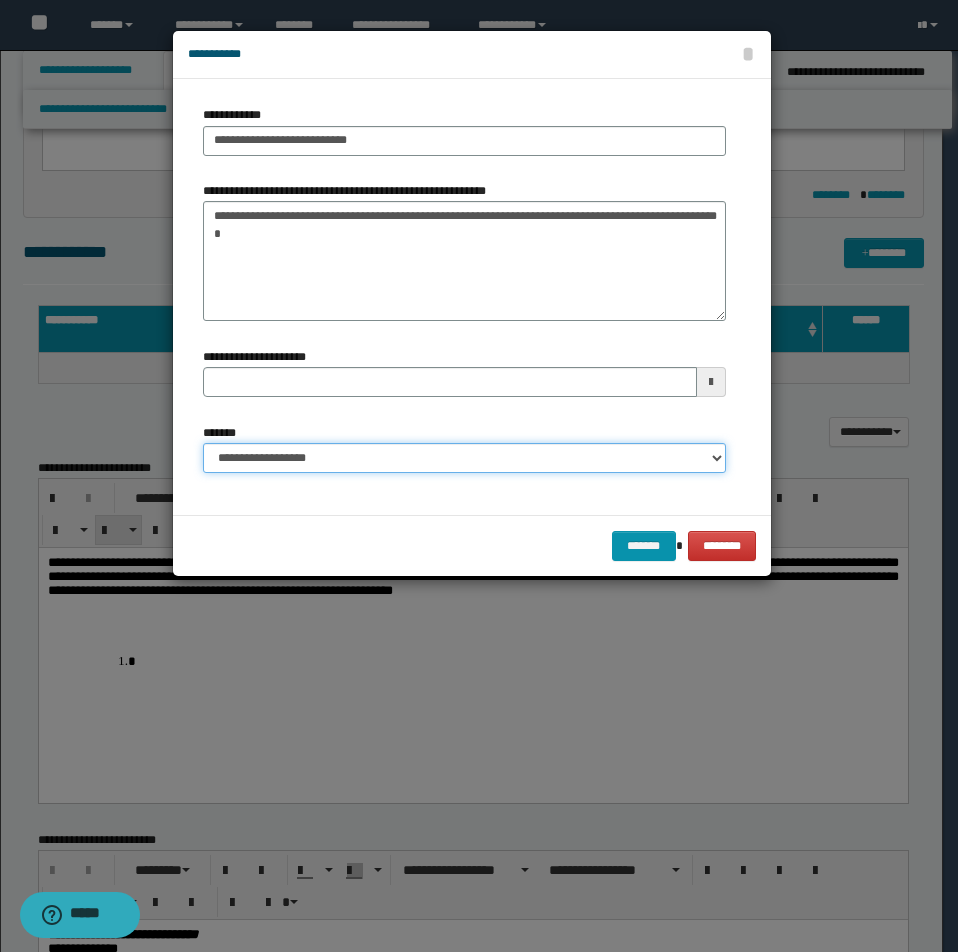 click on "**********" at bounding box center (464, 458) 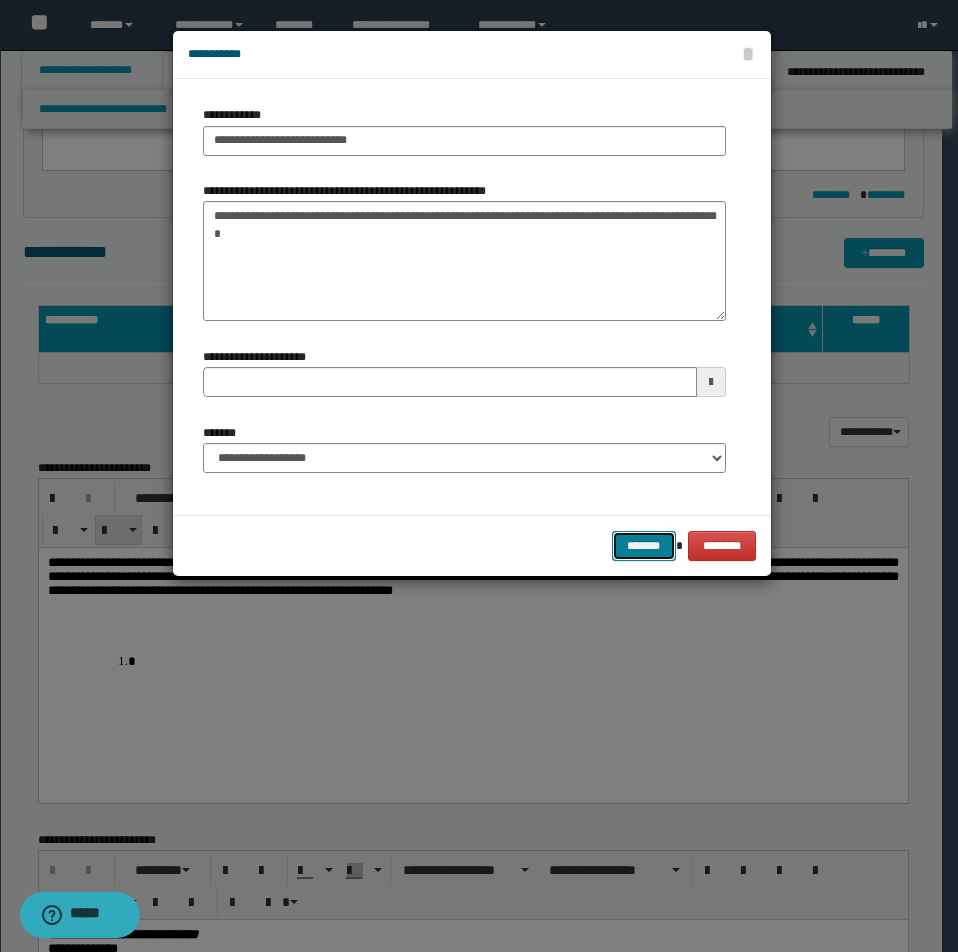 click on "*******" at bounding box center [644, 546] 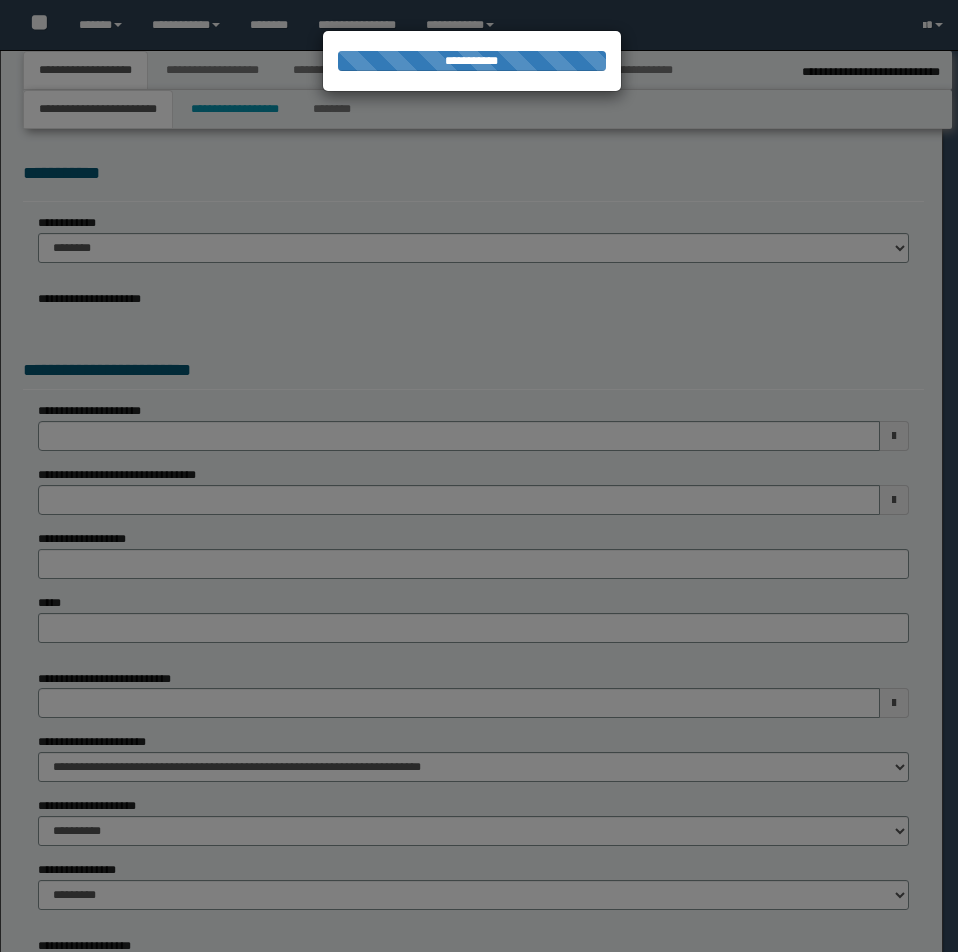 select on "**" 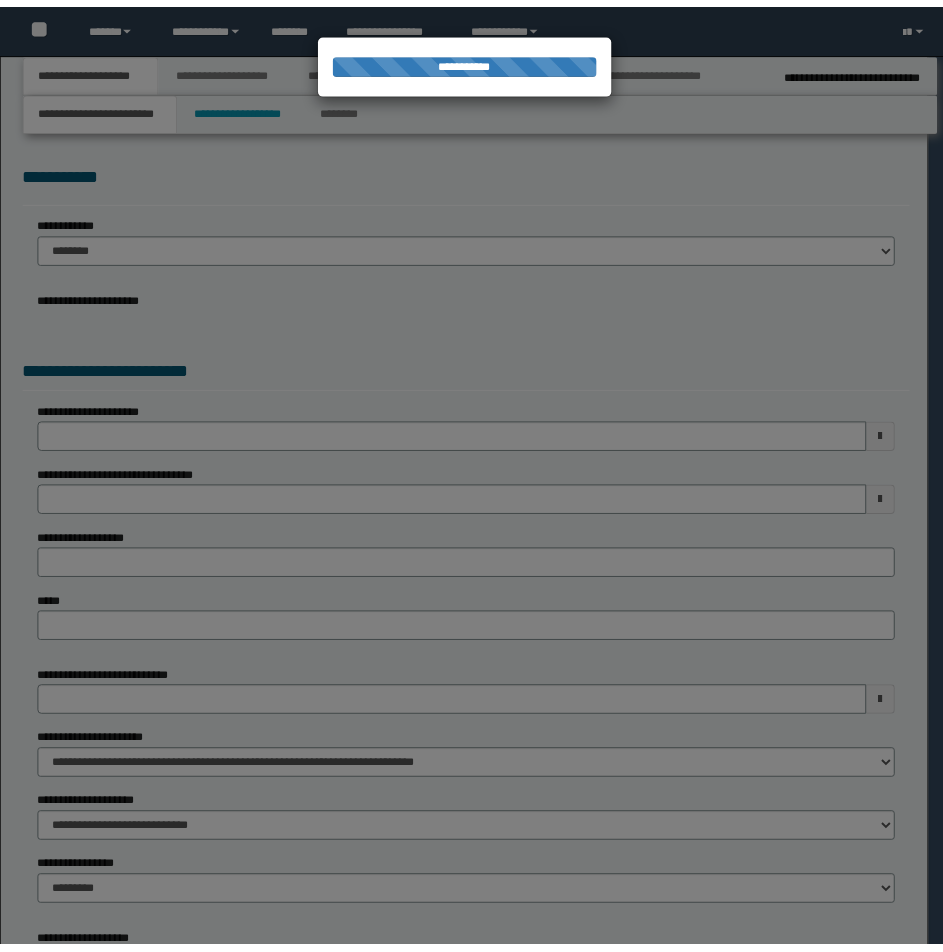 scroll, scrollTop: 0, scrollLeft: 0, axis: both 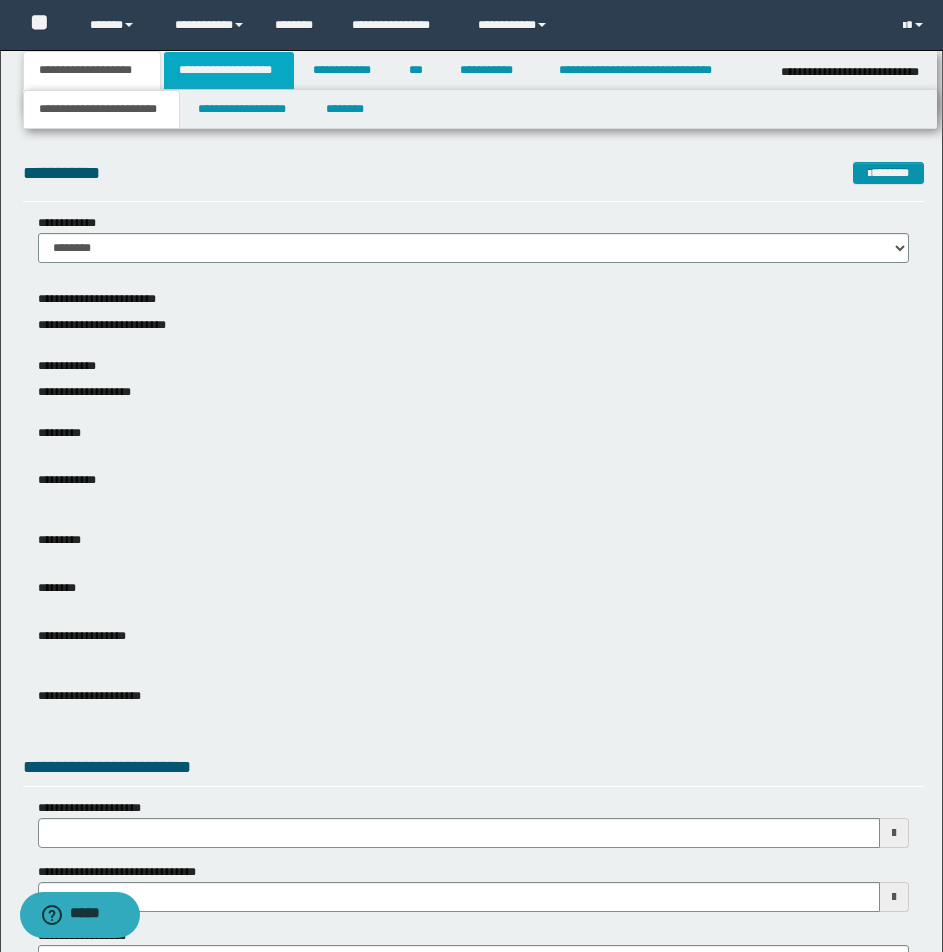 click on "**********" at bounding box center (229, 70) 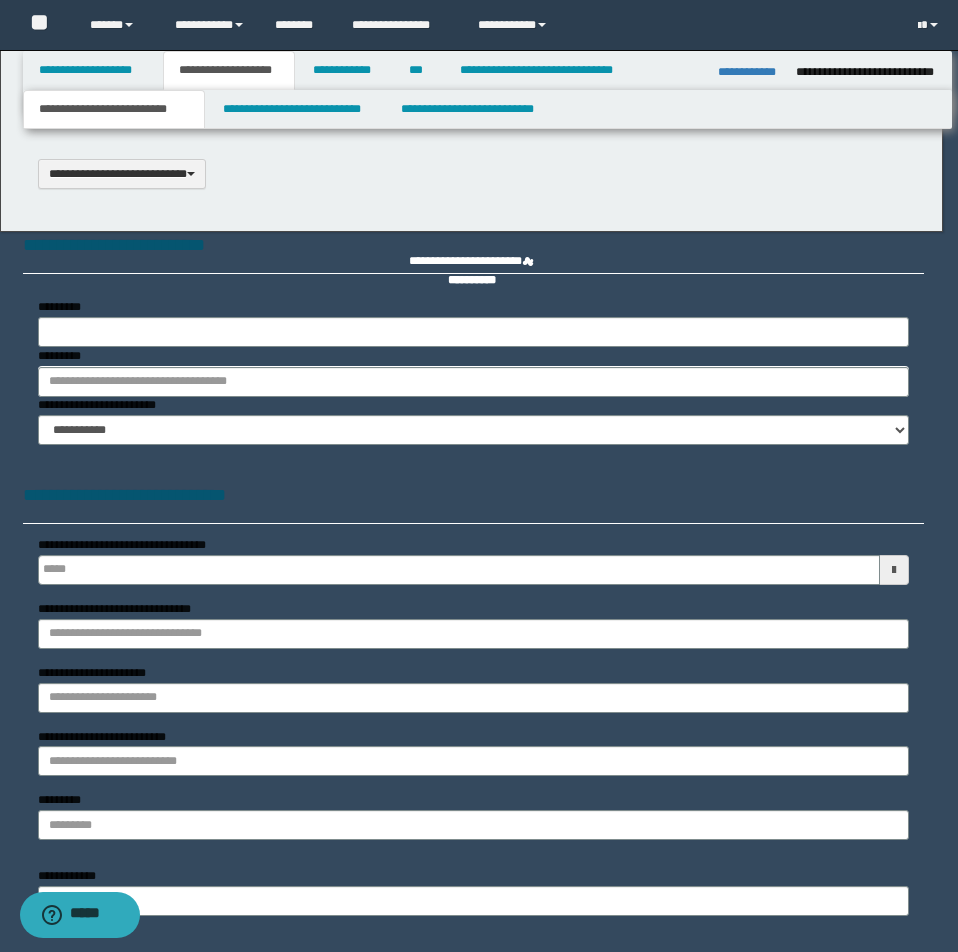 type 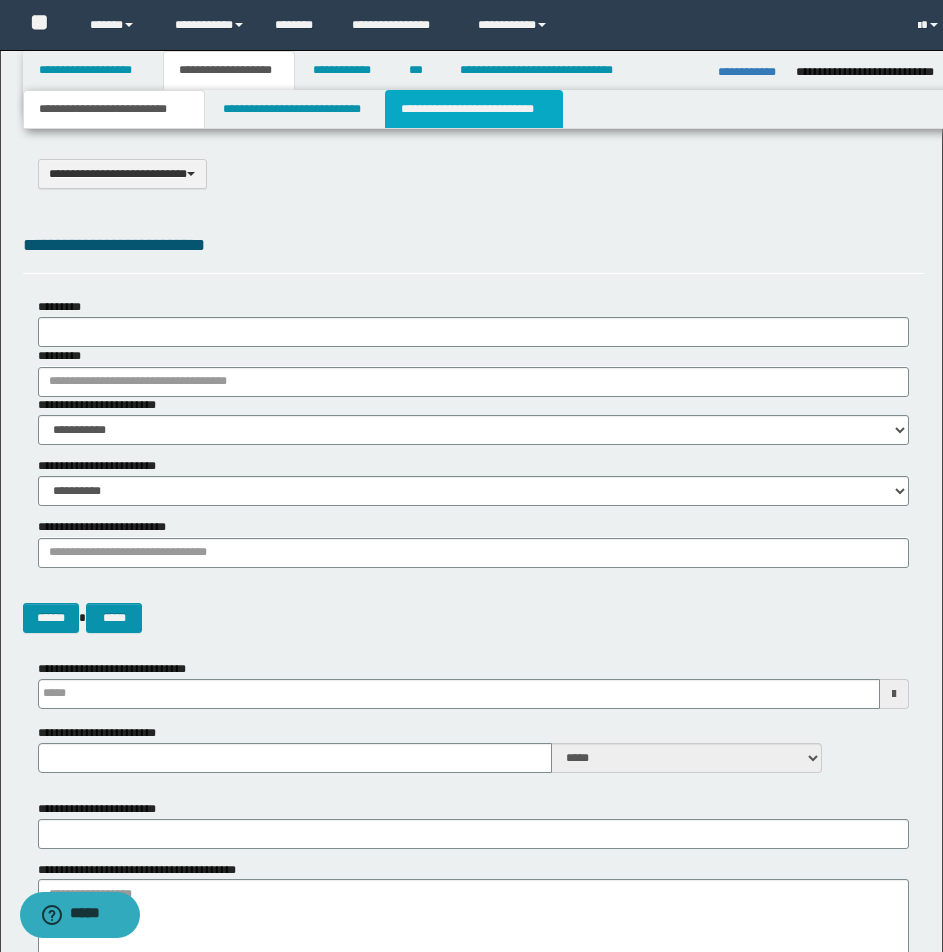 click on "**********" at bounding box center [474, 109] 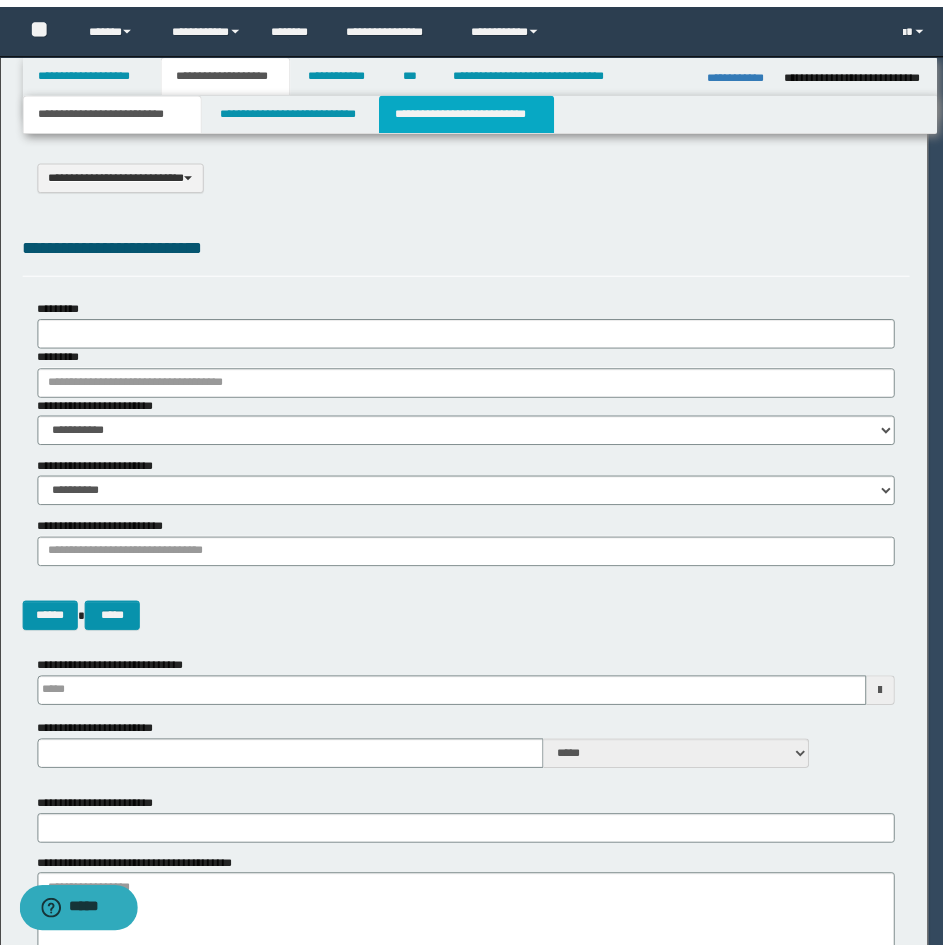 scroll, scrollTop: 0, scrollLeft: 0, axis: both 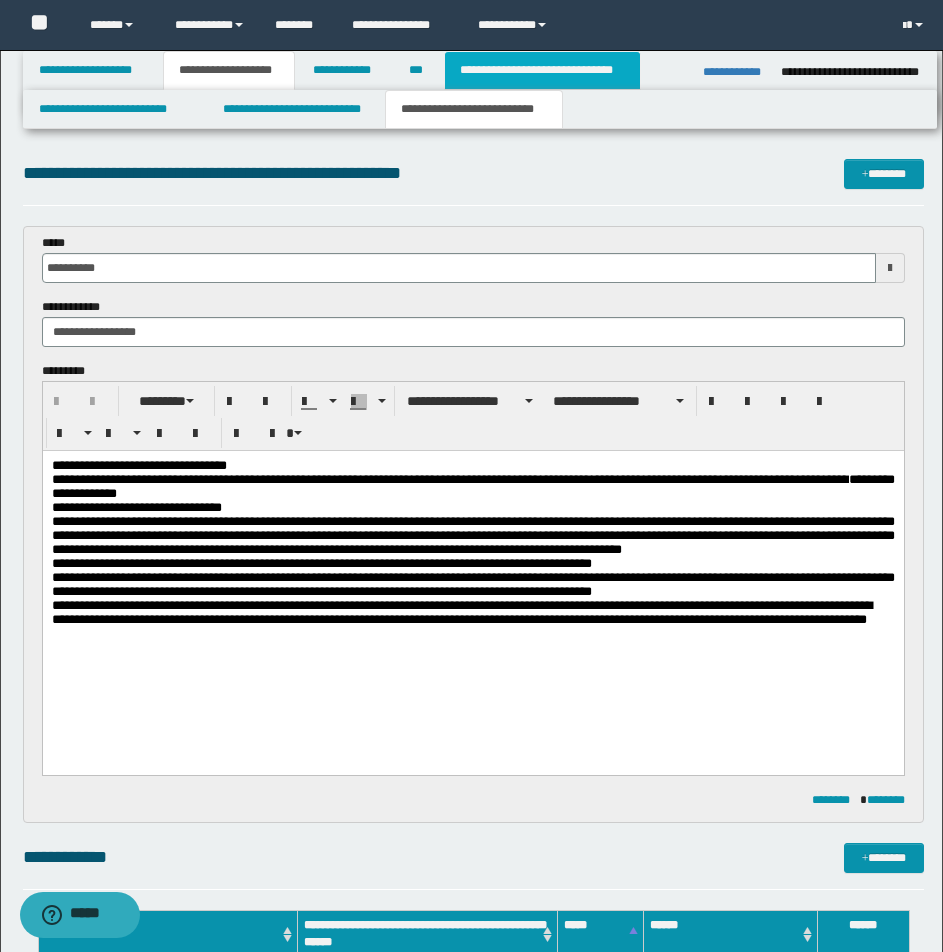 click on "**********" at bounding box center (542, 70) 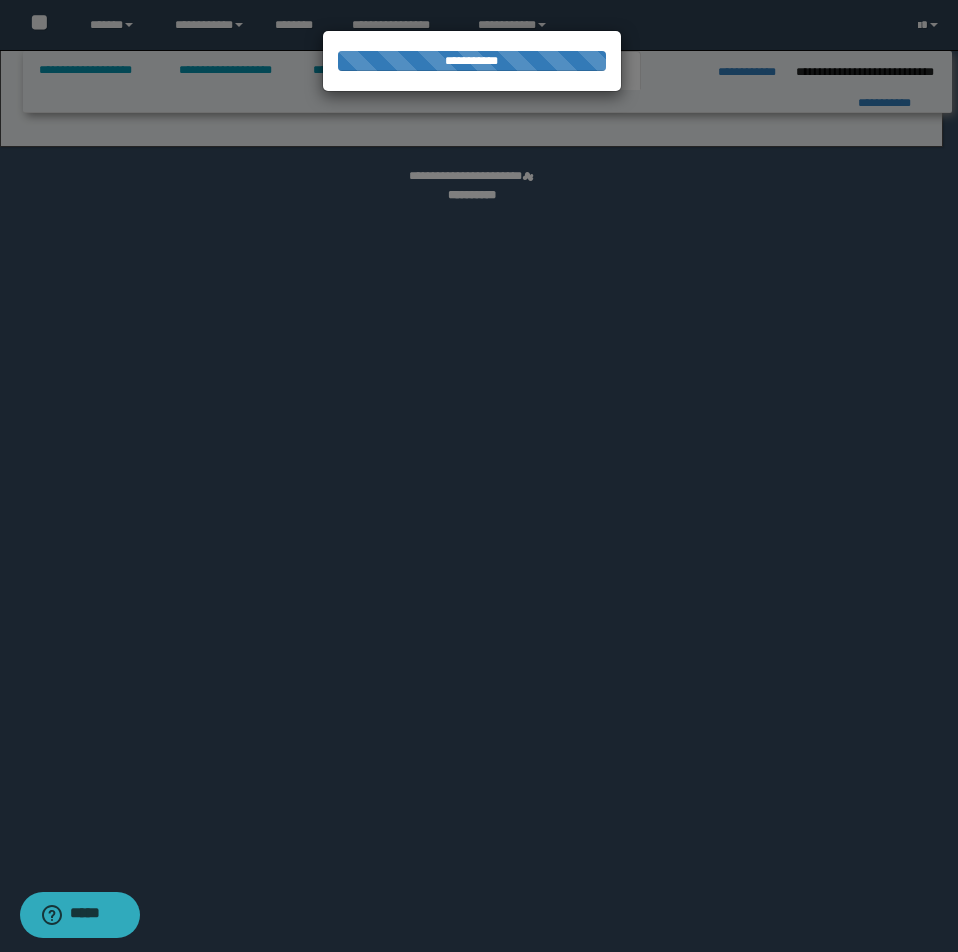 select on "*" 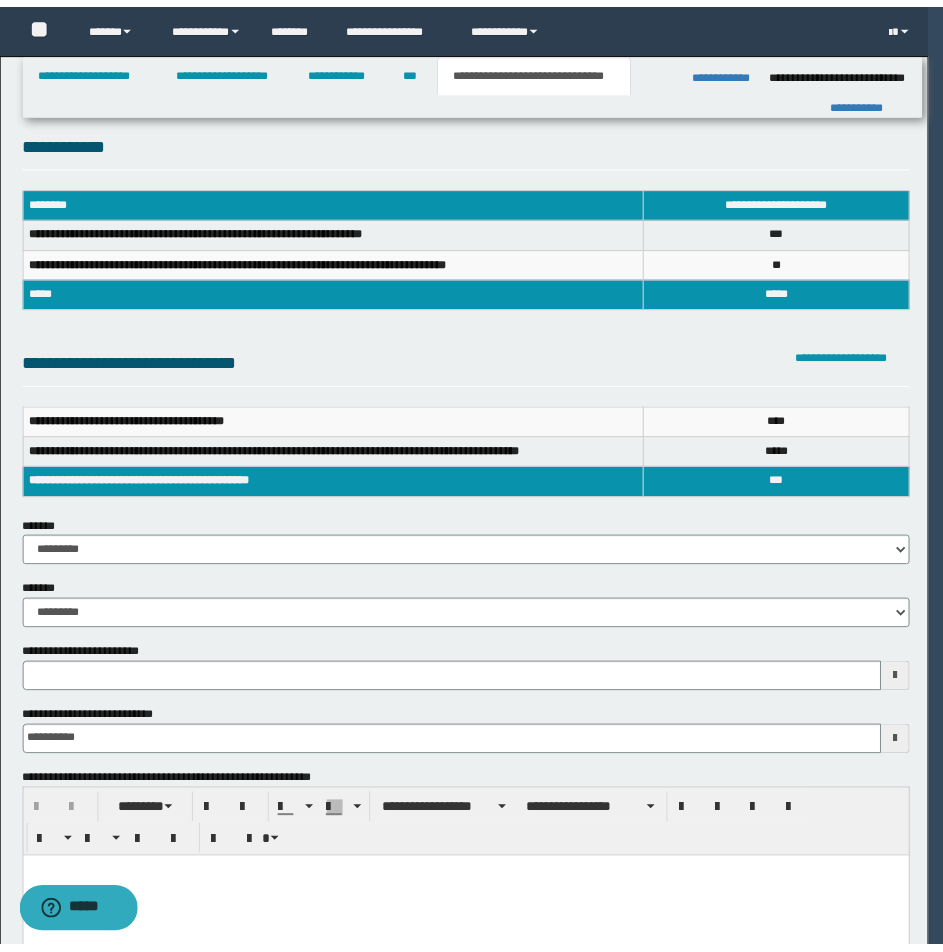 scroll, scrollTop: 0, scrollLeft: 0, axis: both 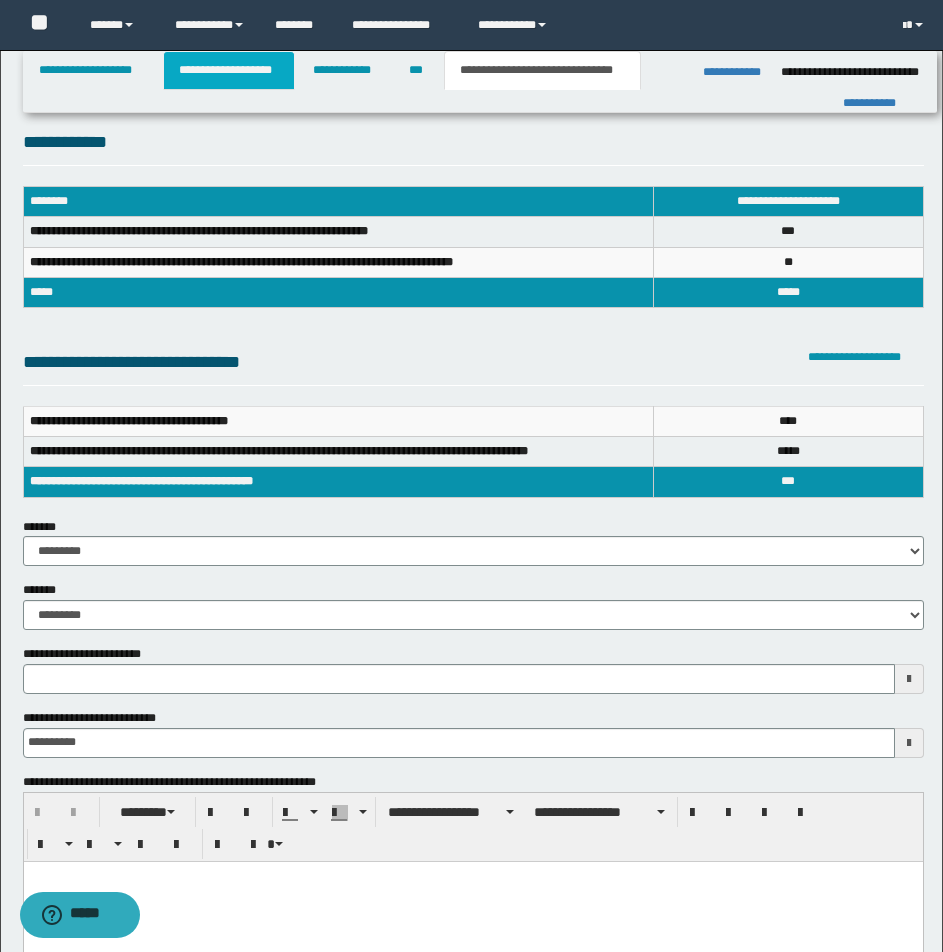 click on "**********" at bounding box center [229, 70] 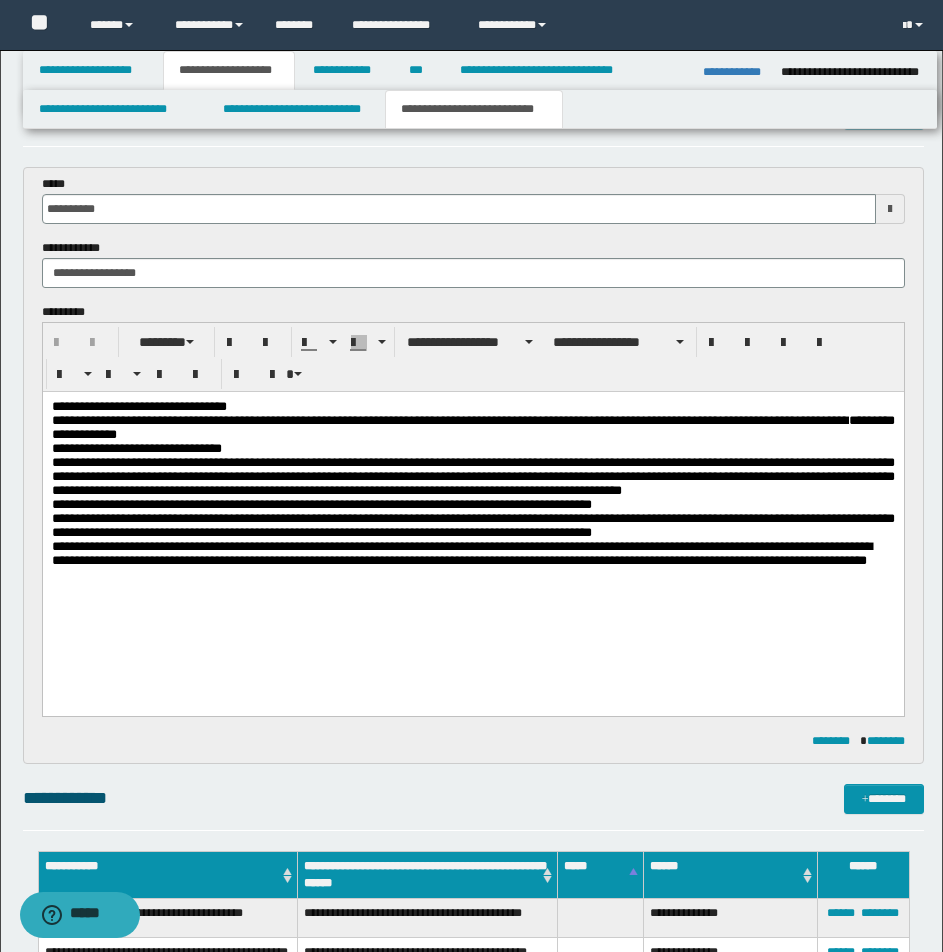 scroll, scrollTop: 80, scrollLeft: 0, axis: vertical 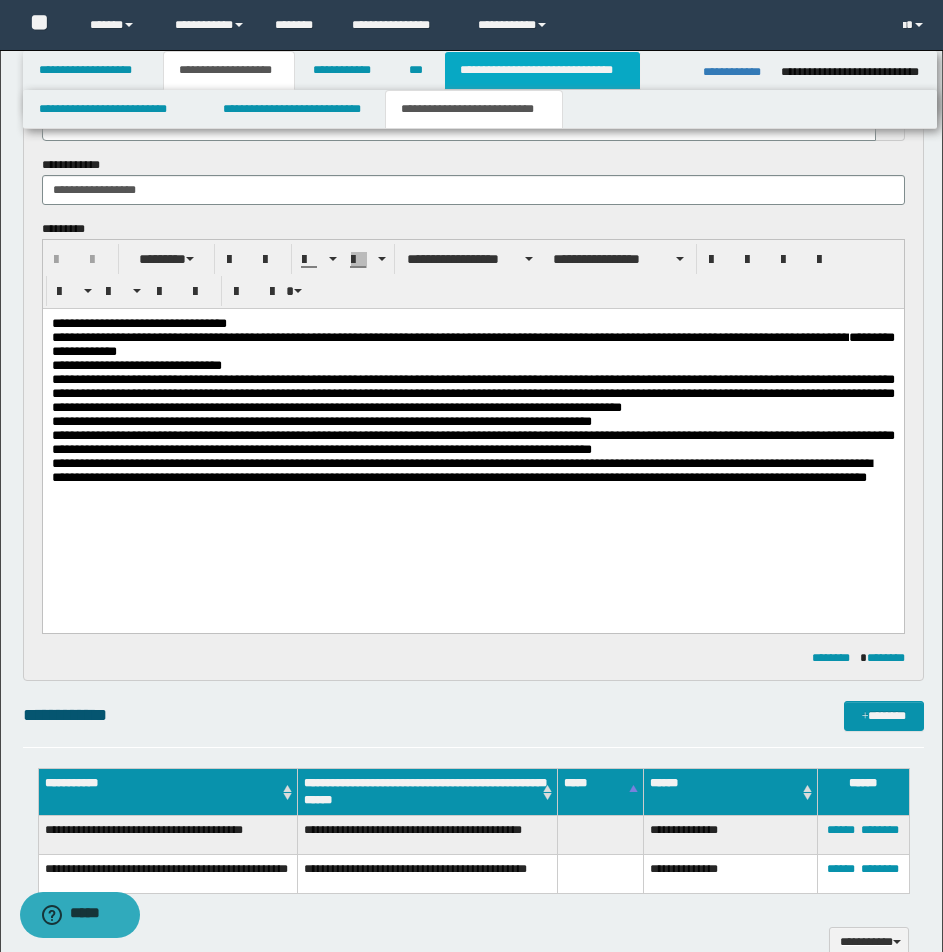 click on "**********" at bounding box center (542, 70) 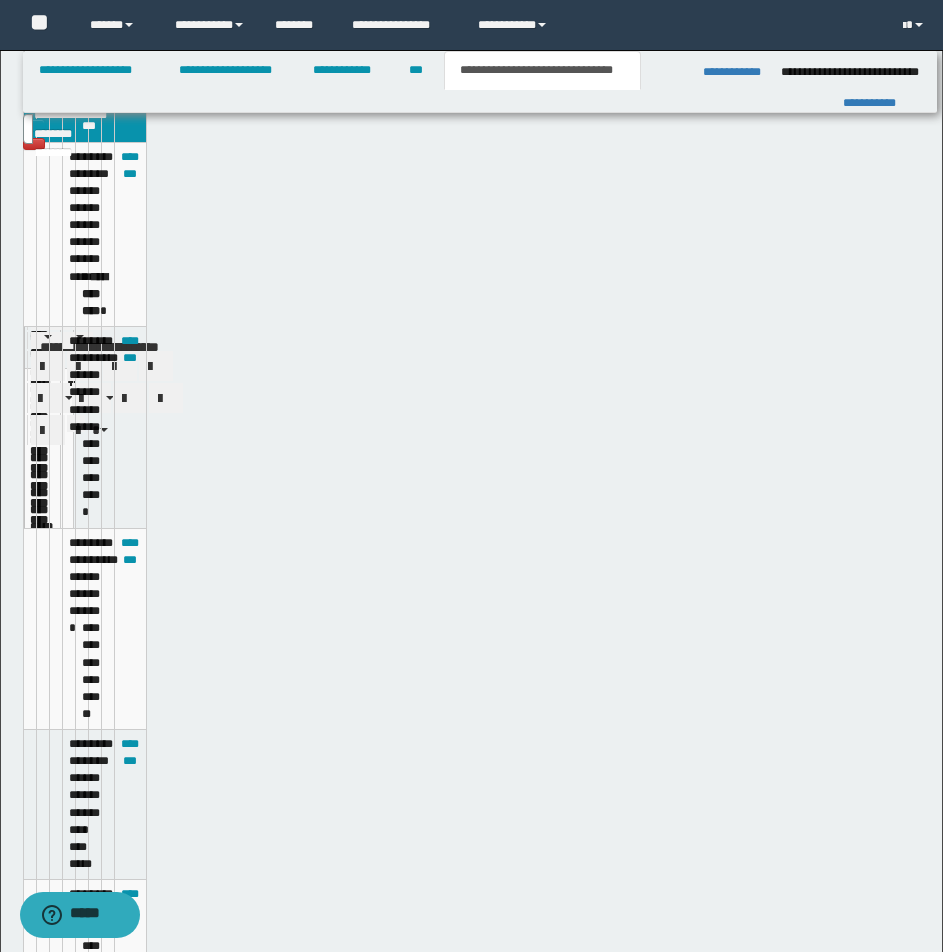scroll, scrollTop: 111, scrollLeft: 0, axis: vertical 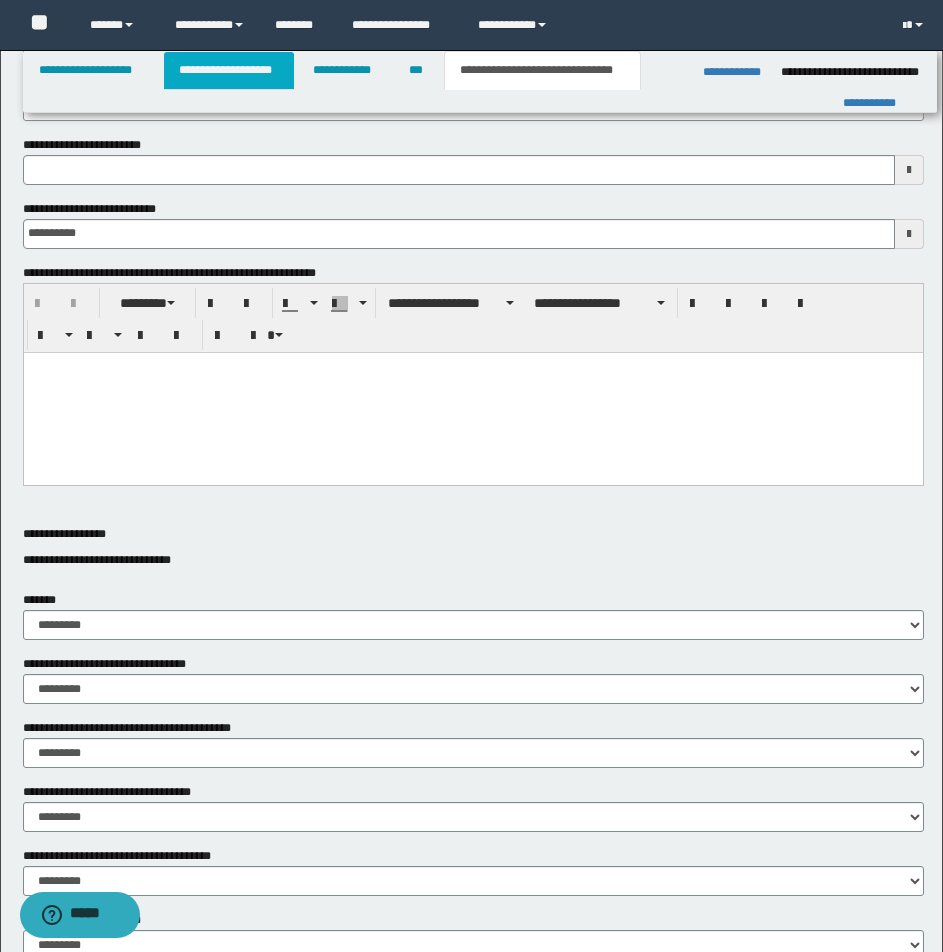 click on "**********" at bounding box center [229, 70] 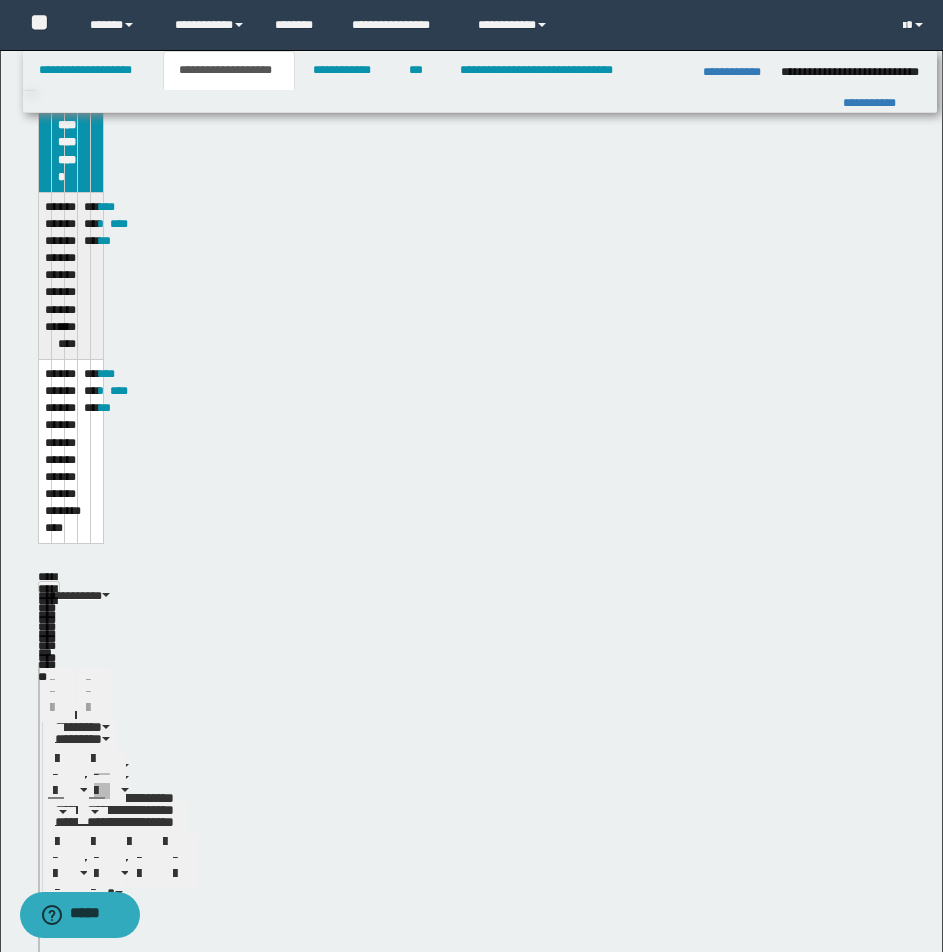 scroll, scrollTop: 540, scrollLeft: 0, axis: vertical 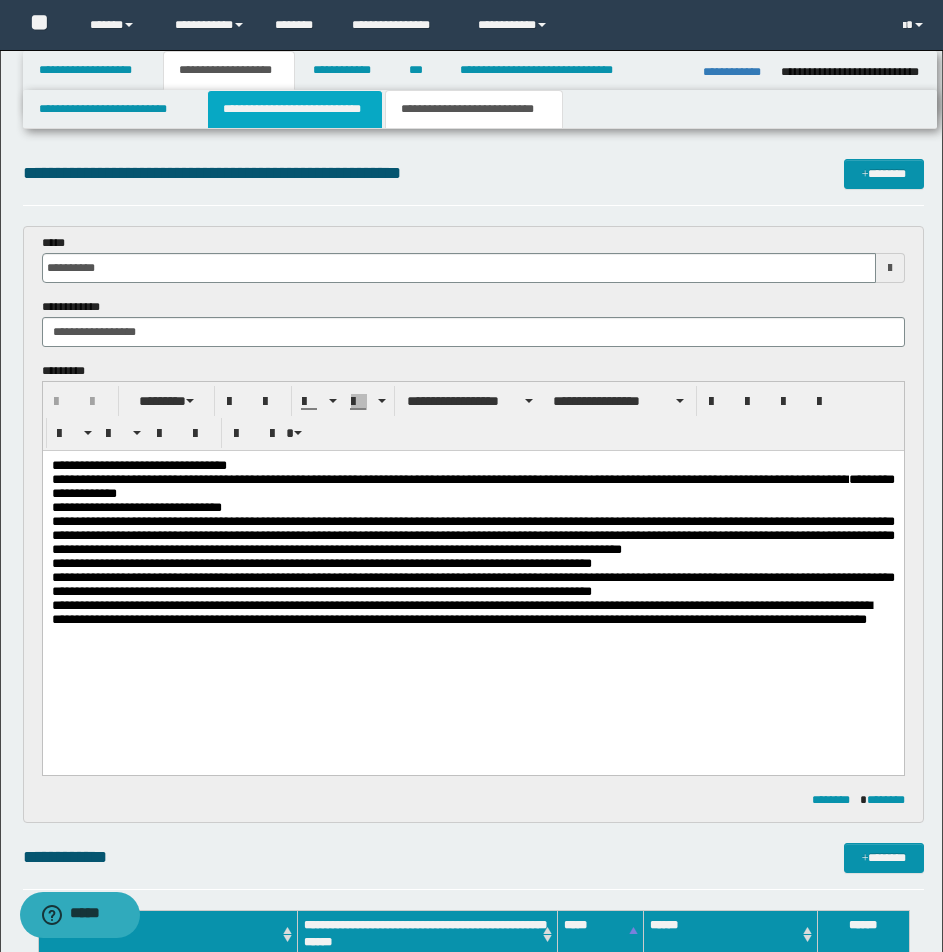 click on "**********" at bounding box center [295, 109] 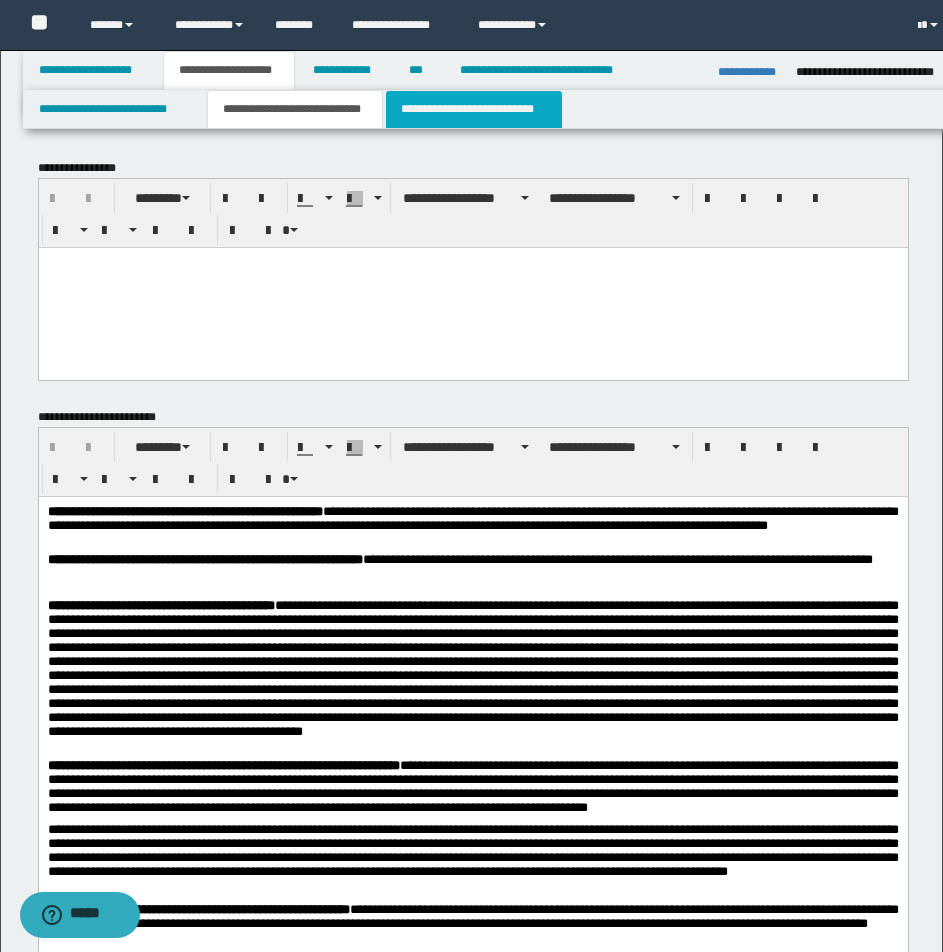 scroll, scrollTop: 0, scrollLeft: 0, axis: both 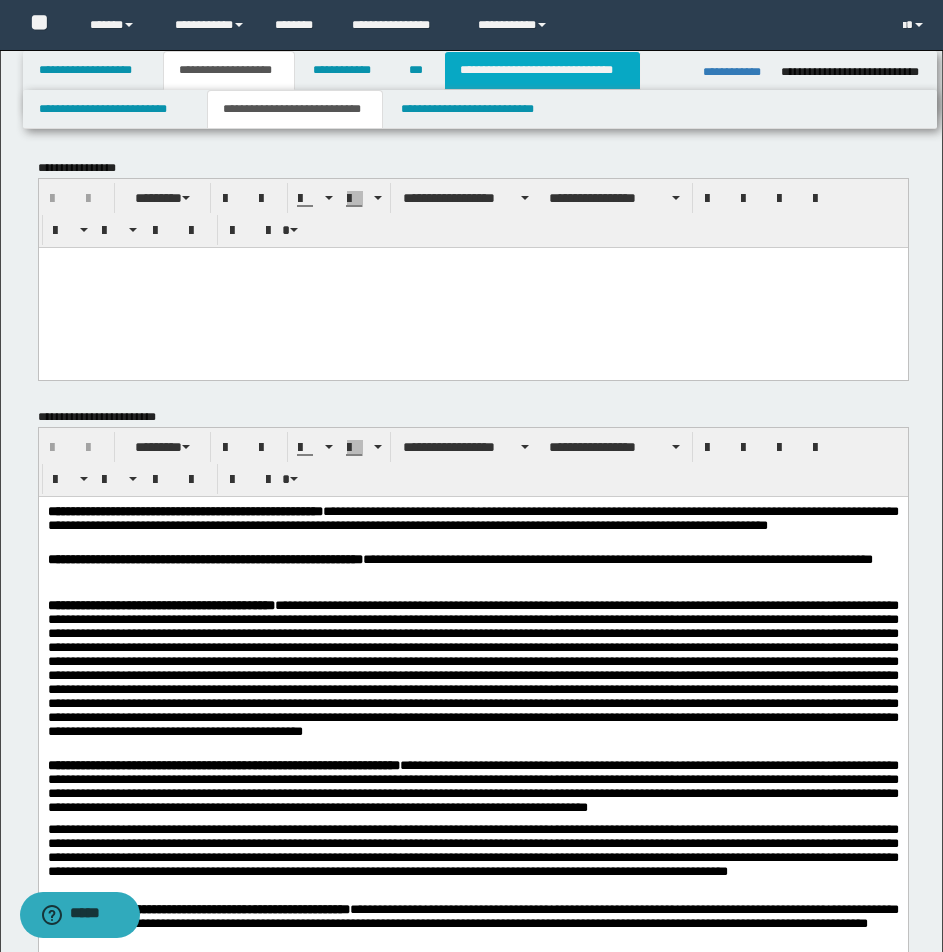 click on "**********" at bounding box center (542, 70) 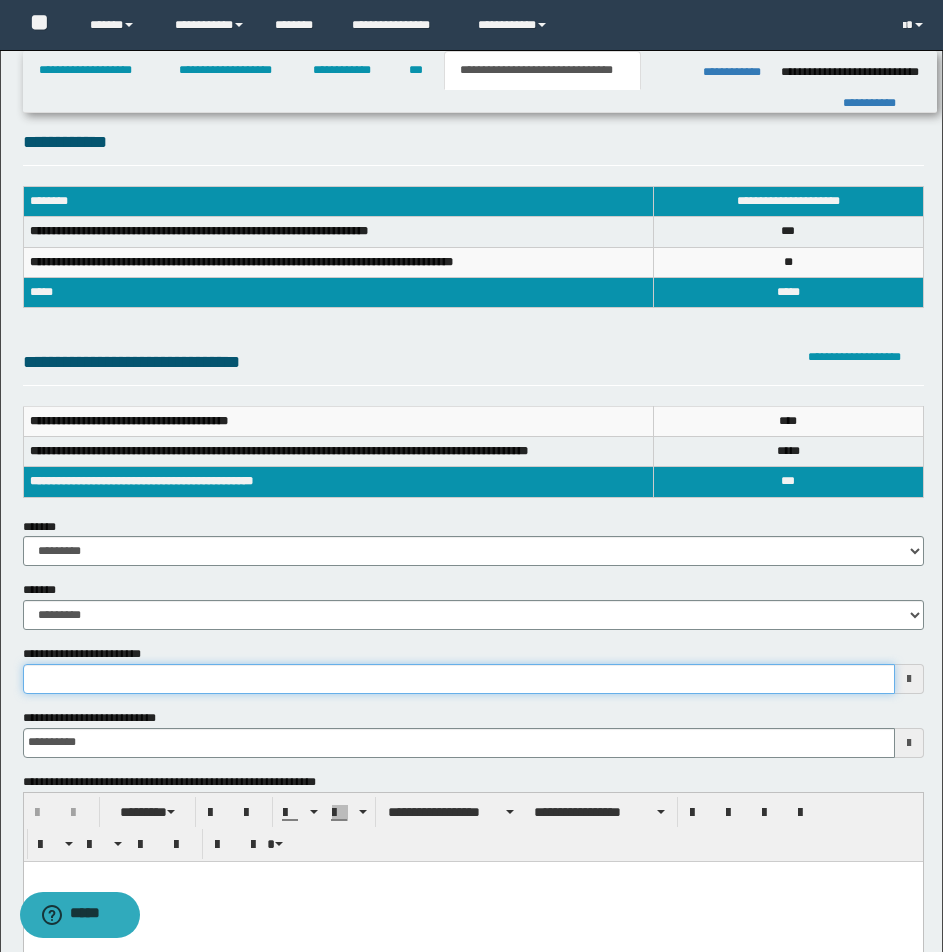 click on "**********" at bounding box center [459, 679] 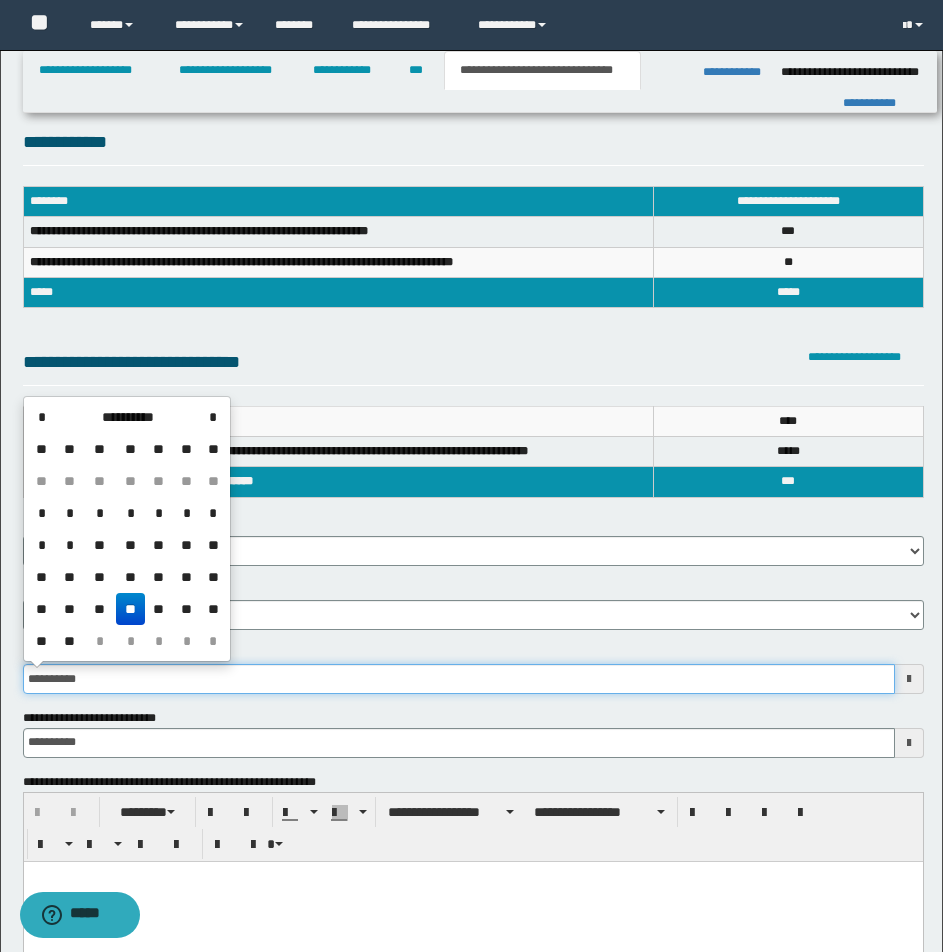 type on "**********" 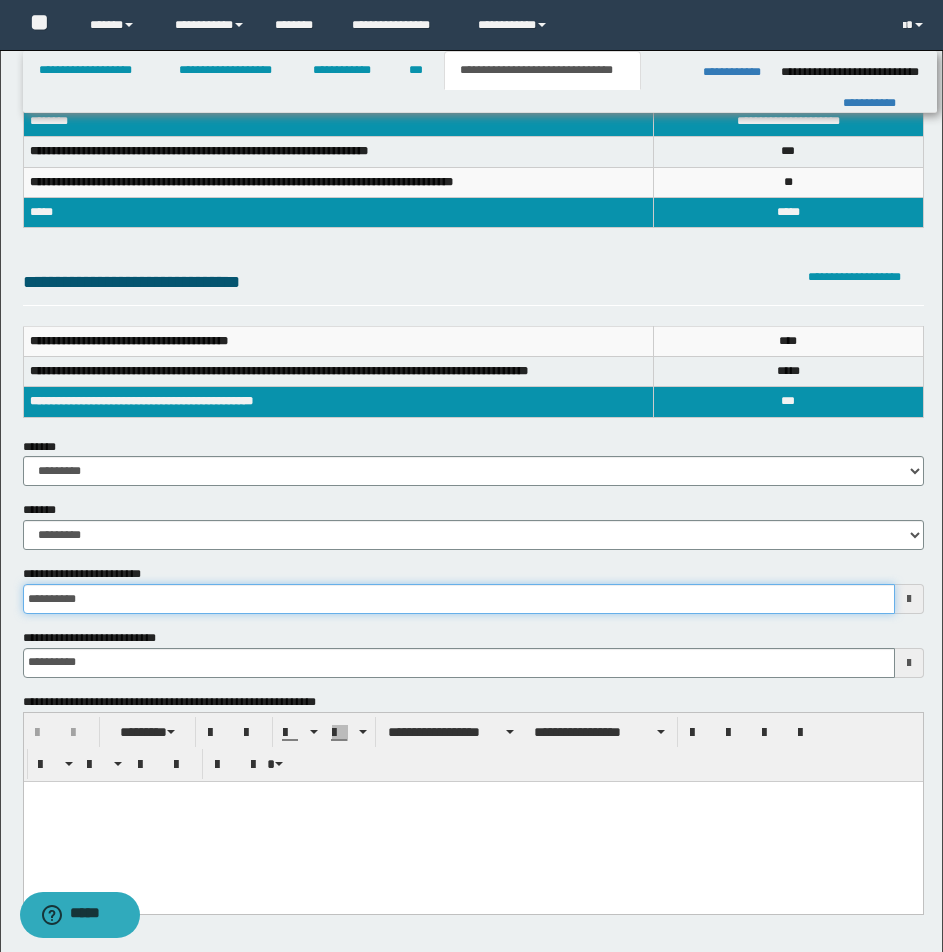 scroll, scrollTop: 120, scrollLeft: 0, axis: vertical 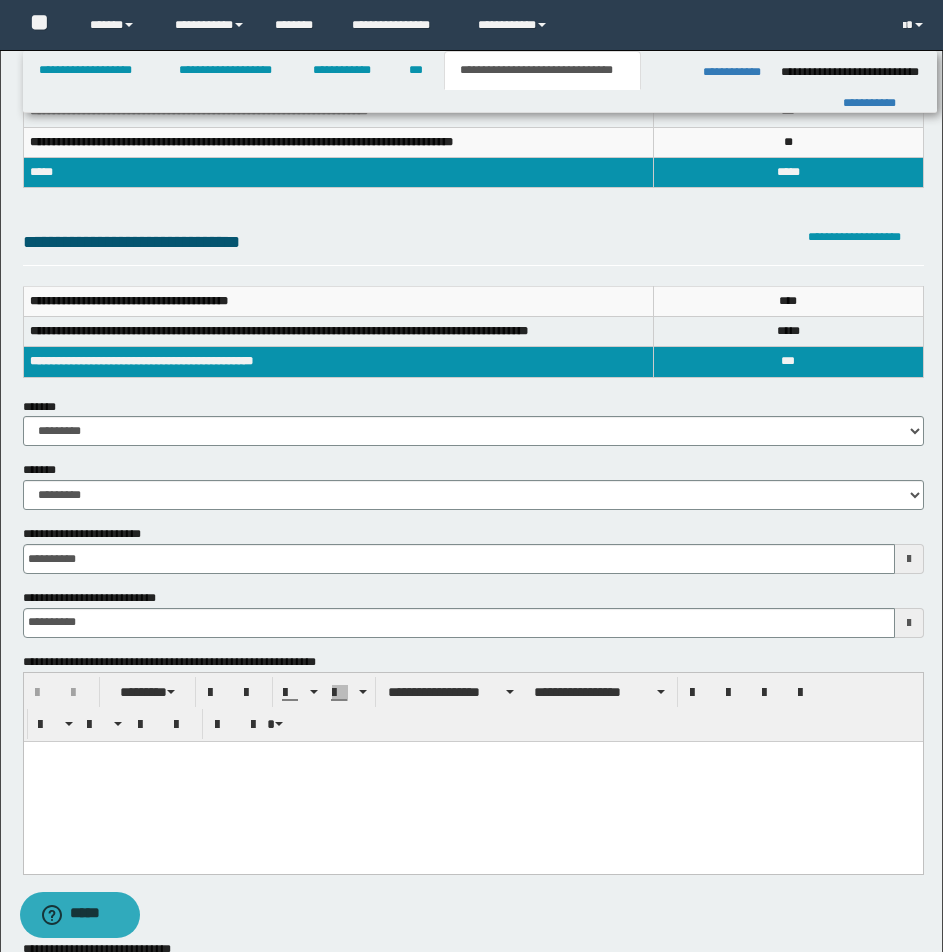 drag, startPoint x: 28, startPoint y: 750, endPoint x: 38, endPoint y: 755, distance: 11.18034 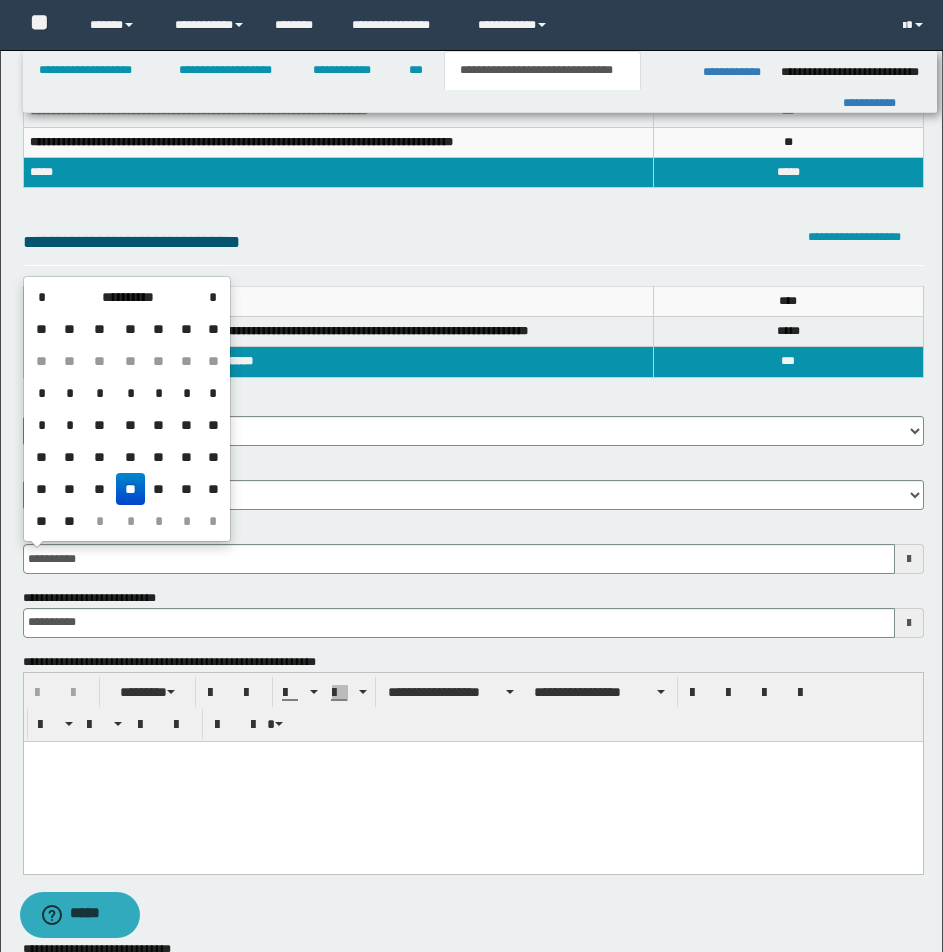 click at bounding box center (472, 756) 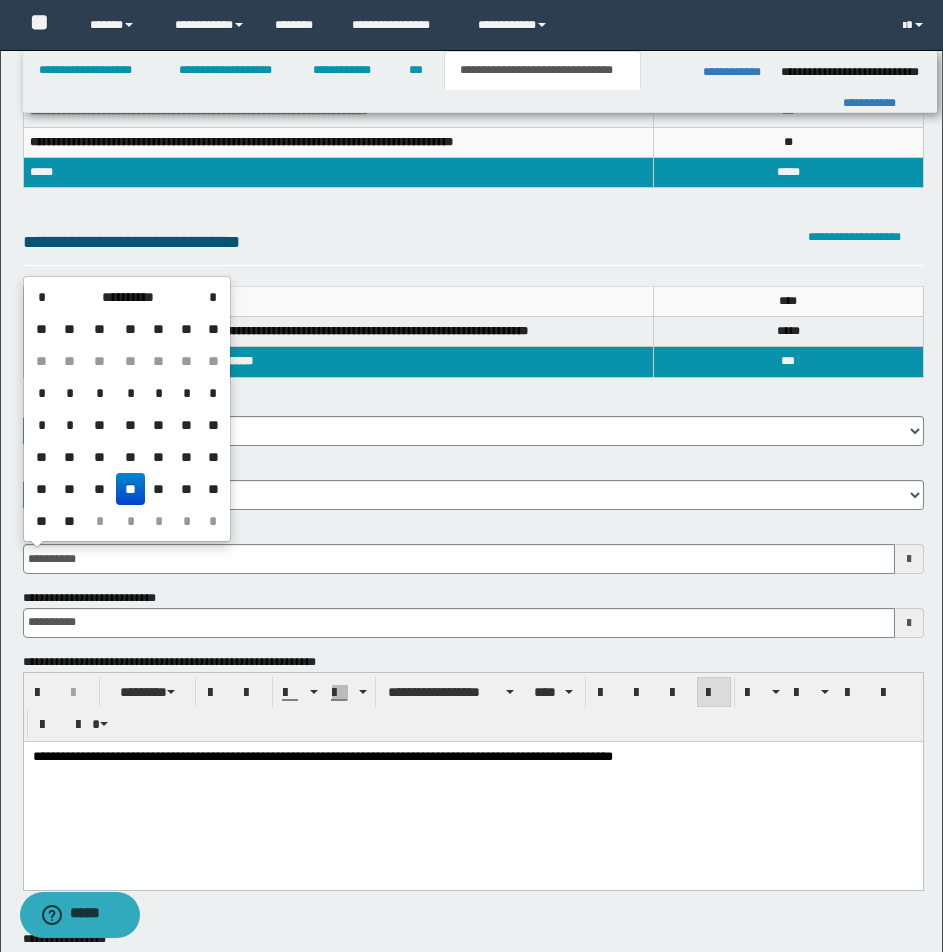click on "**********" at bounding box center [322, 755] 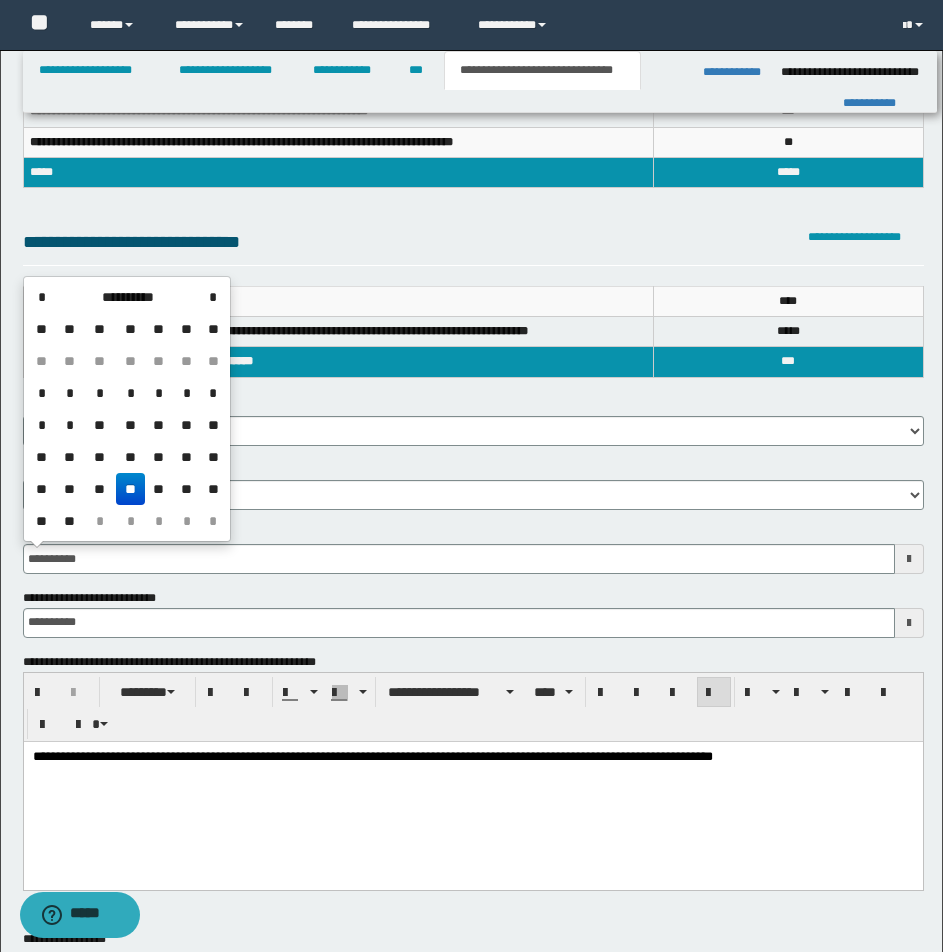 click on "**" at bounding box center (130, 489) 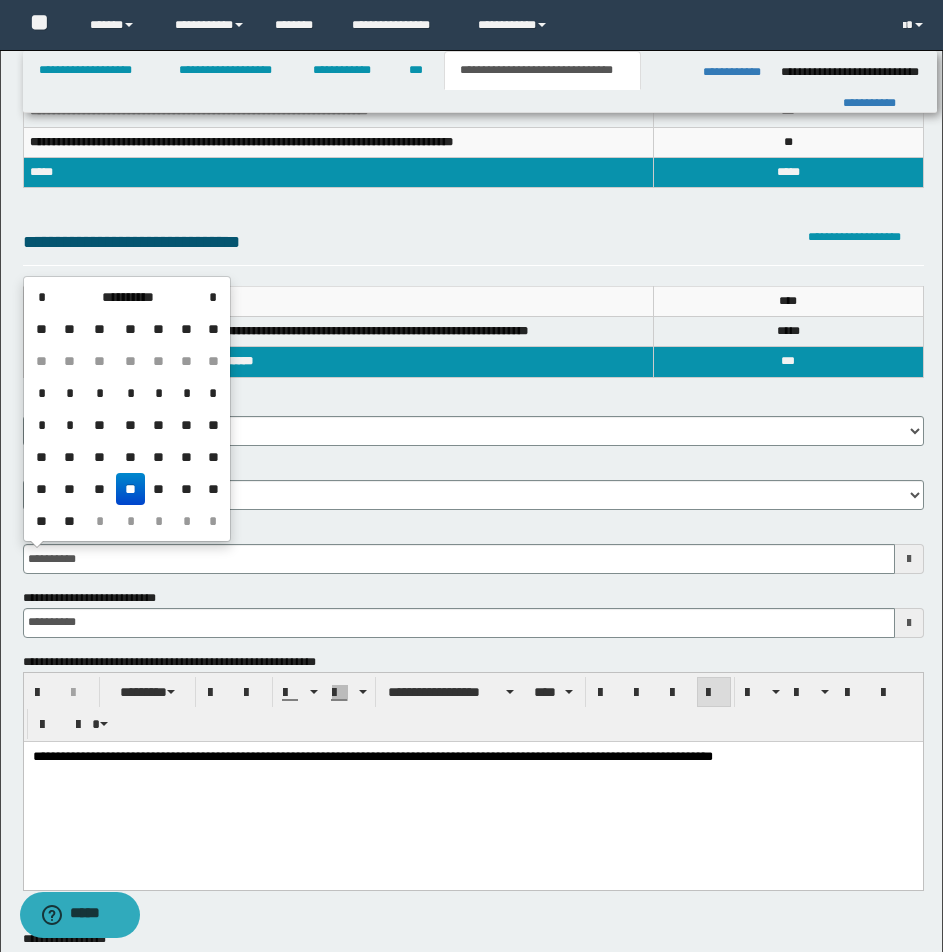 type on "**********" 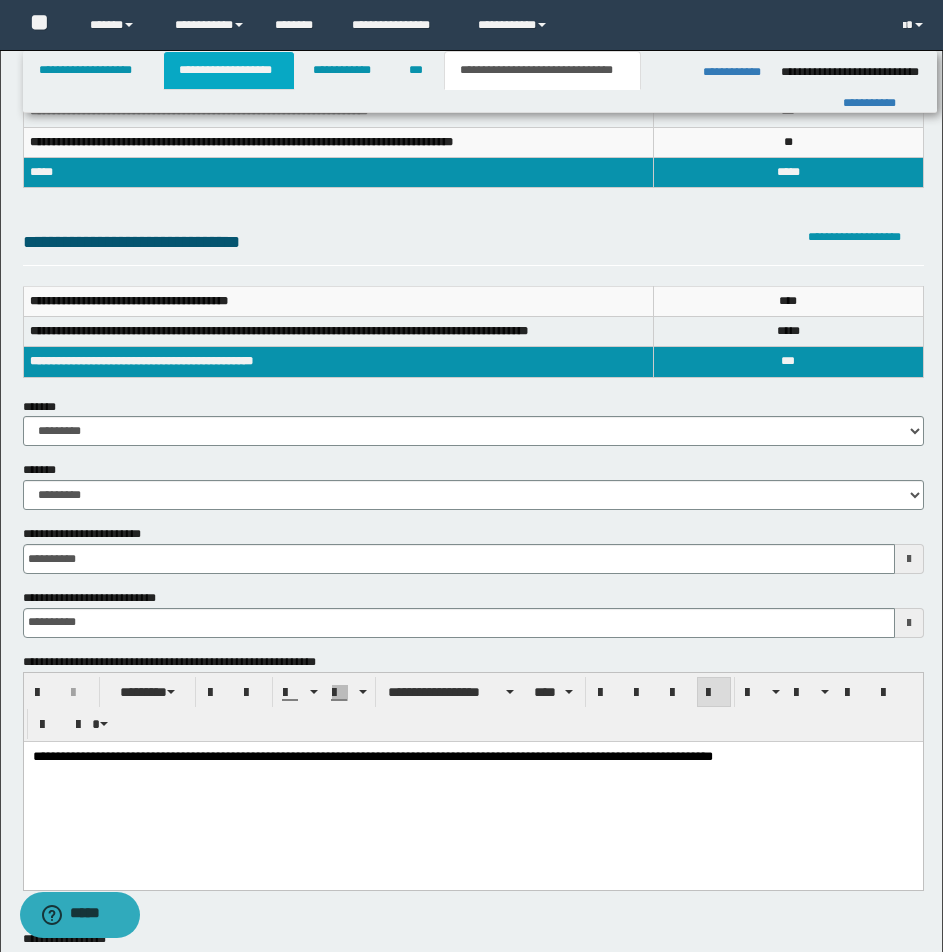 click on "**********" at bounding box center (229, 70) 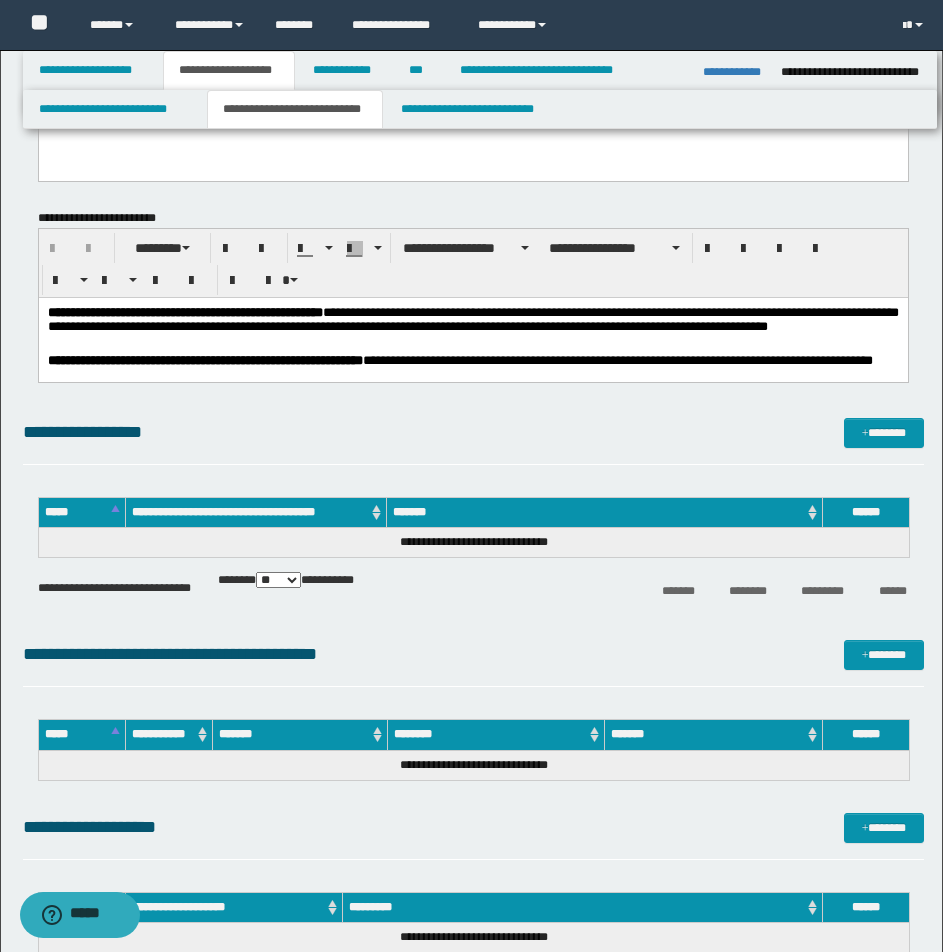 scroll, scrollTop: 825, scrollLeft: 0, axis: vertical 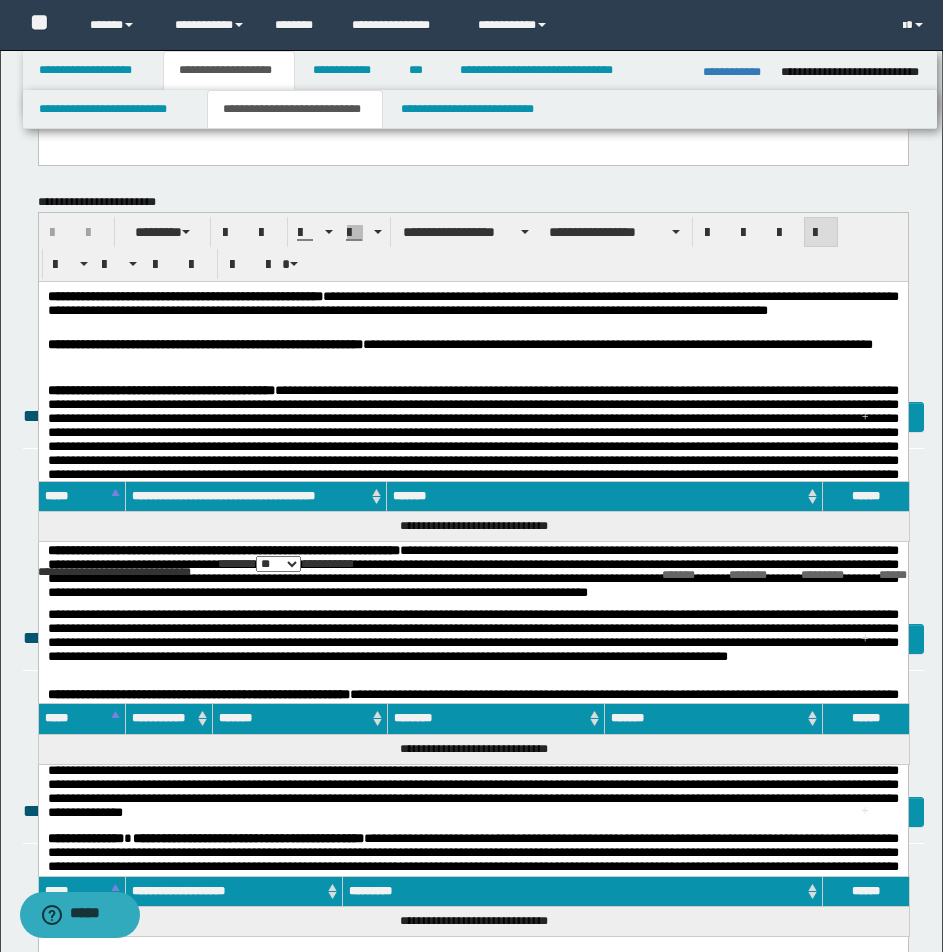 click on "**********" at bounding box center (472, 313) 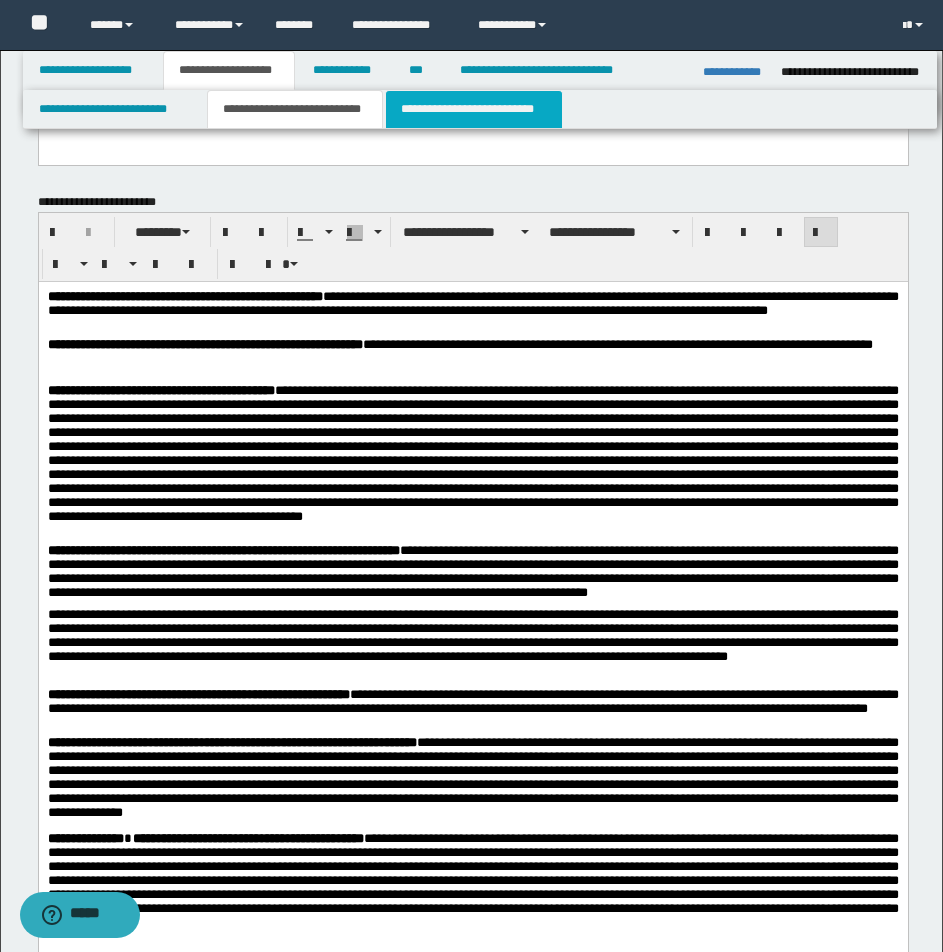 click on "**********" at bounding box center [474, 109] 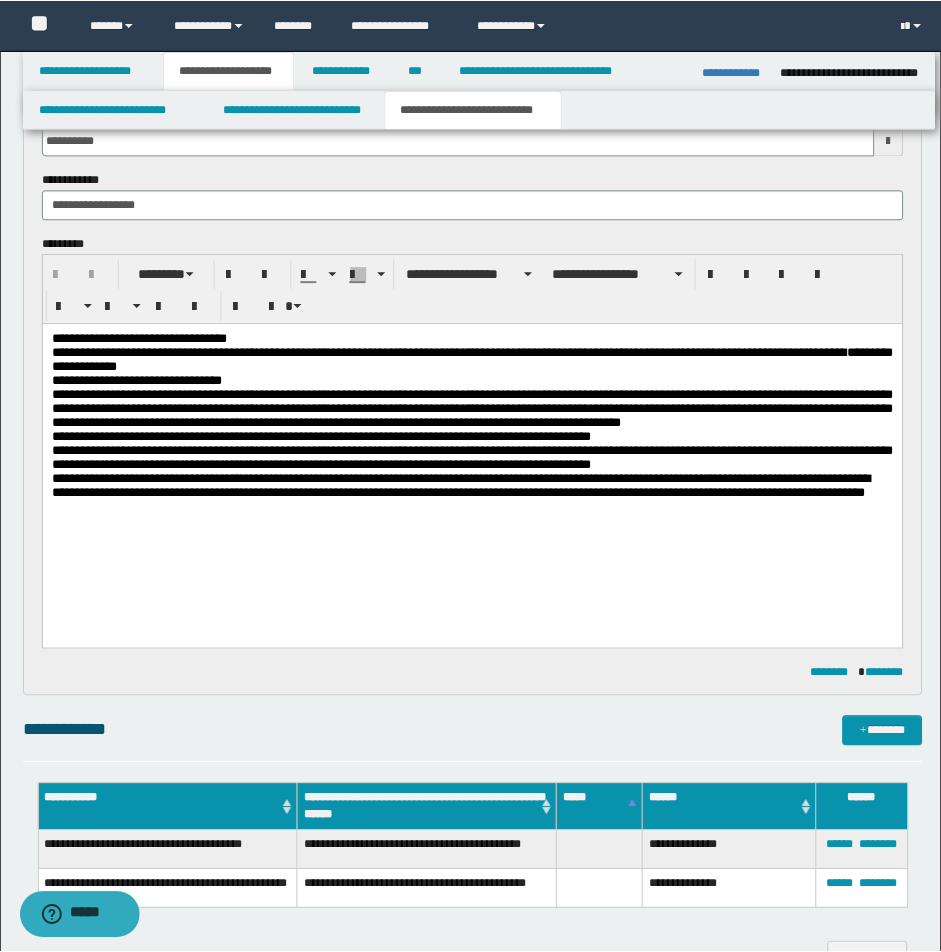 scroll, scrollTop: 87, scrollLeft: 0, axis: vertical 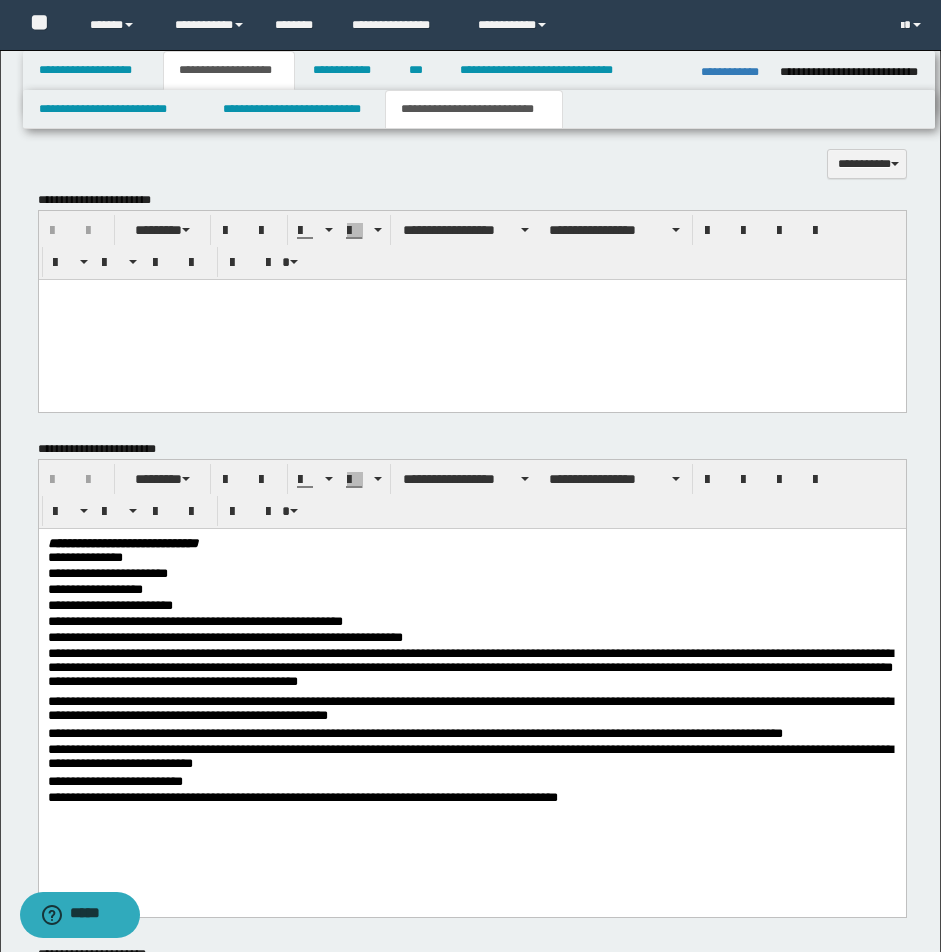 click at bounding box center [471, 295] 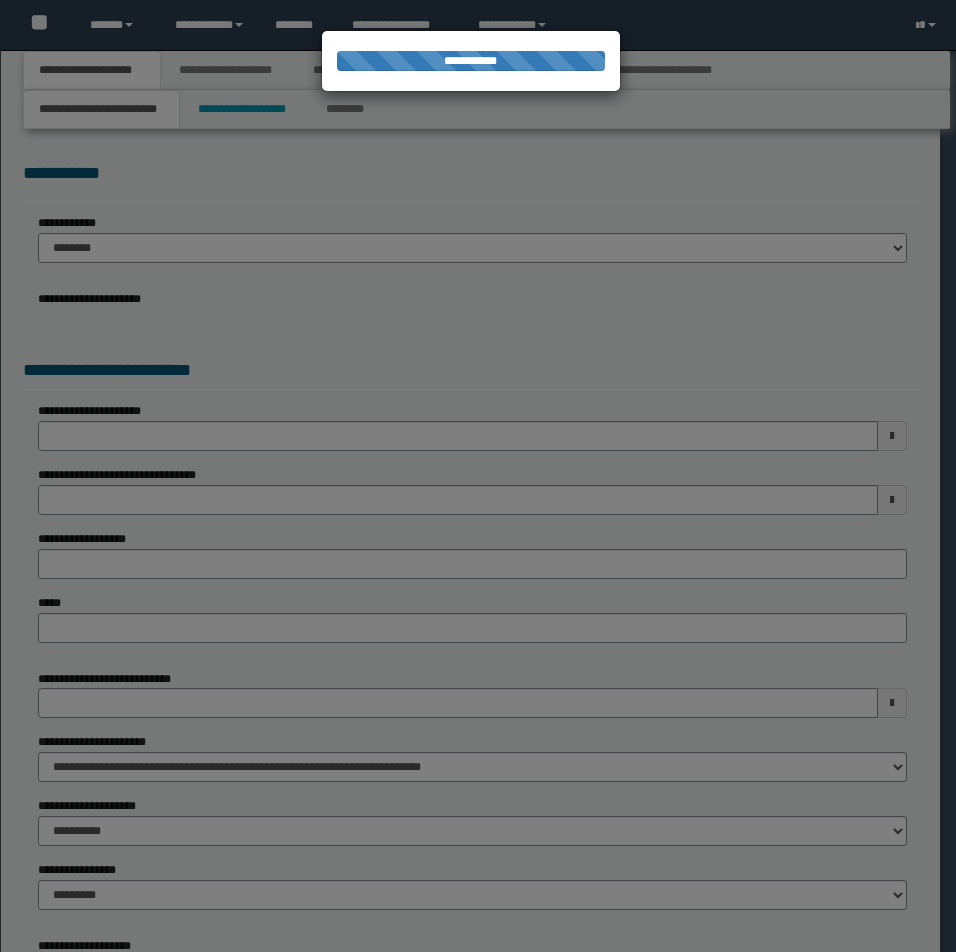 scroll, scrollTop: 0, scrollLeft: 0, axis: both 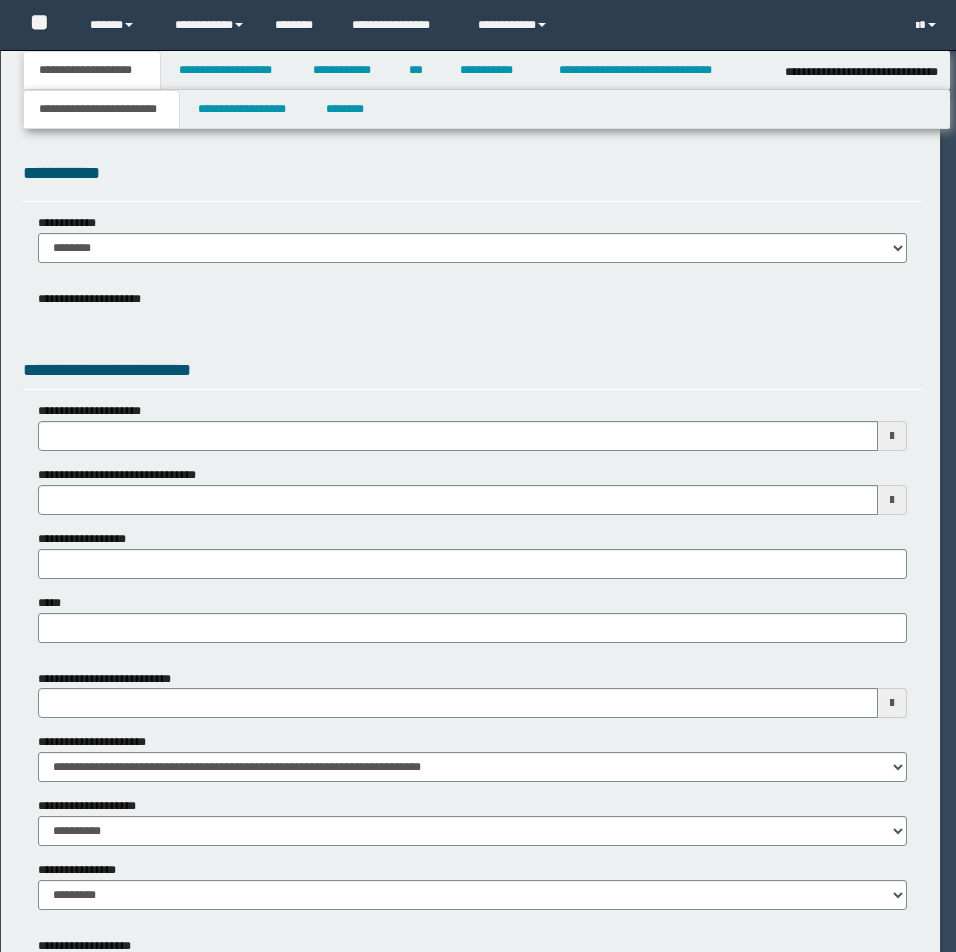 select on "*" 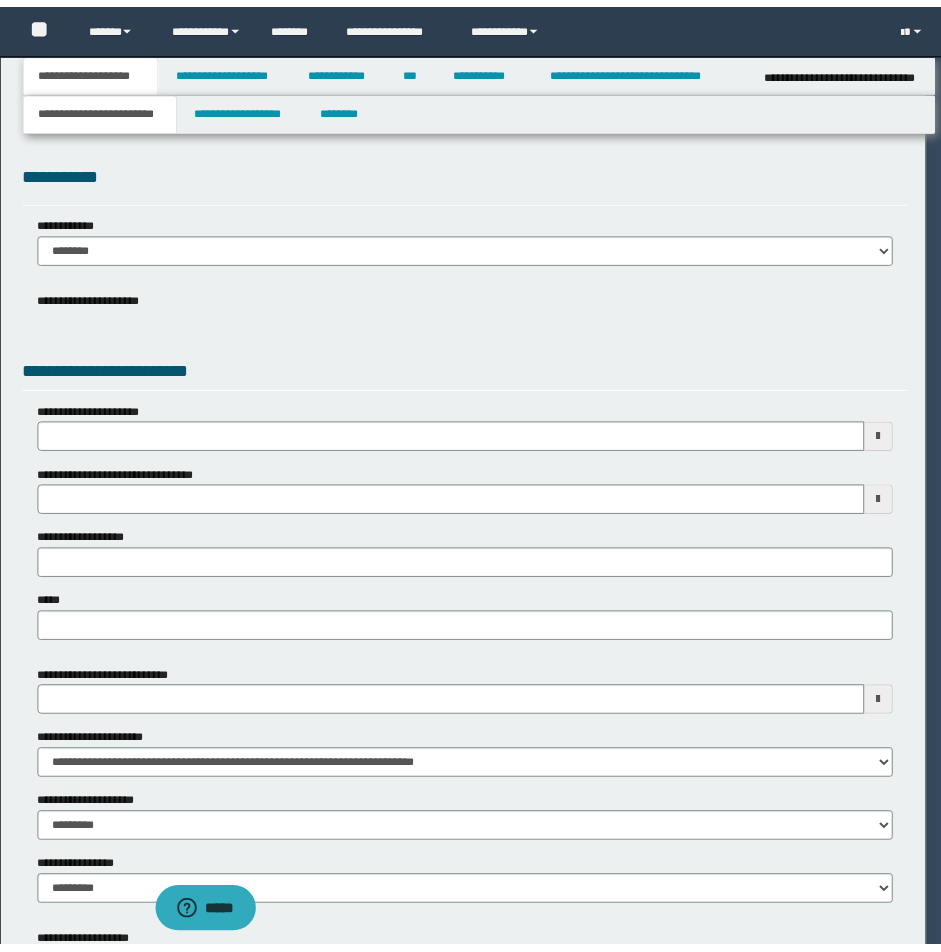 scroll, scrollTop: 0, scrollLeft: 0, axis: both 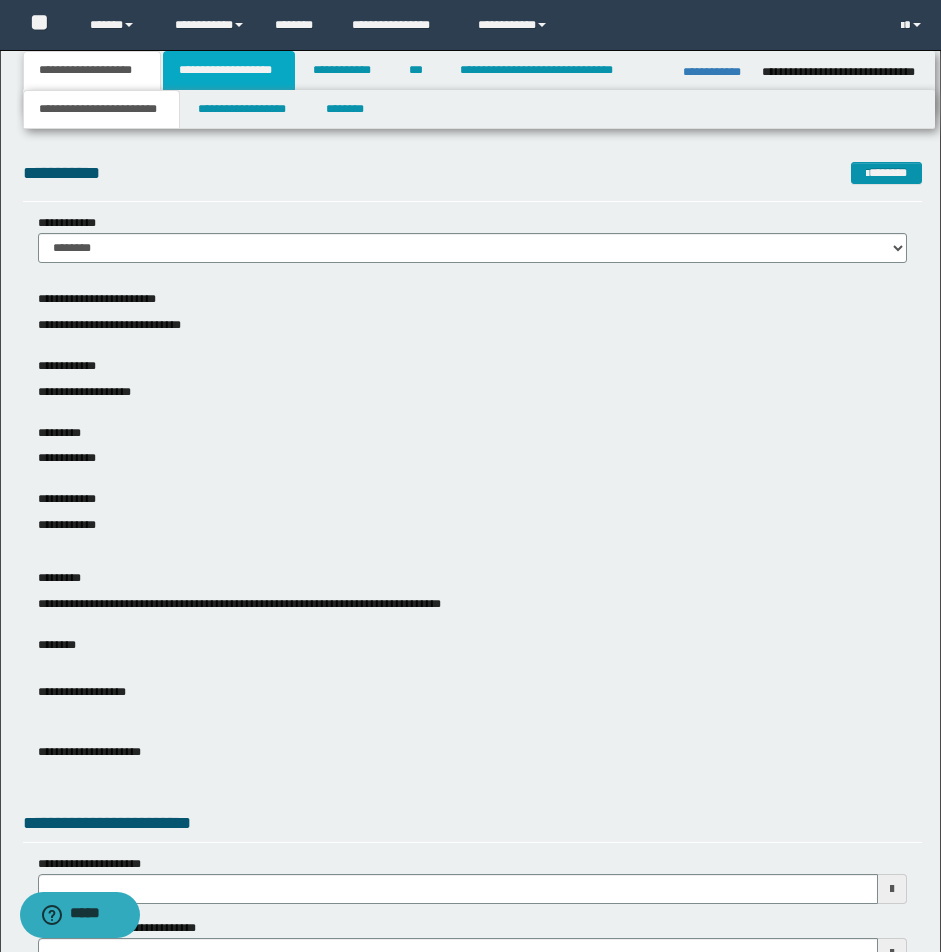 click on "**********" at bounding box center [229, 70] 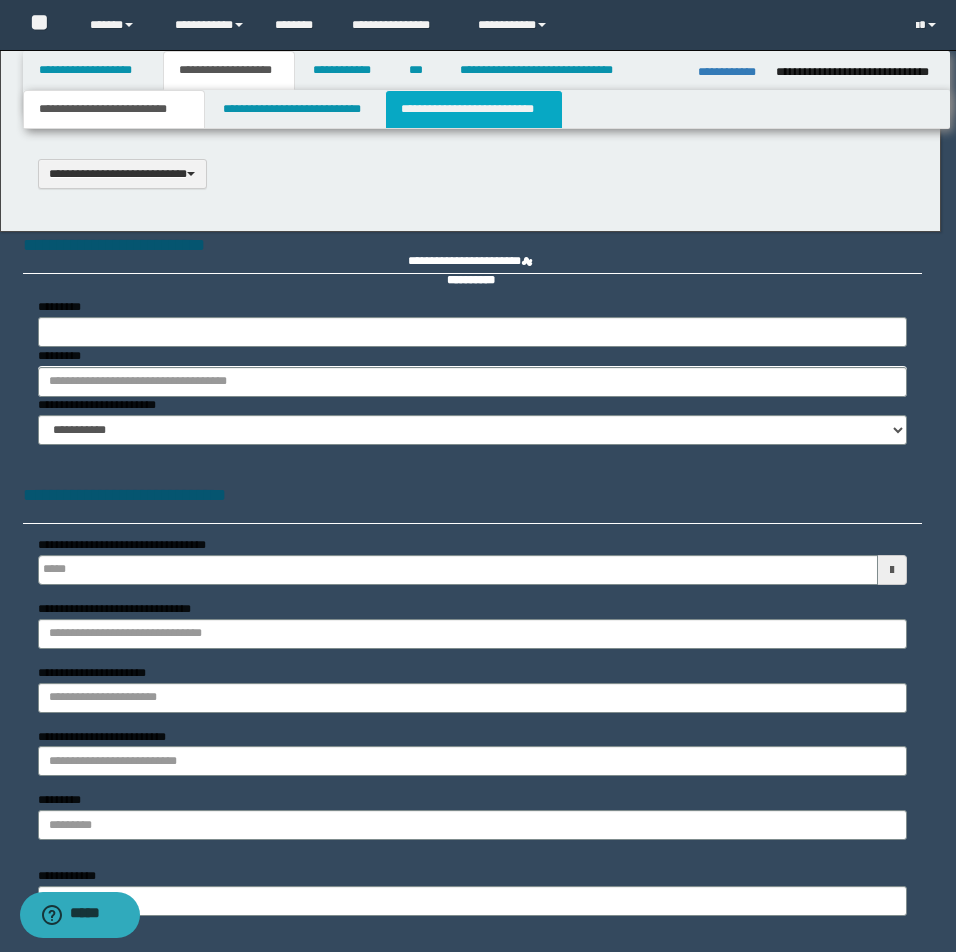 type 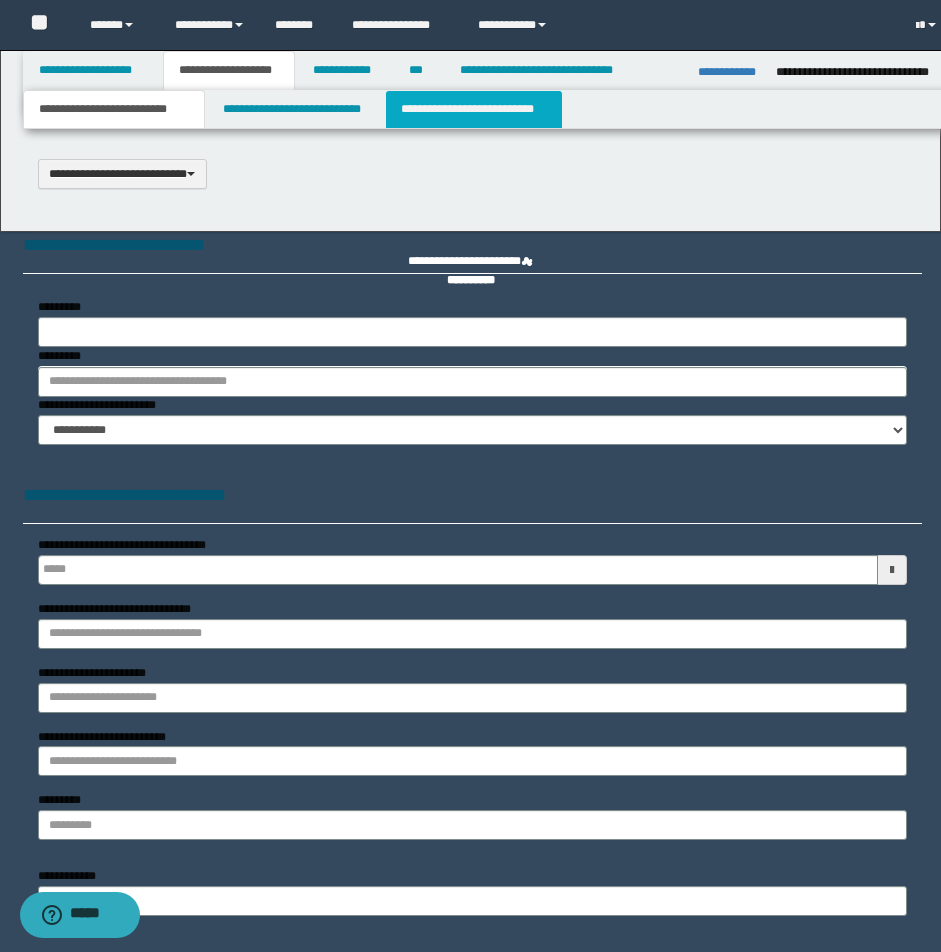 select on "*" 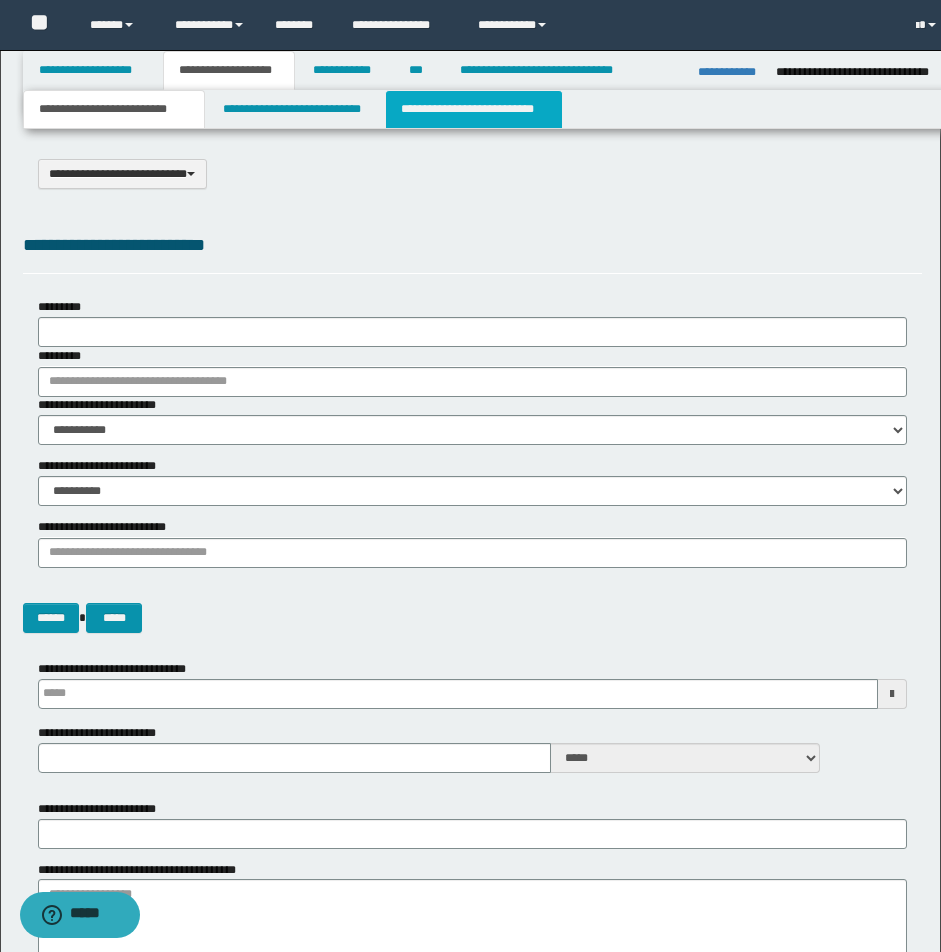 scroll, scrollTop: 0, scrollLeft: 0, axis: both 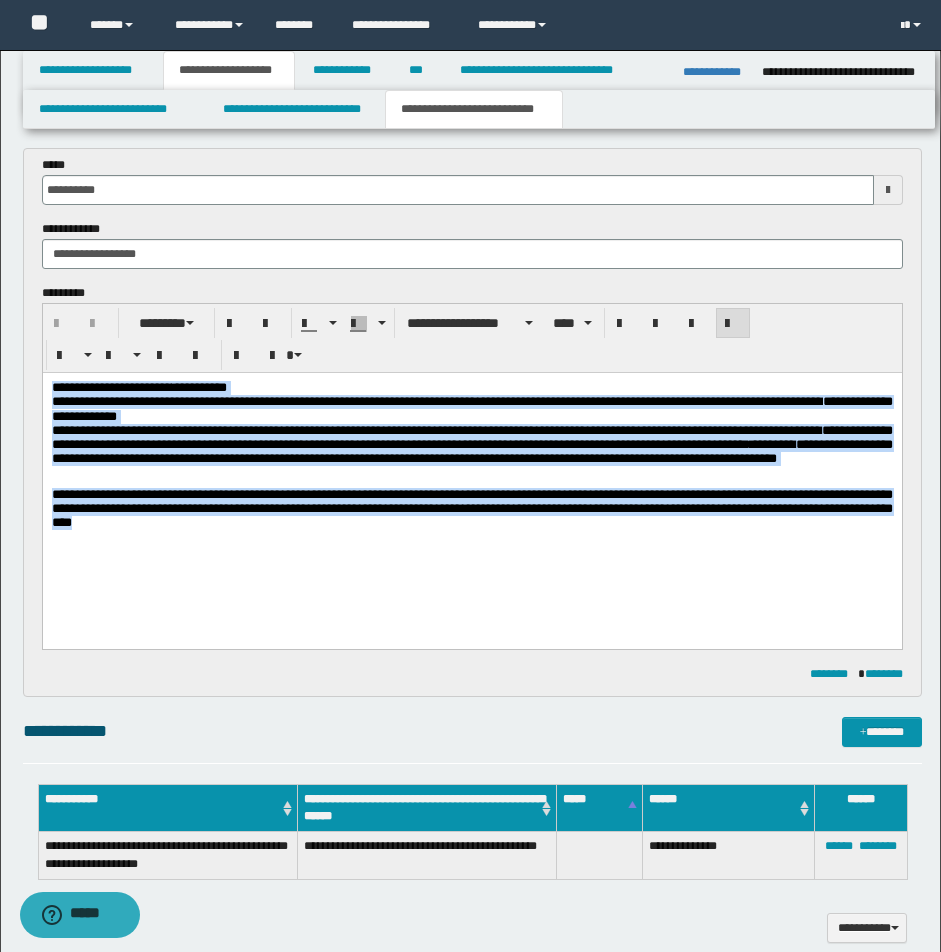 drag, startPoint x: 52, startPoint y: 388, endPoint x: 891, endPoint y: 550, distance: 854.49695 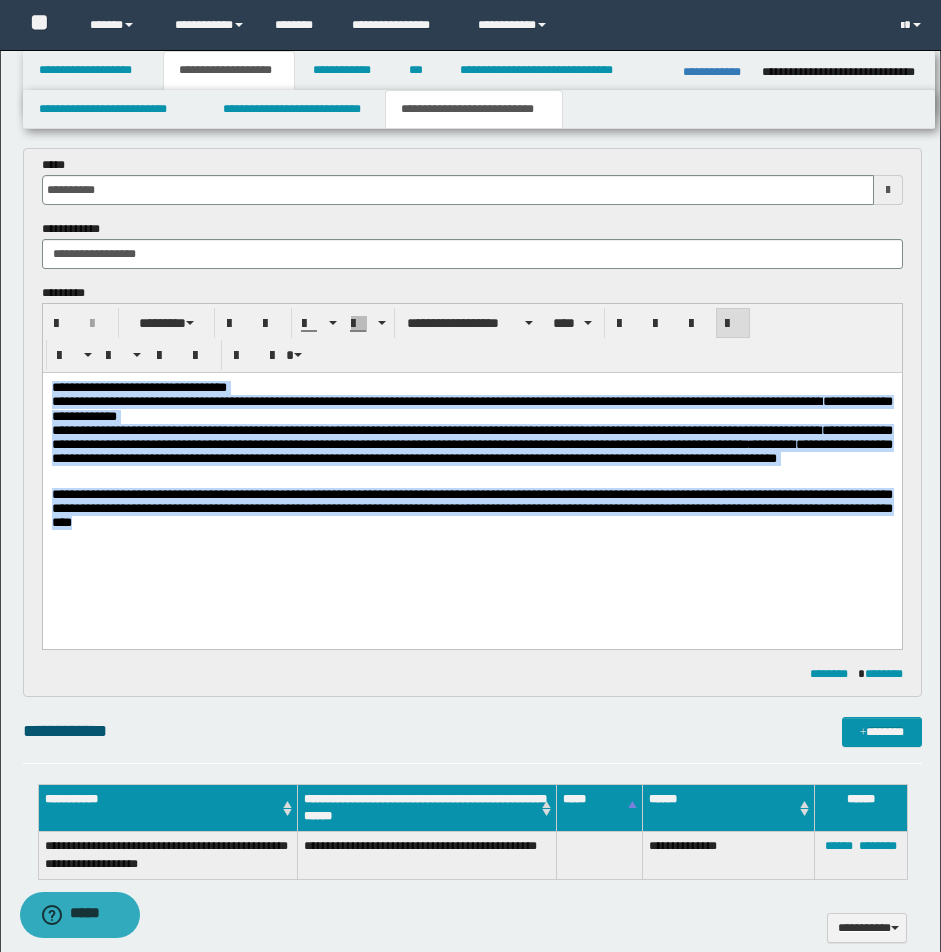 click on "**********" at bounding box center (471, 437) 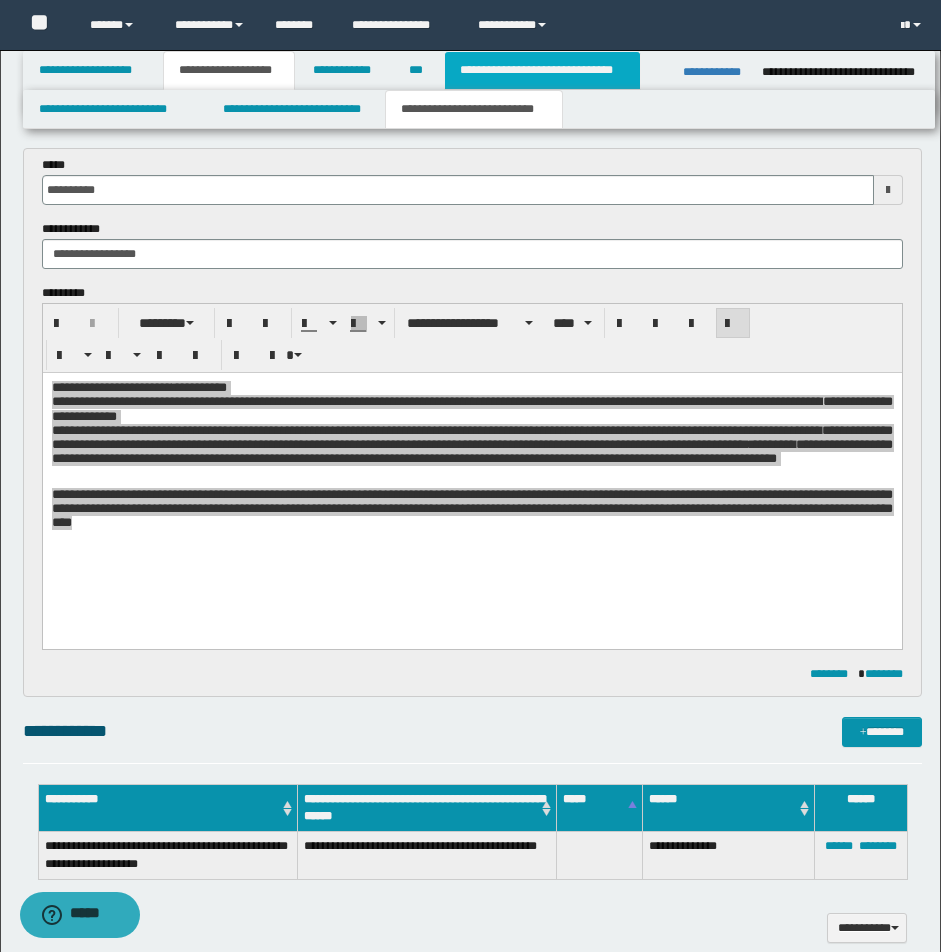 click on "**********" at bounding box center (542, 70) 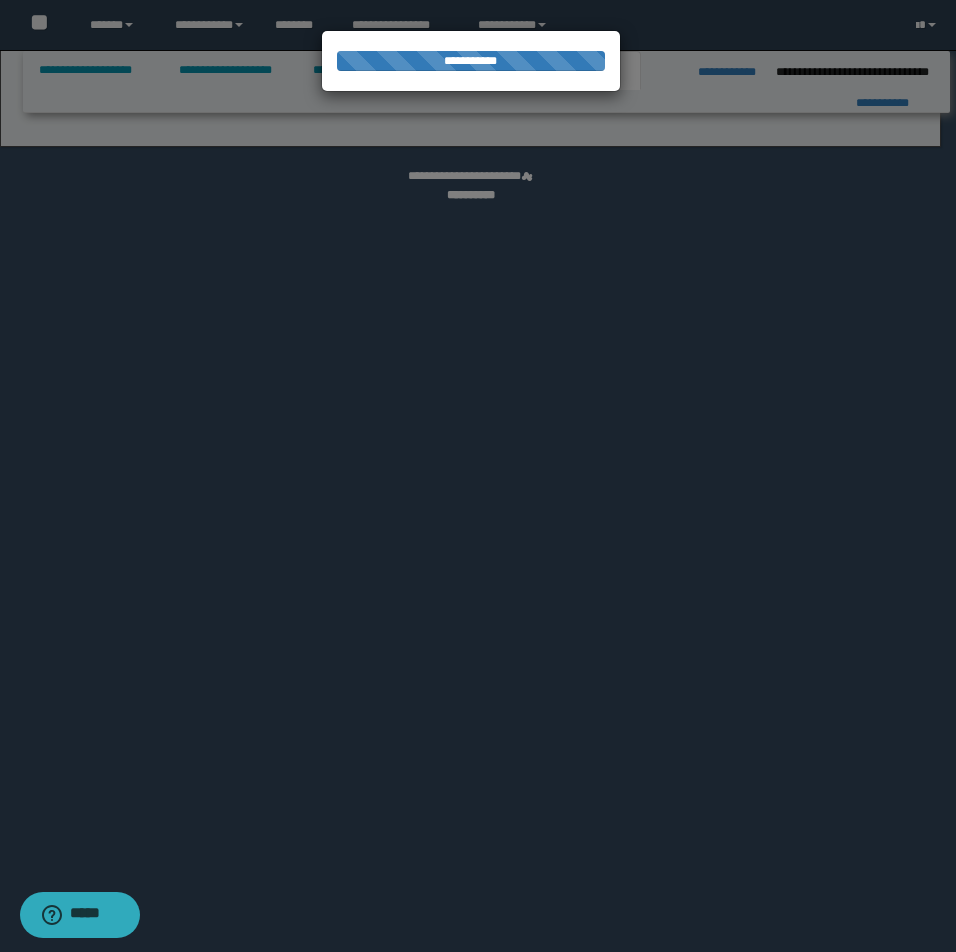 select on "*" 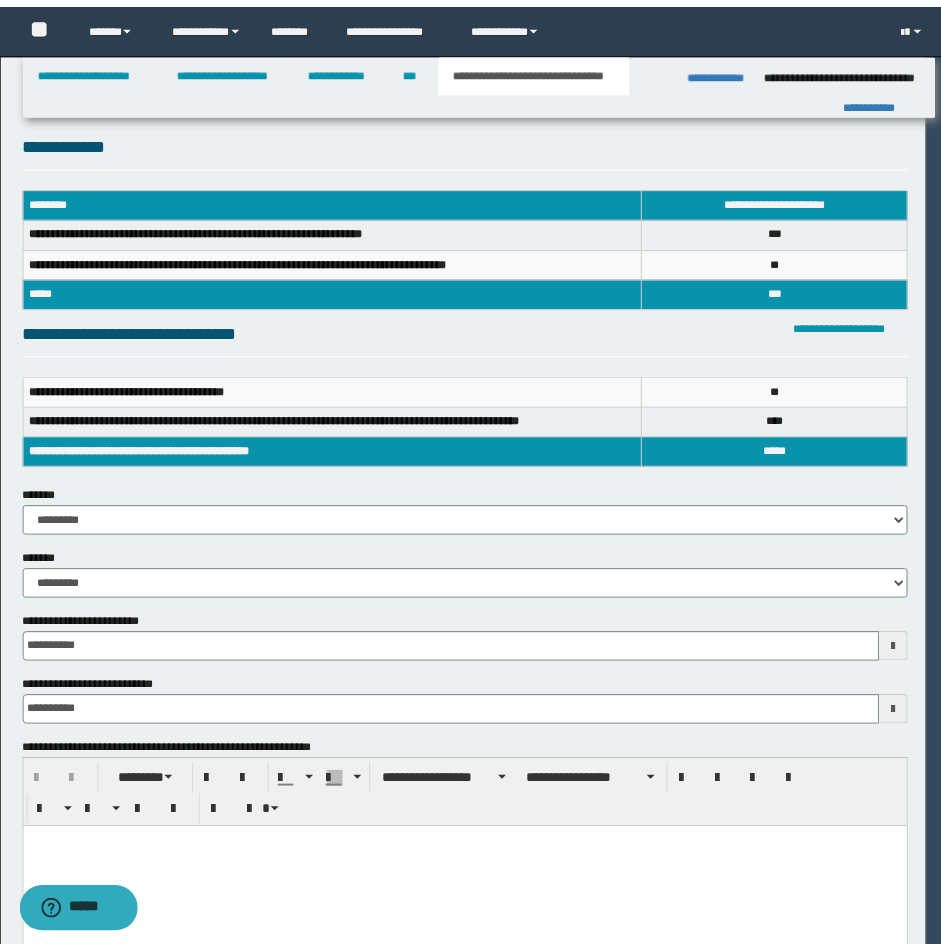 scroll, scrollTop: 0, scrollLeft: 0, axis: both 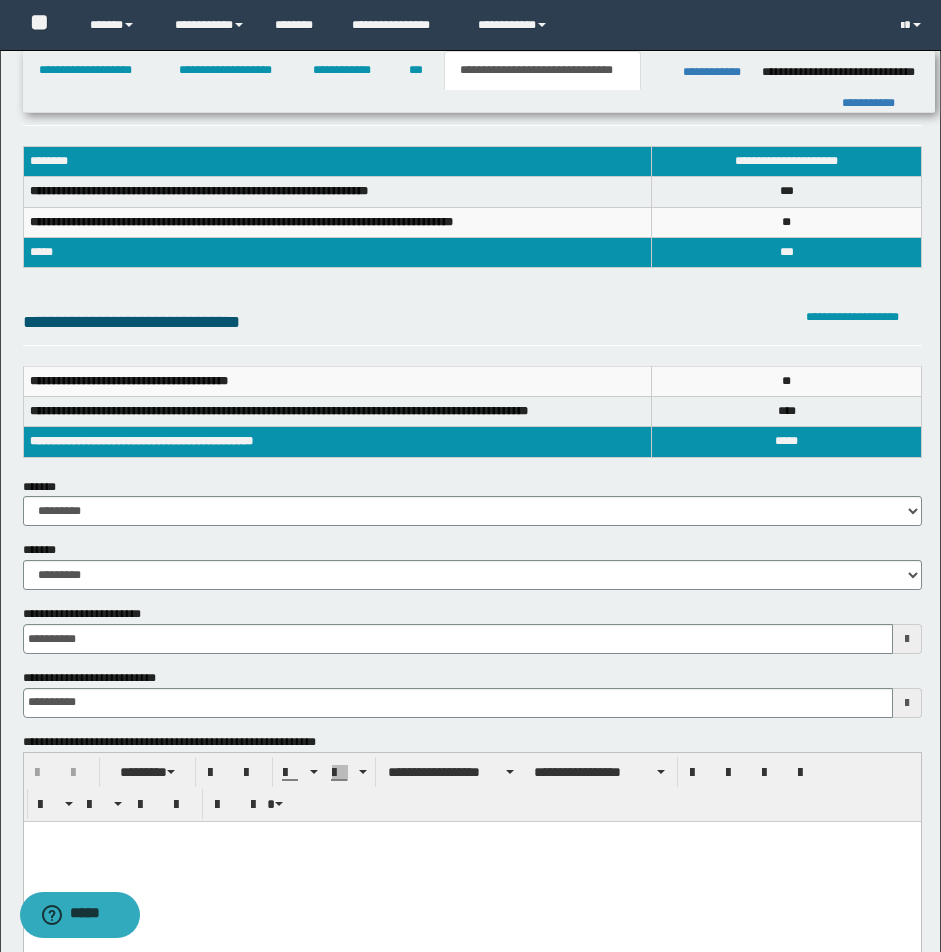 click at bounding box center (471, 836) 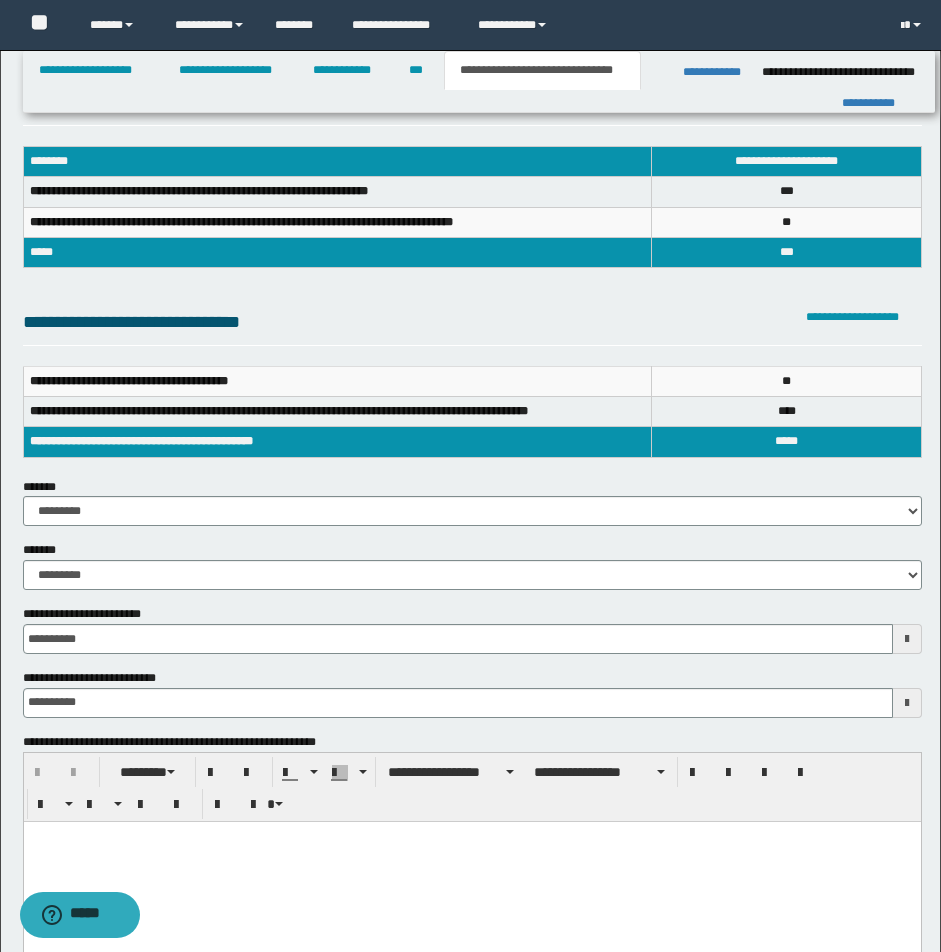 paste 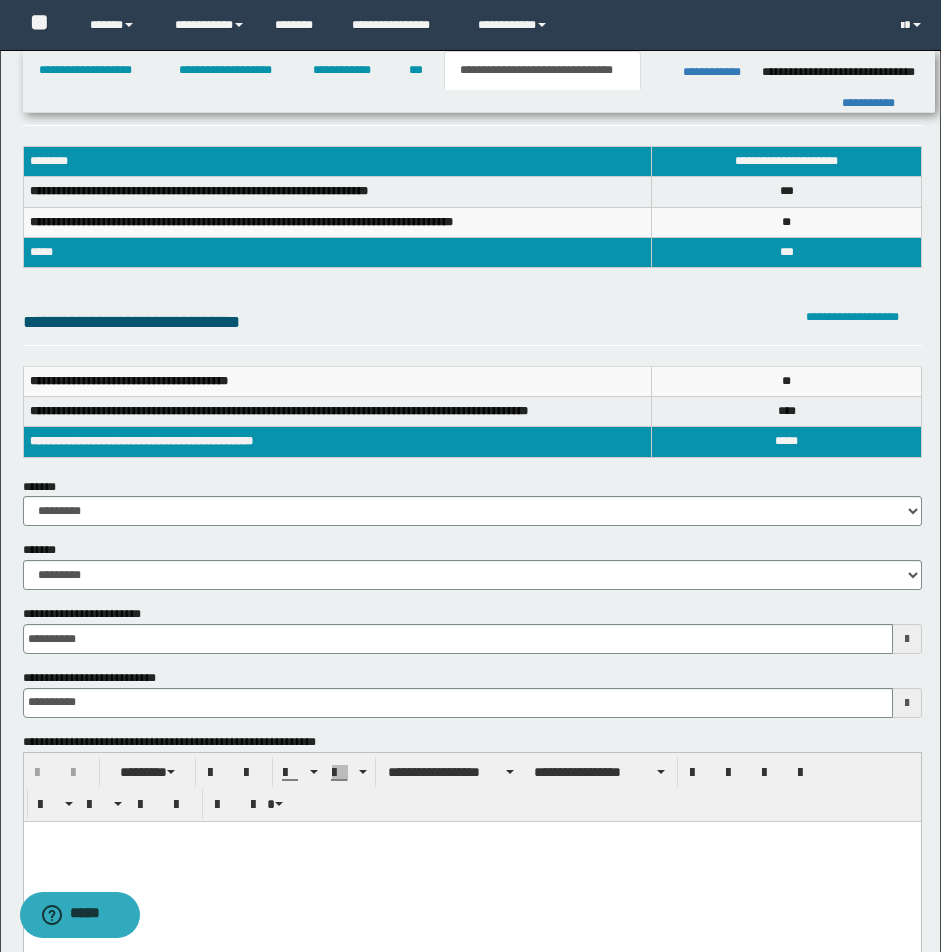 type 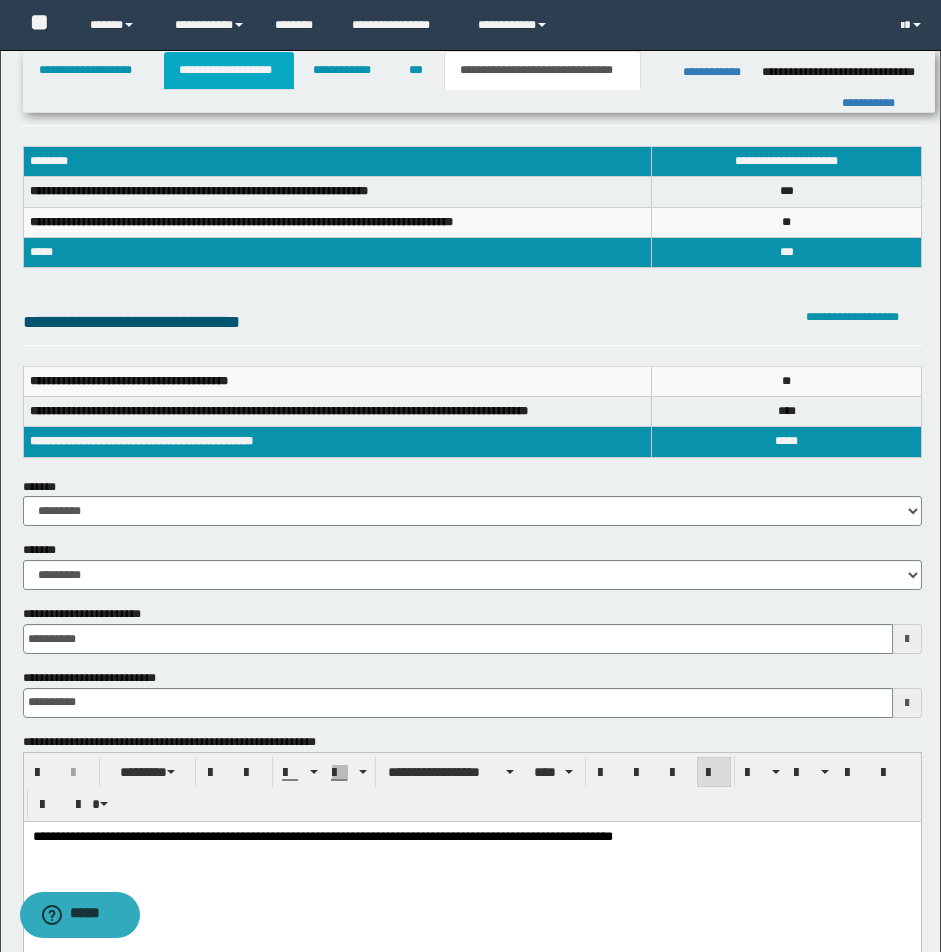 click on "**********" at bounding box center (229, 70) 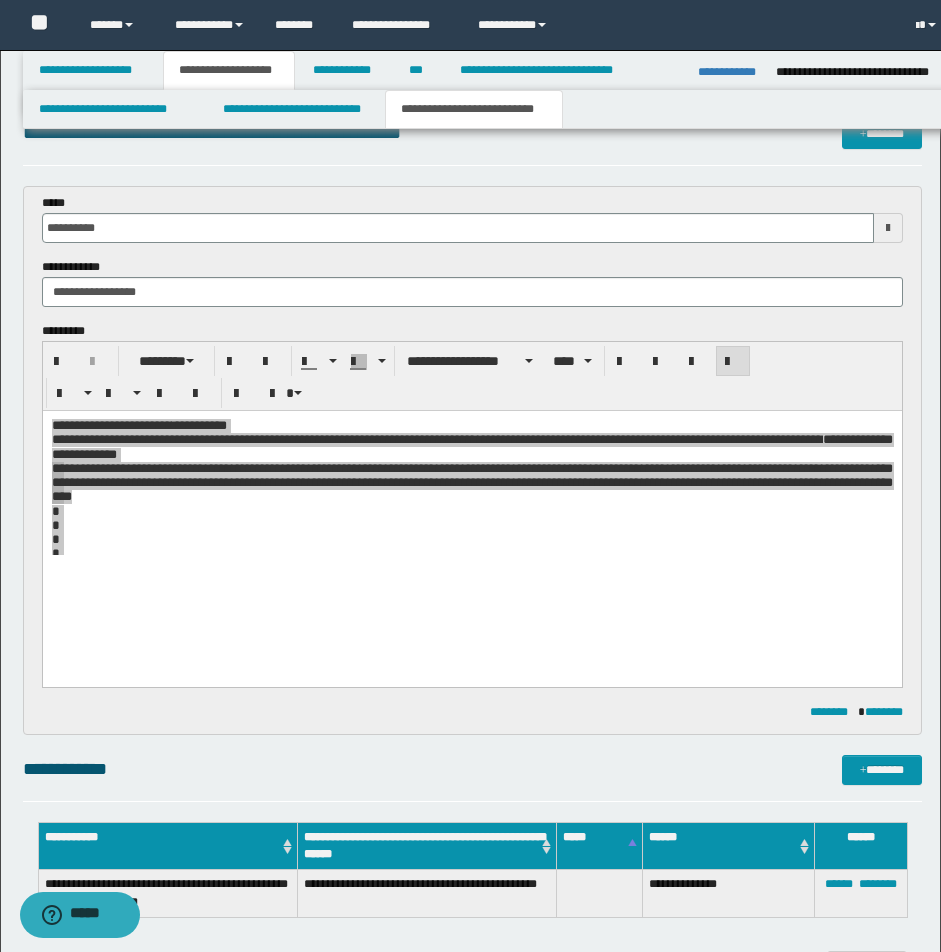 scroll, scrollTop: 71, scrollLeft: 0, axis: vertical 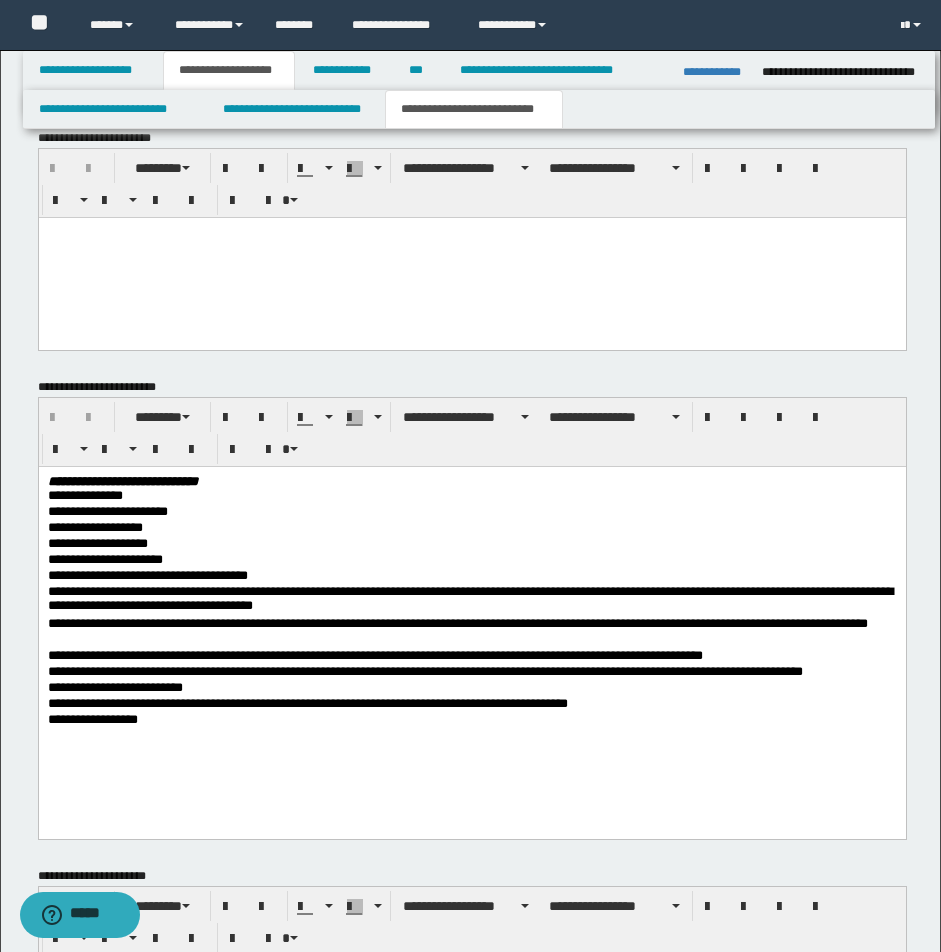 click at bounding box center (471, 233) 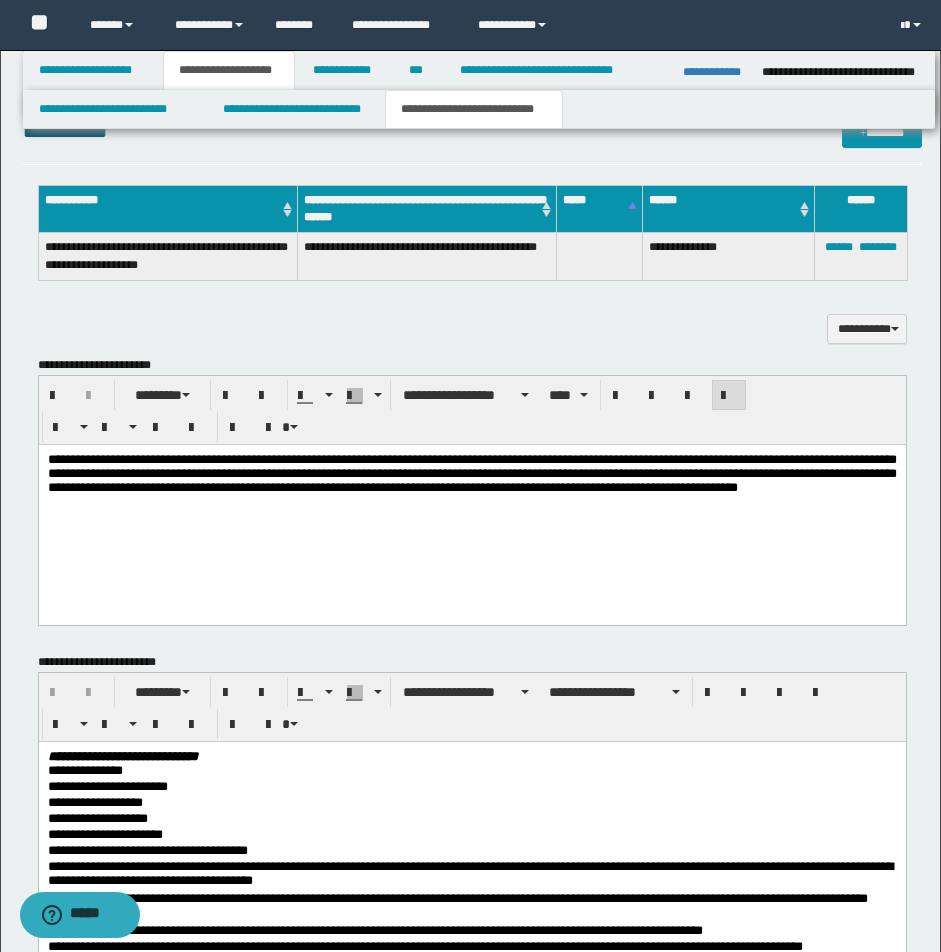 scroll, scrollTop: 489, scrollLeft: 0, axis: vertical 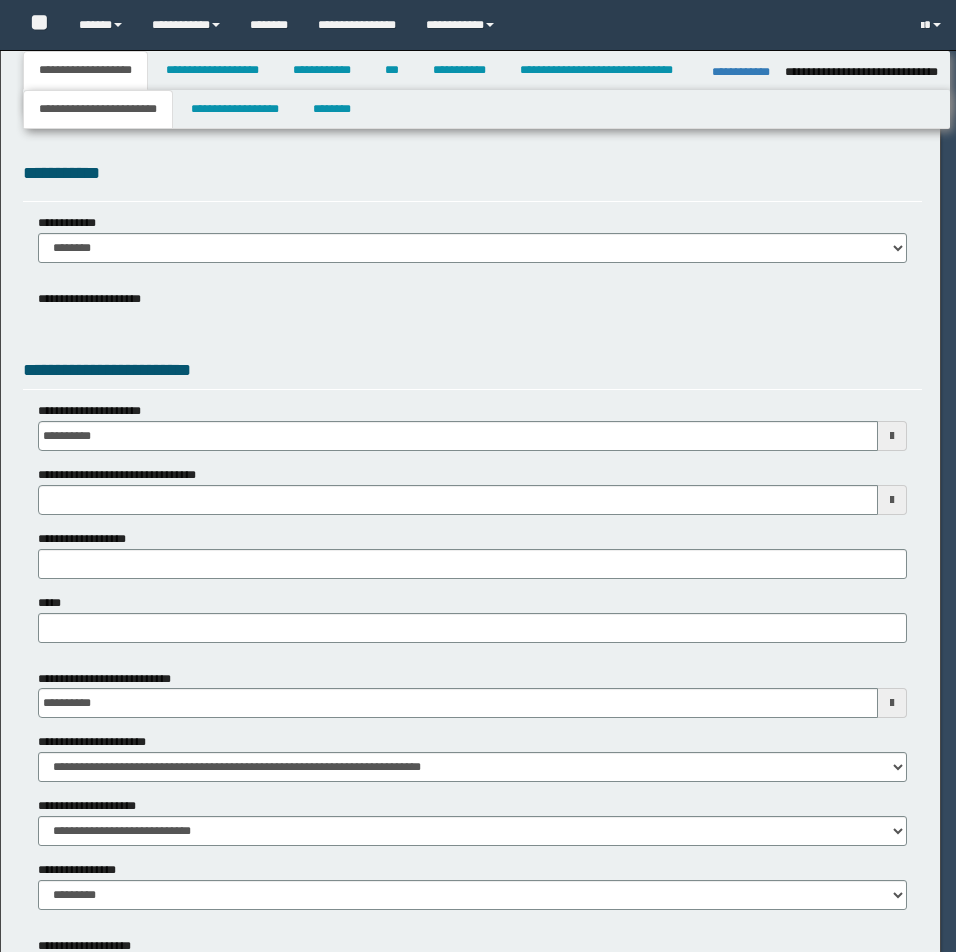 select on "**" 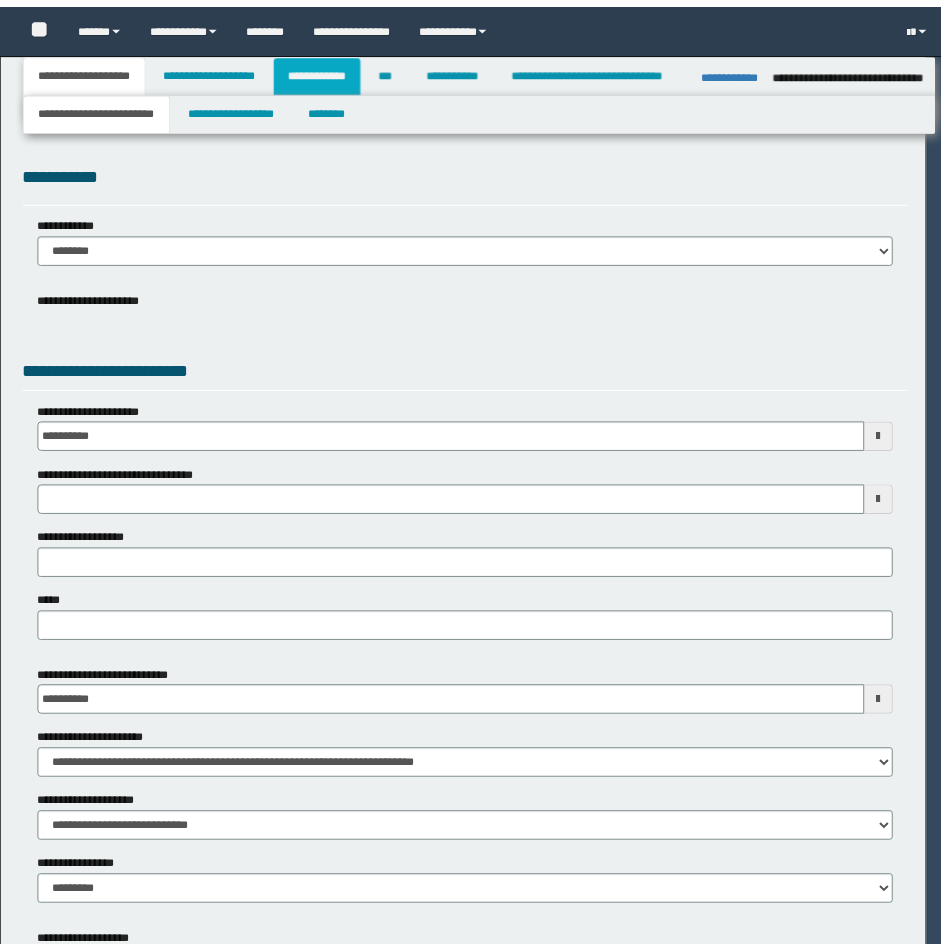 scroll, scrollTop: 0, scrollLeft: 0, axis: both 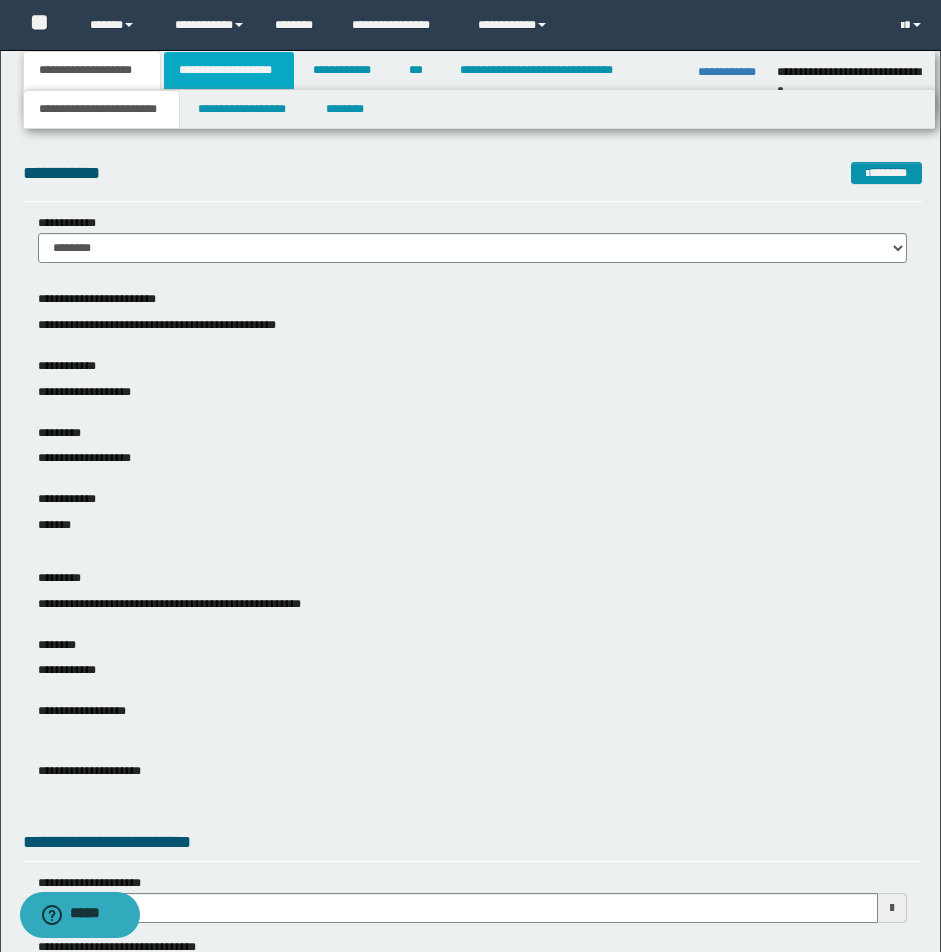 click on "**********" at bounding box center [229, 70] 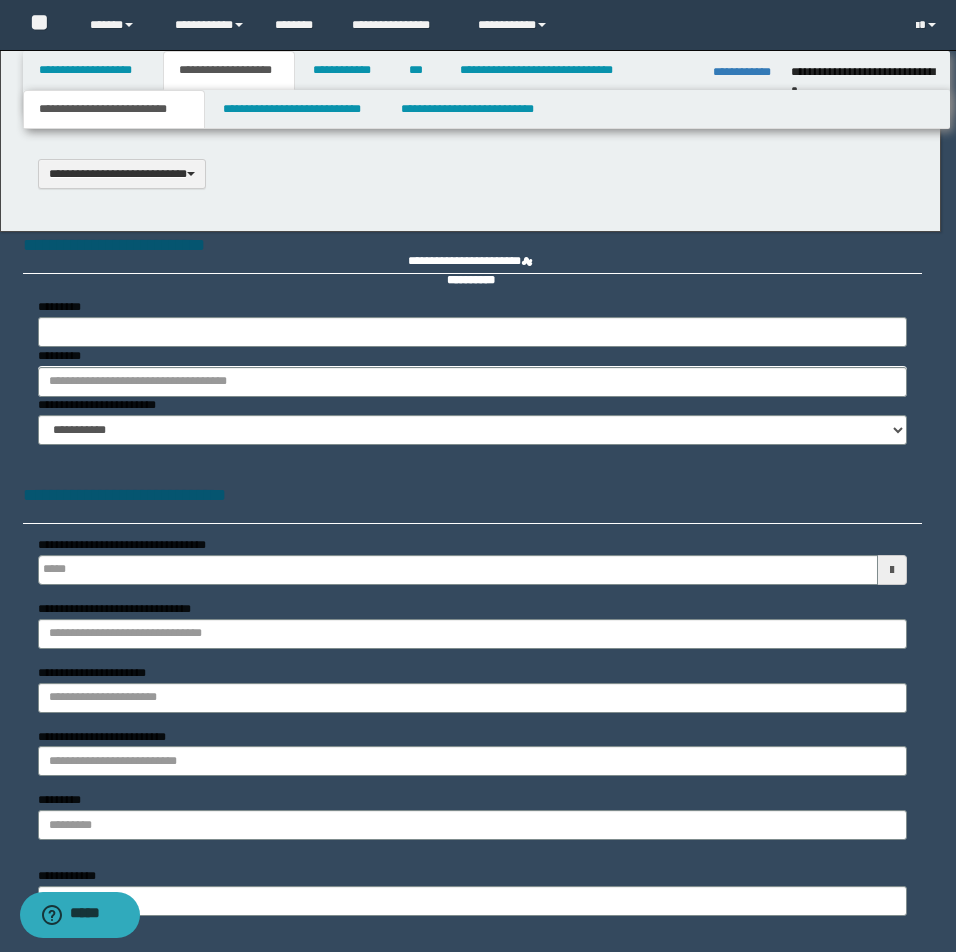 type 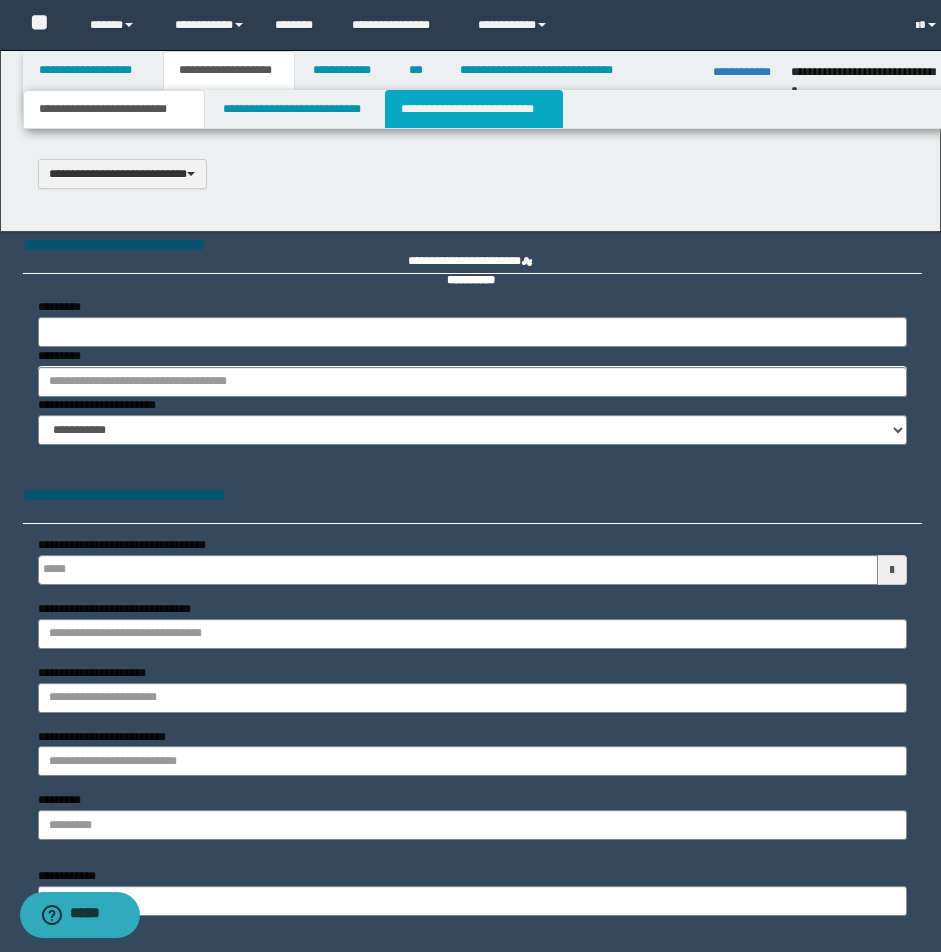 click on "**********" at bounding box center [474, 109] 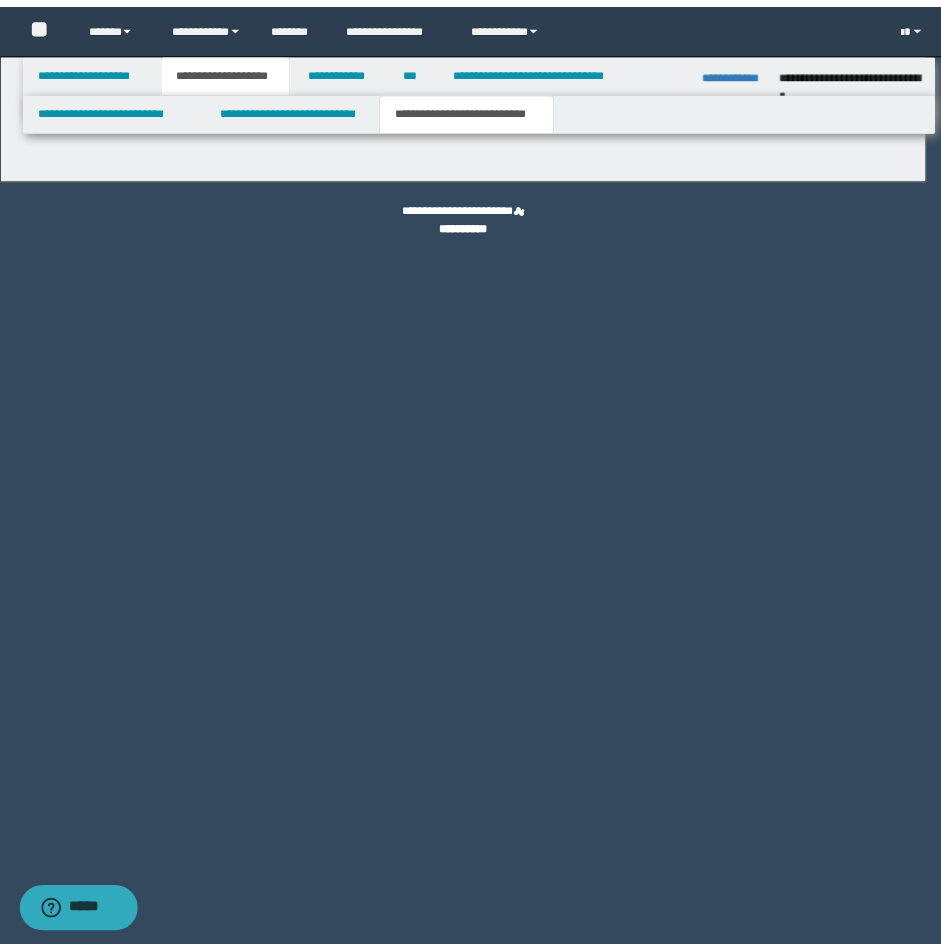 scroll, scrollTop: 0, scrollLeft: 0, axis: both 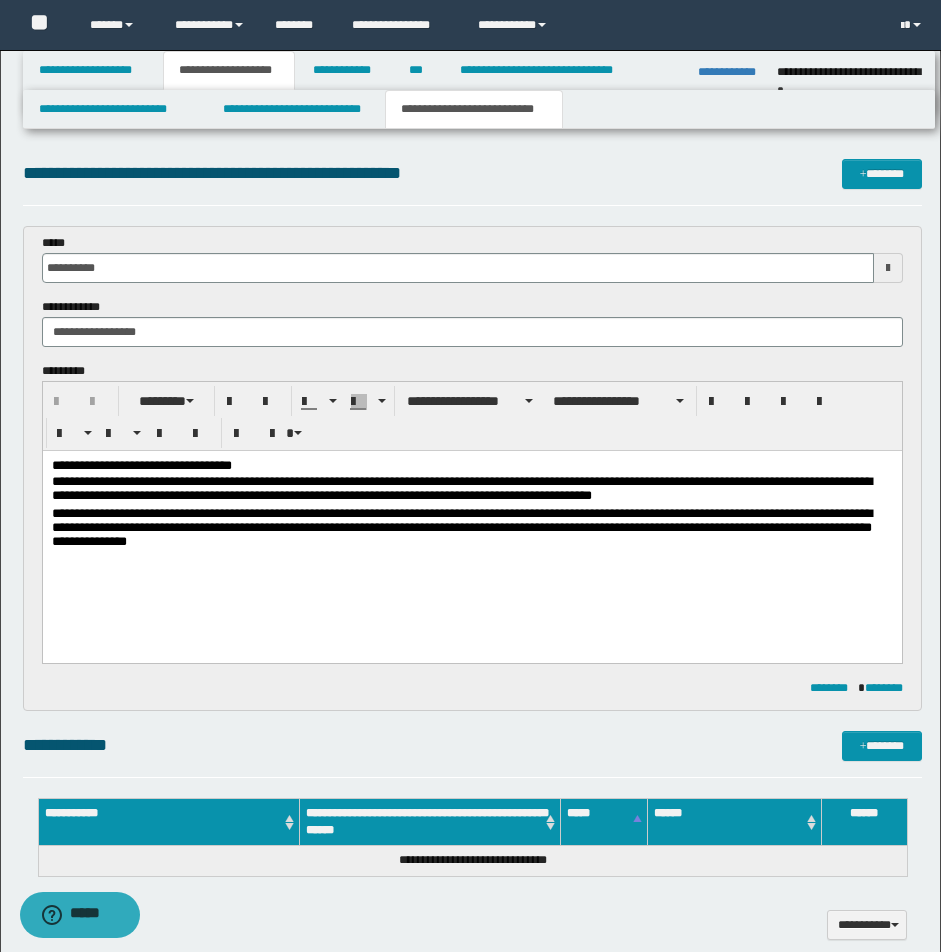 click on "**********" at bounding box center (471, 531) 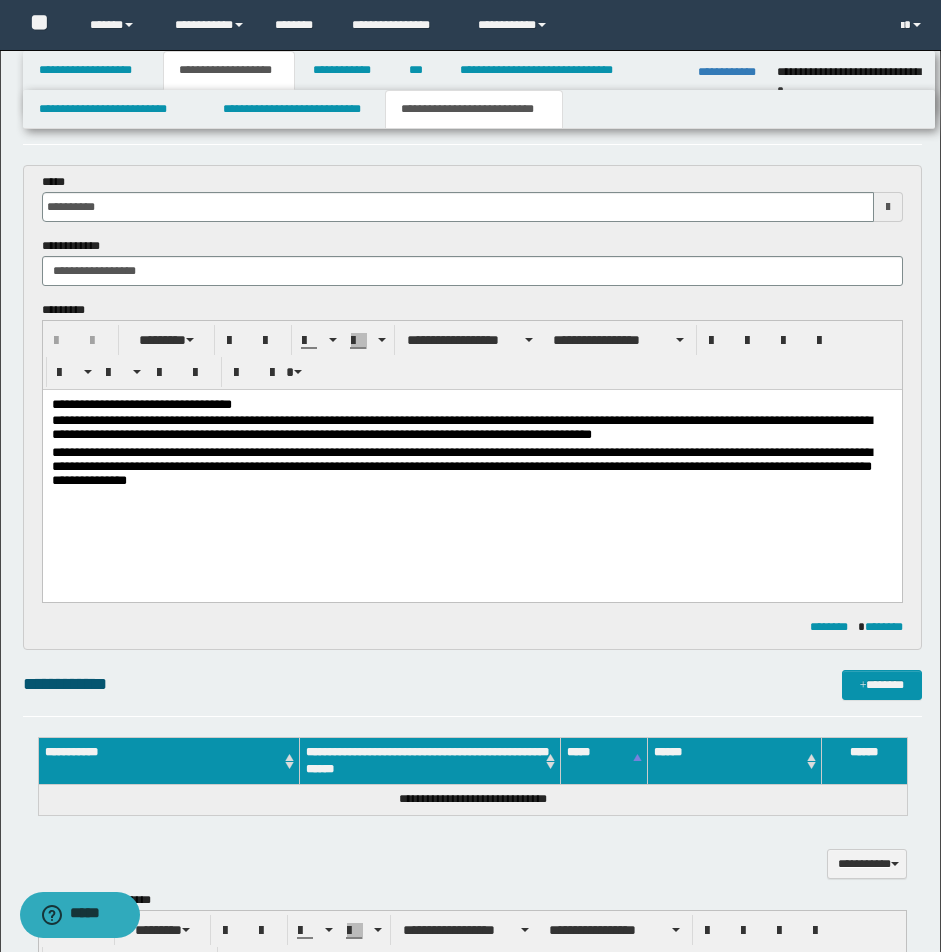 scroll, scrollTop: 130, scrollLeft: 0, axis: vertical 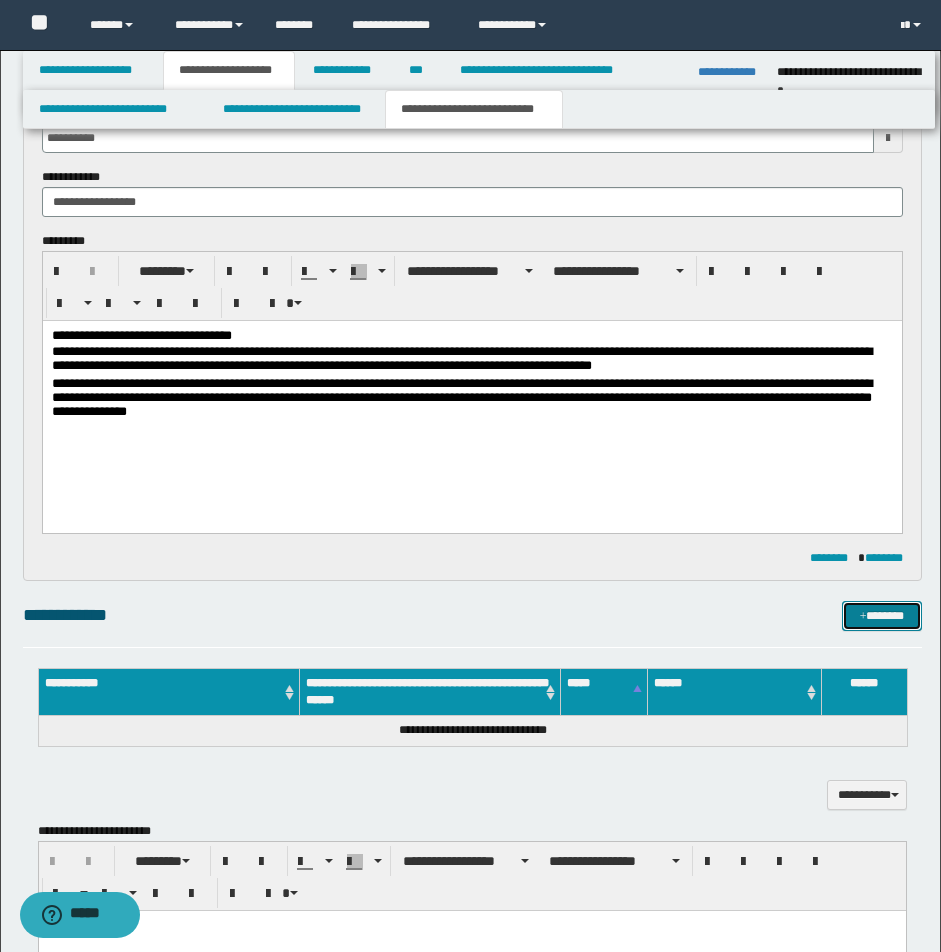 click on "*******" at bounding box center [882, 616] 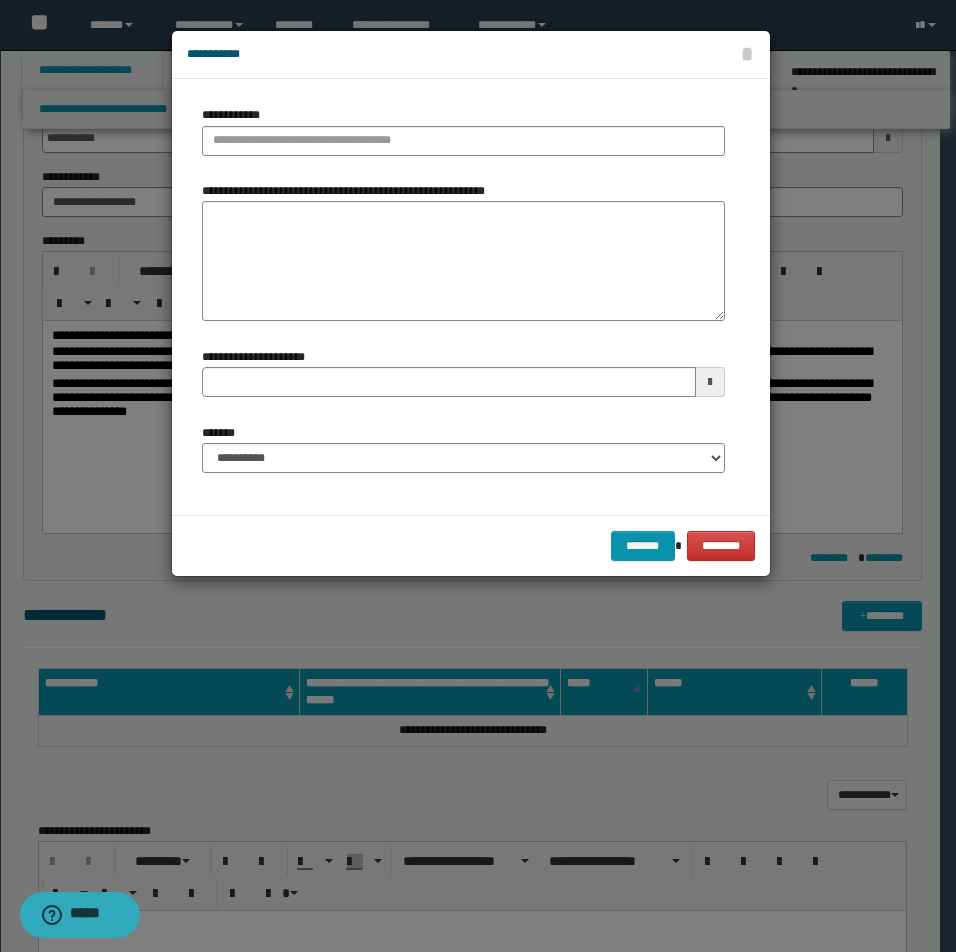 type 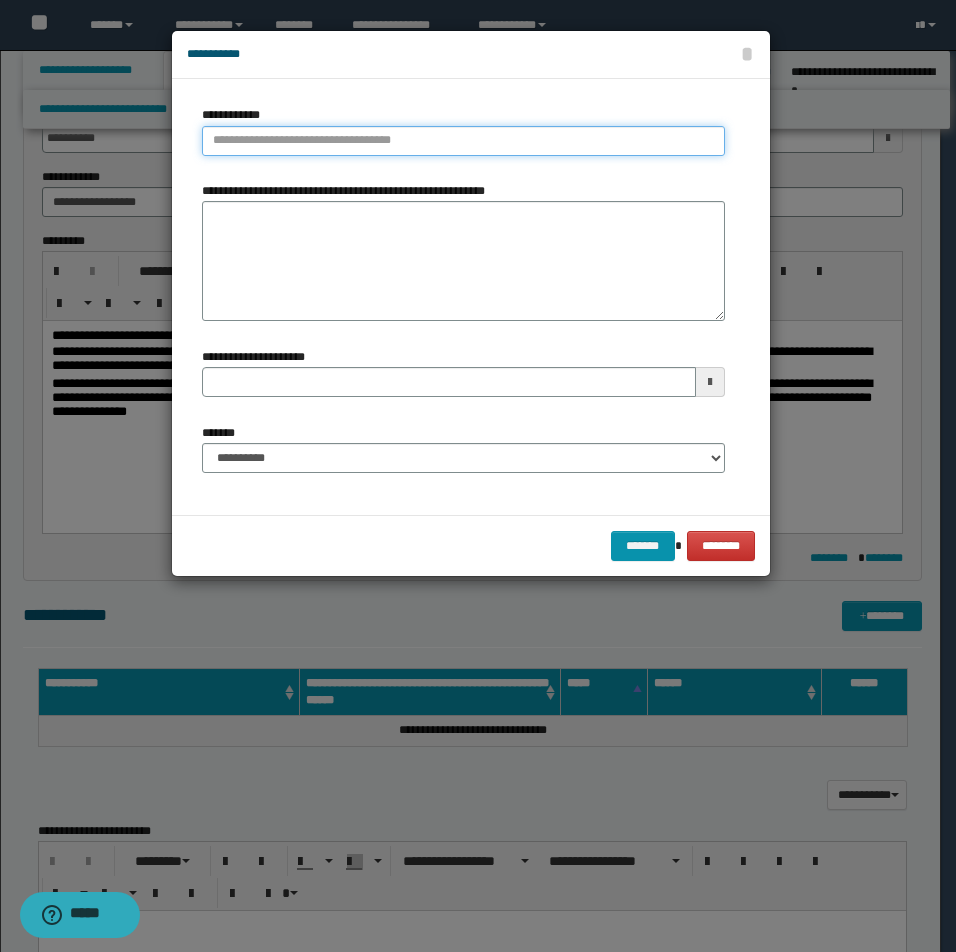 click on "**********" at bounding box center (463, 141) 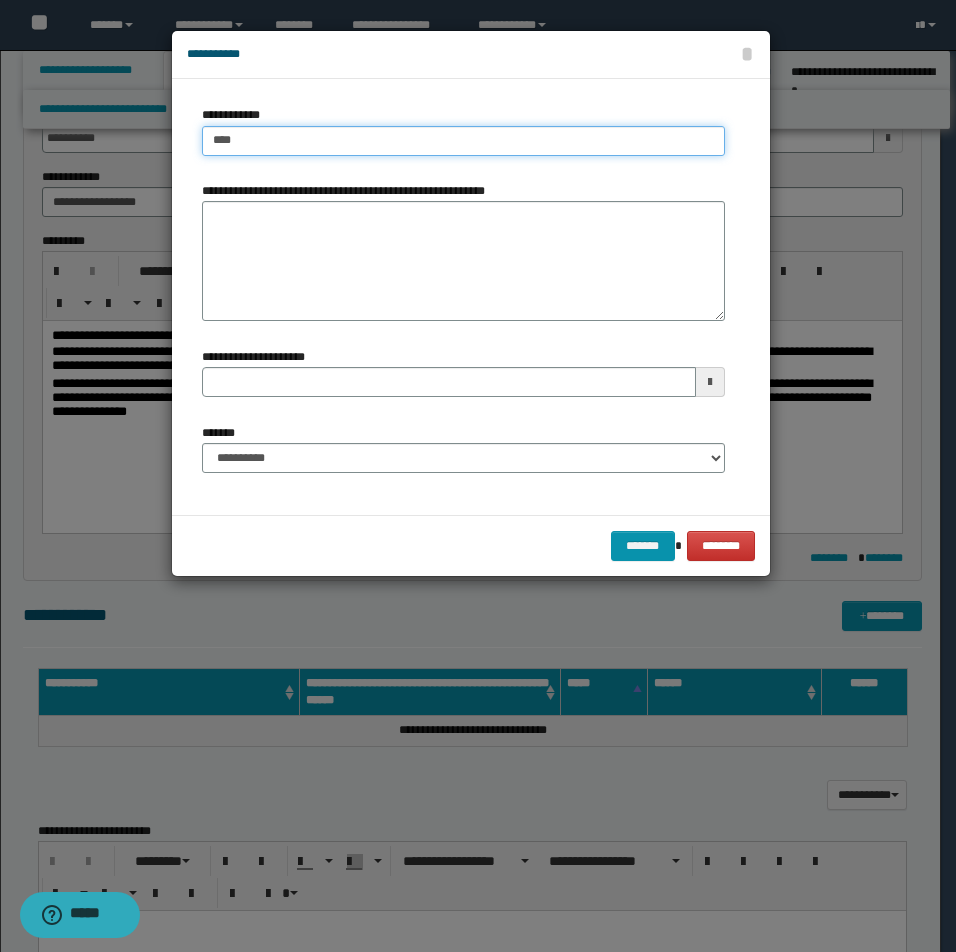 type on "*****" 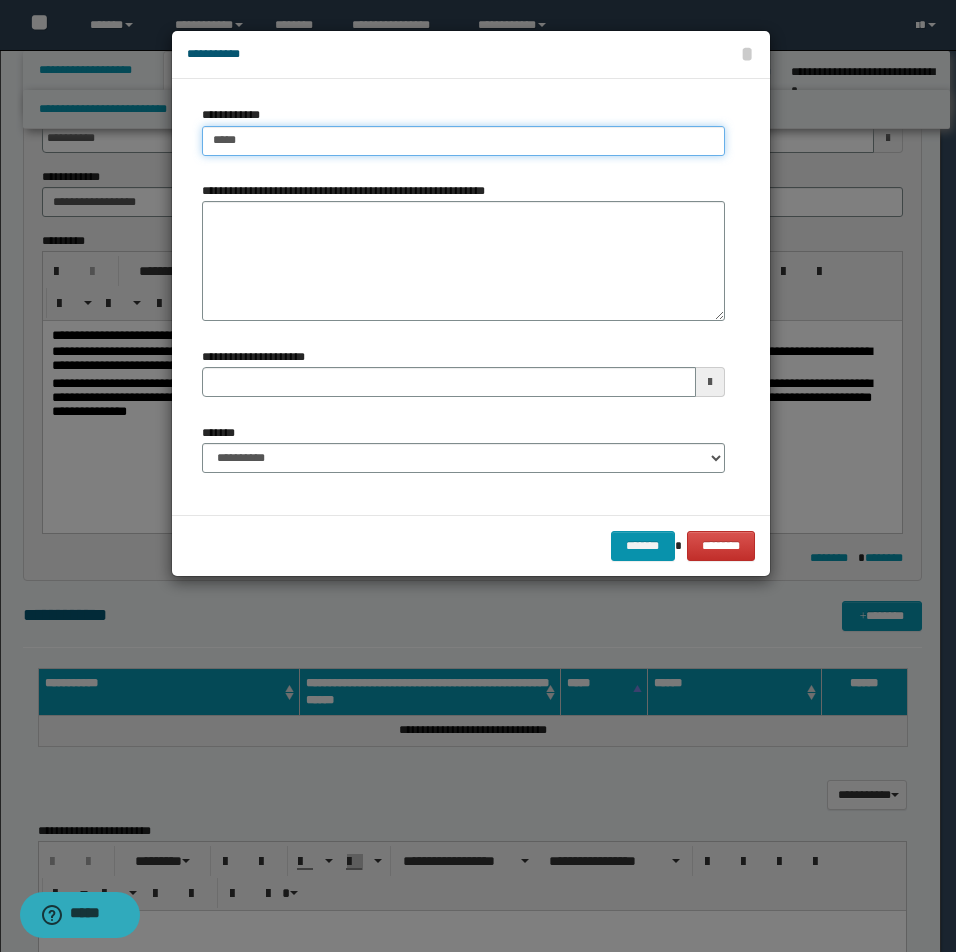 type on "*****" 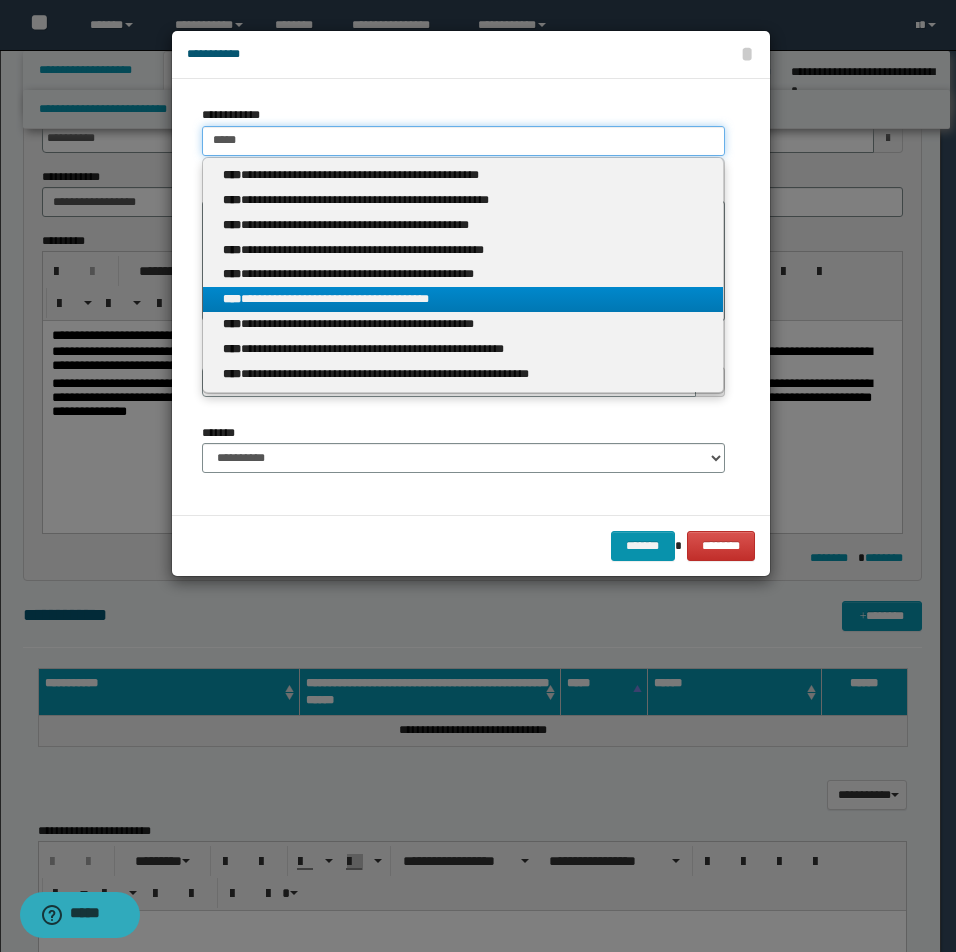 type on "*****" 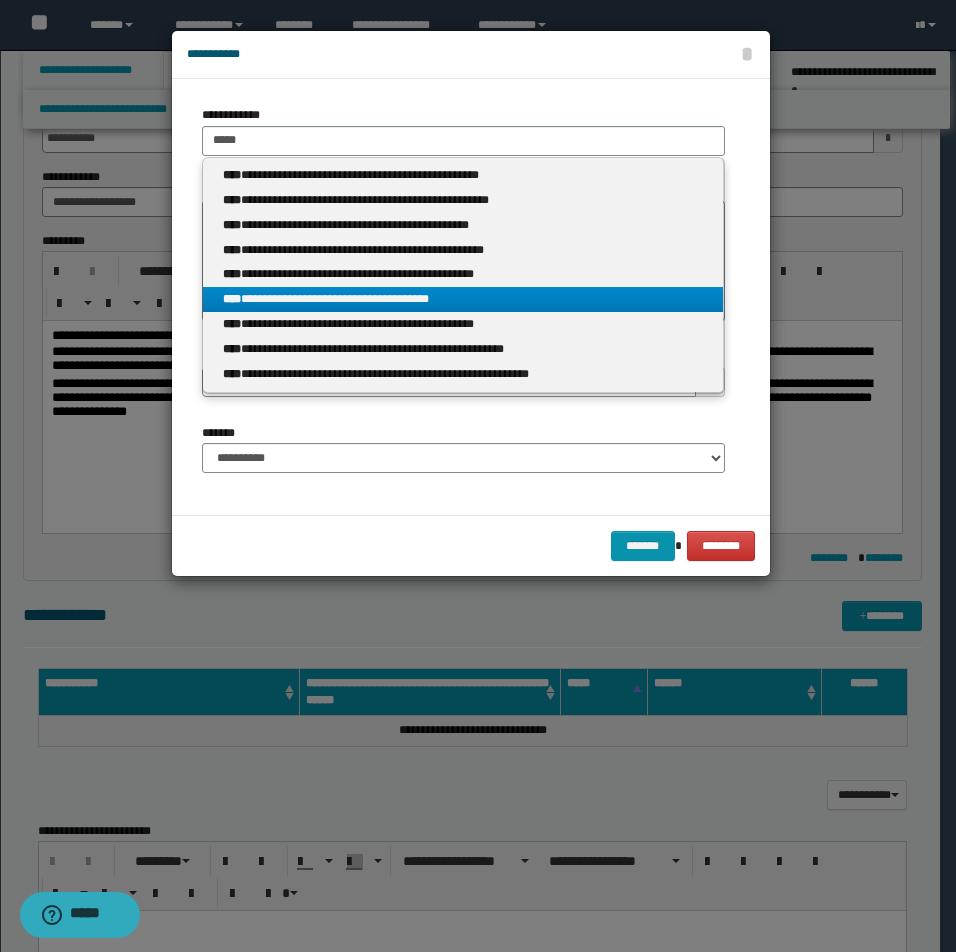 click on "**********" at bounding box center [463, 299] 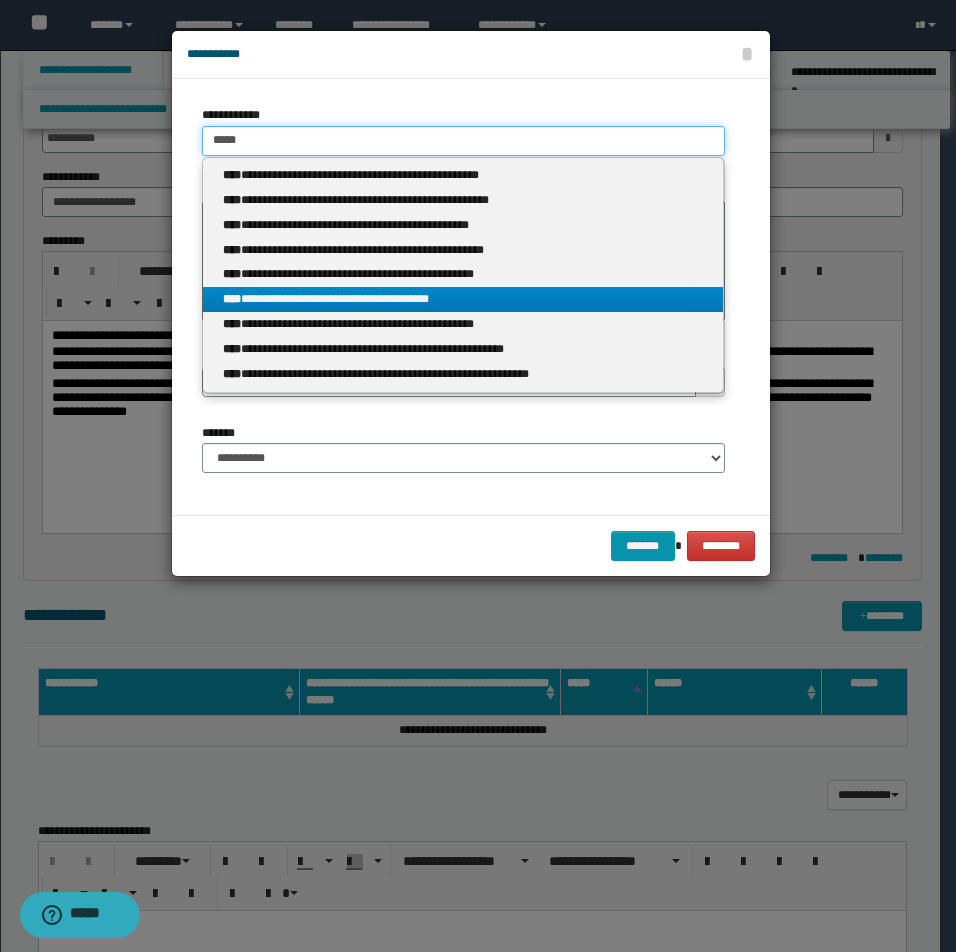 type 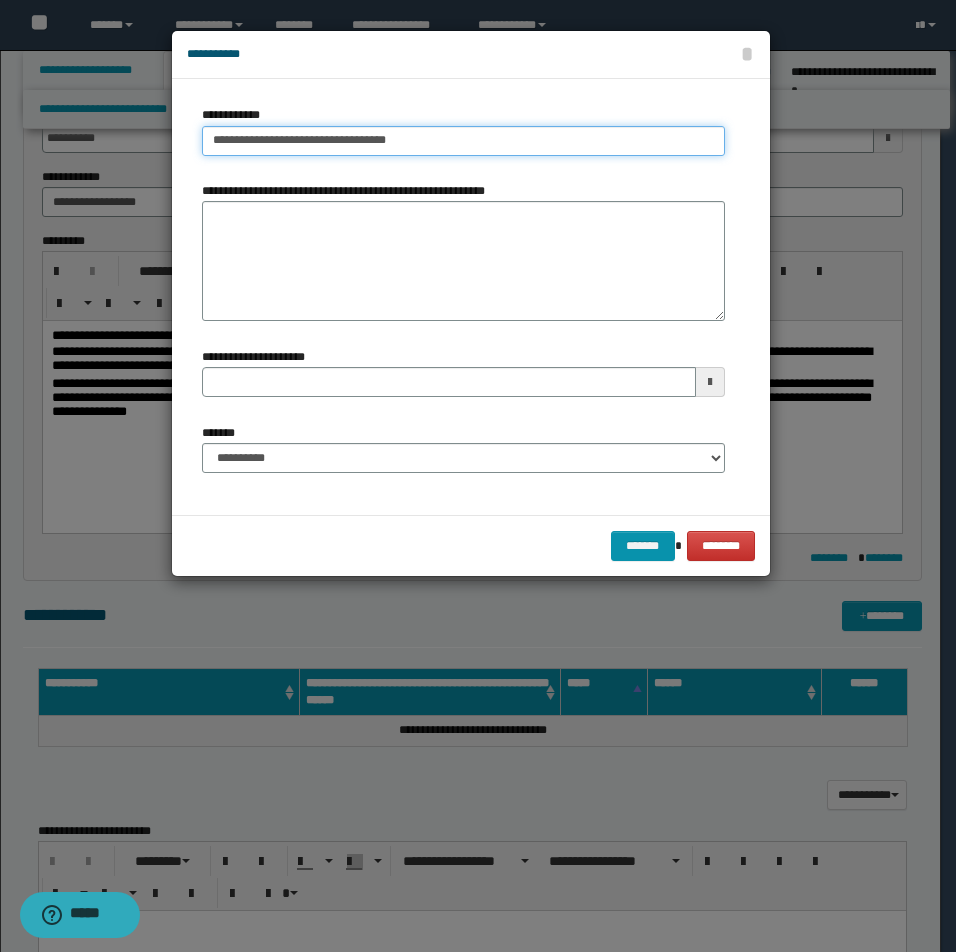 drag, startPoint x: 208, startPoint y: 143, endPoint x: 505, endPoint y: 143, distance: 297 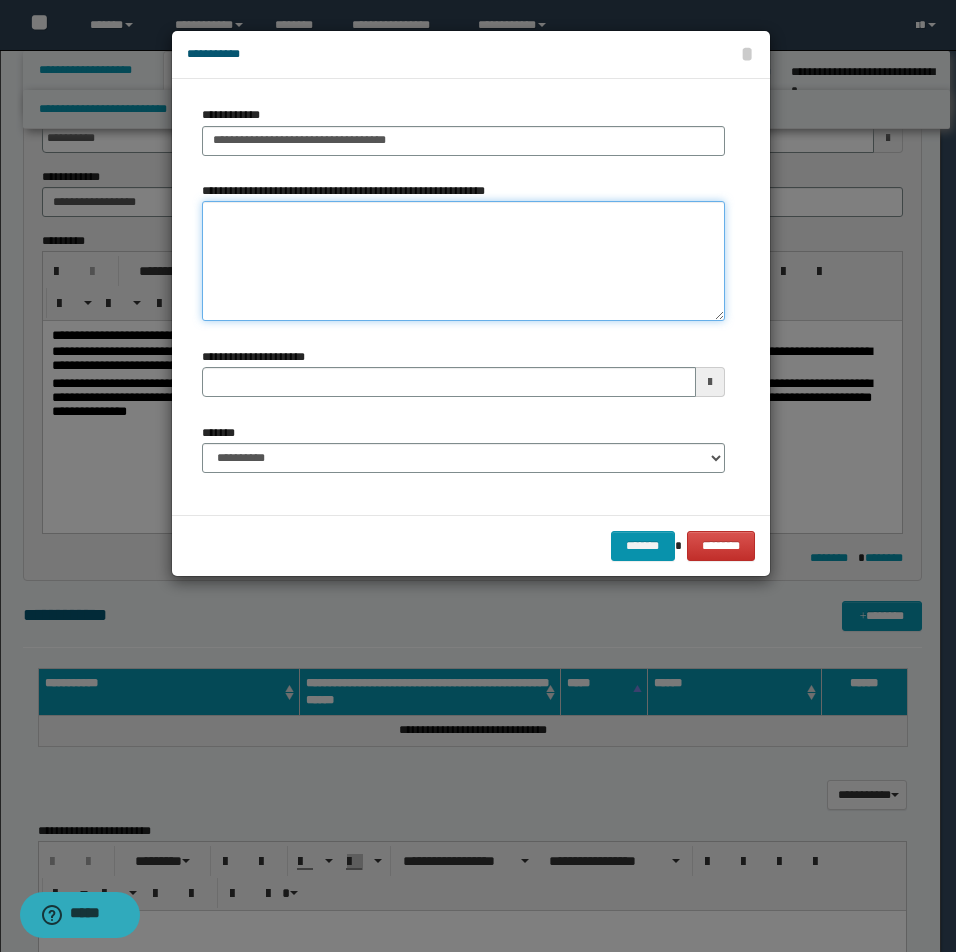 click on "**********" at bounding box center [463, 261] 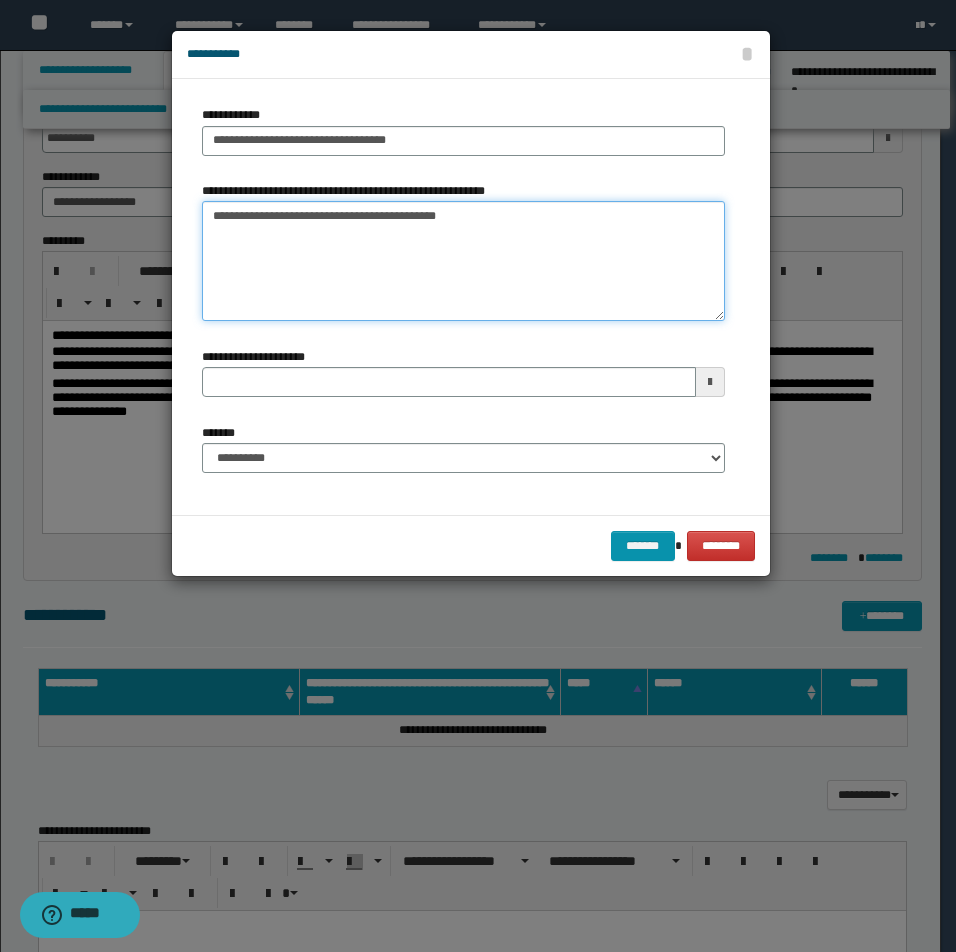type on "**********" 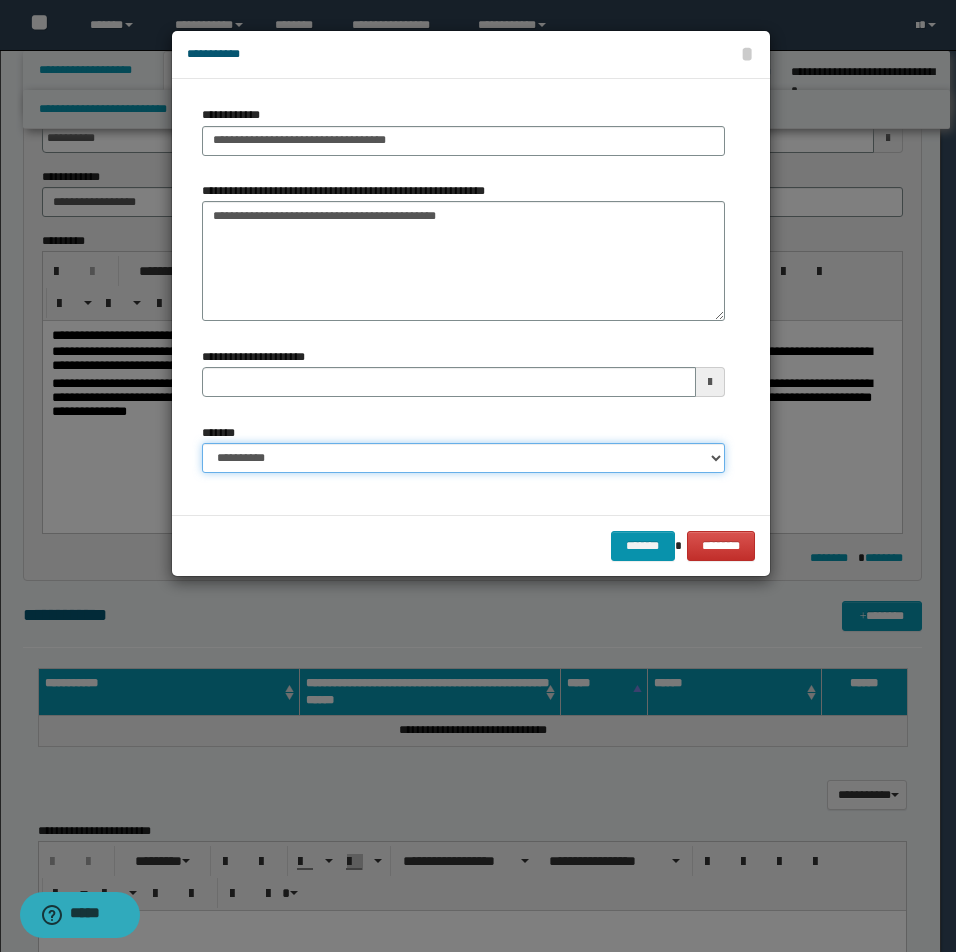 click on "**********" at bounding box center (463, 458) 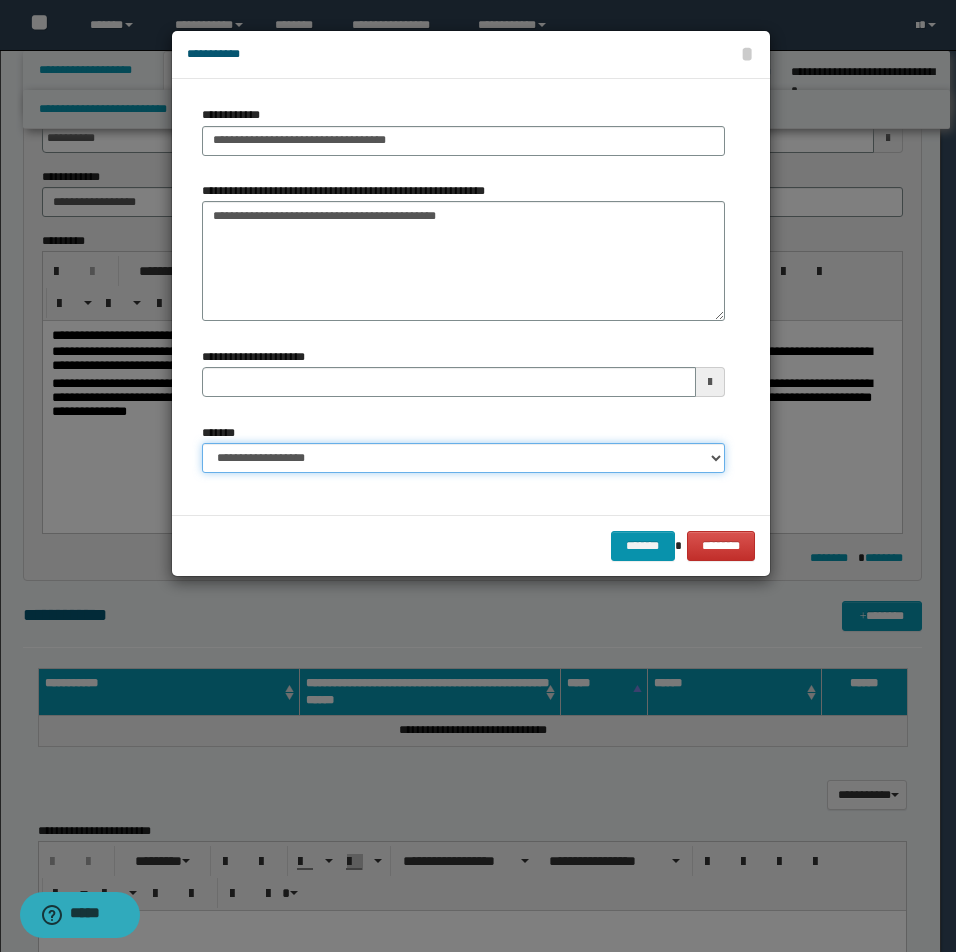 click on "**********" at bounding box center [463, 458] 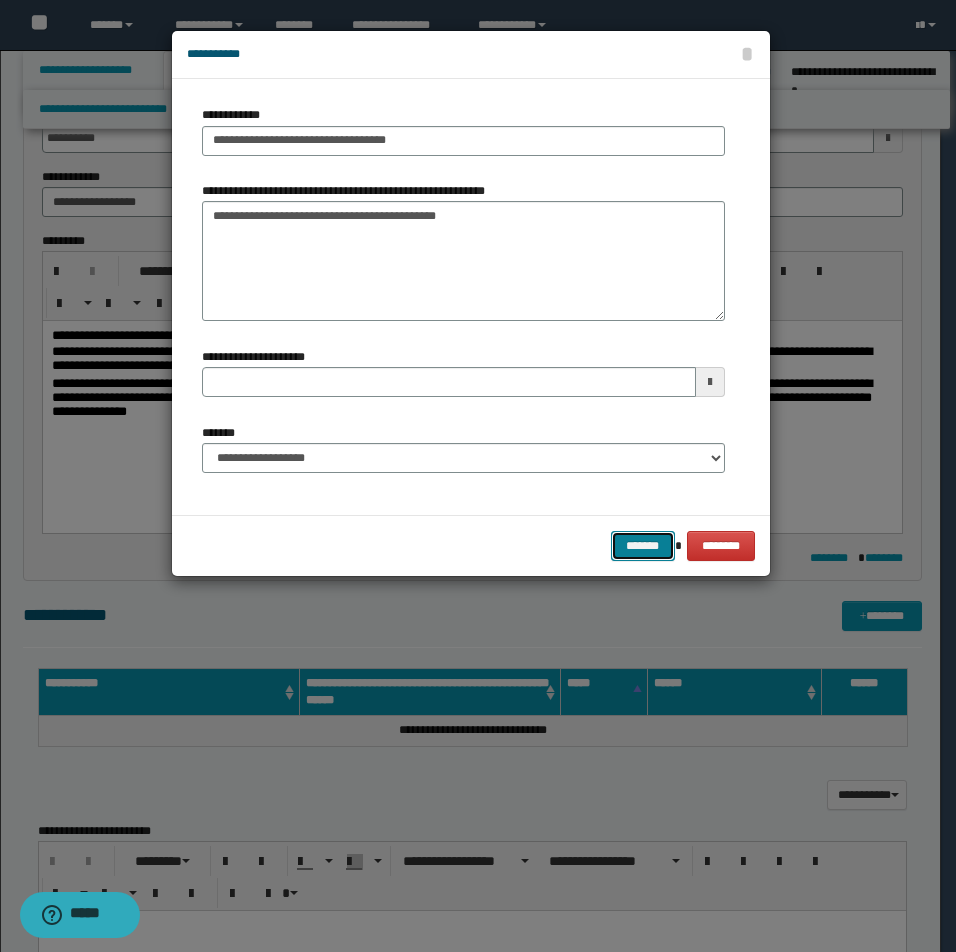 click on "*******" at bounding box center [643, 546] 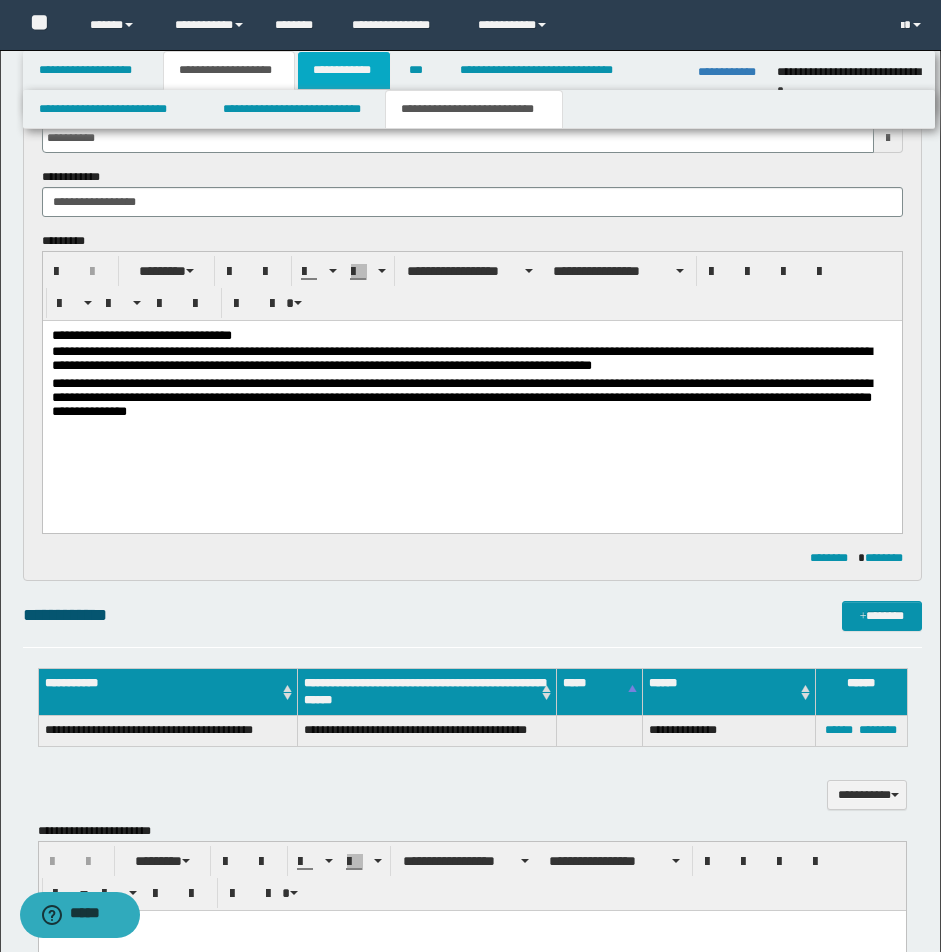 click on "**********" at bounding box center (344, 70) 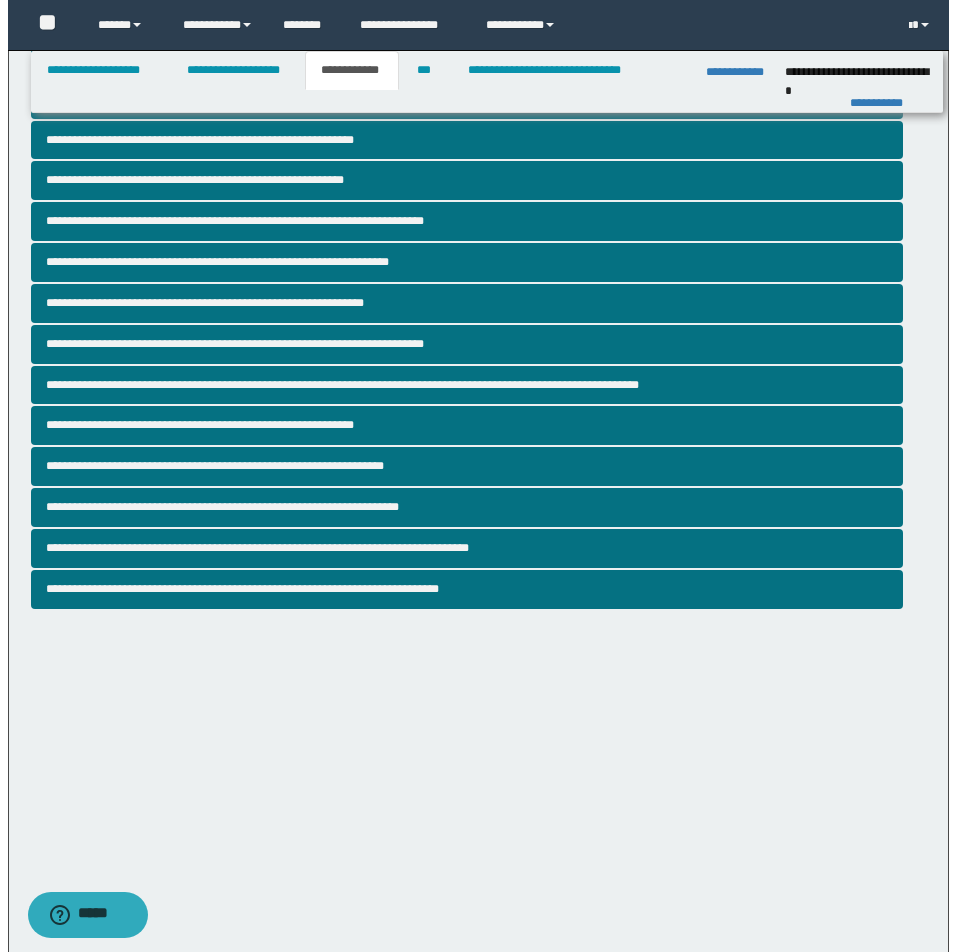 scroll, scrollTop: 0, scrollLeft: 0, axis: both 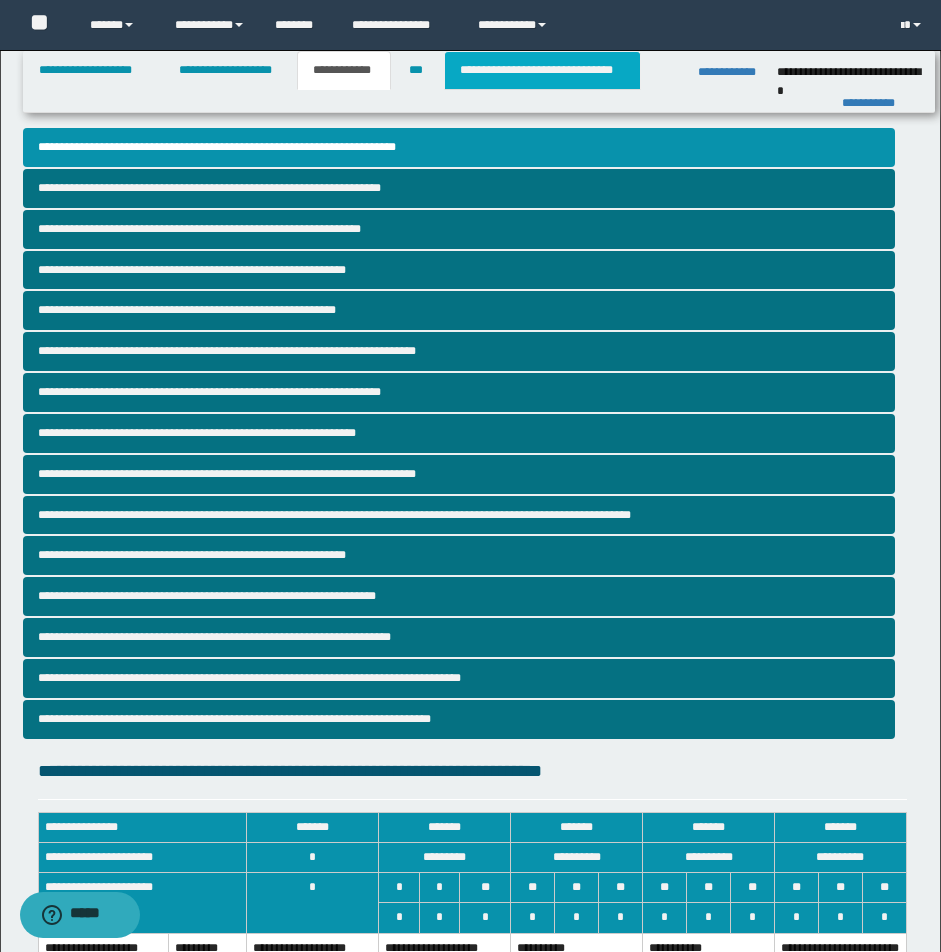 click on "**********" at bounding box center [542, 70] 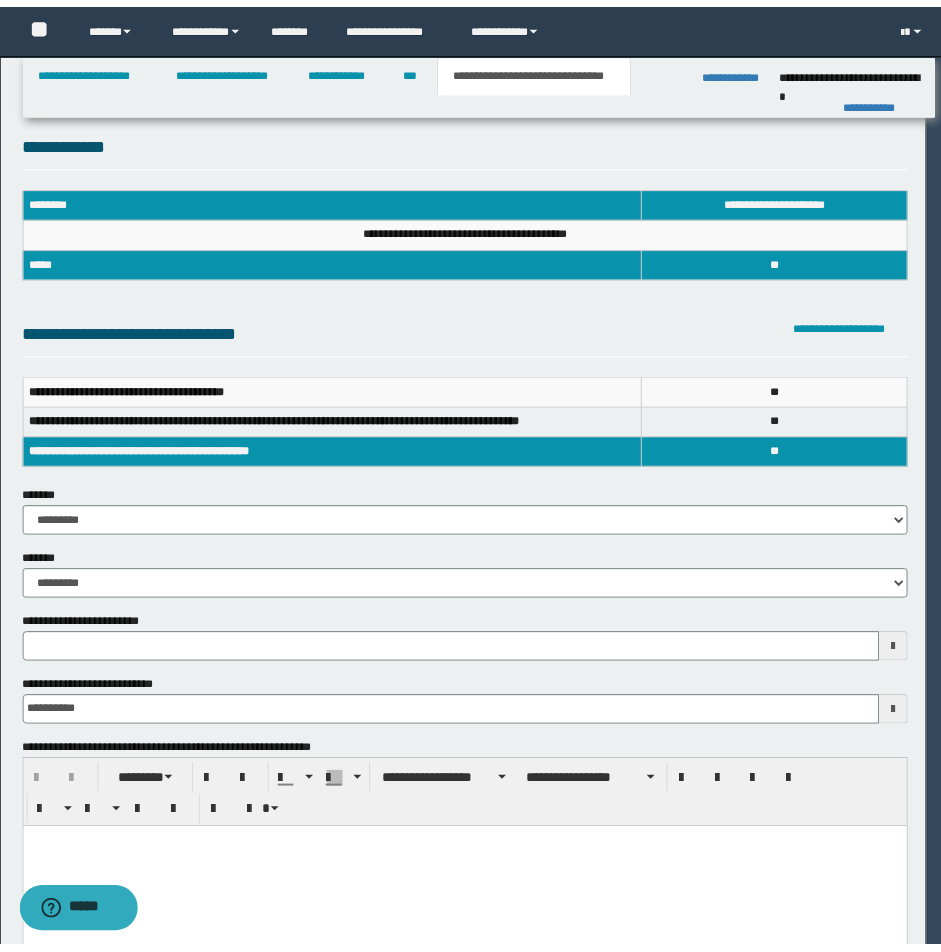 scroll, scrollTop: 0, scrollLeft: 0, axis: both 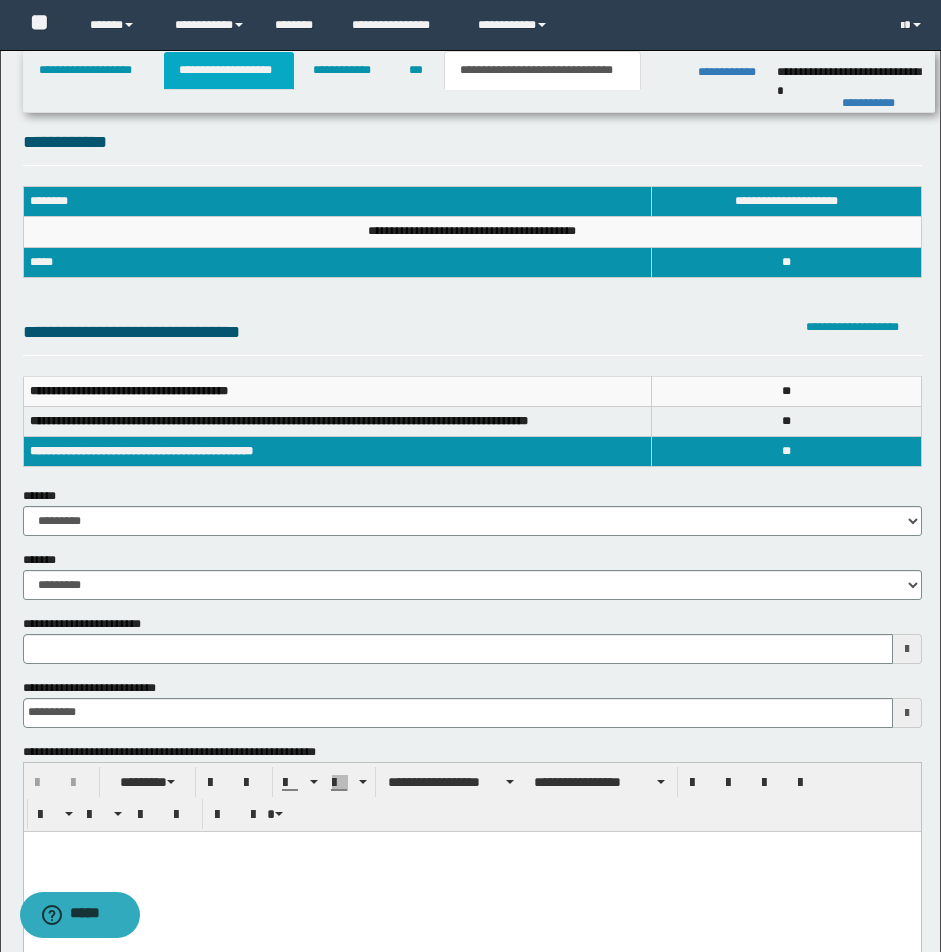 click on "**********" at bounding box center [229, 70] 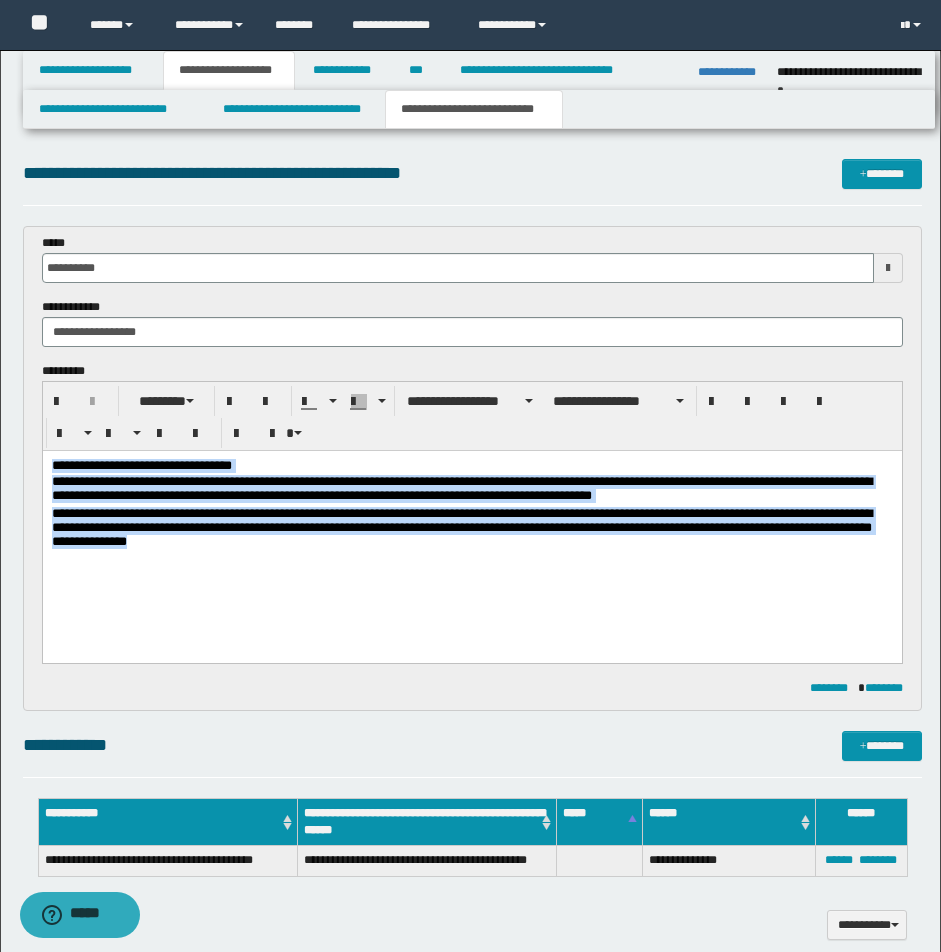 drag, startPoint x: 53, startPoint y: 469, endPoint x: 335, endPoint y: 545, distance: 292.06165 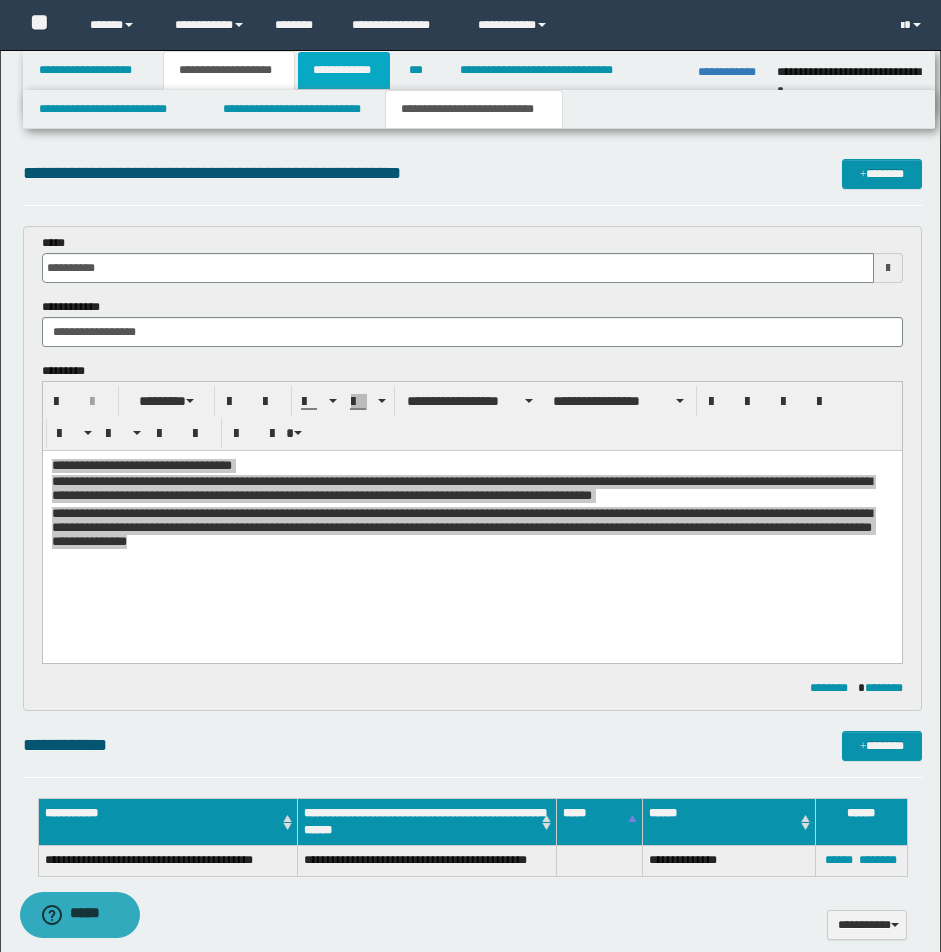click on "**********" at bounding box center [344, 70] 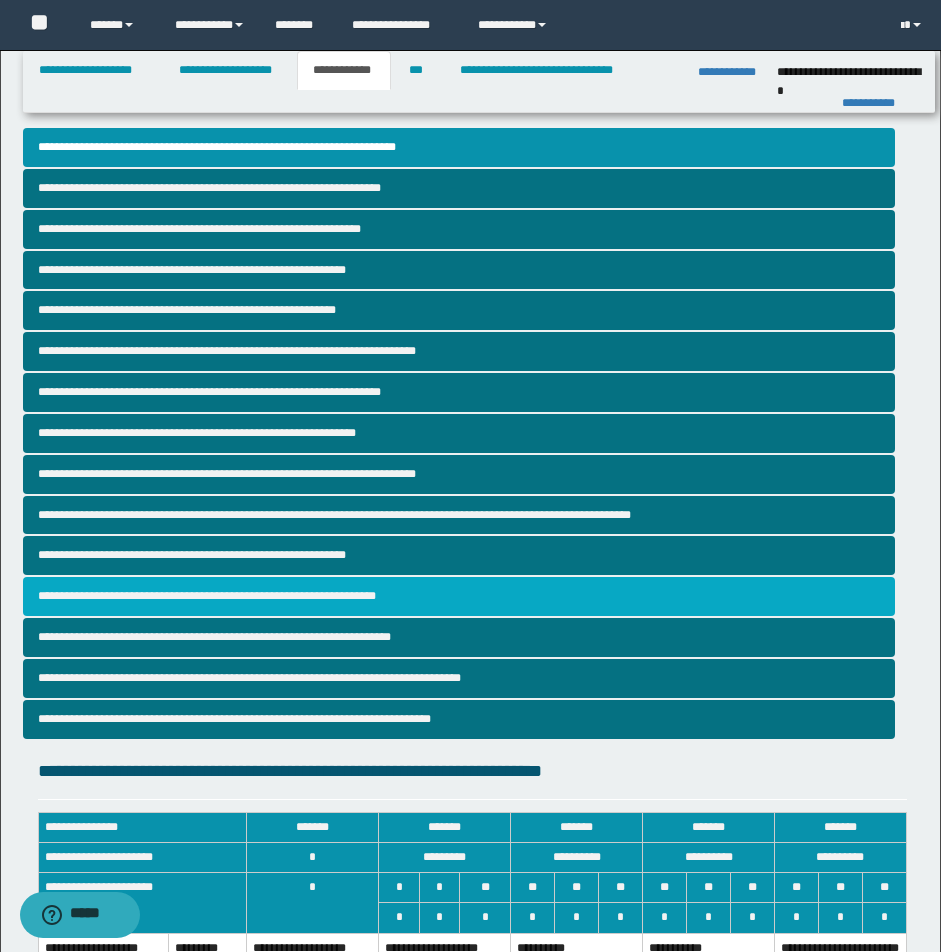 click on "**********" at bounding box center (459, 596) 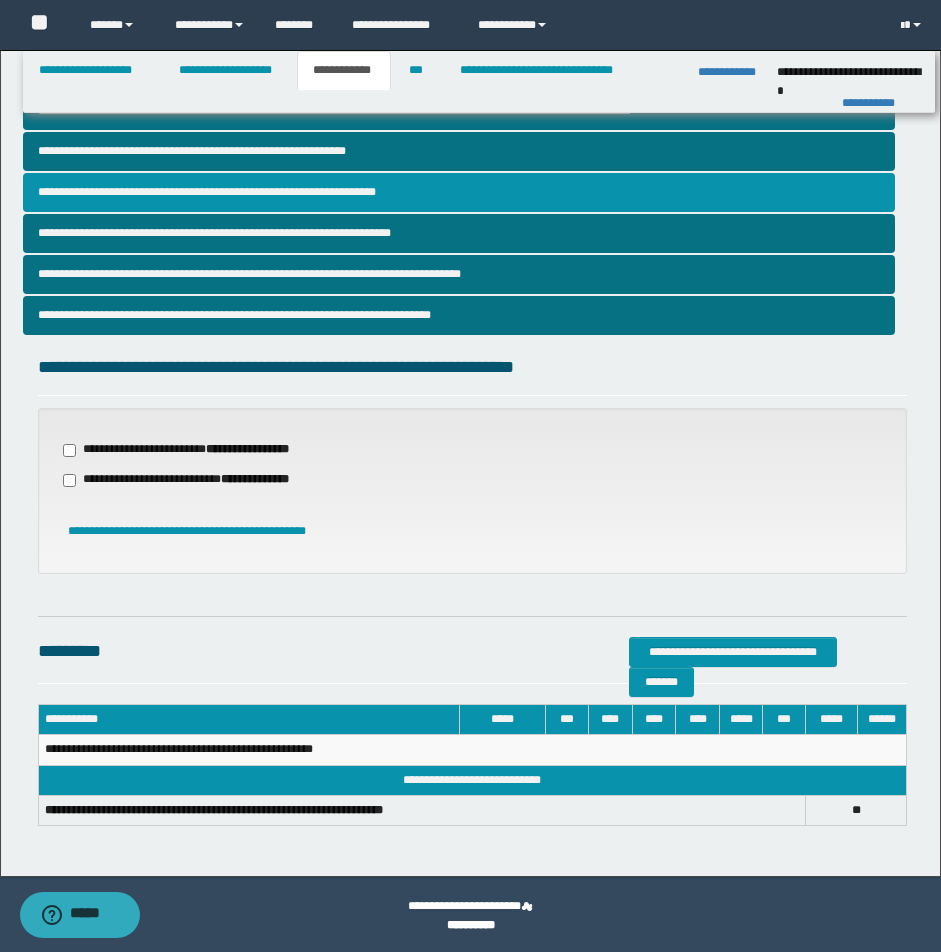 scroll, scrollTop: 406, scrollLeft: 0, axis: vertical 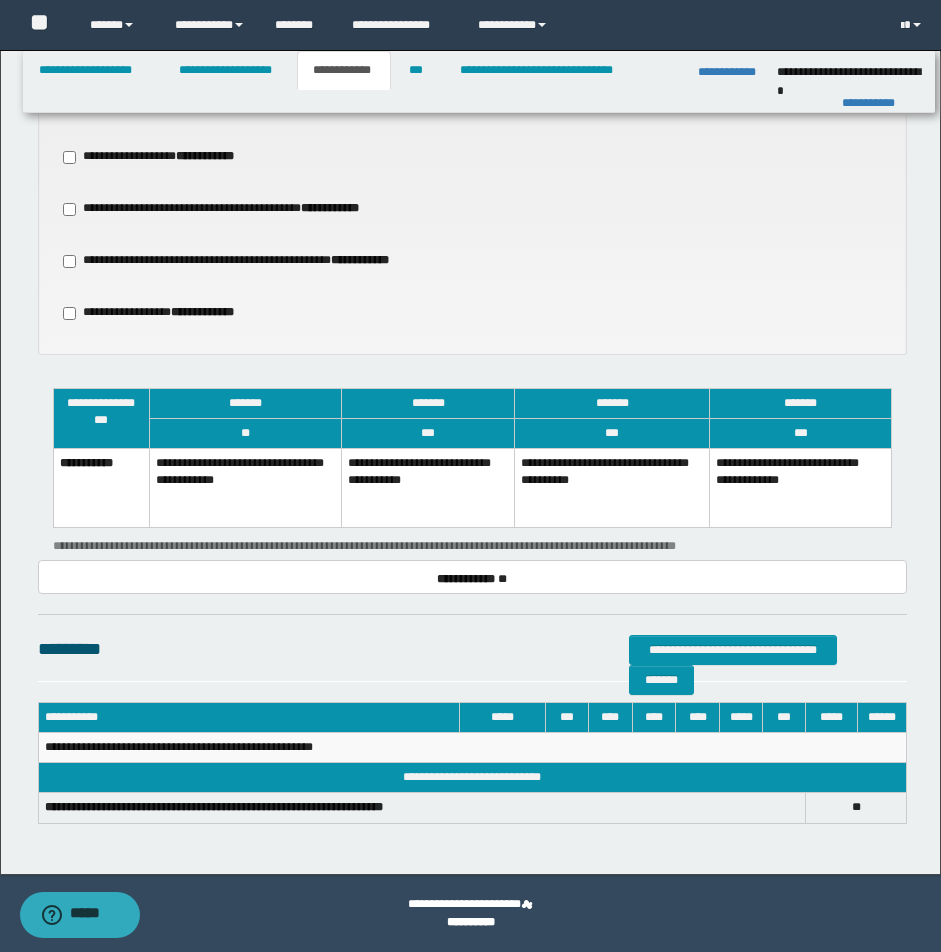 click on "**********" at bounding box center (428, 488) 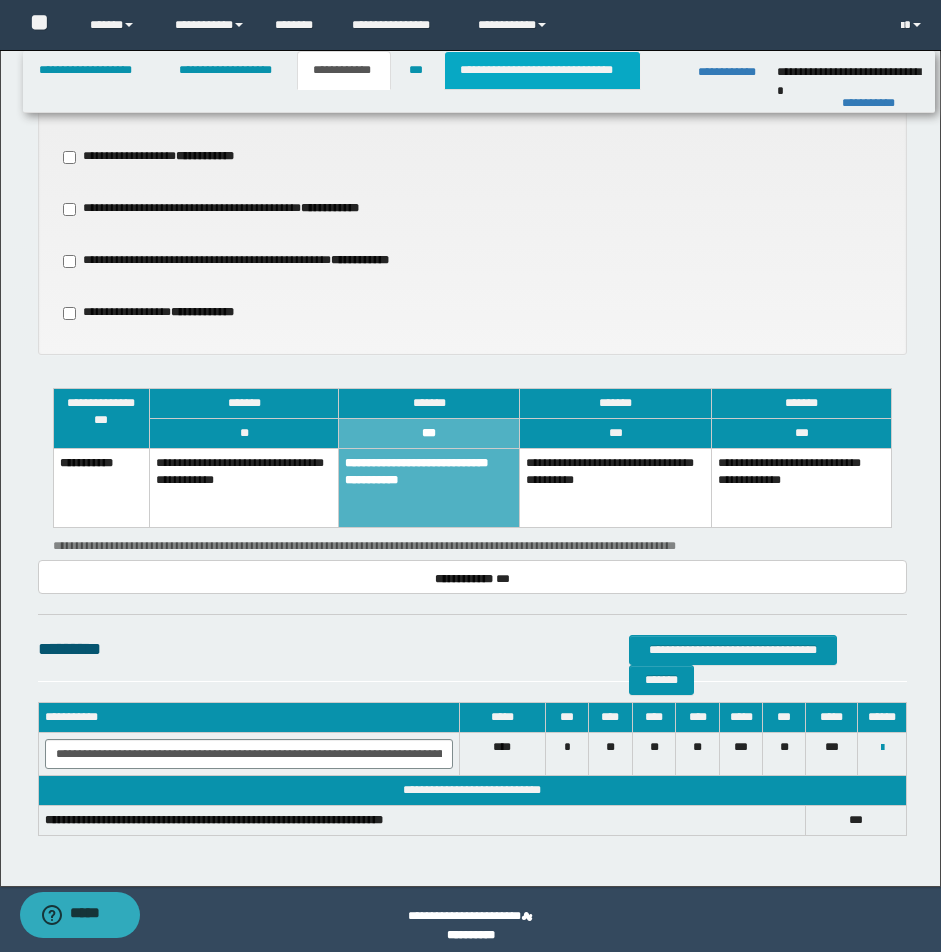 click on "**********" at bounding box center (542, 70) 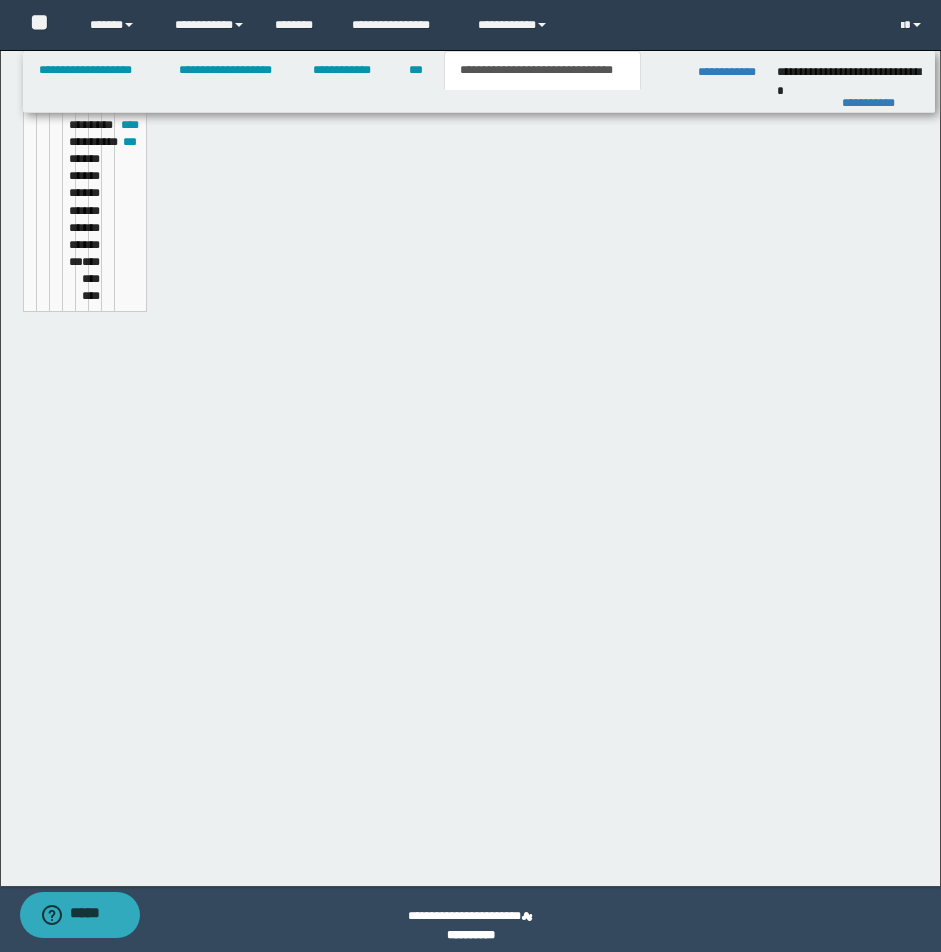 type 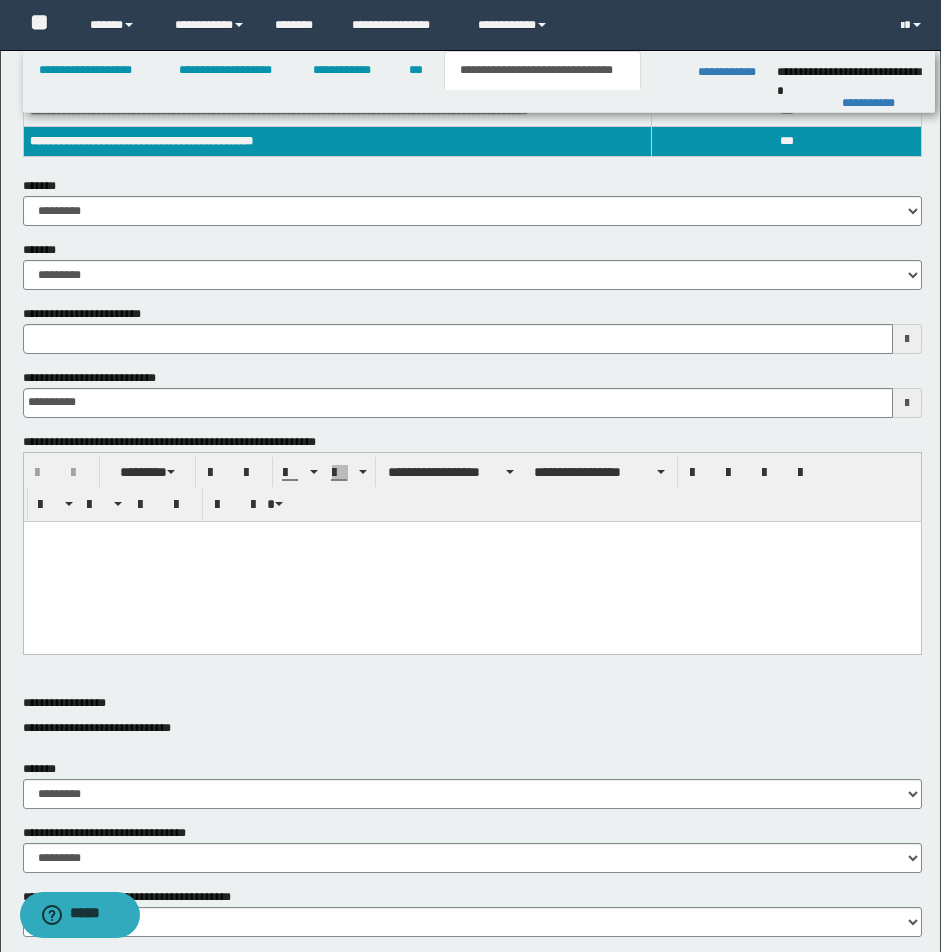 scroll, scrollTop: 50, scrollLeft: 0, axis: vertical 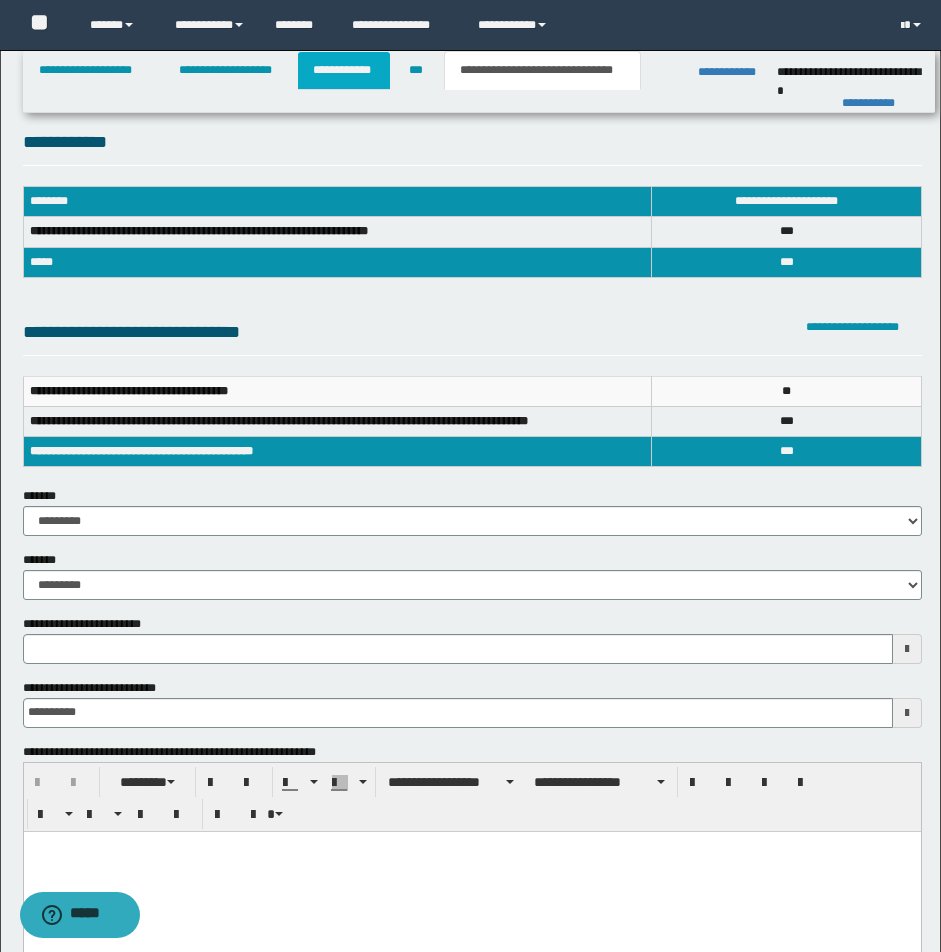click on "**********" at bounding box center (344, 70) 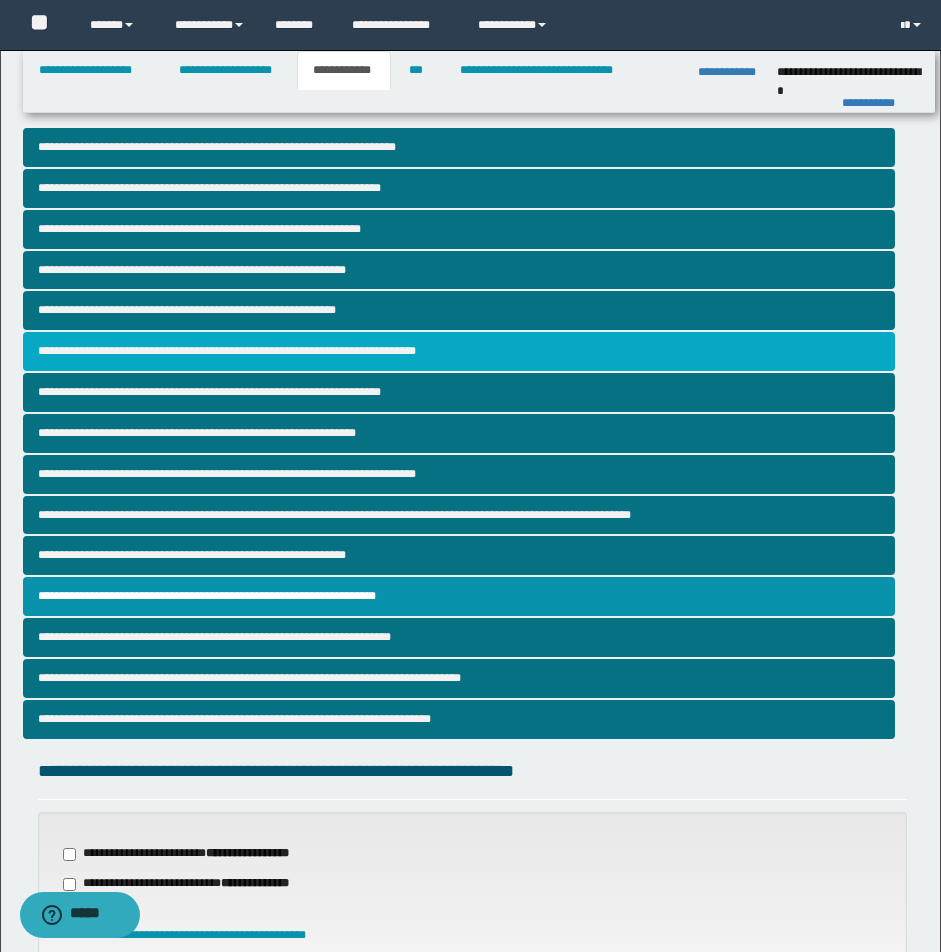 click on "**********" at bounding box center (459, 351) 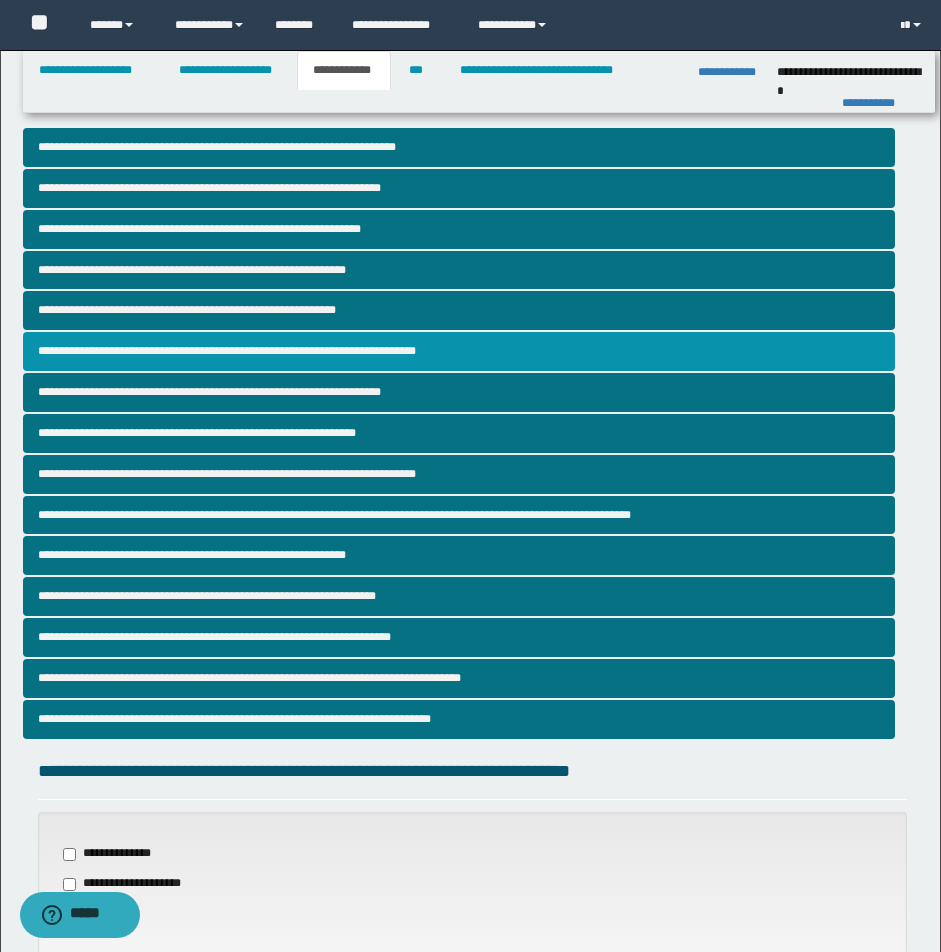 scroll, scrollTop: 362, scrollLeft: 0, axis: vertical 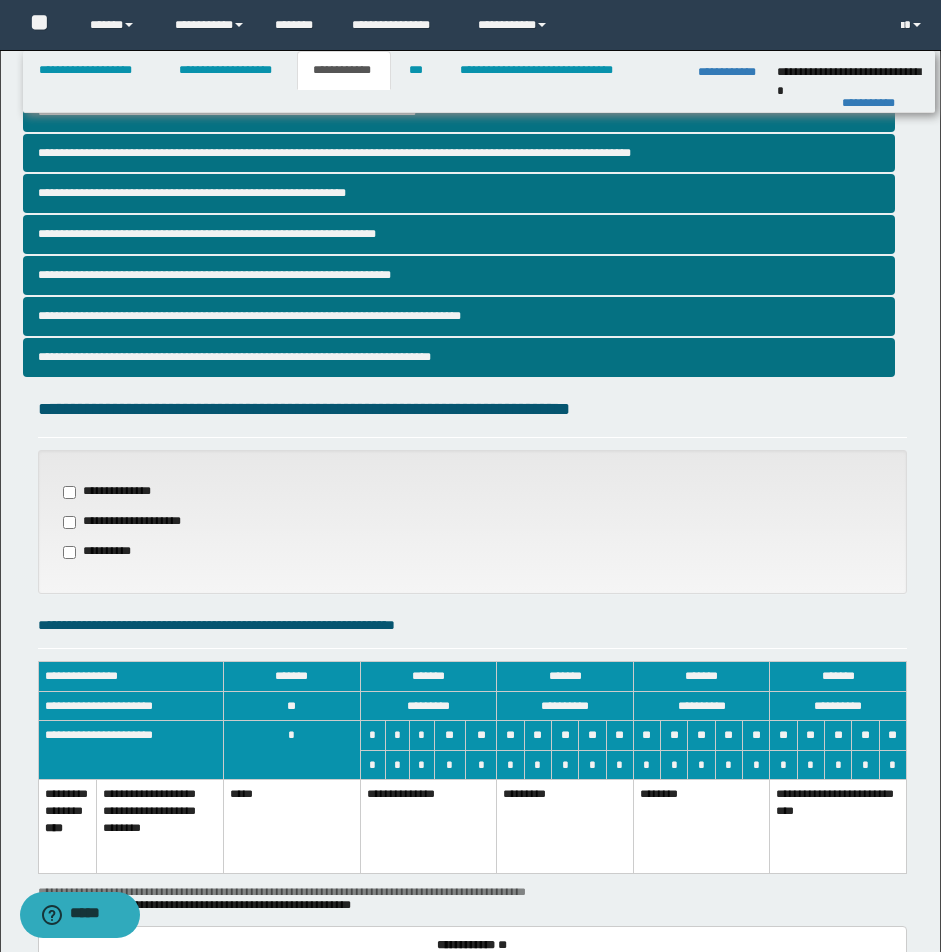 click on "**********" at bounding box center [470, 464] 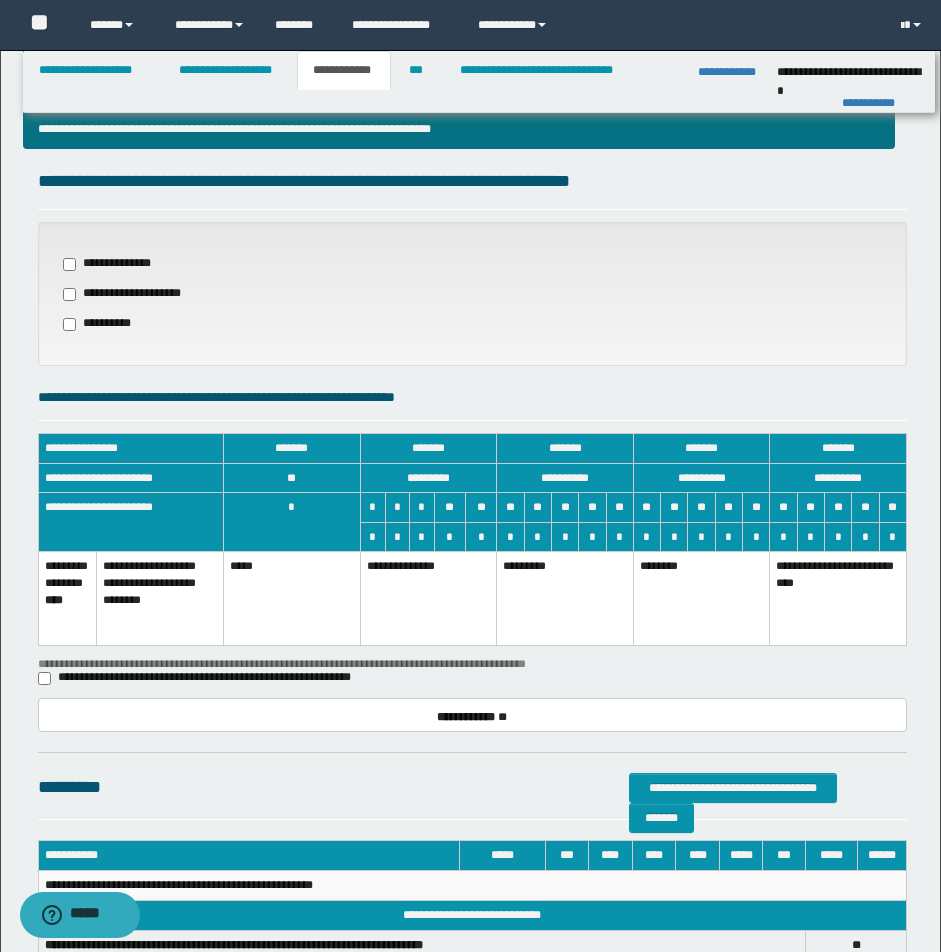 scroll, scrollTop: 615, scrollLeft: 0, axis: vertical 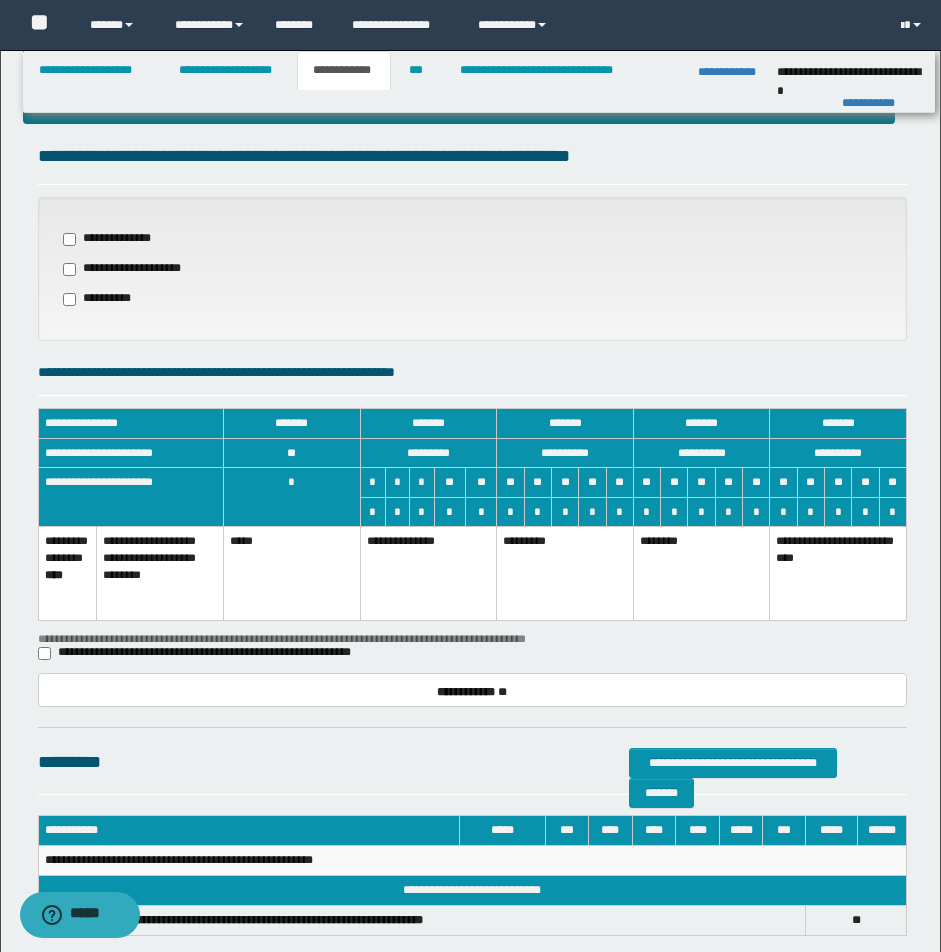 click on "*********" at bounding box center (565, 573) 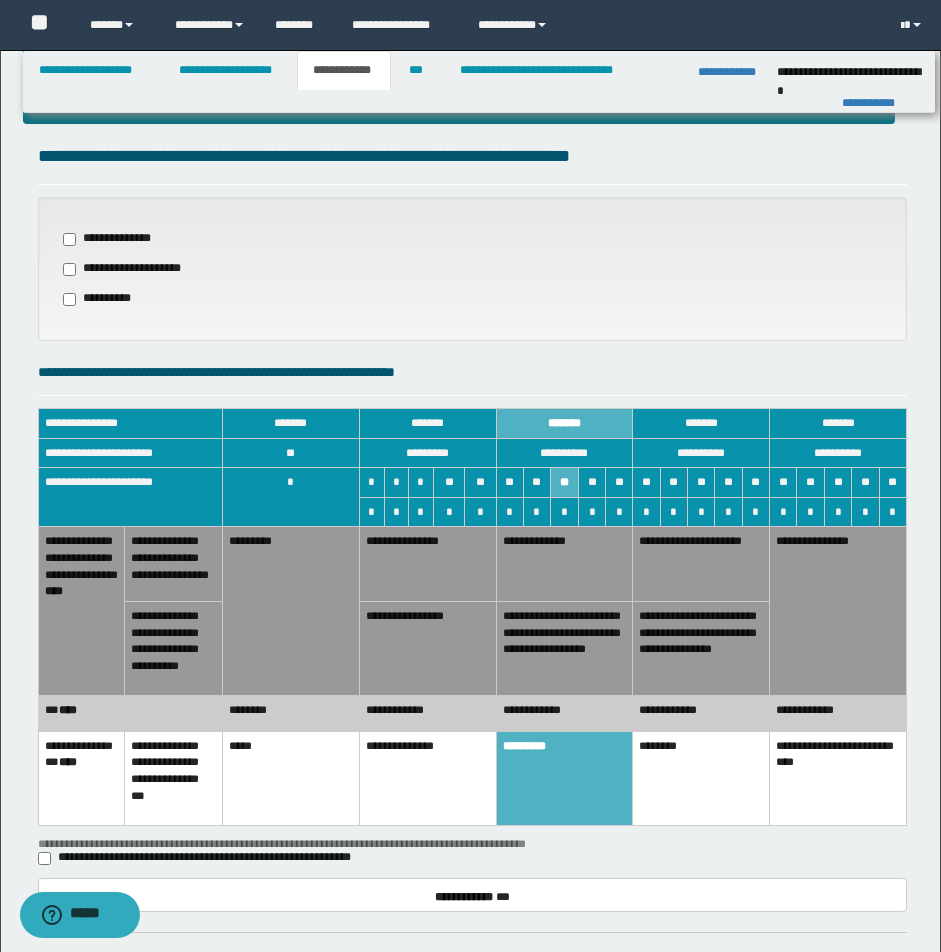 click on "*********" at bounding box center (290, 611) 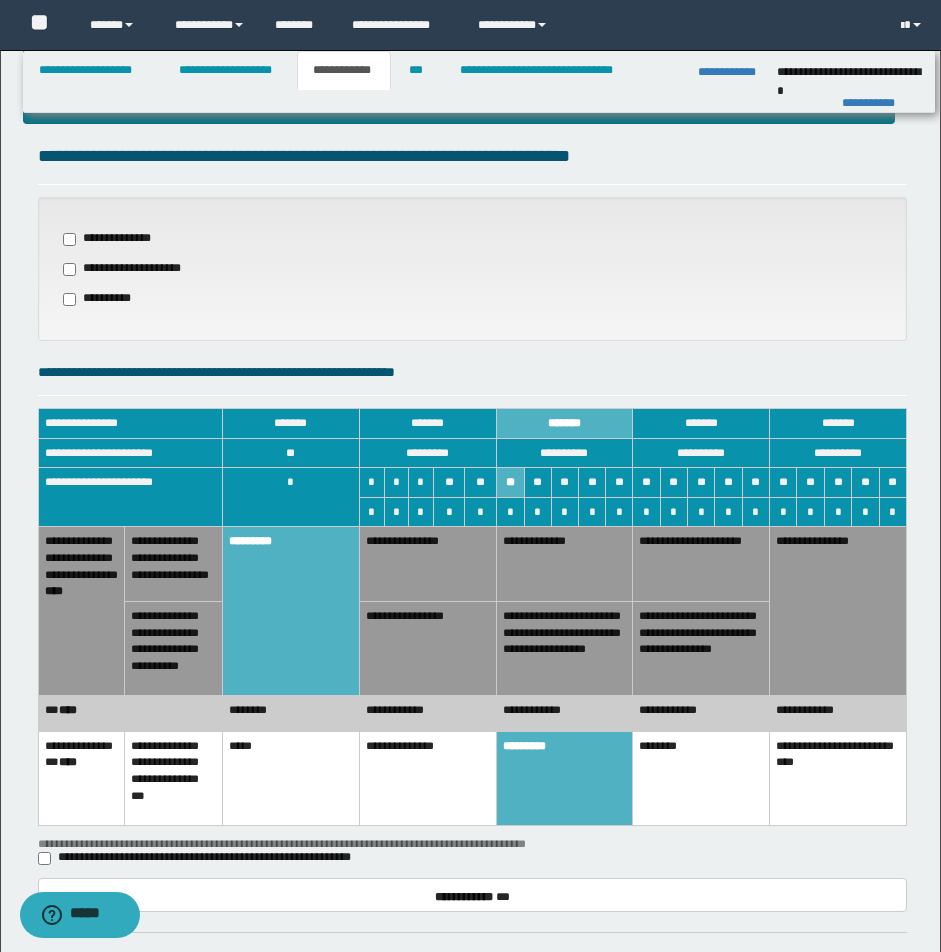 scroll, scrollTop: 0, scrollLeft: 0, axis: both 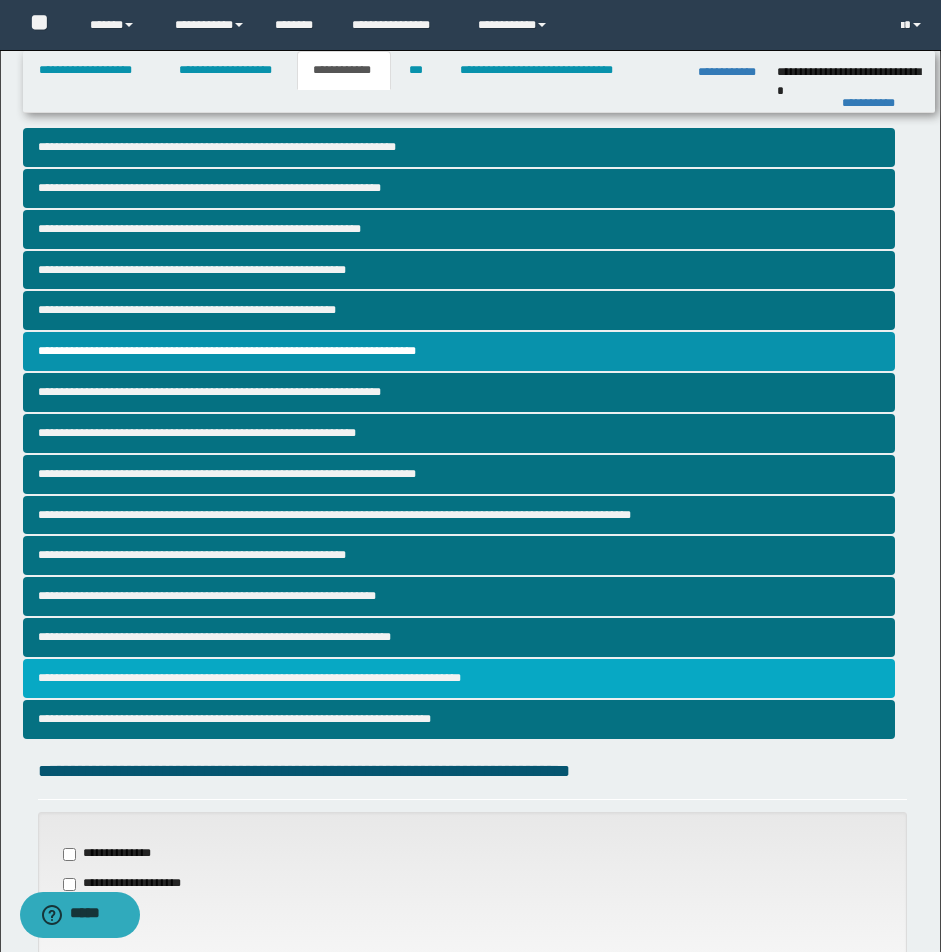 click on "**********" at bounding box center (459, 678) 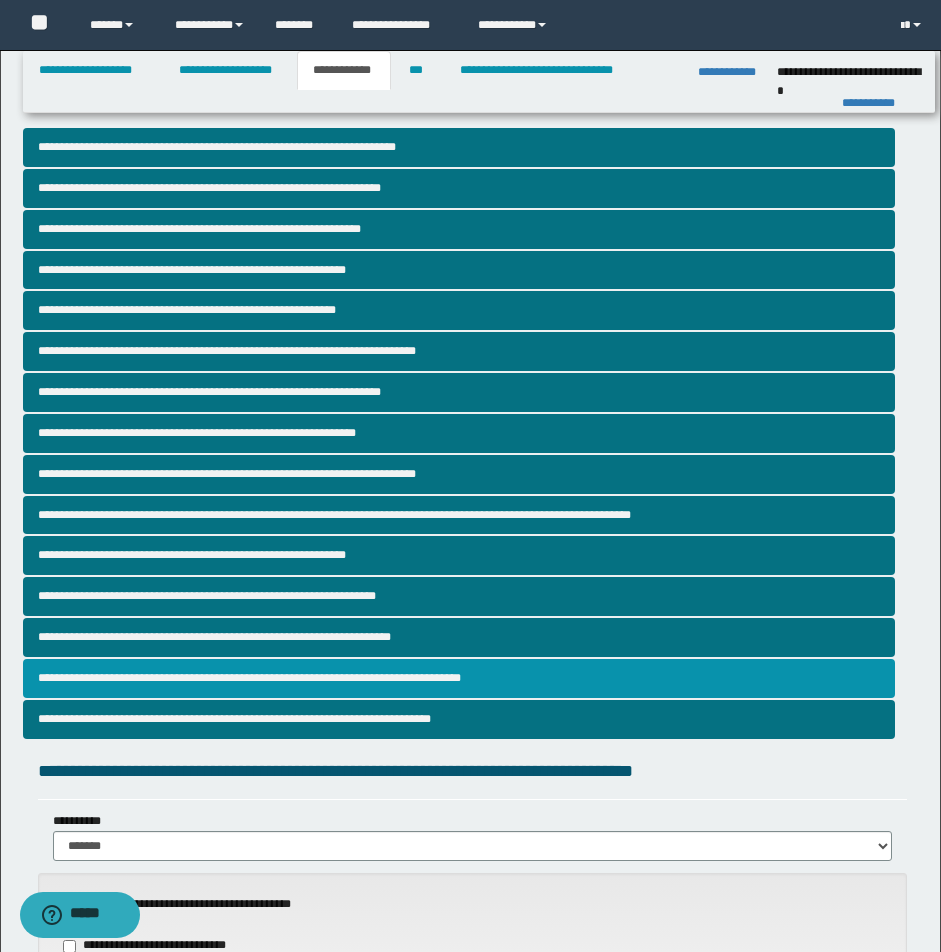 scroll, scrollTop: 833, scrollLeft: 0, axis: vertical 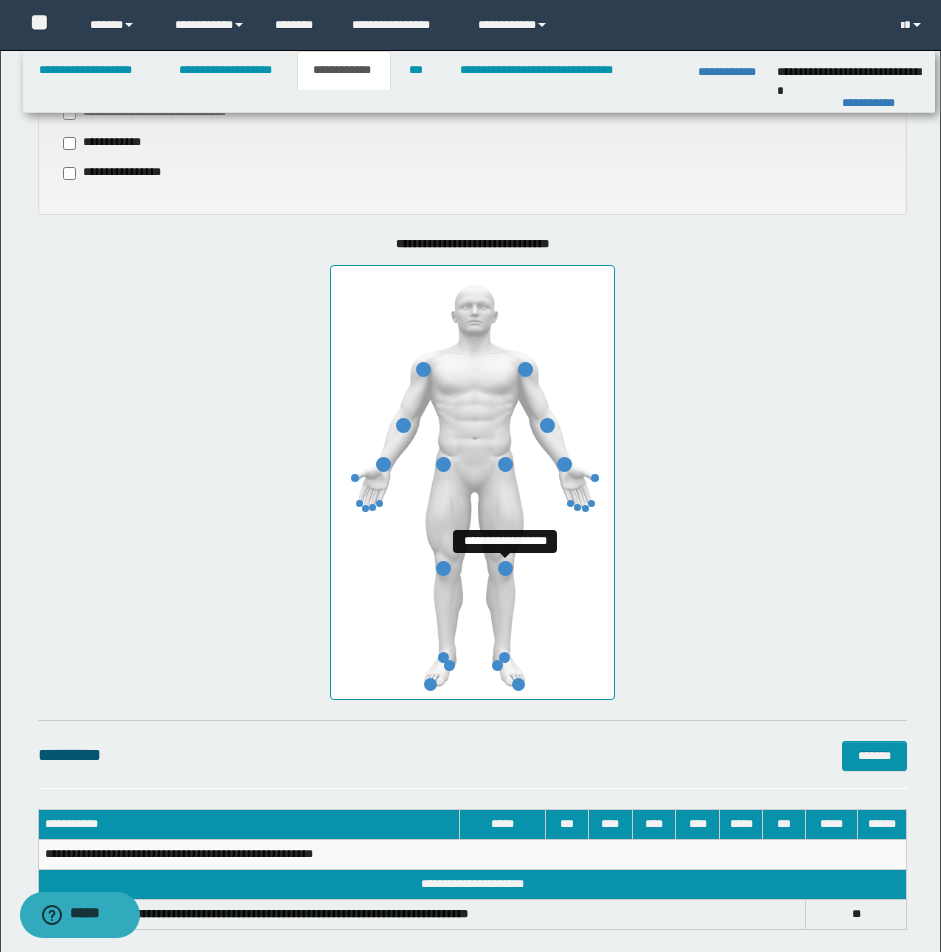 click at bounding box center [505, 568] 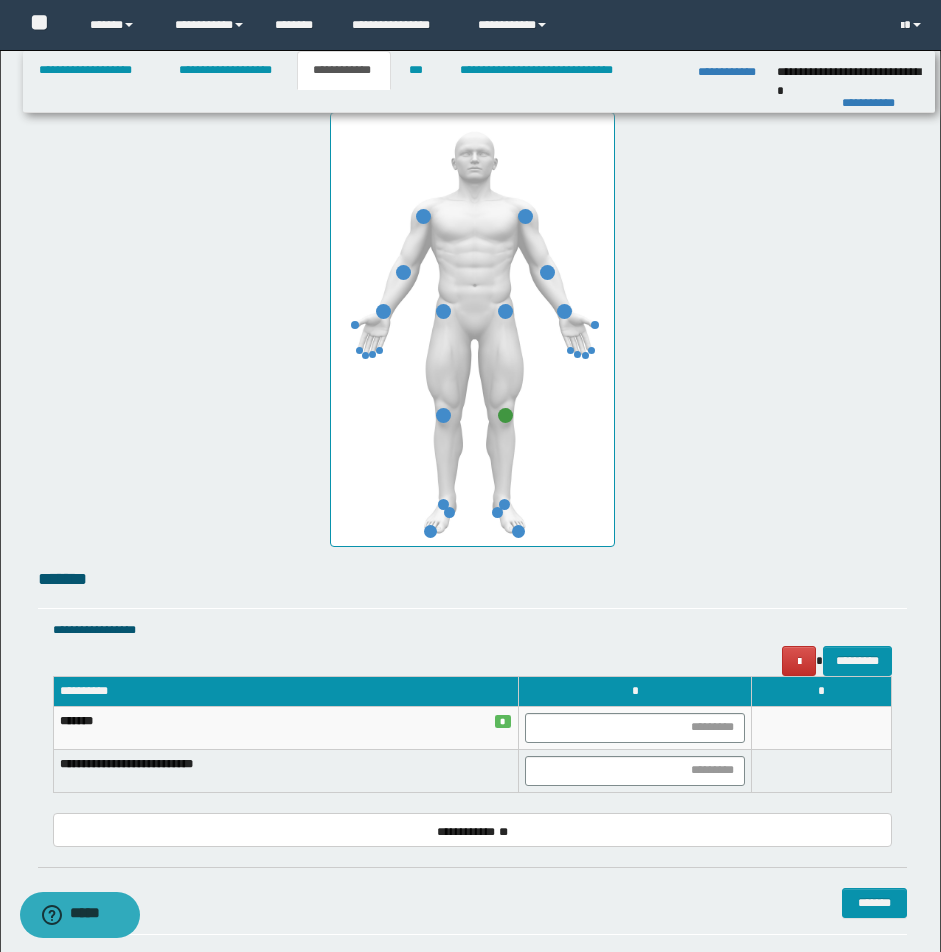 scroll, scrollTop: 1136, scrollLeft: 0, axis: vertical 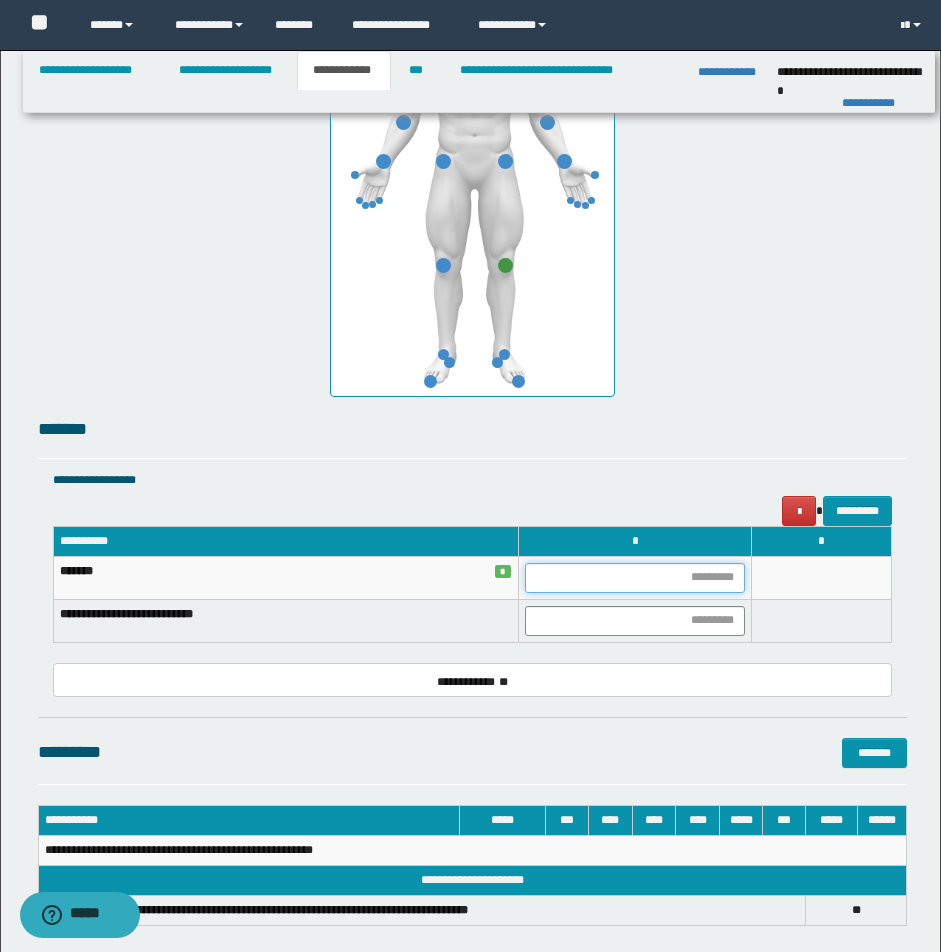 click at bounding box center (635, 578) 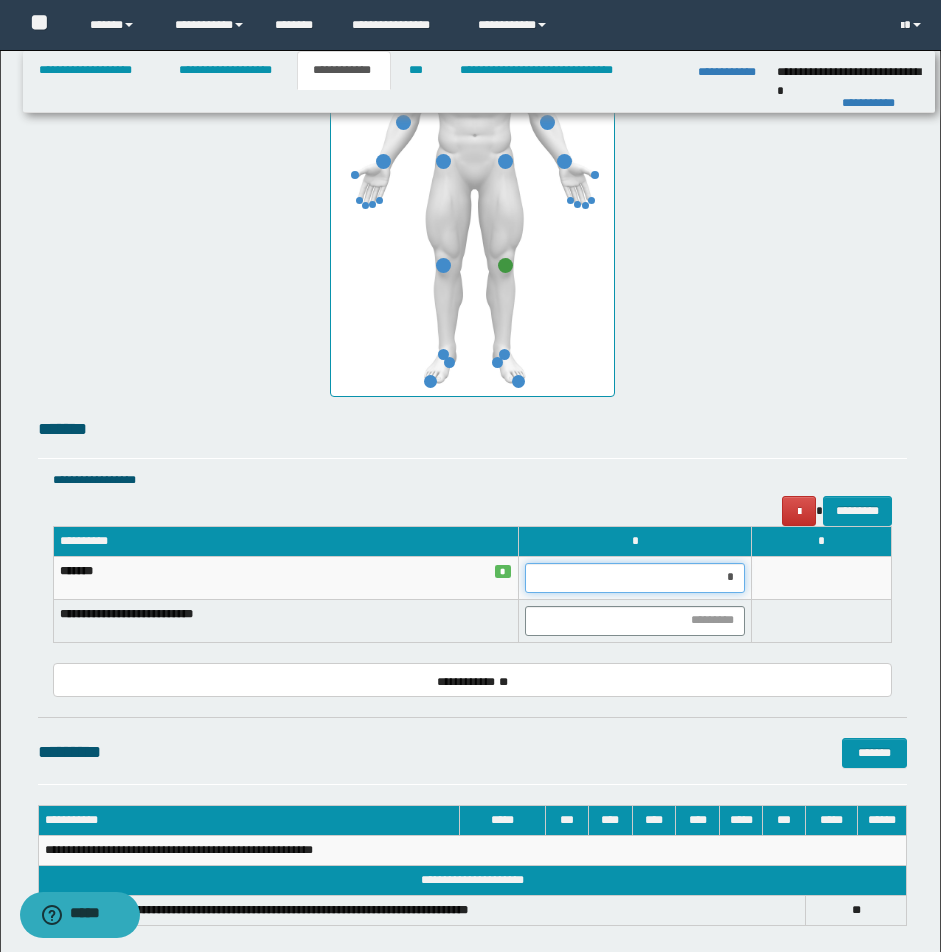 type on "**" 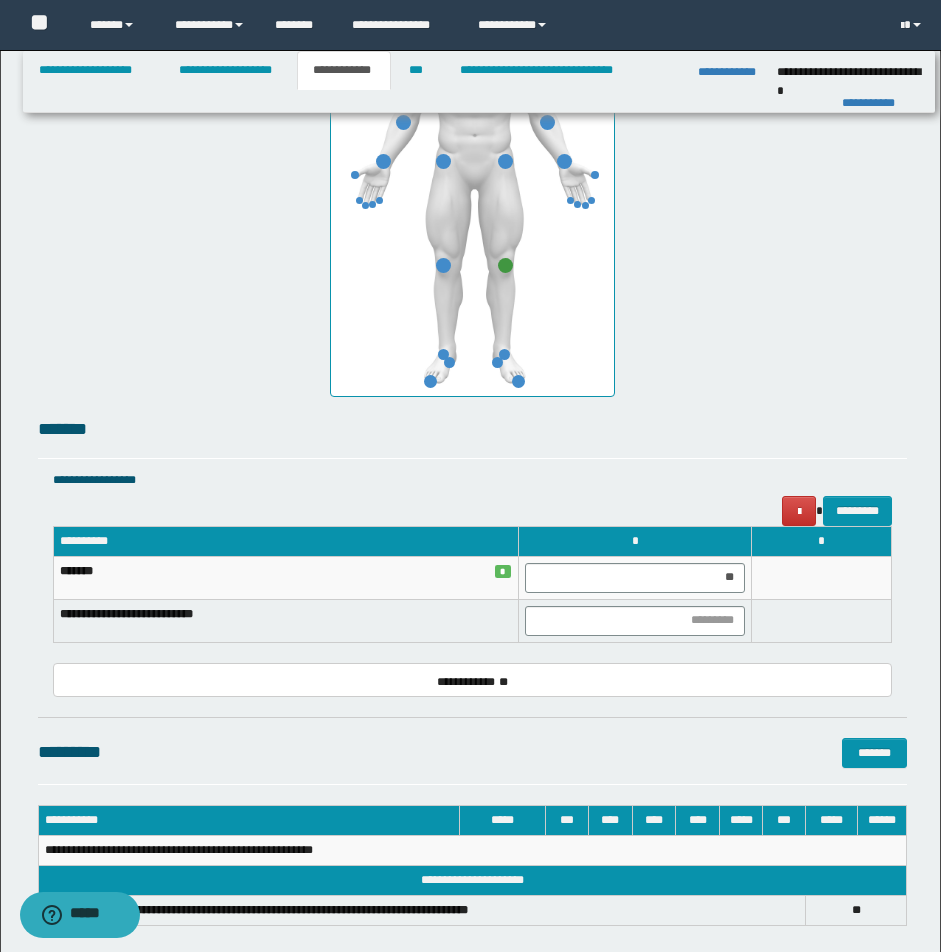 click at bounding box center (822, 577) 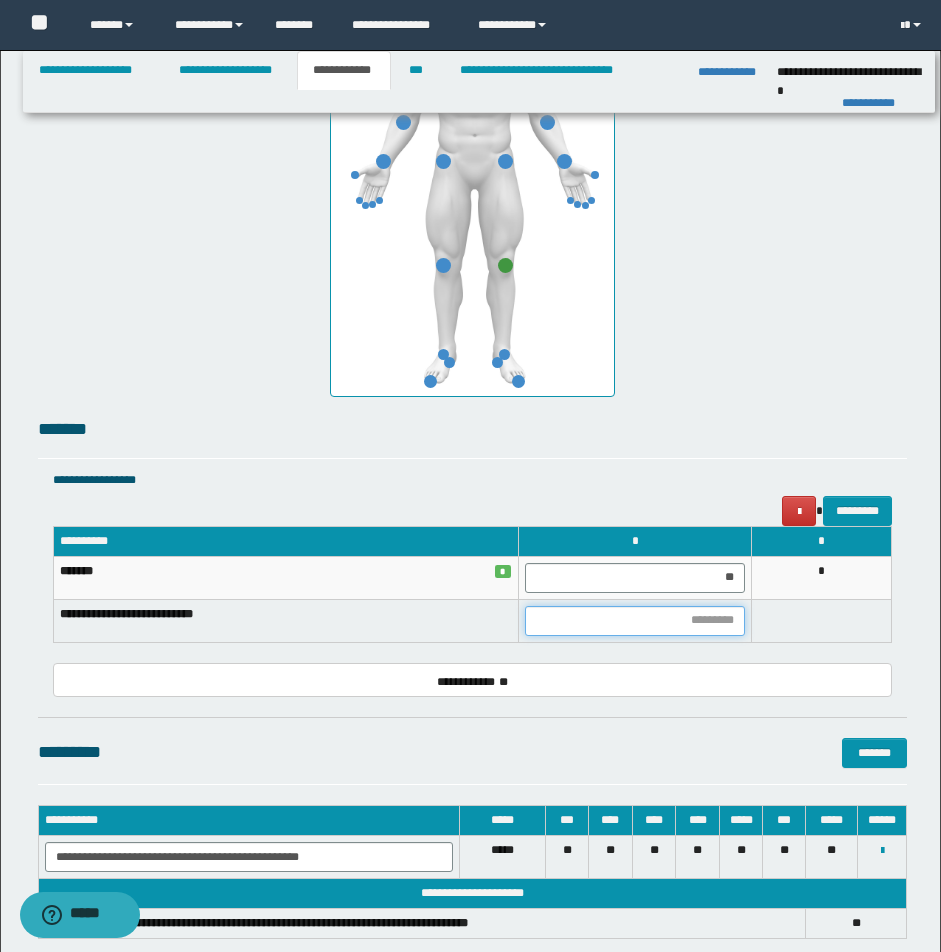 click at bounding box center (635, 621) 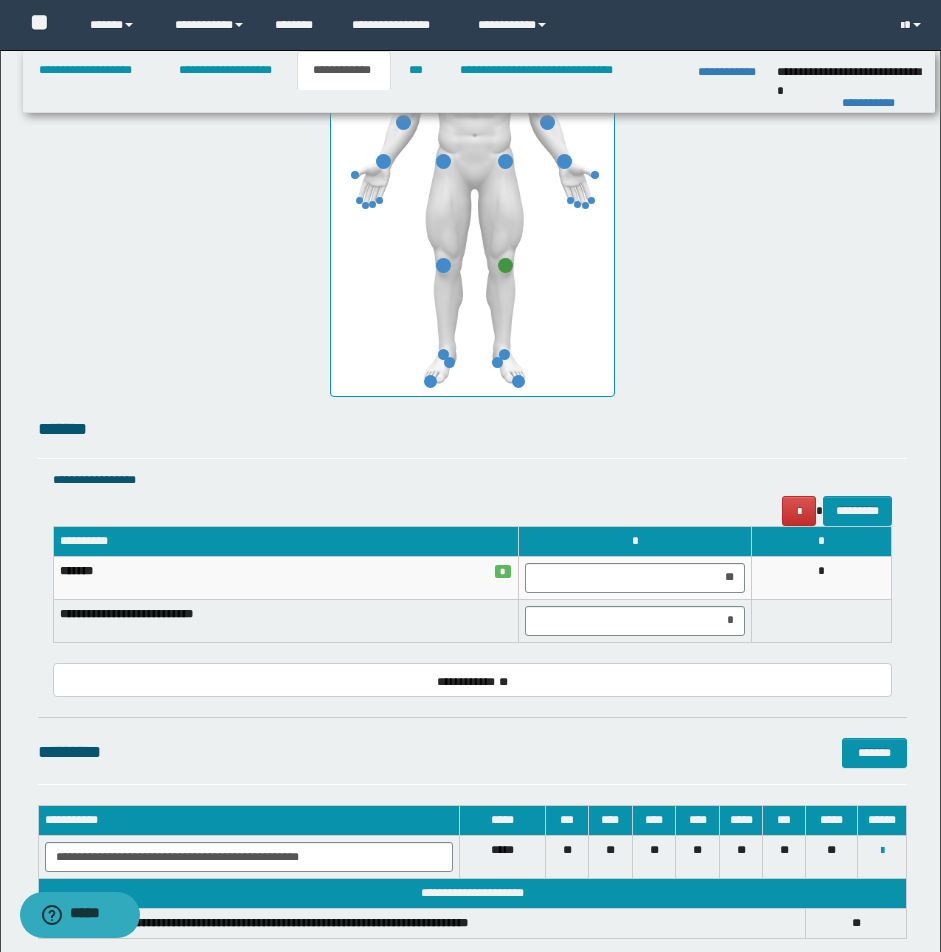 click at bounding box center (822, 620) 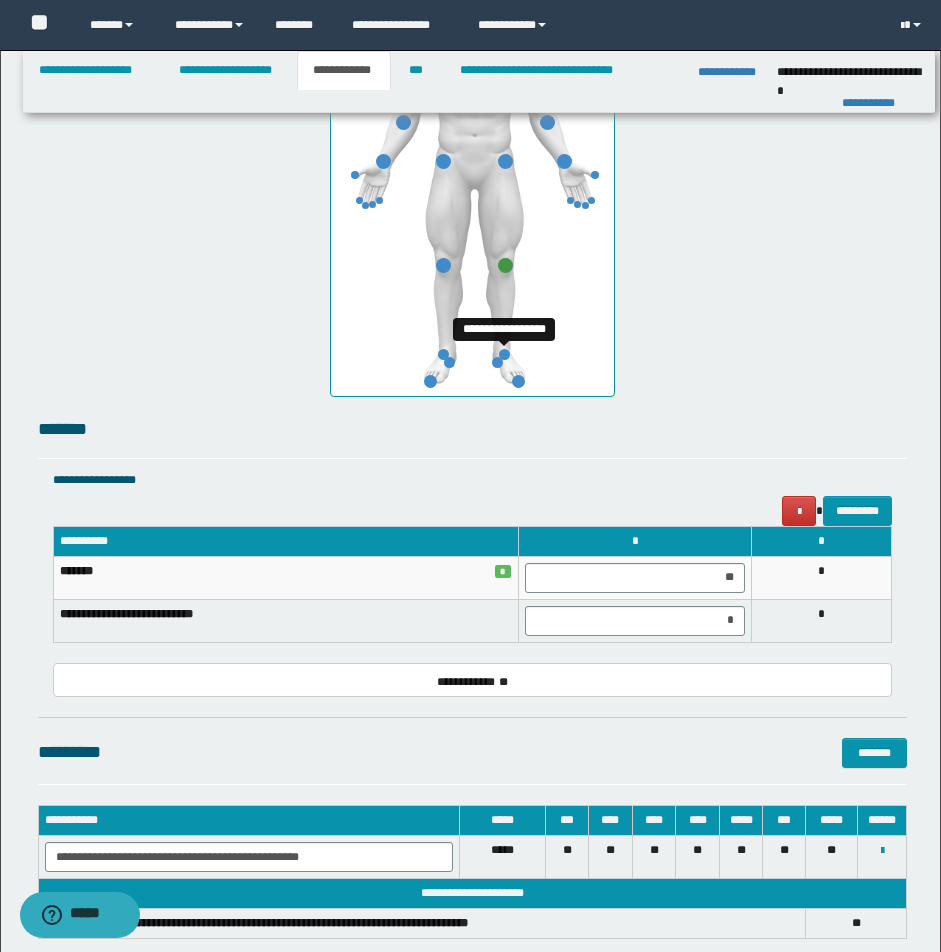 click at bounding box center (504, 354) 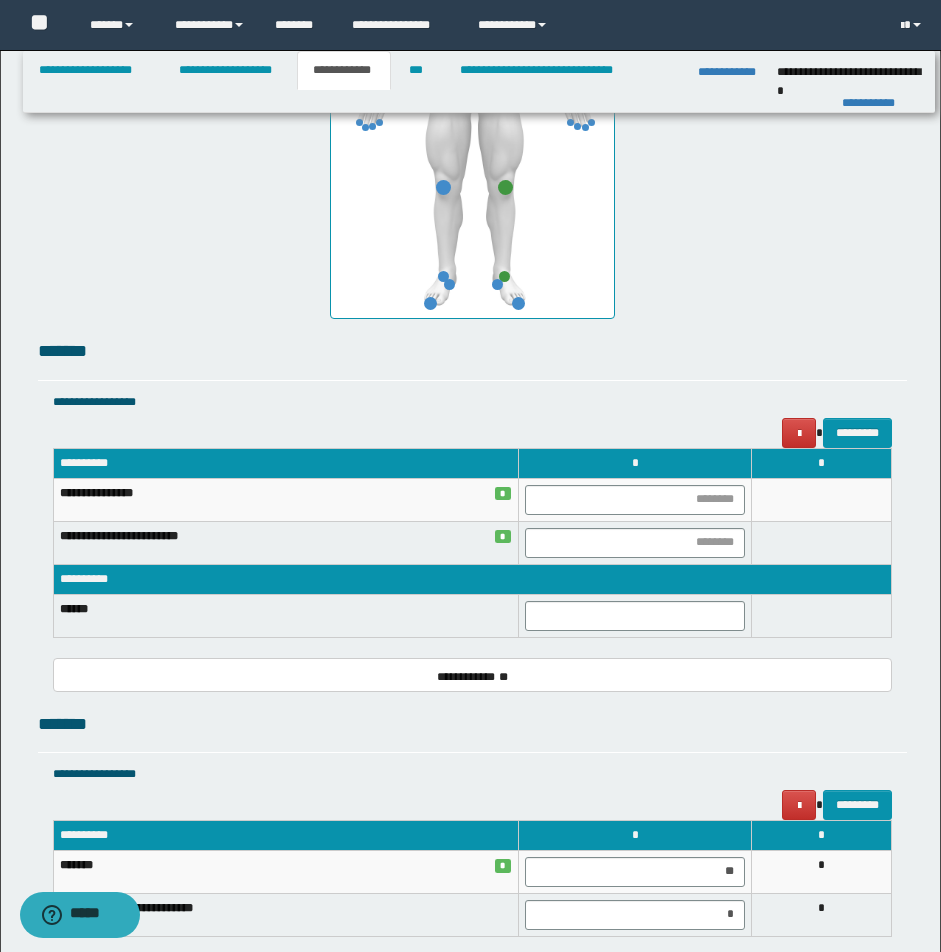 scroll, scrollTop: 1228, scrollLeft: 0, axis: vertical 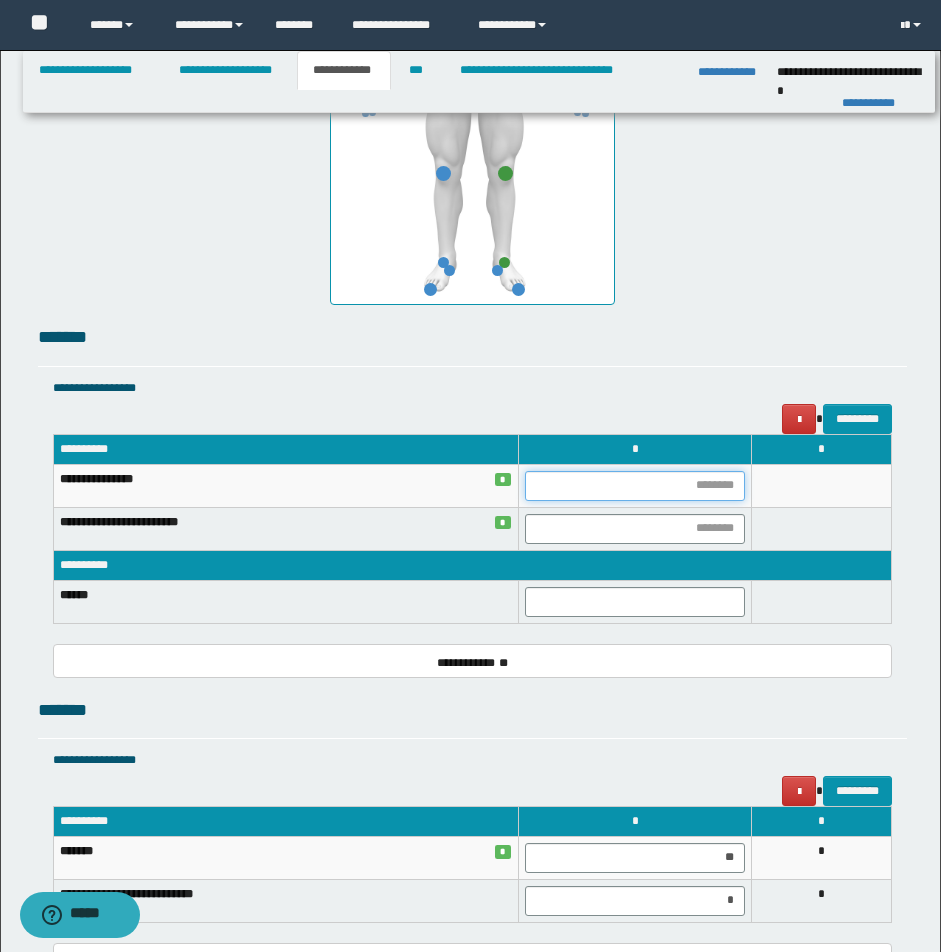 click at bounding box center (635, 486) 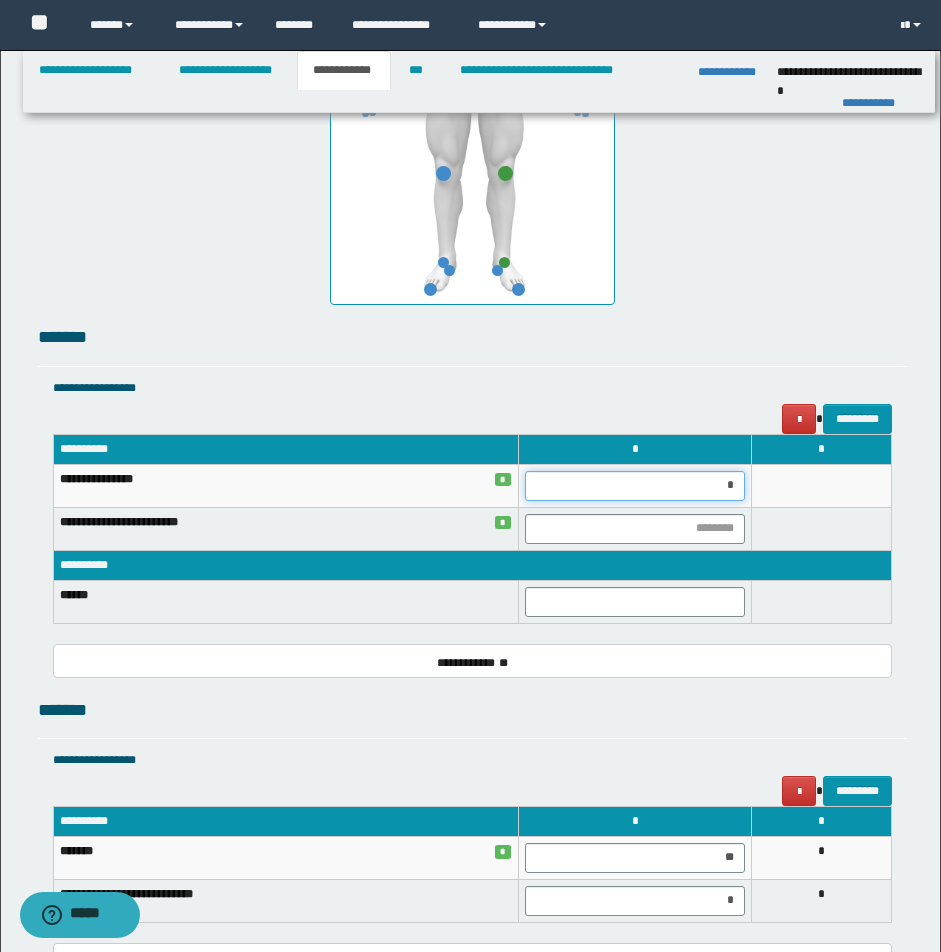 type on "**" 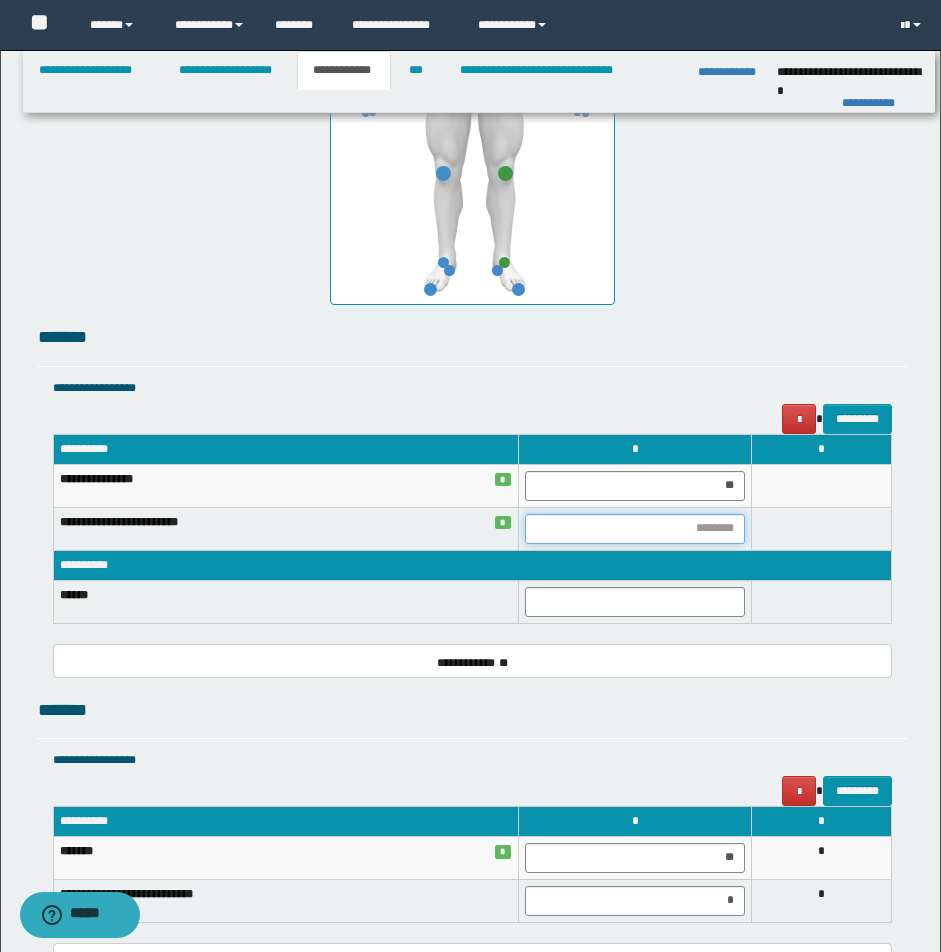 click at bounding box center [635, 529] 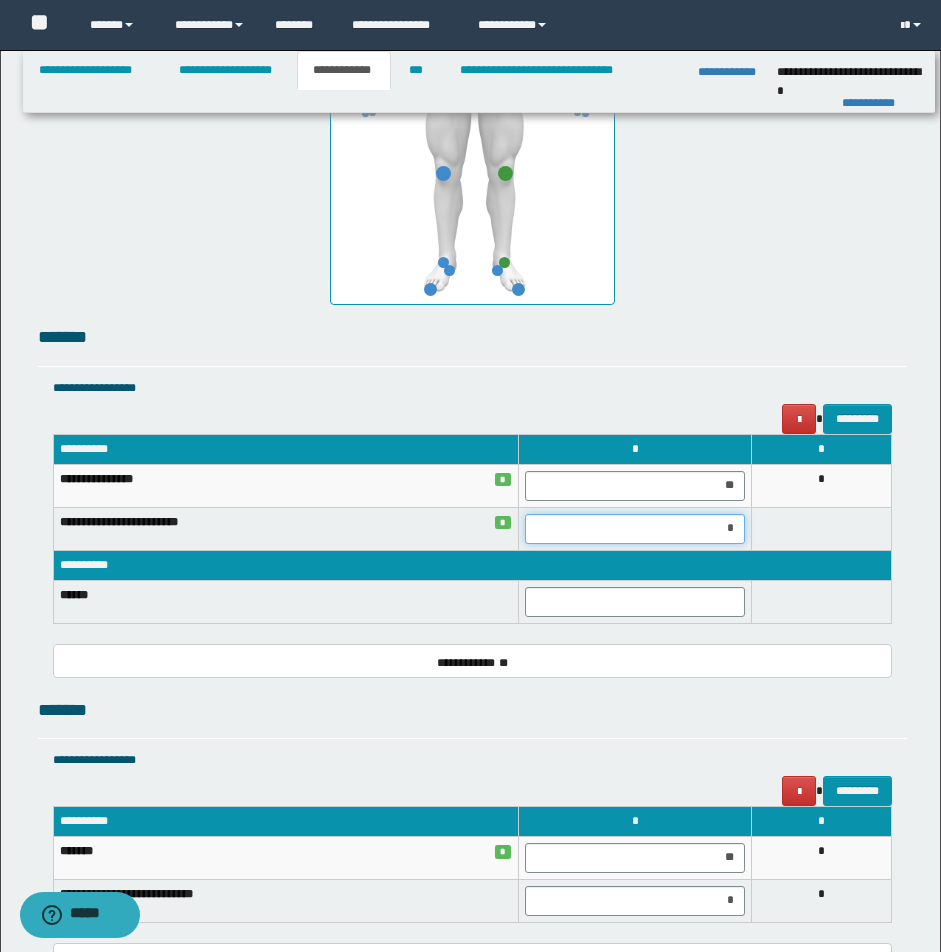 type on "**" 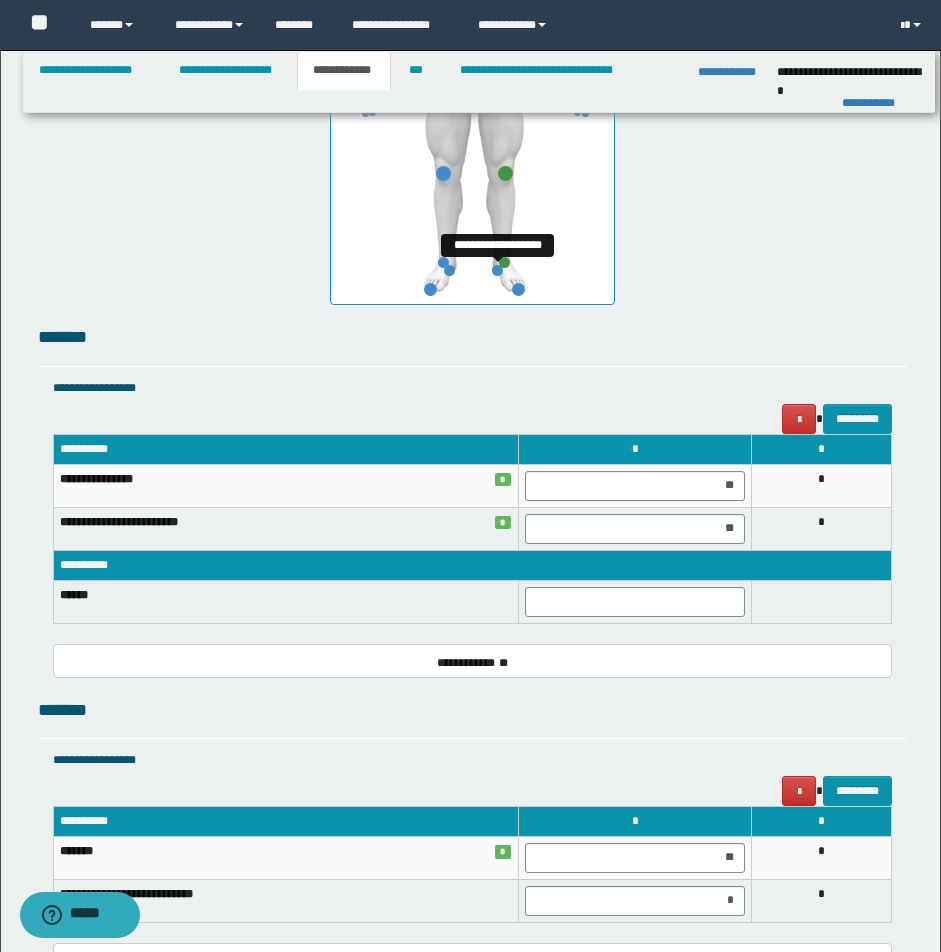 click at bounding box center [497, 270] 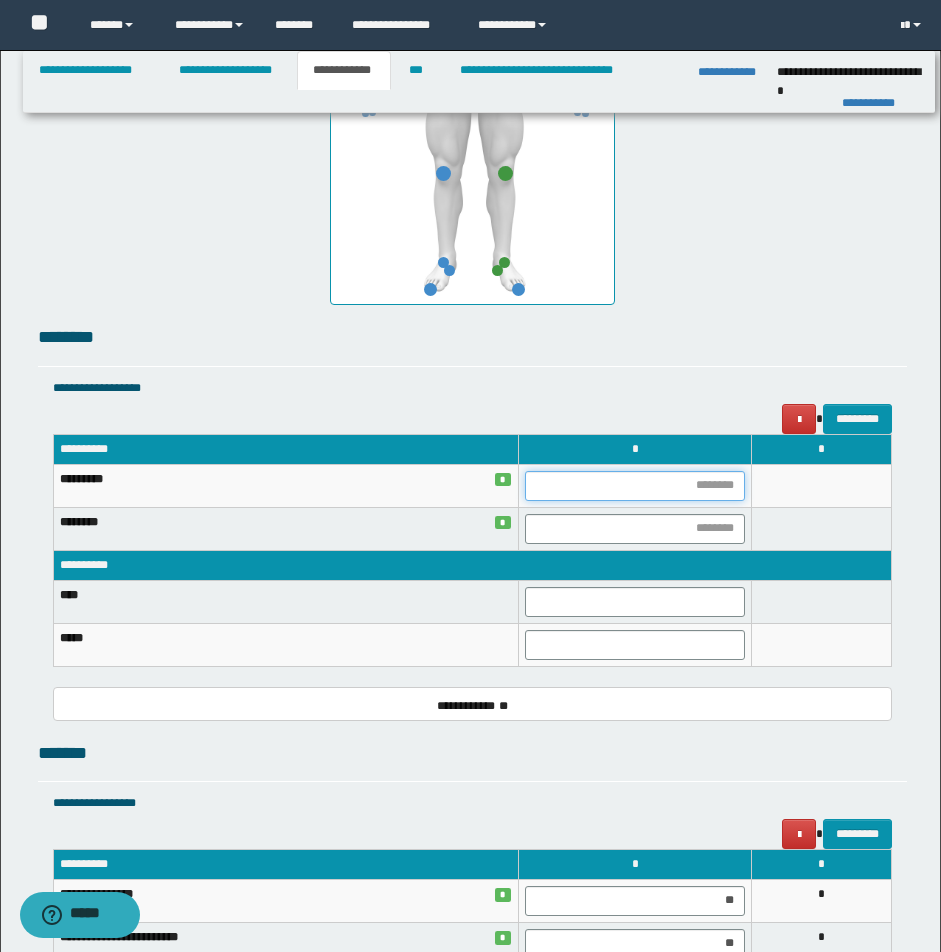 click at bounding box center [635, 486] 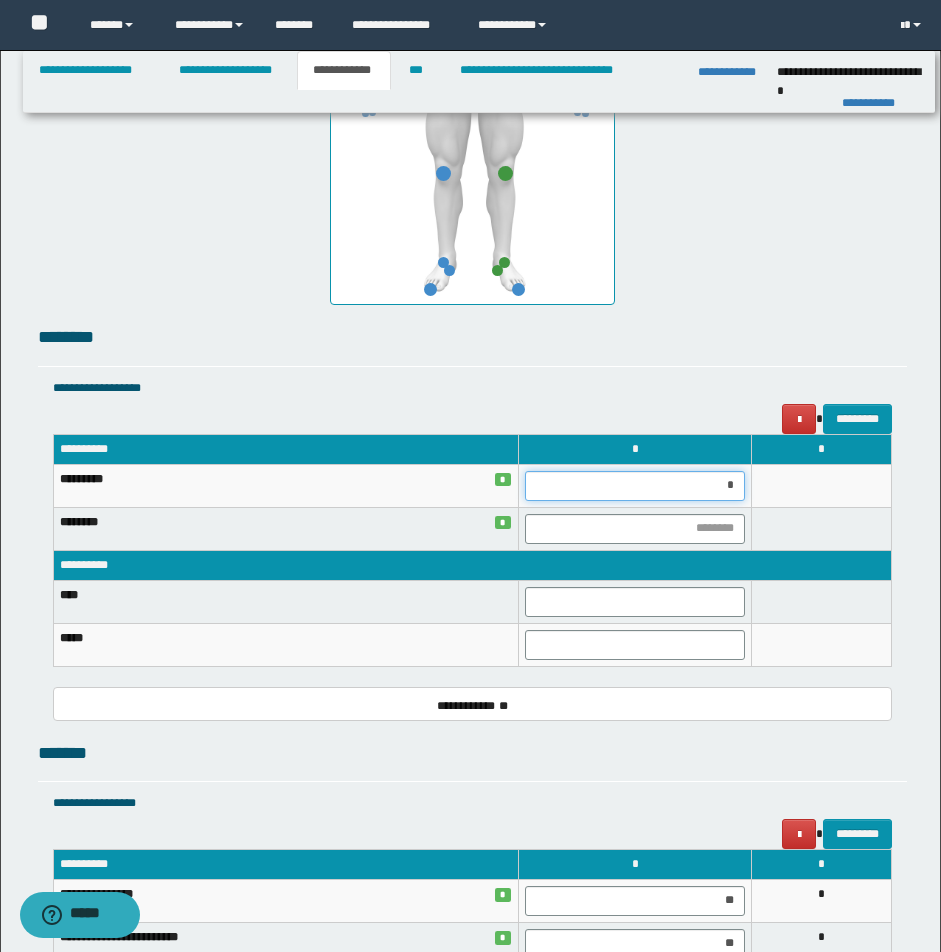 type on "**" 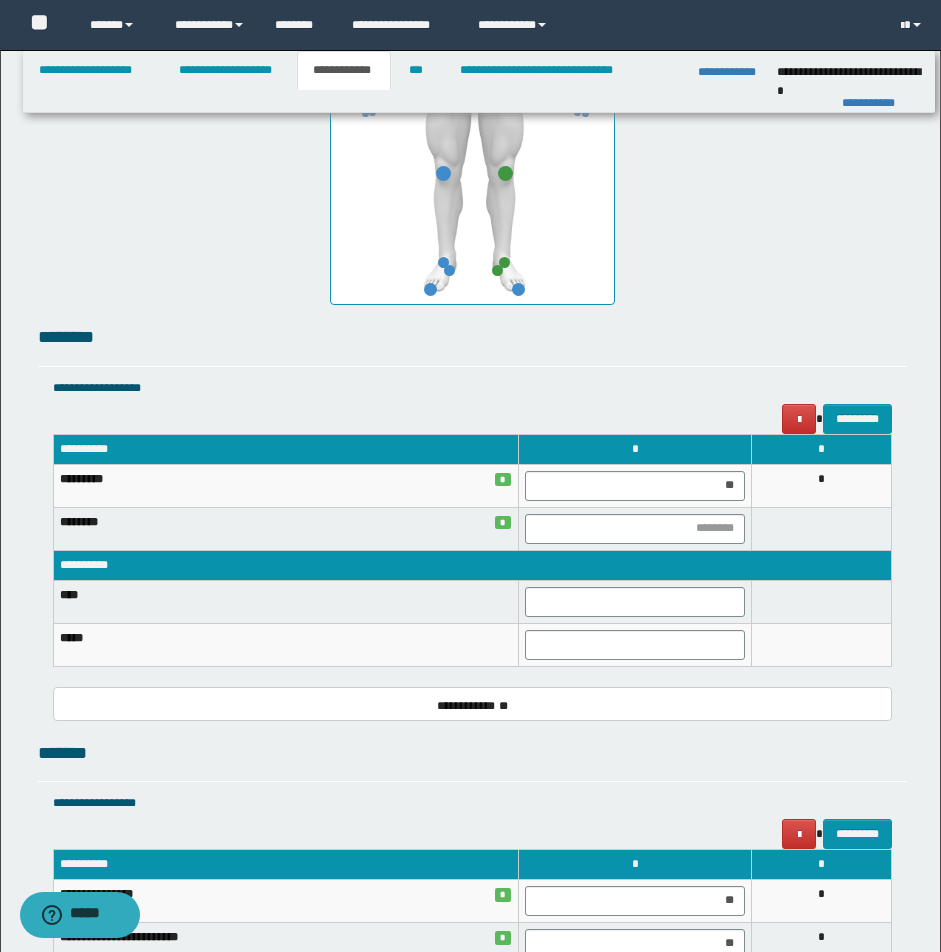 click on "*" at bounding box center (822, 485) 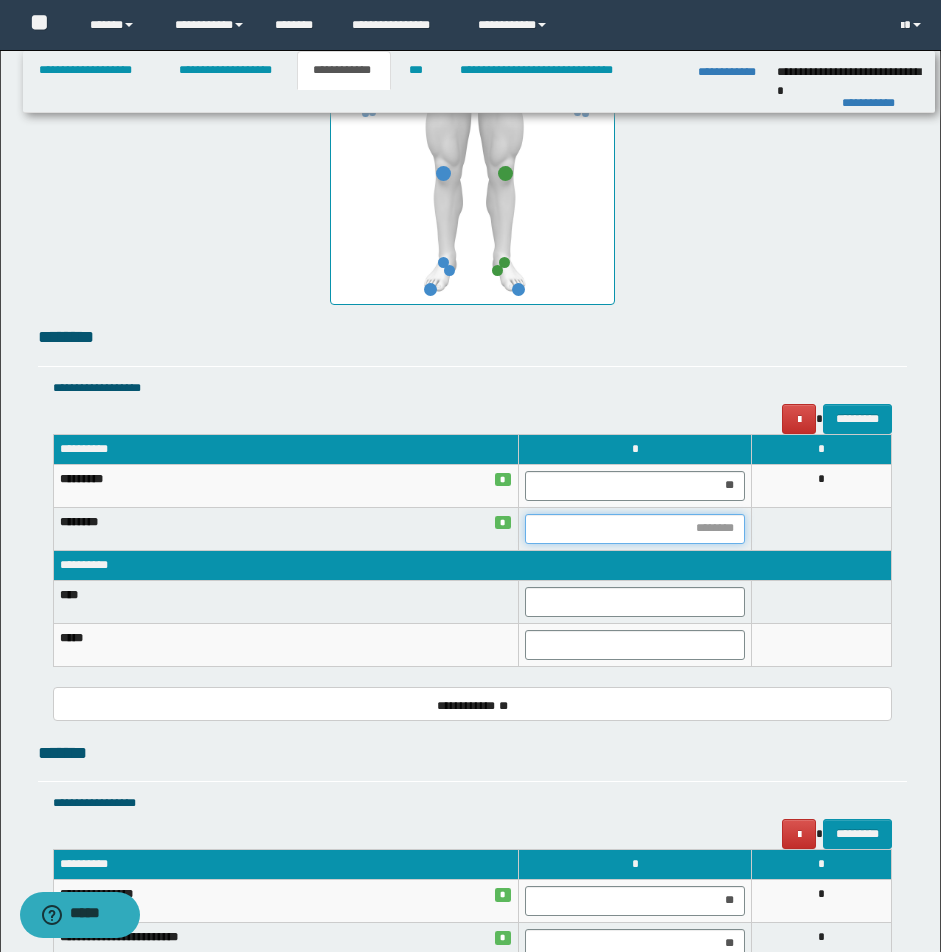 click at bounding box center [635, 529] 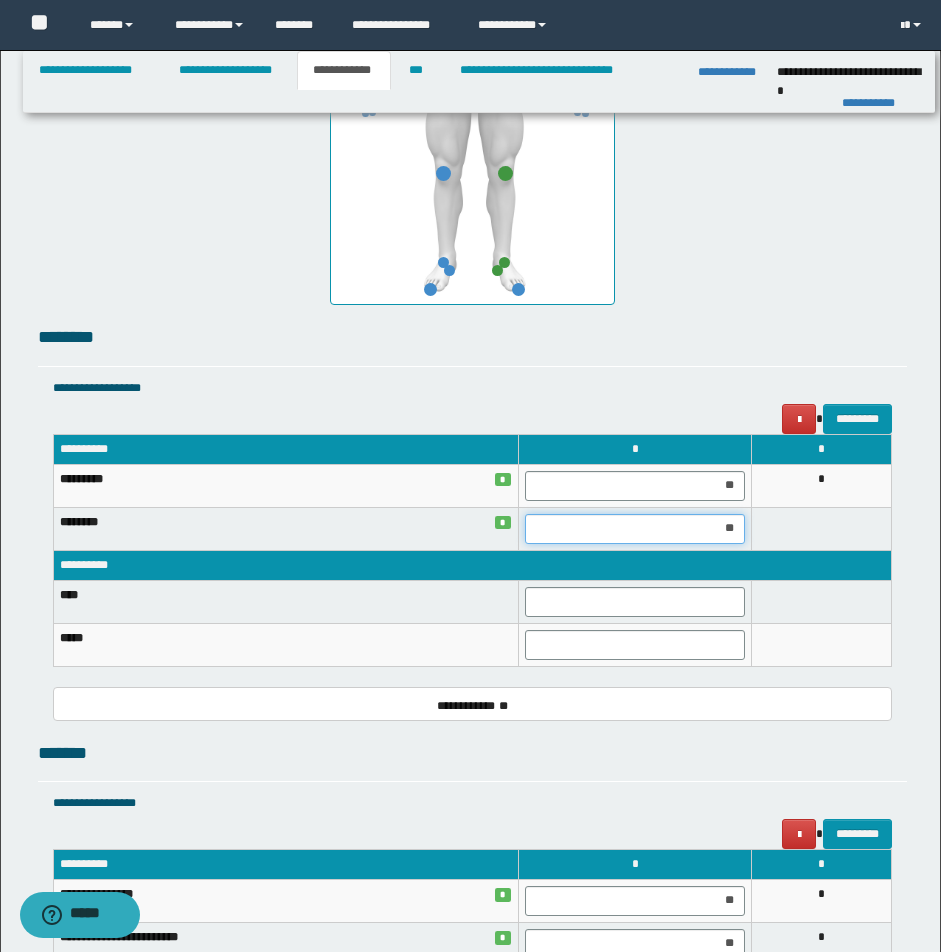 type on "*" 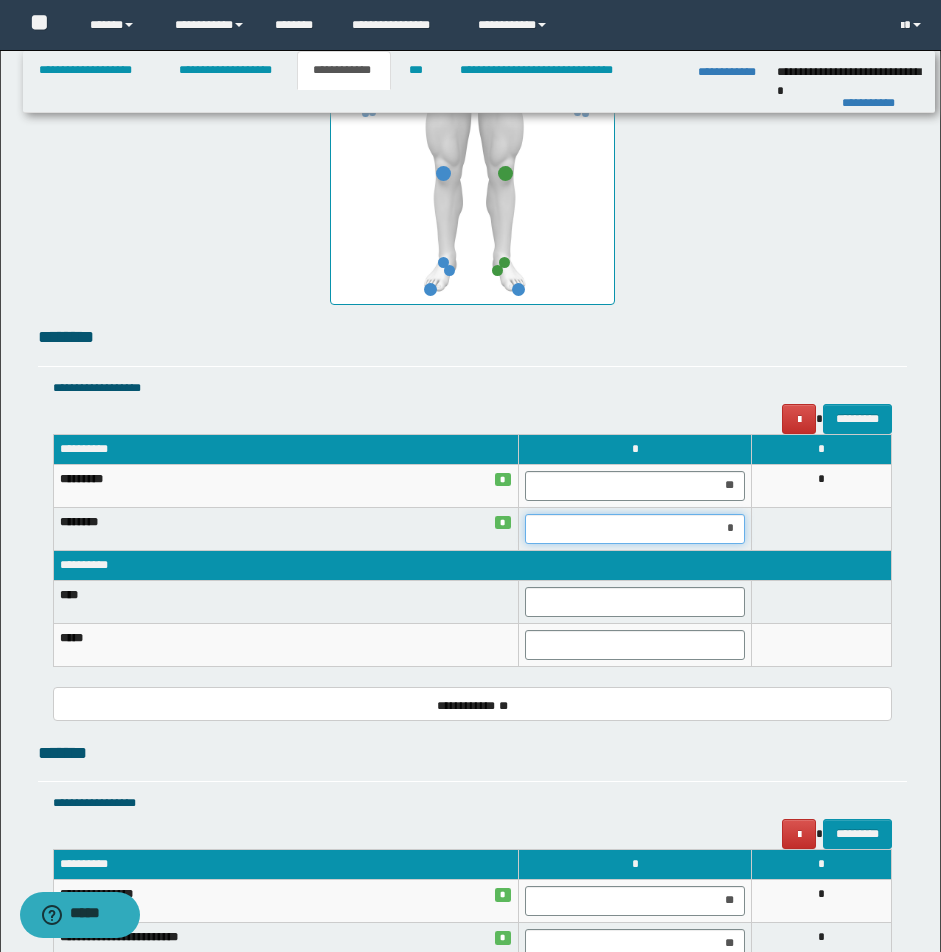 type on "**" 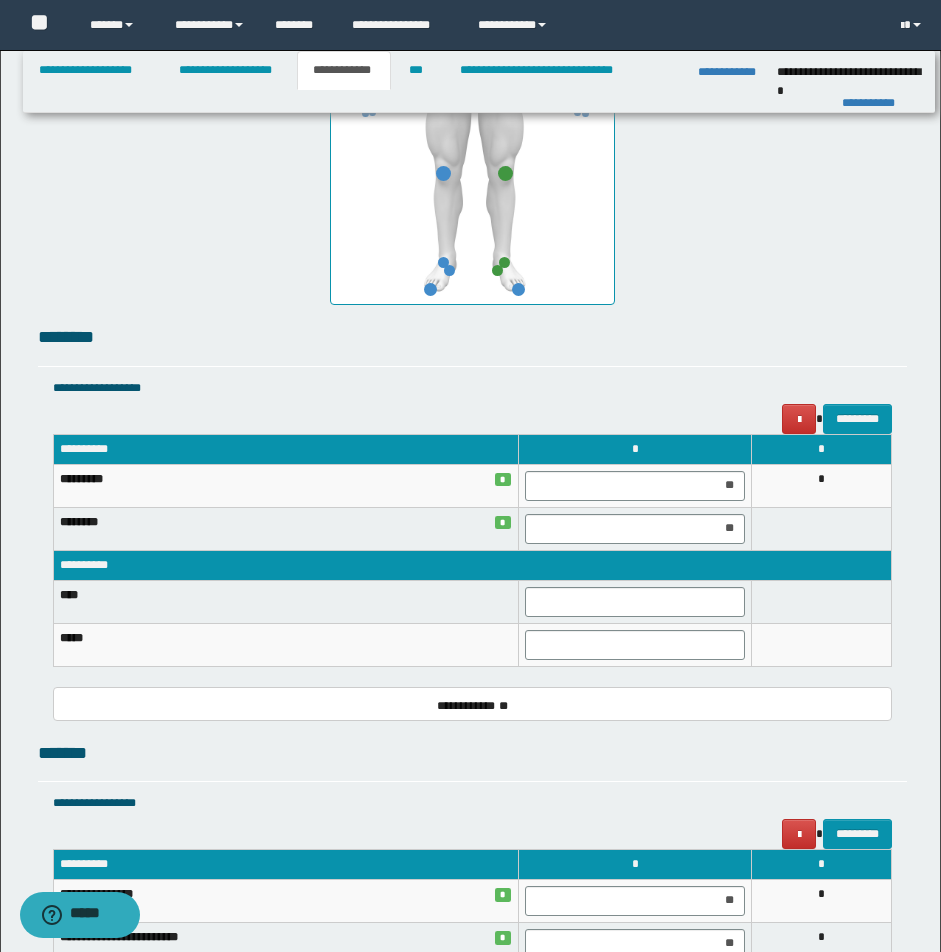click at bounding box center (822, 528) 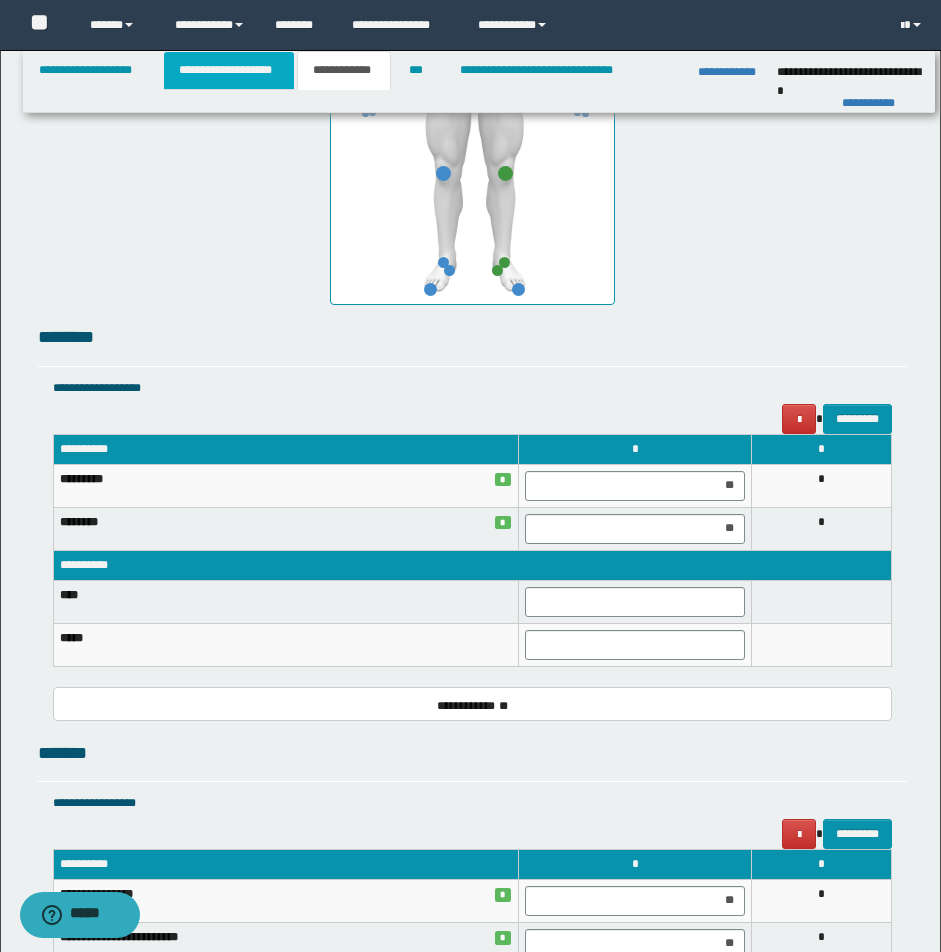 click on "**********" at bounding box center (229, 70) 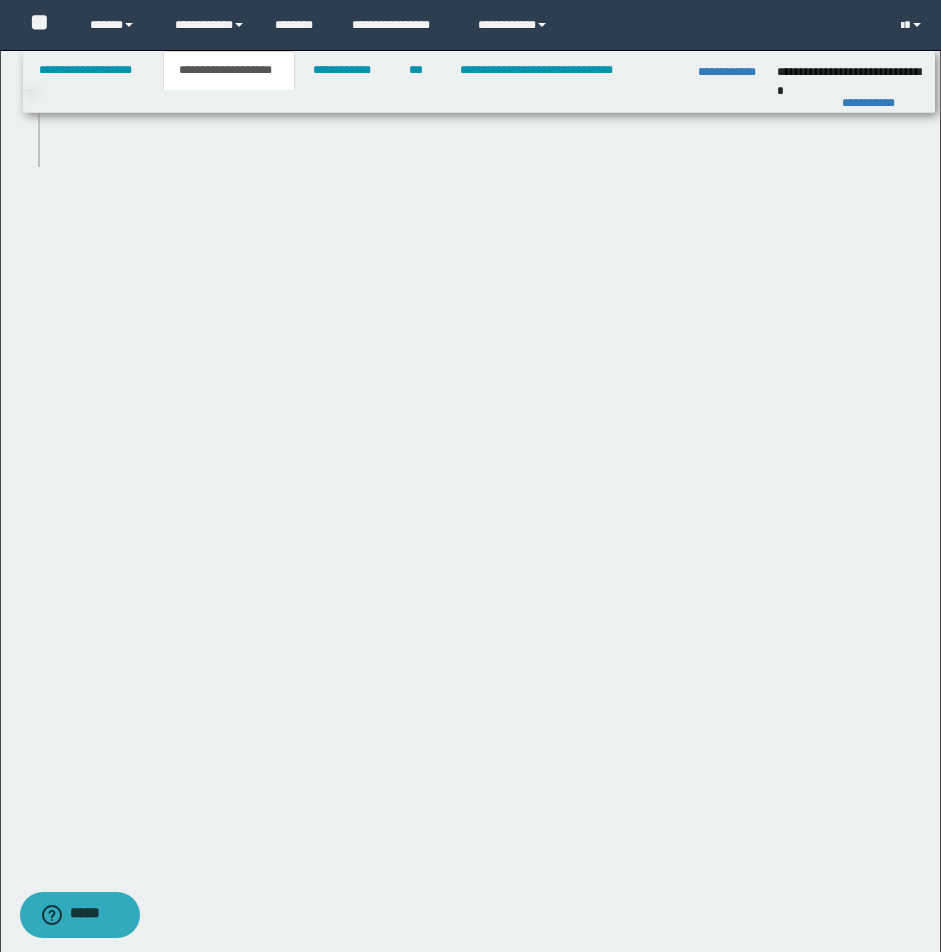 scroll, scrollTop: 843, scrollLeft: 0, axis: vertical 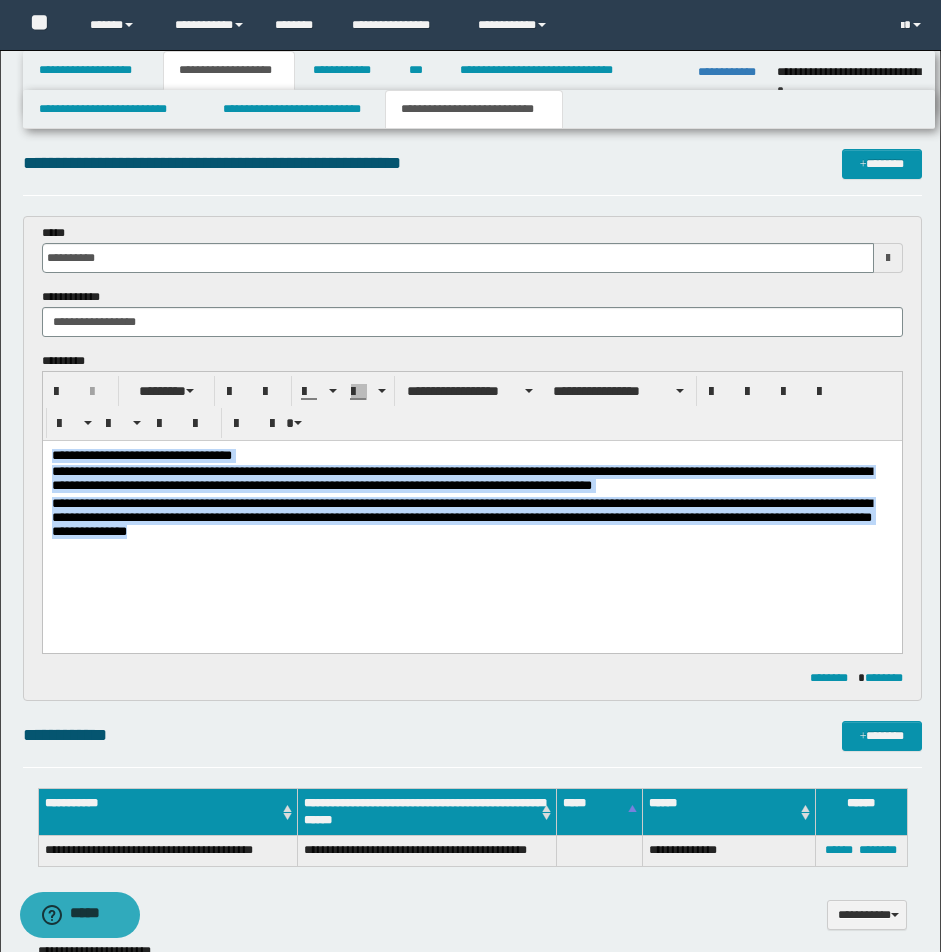 click on "**********" at bounding box center (471, 522) 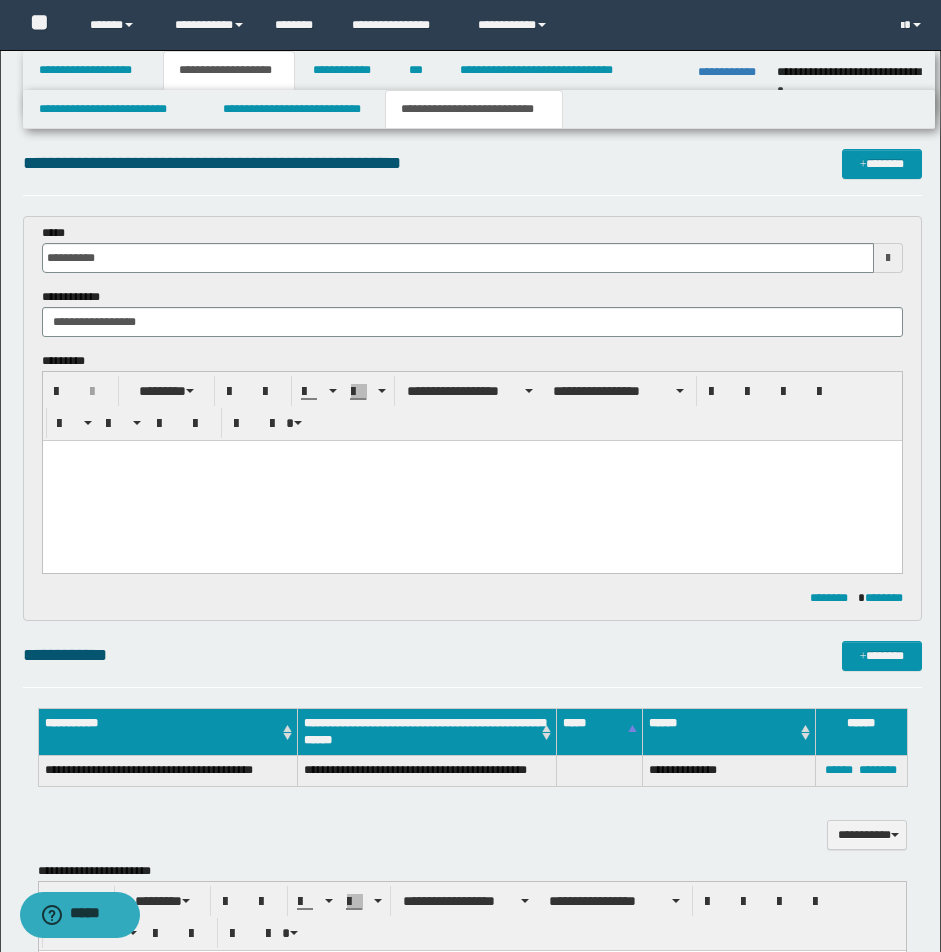 type 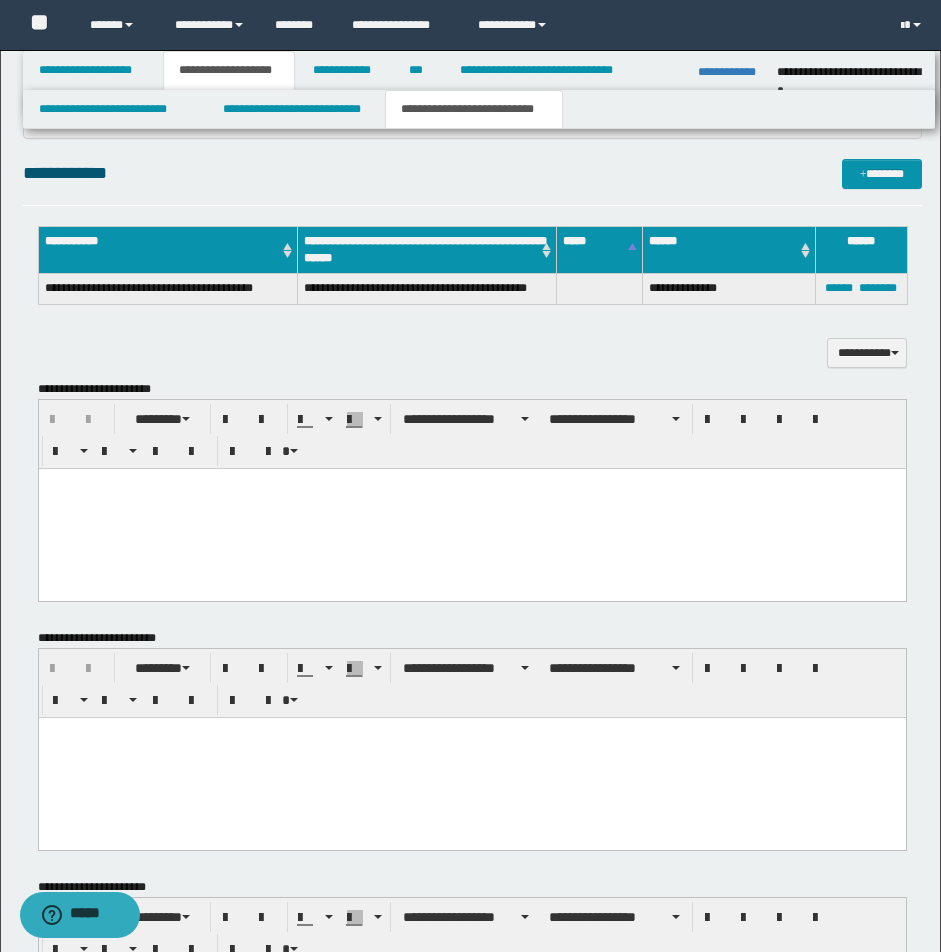 scroll, scrollTop: 628, scrollLeft: 0, axis: vertical 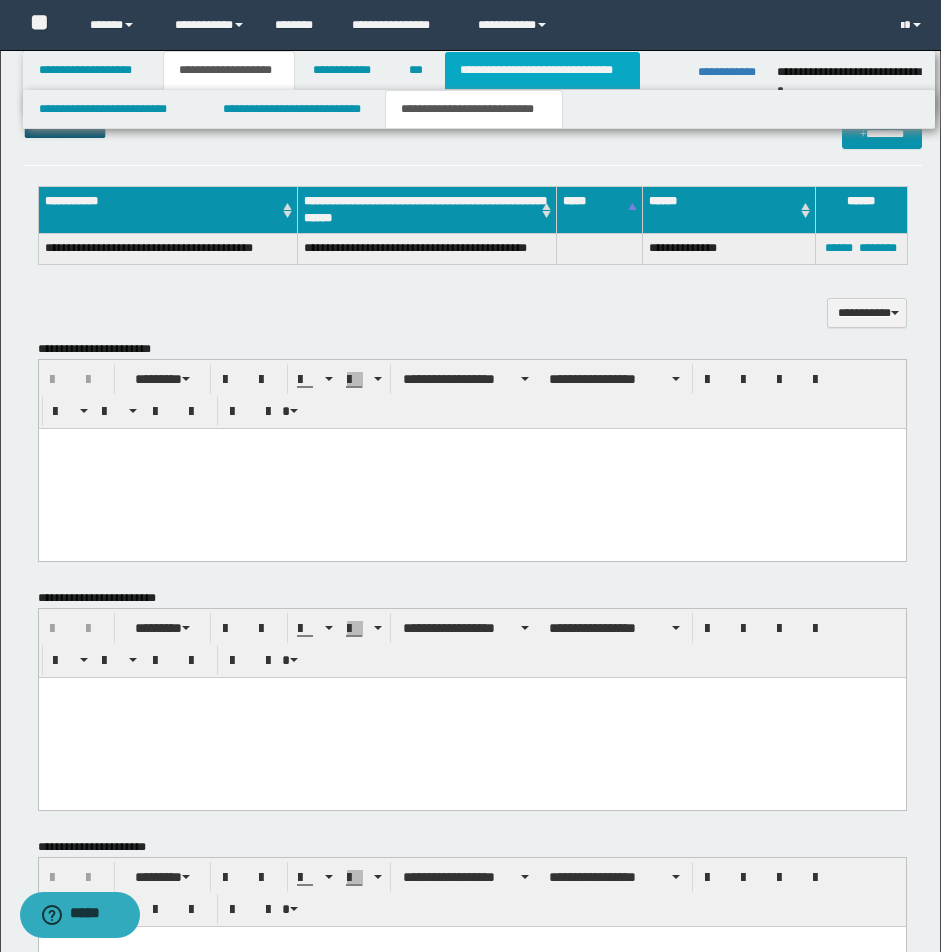 click on "**********" at bounding box center (542, 70) 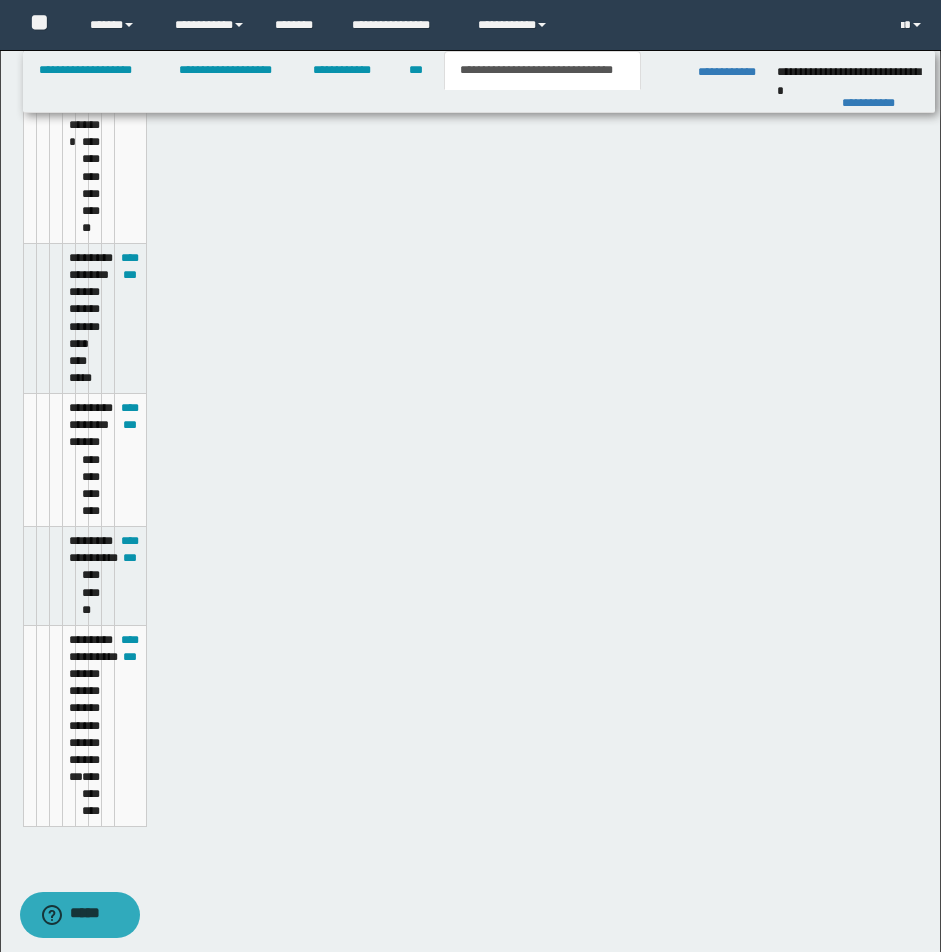 scroll, scrollTop: 597, scrollLeft: 0, axis: vertical 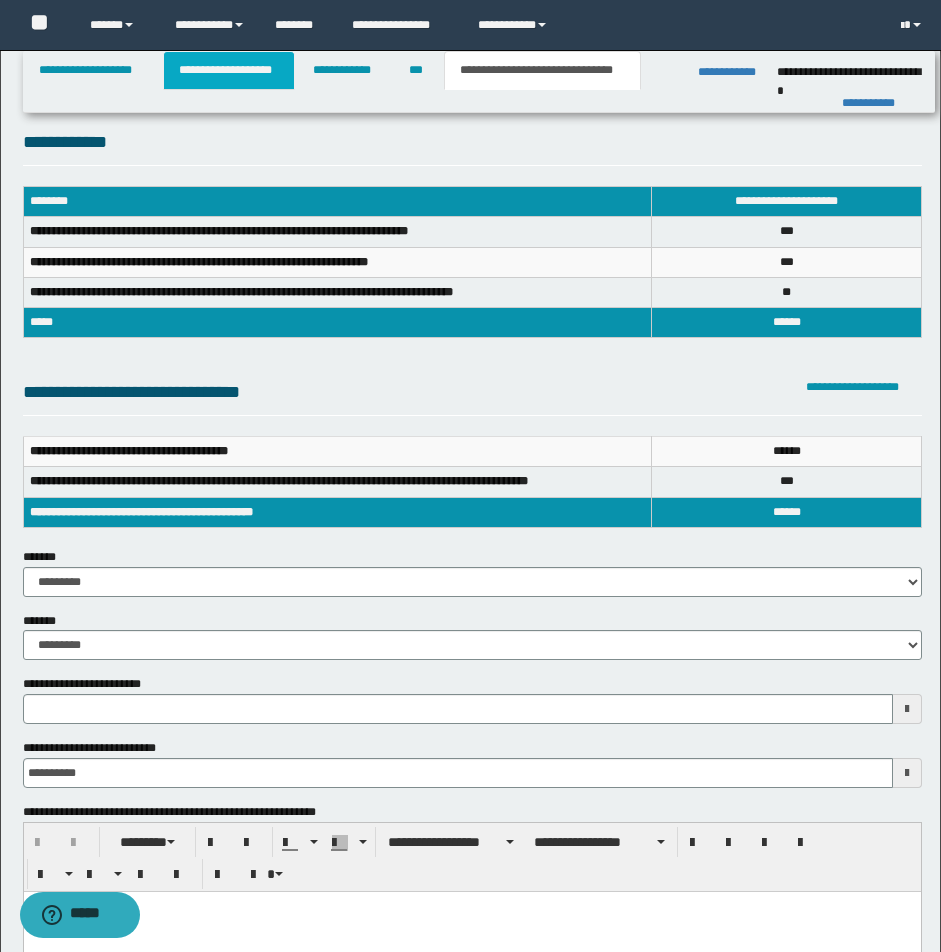 click on "**********" at bounding box center (229, 70) 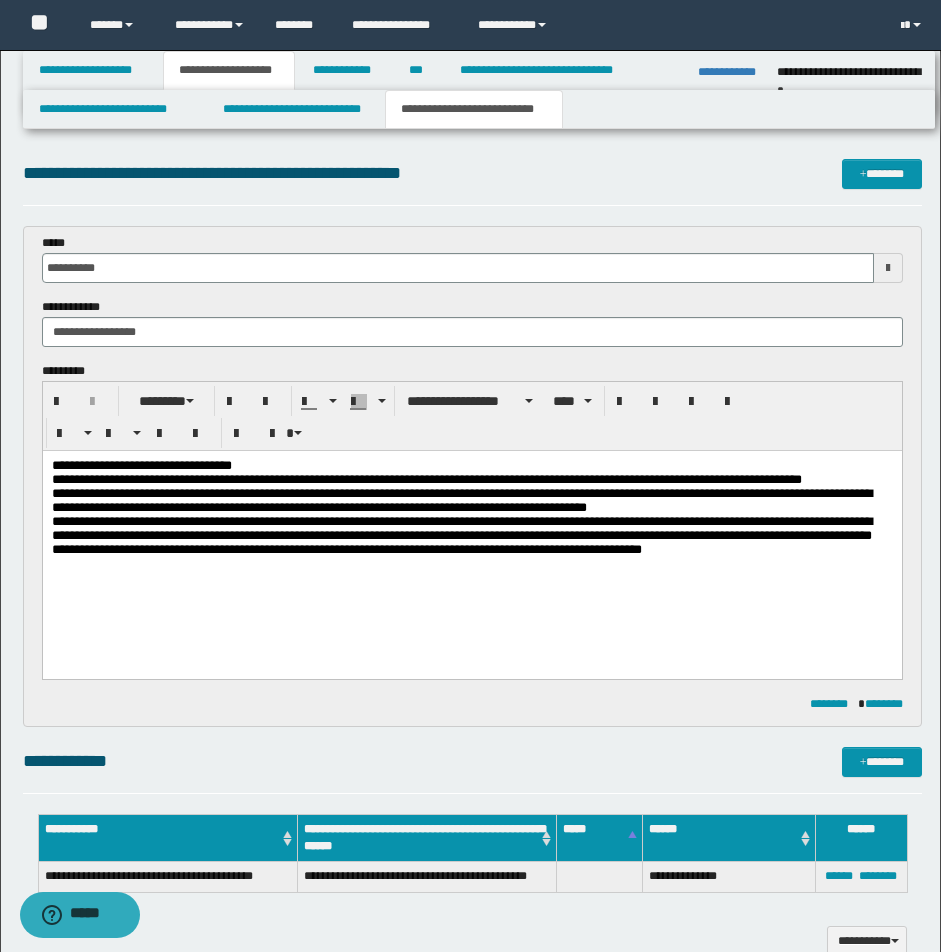 scroll, scrollTop: 833, scrollLeft: 0, axis: vertical 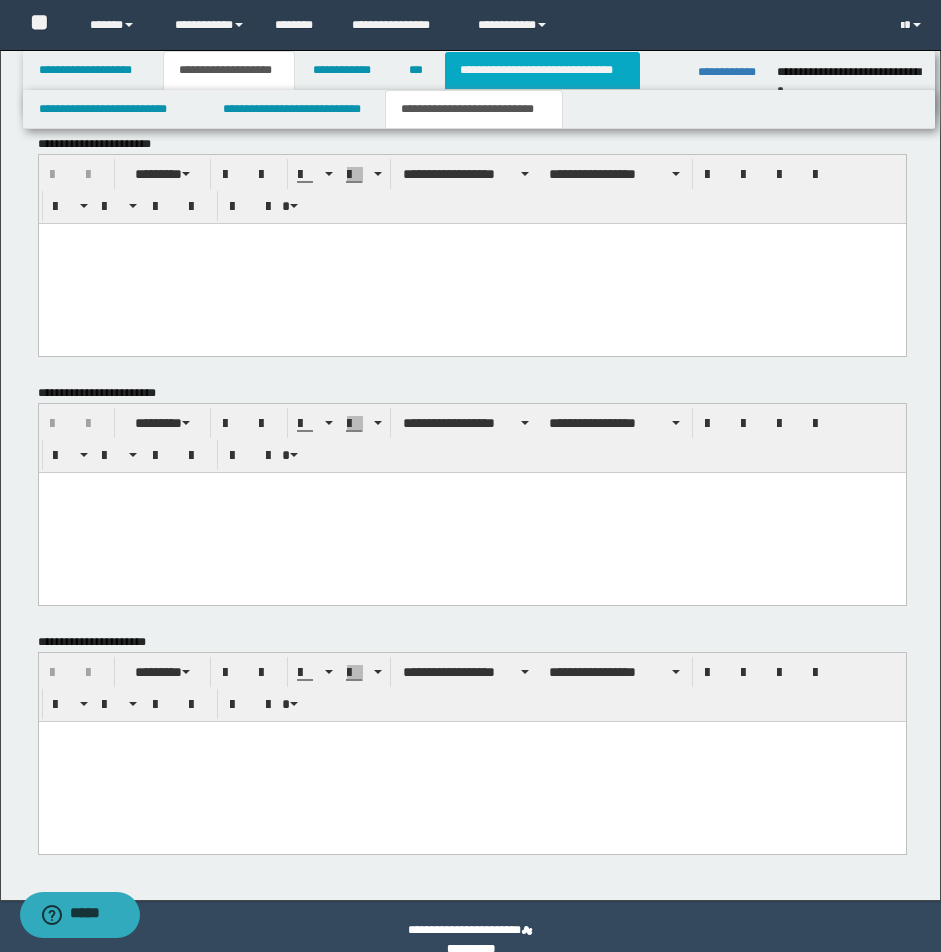 click on "**********" at bounding box center (542, 70) 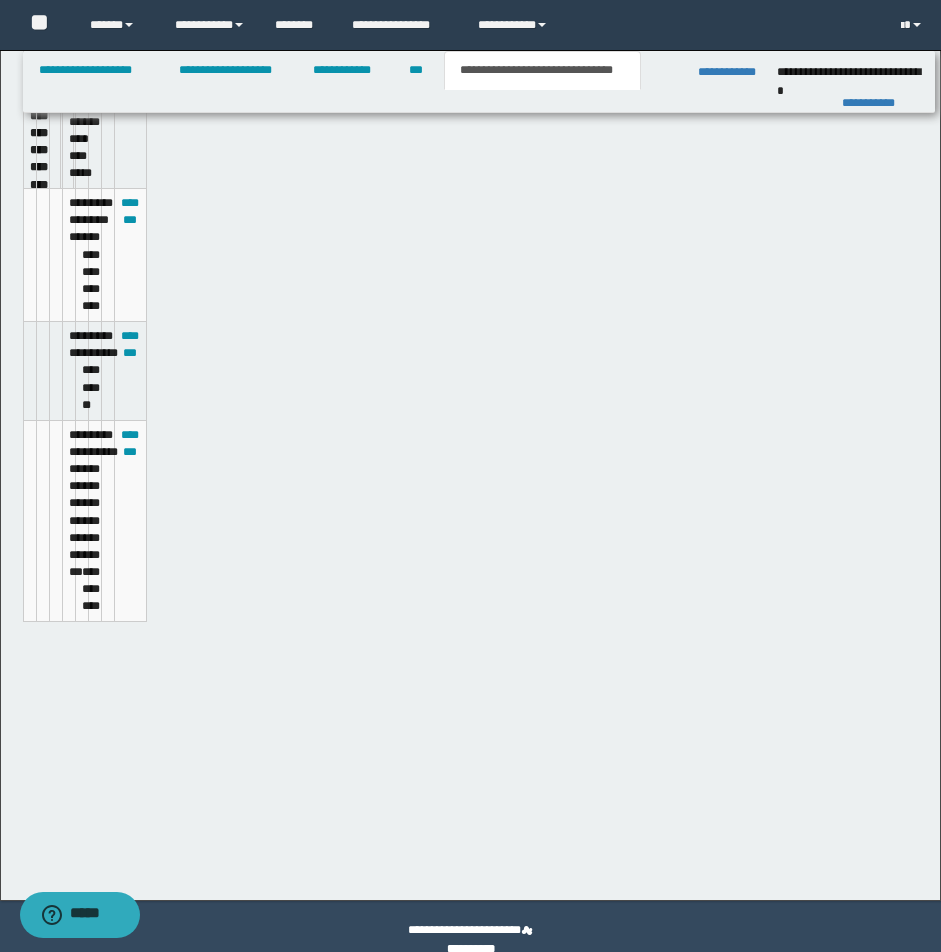 type 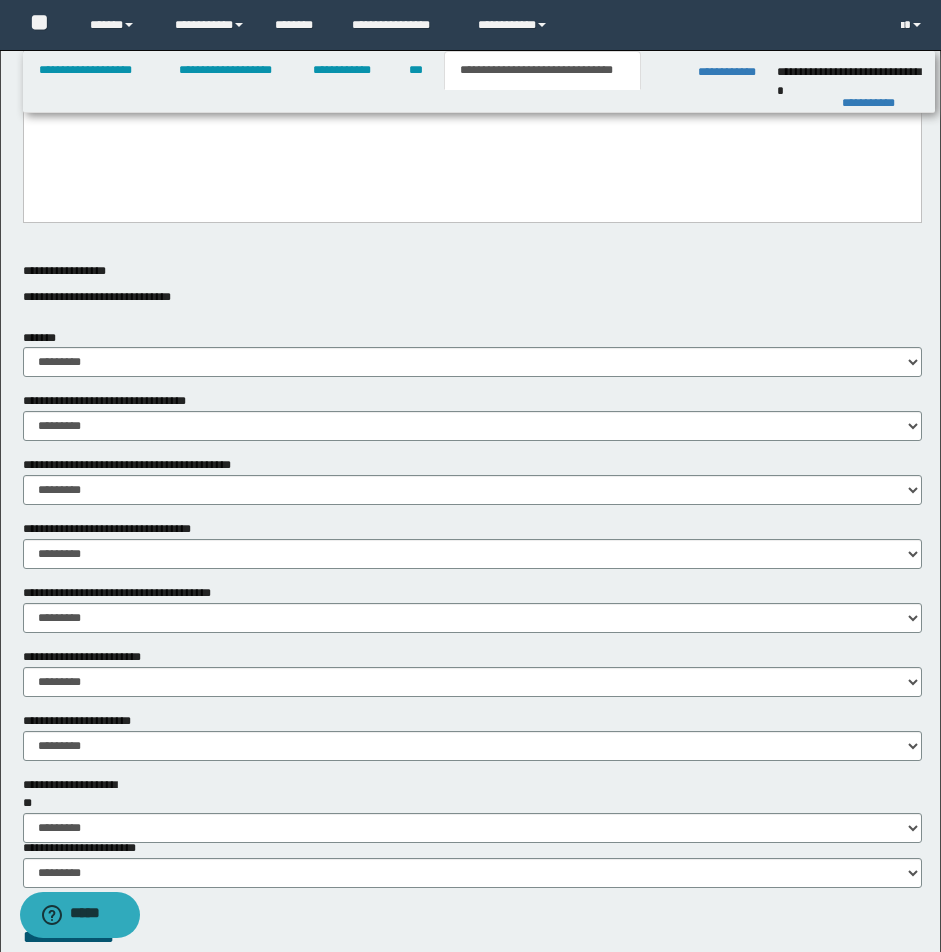 scroll, scrollTop: 0, scrollLeft: 0, axis: both 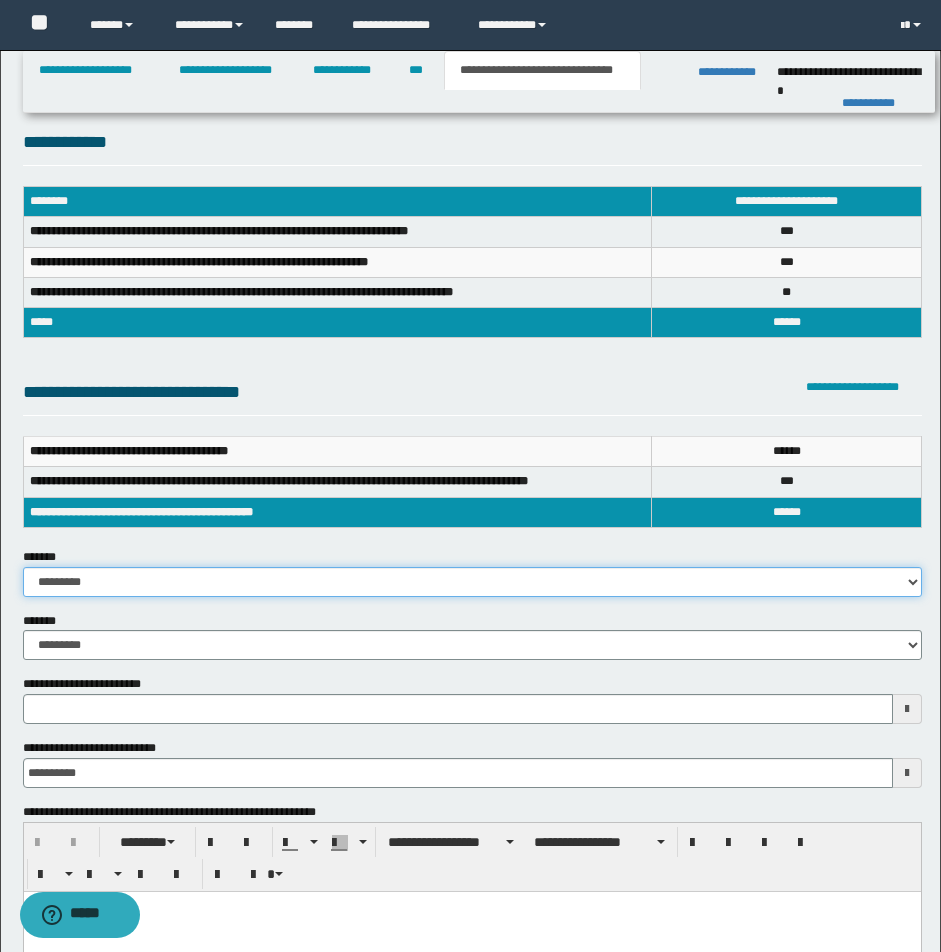 drag, startPoint x: 907, startPoint y: 580, endPoint x: 877, endPoint y: 594, distance: 33.105892 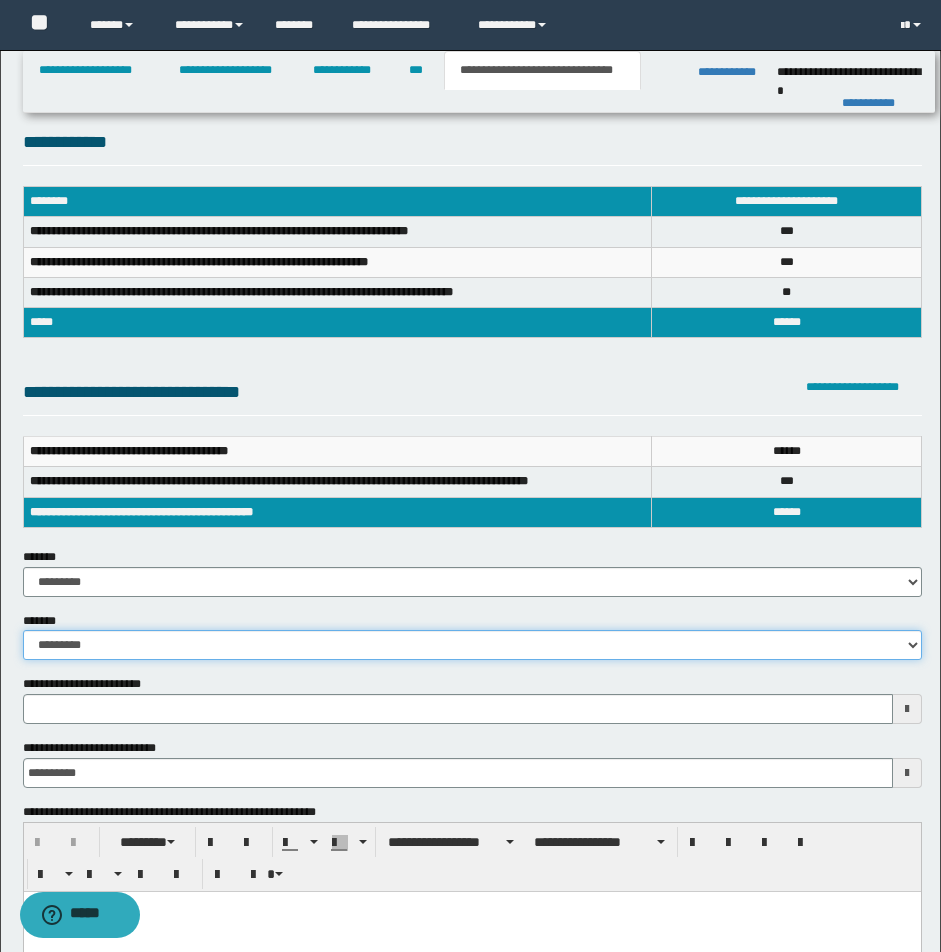 click on "**********" at bounding box center [472, 645] 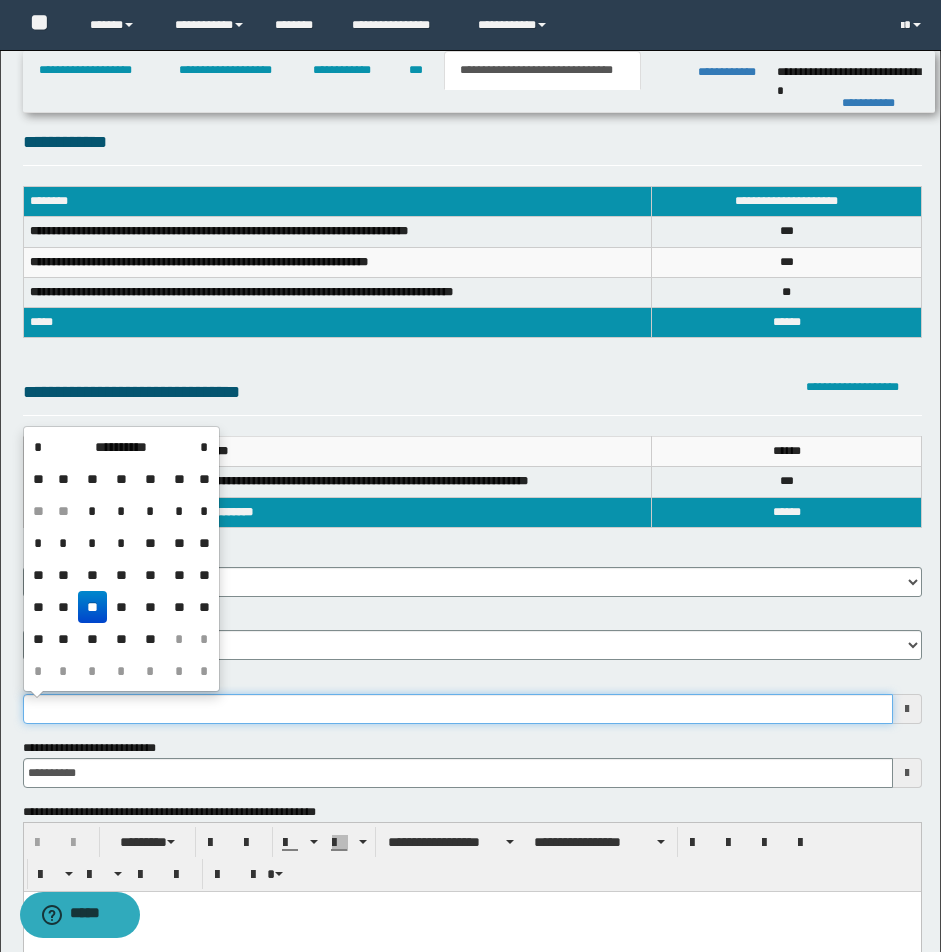 click on "**********" at bounding box center [458, 709] 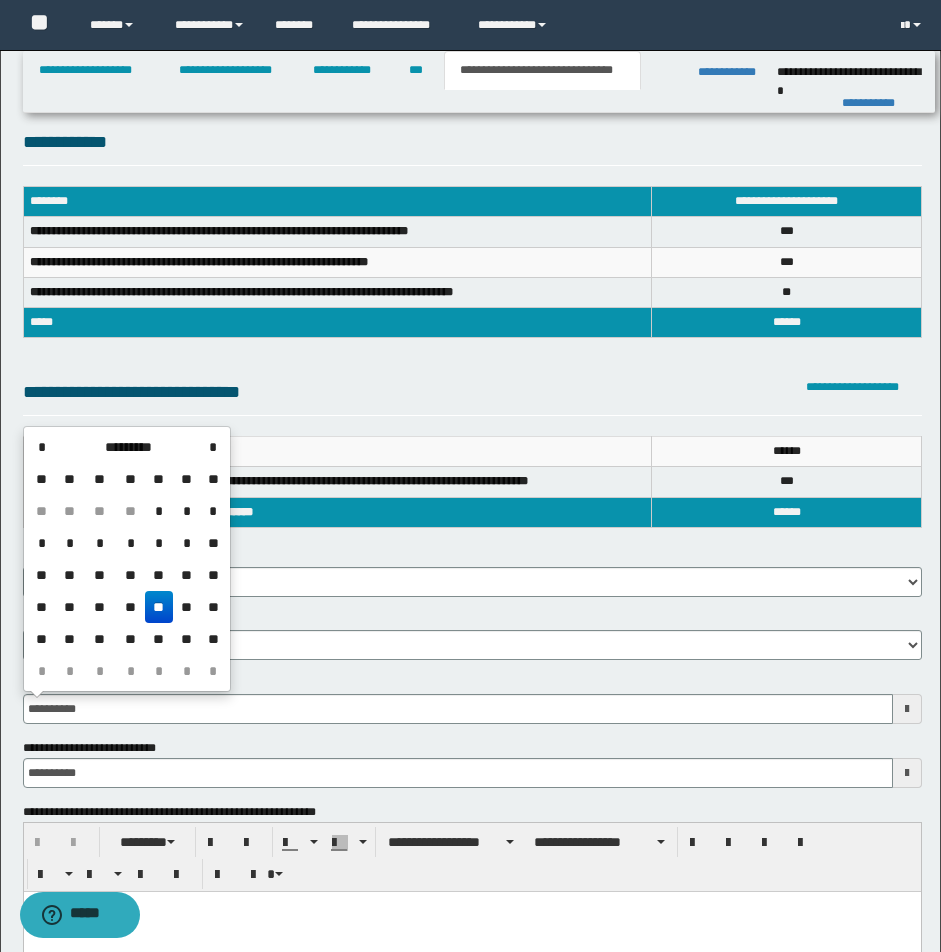 click on "**" at bounding box center [159, 607] 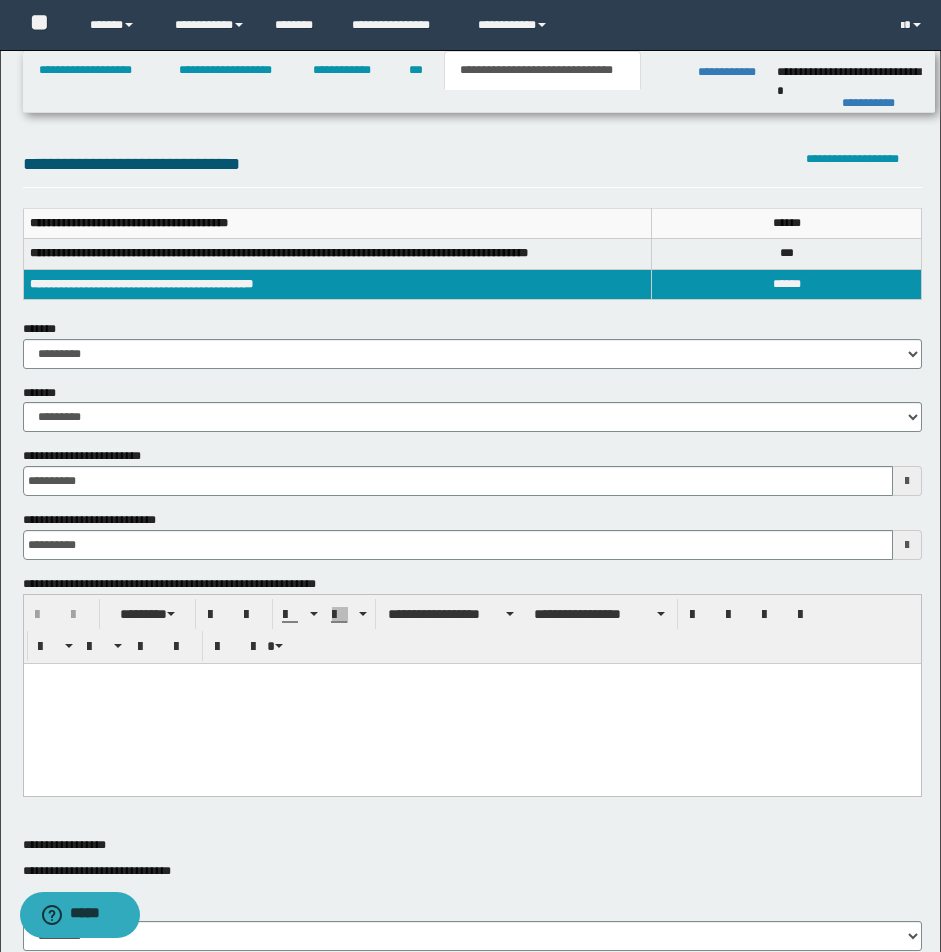 scroll, scrollTop: 265, scrollLeft: 0, axis: vertical 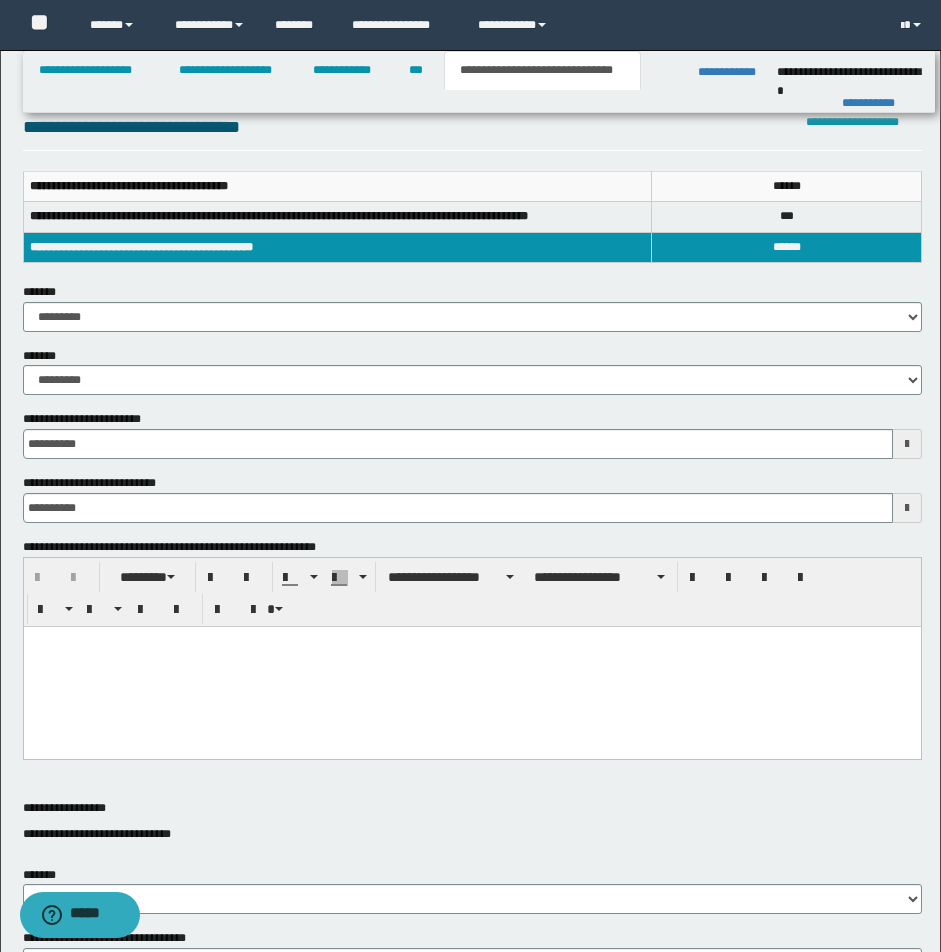 click at bounding box center (471, 641) 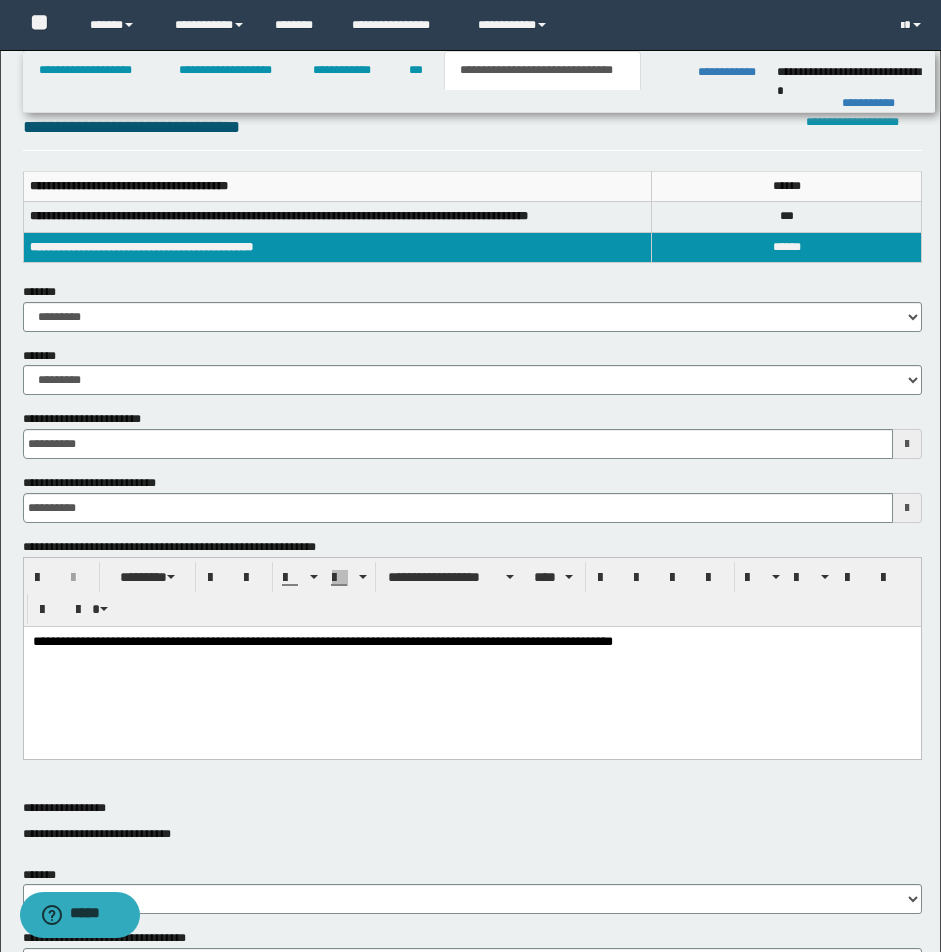 click on "**********" at bounding box center [322, 640] 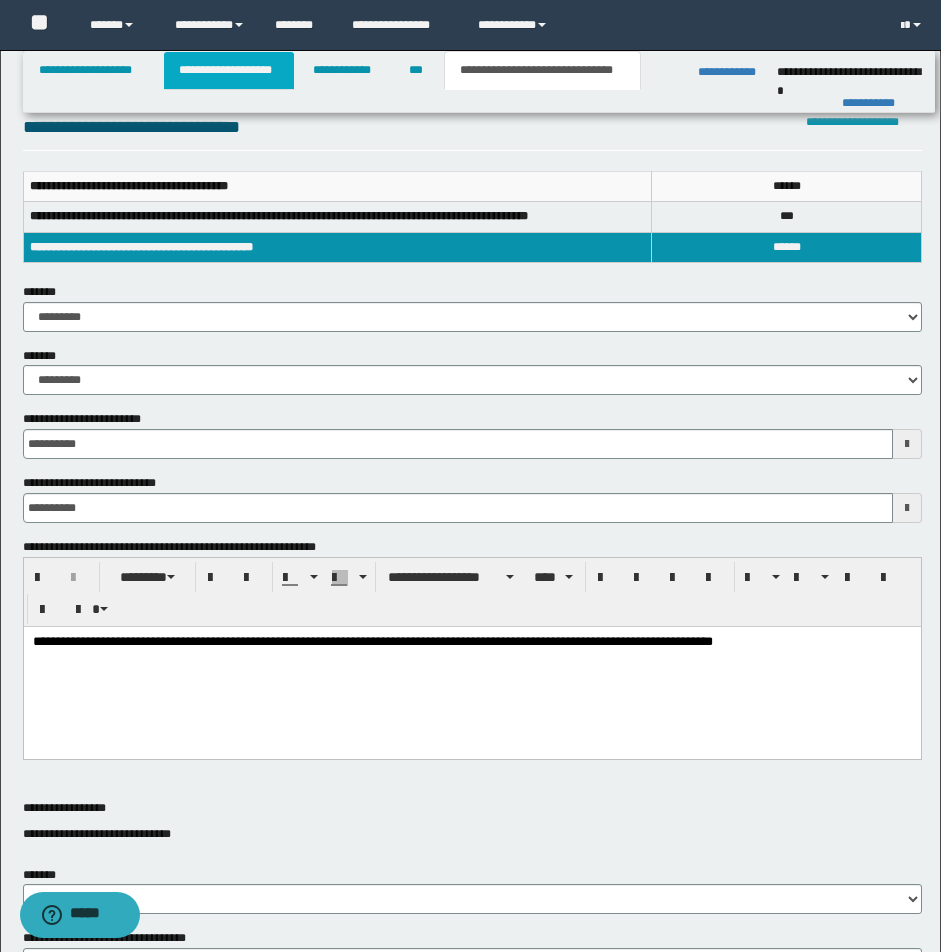 click on "**********" at bounding box center (229, 70) 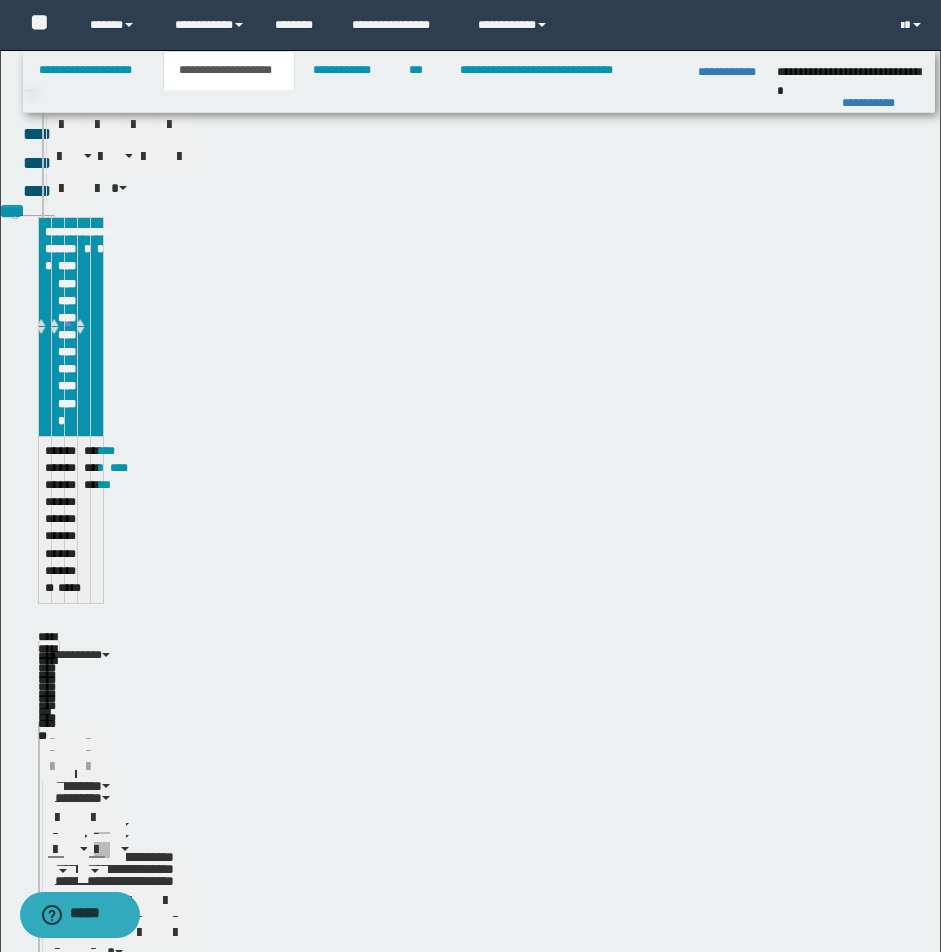 scroll, scrollTop: 296, scrollLeft: 0, axis: vertical 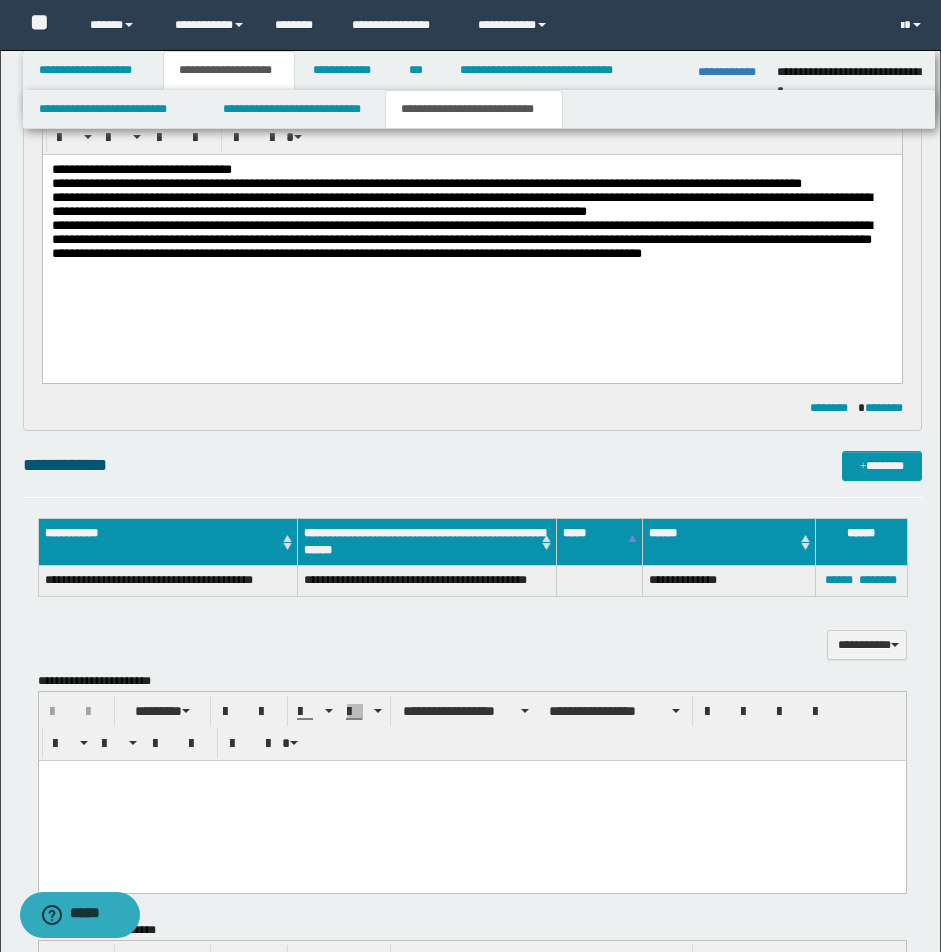 click at bounding box center [471, 775] 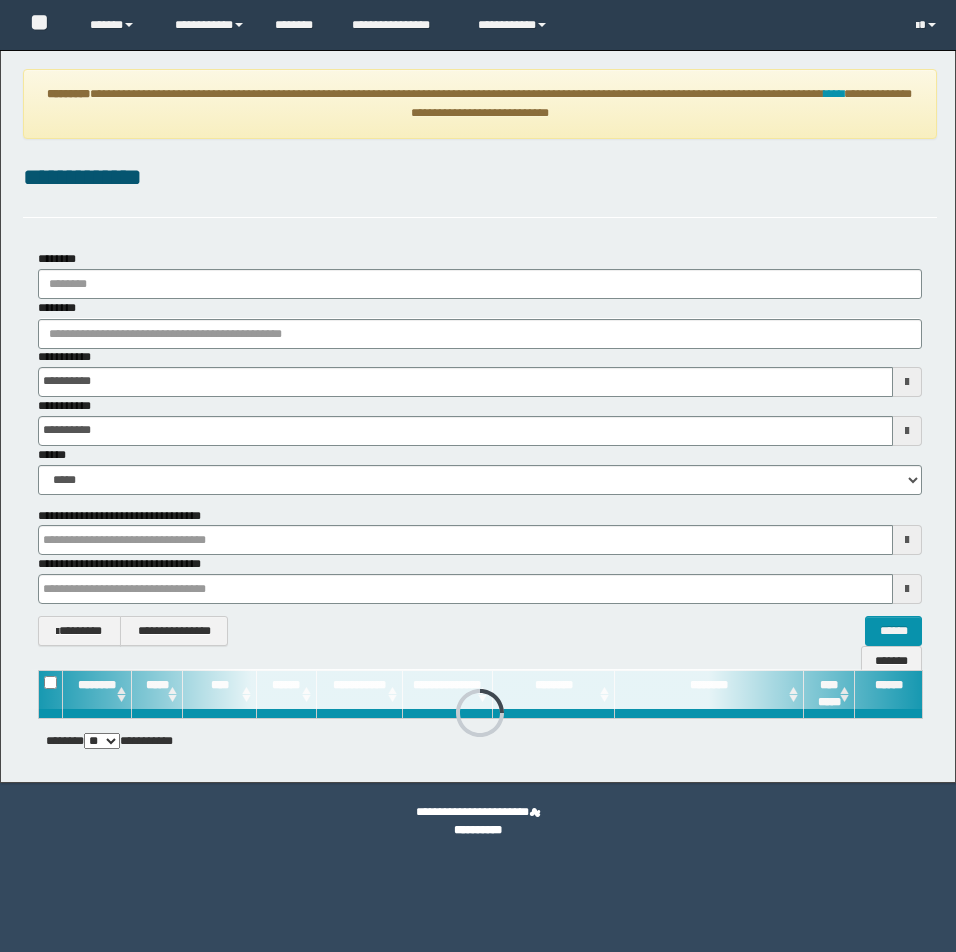 scroll, scrollTop: 0, scrollLeft: 0, axis: both 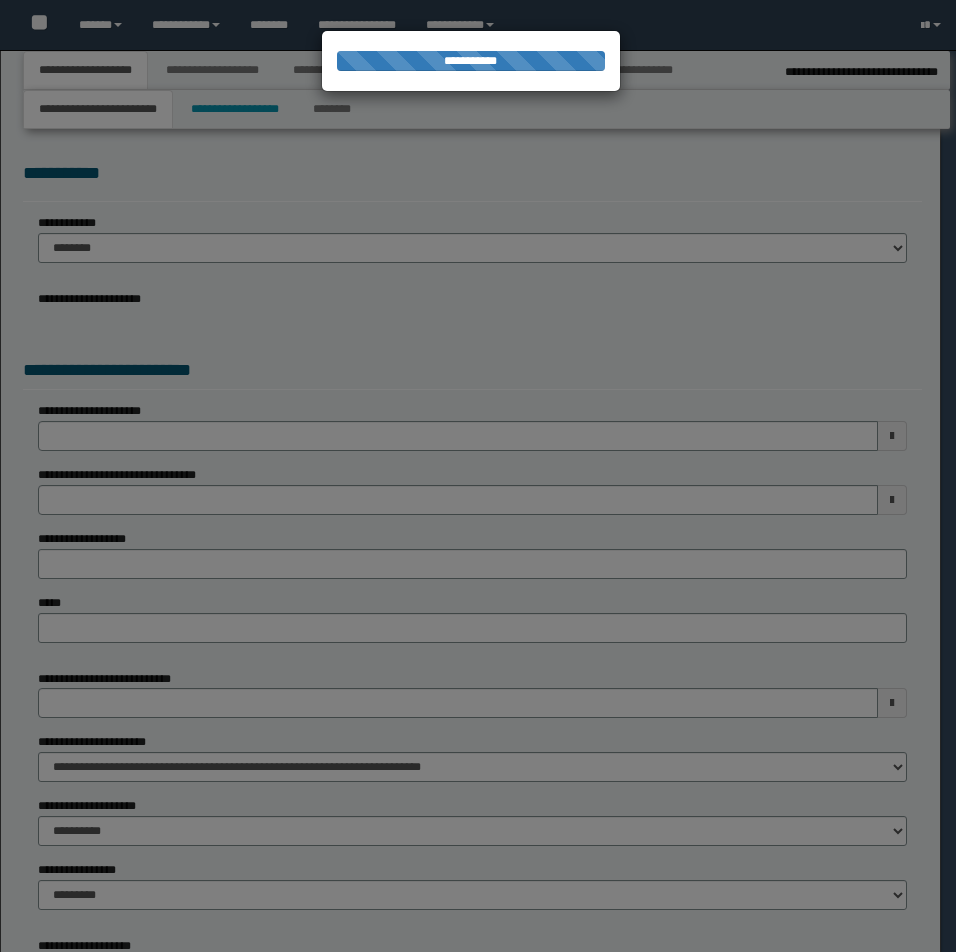 select on "**" 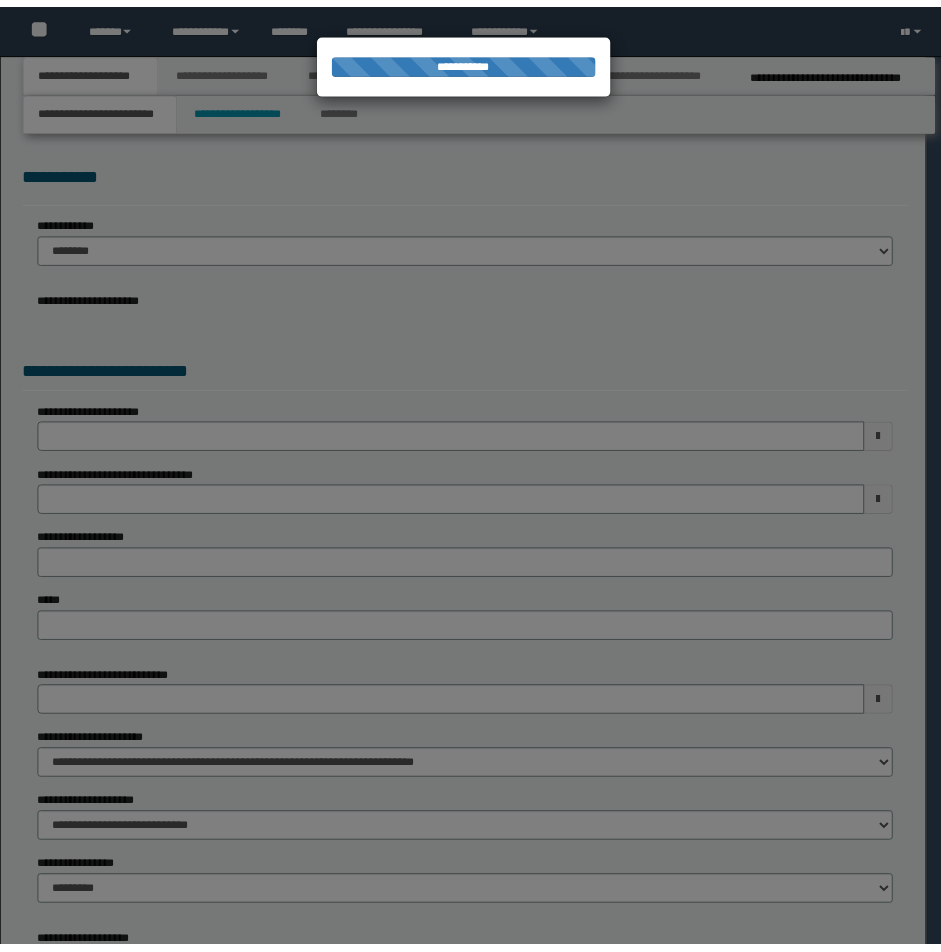 scroll, scrollTop: 0, scrollLeft: 0, axis: both 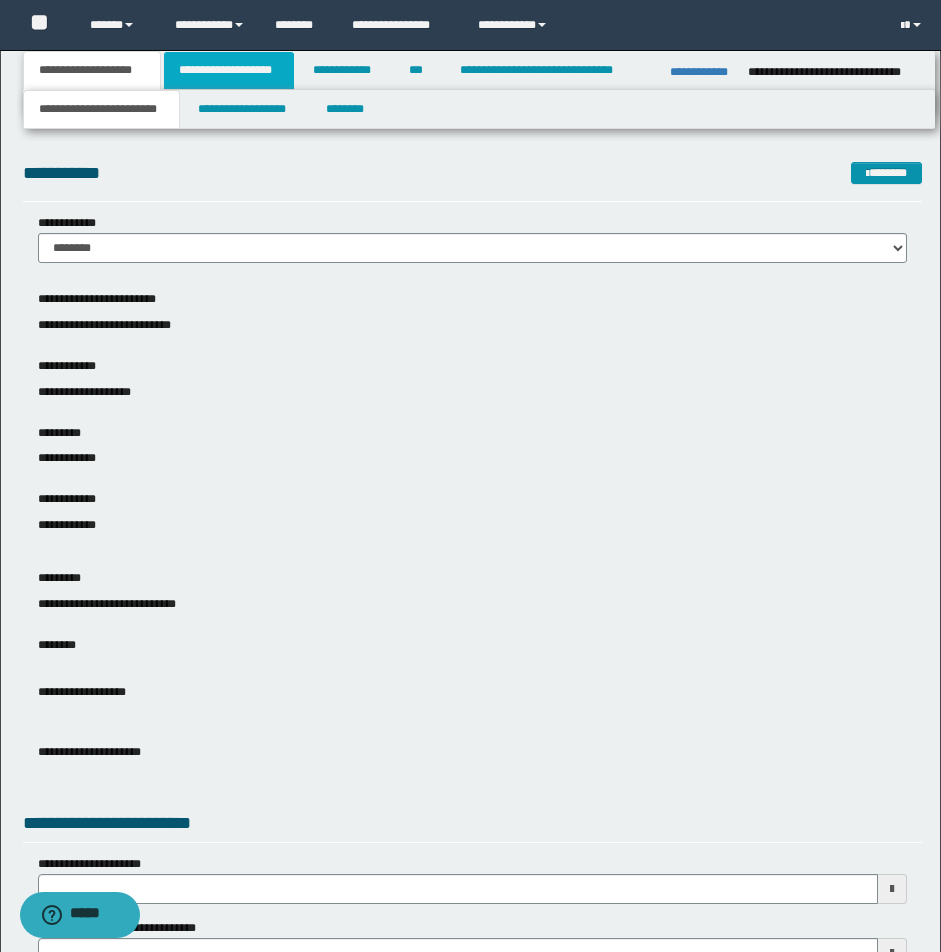 click on "**********" at bounding box center [229, 70] 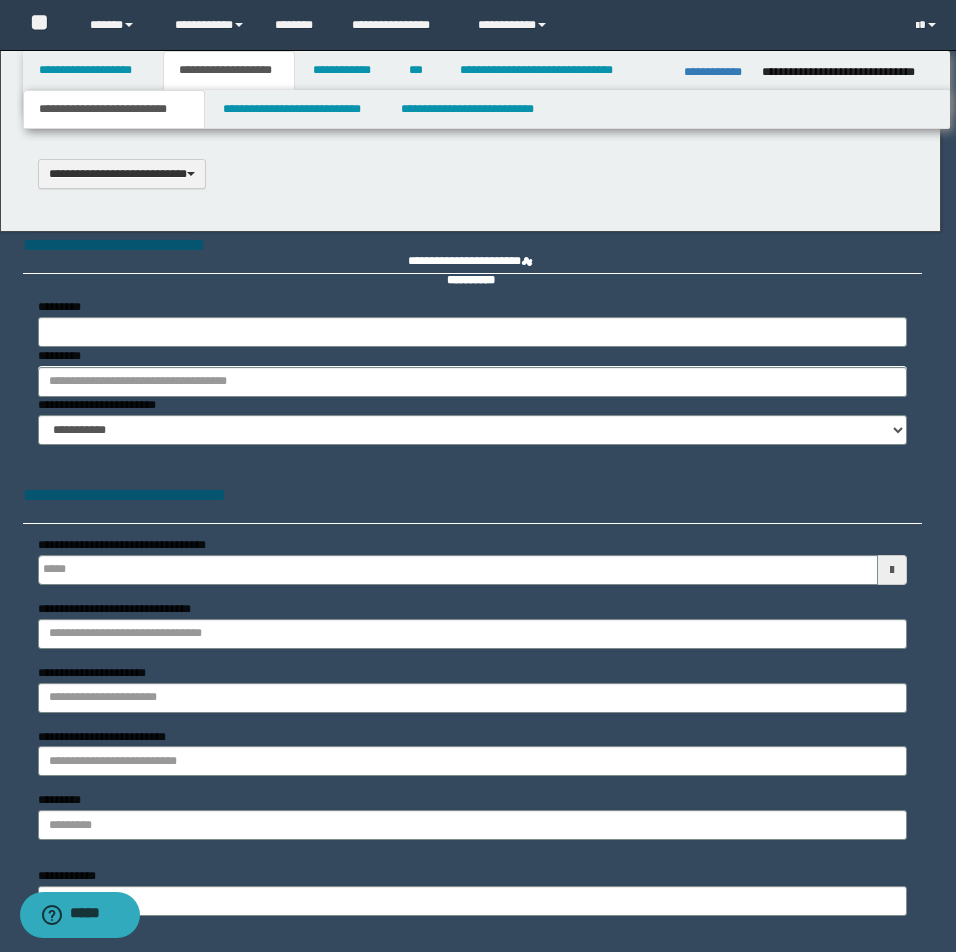 type 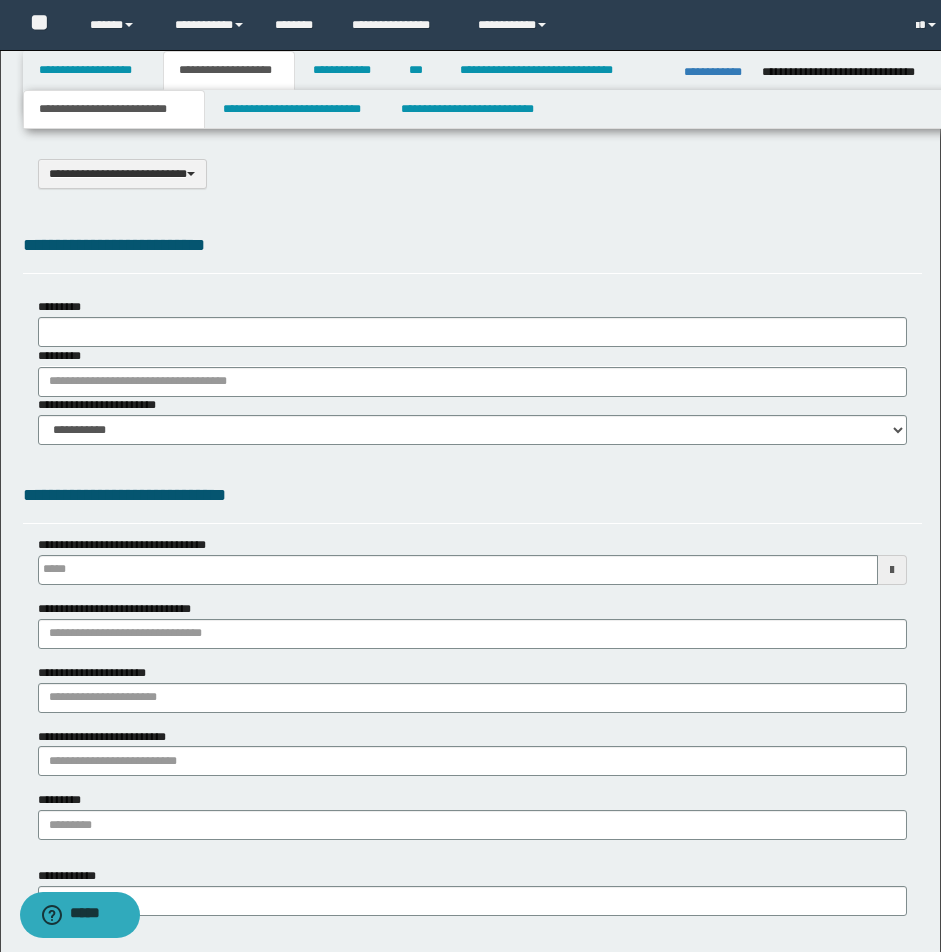 select on "*" 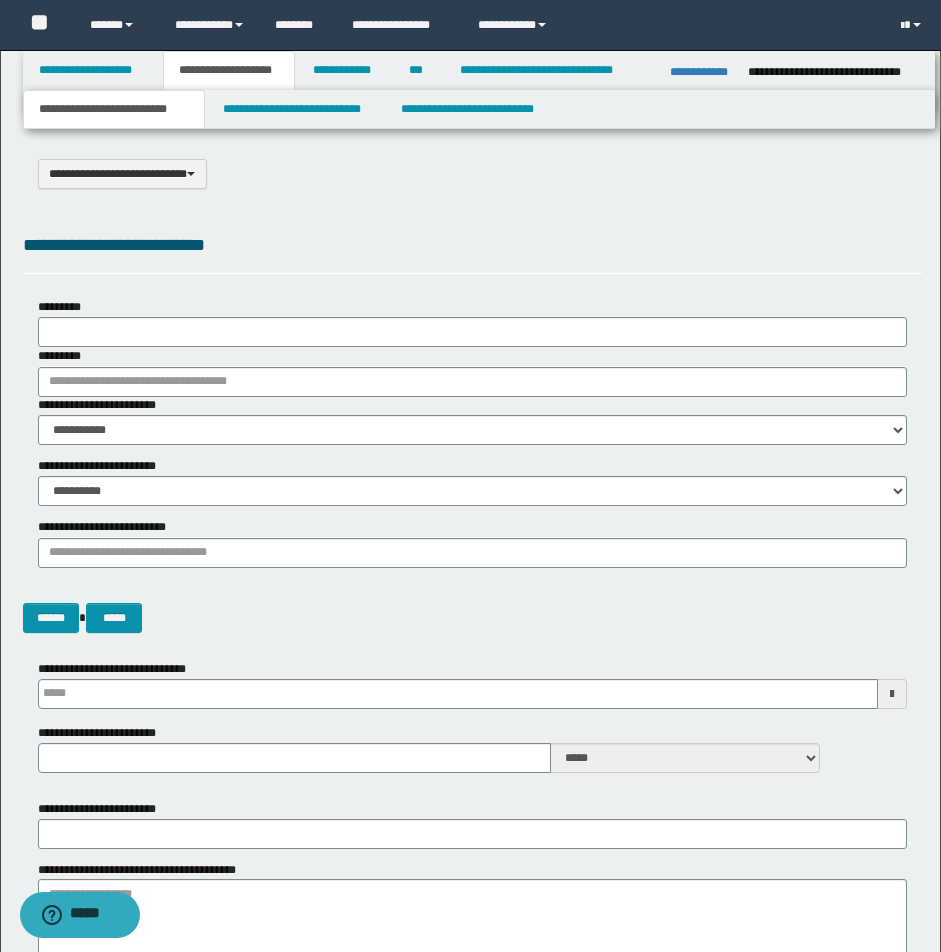 scroll, scrollTop: 0, scrollLeft: 0, axis: both 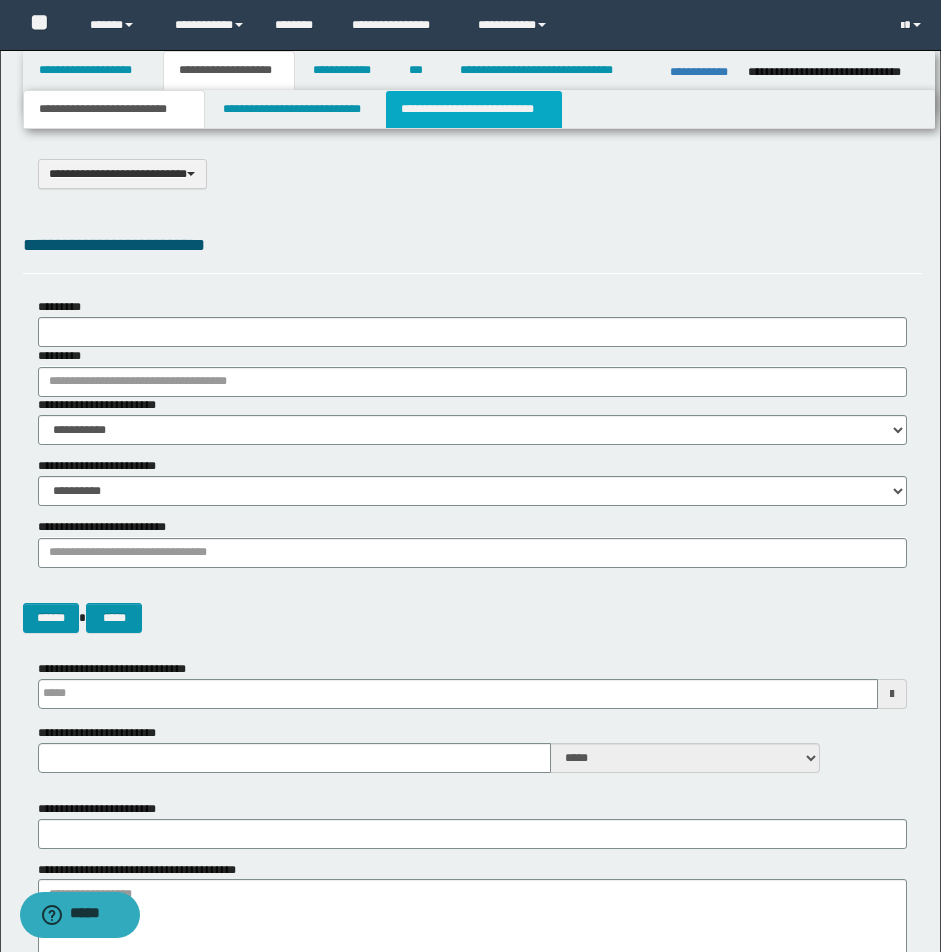 click on "**********" at bounding box center [474, 109] 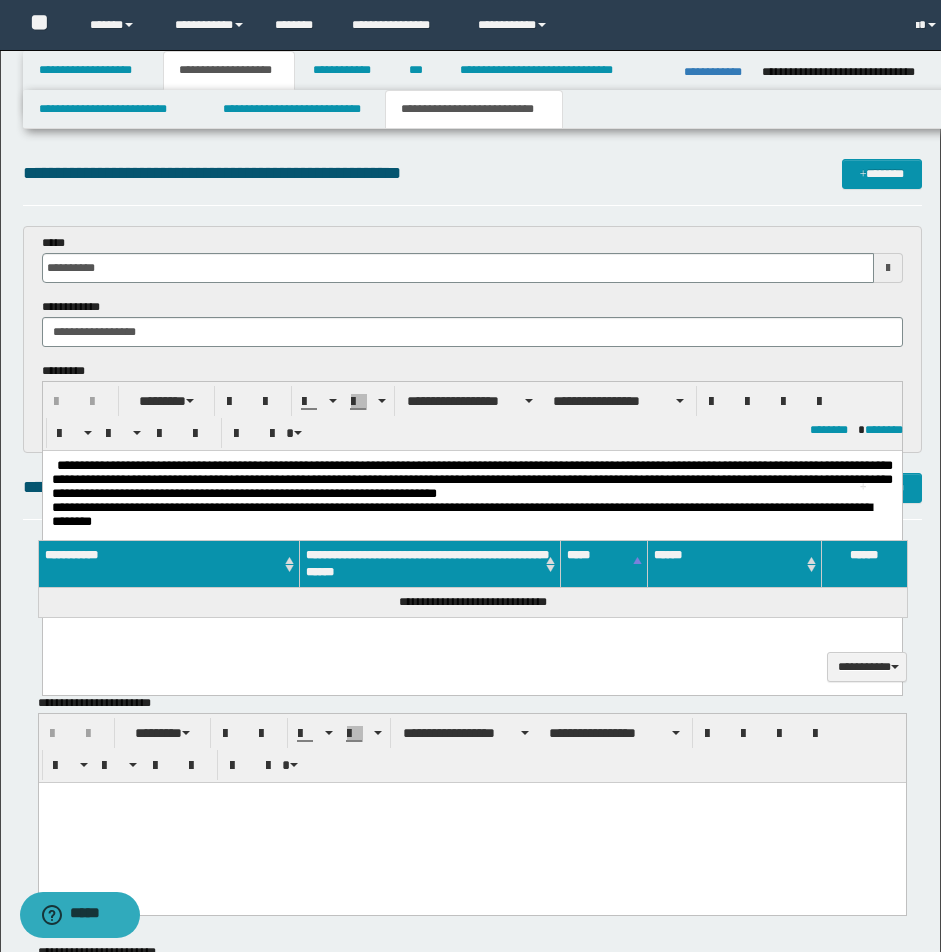 scroll, scrollTop: 0, scrollLeft: 0, axis: both 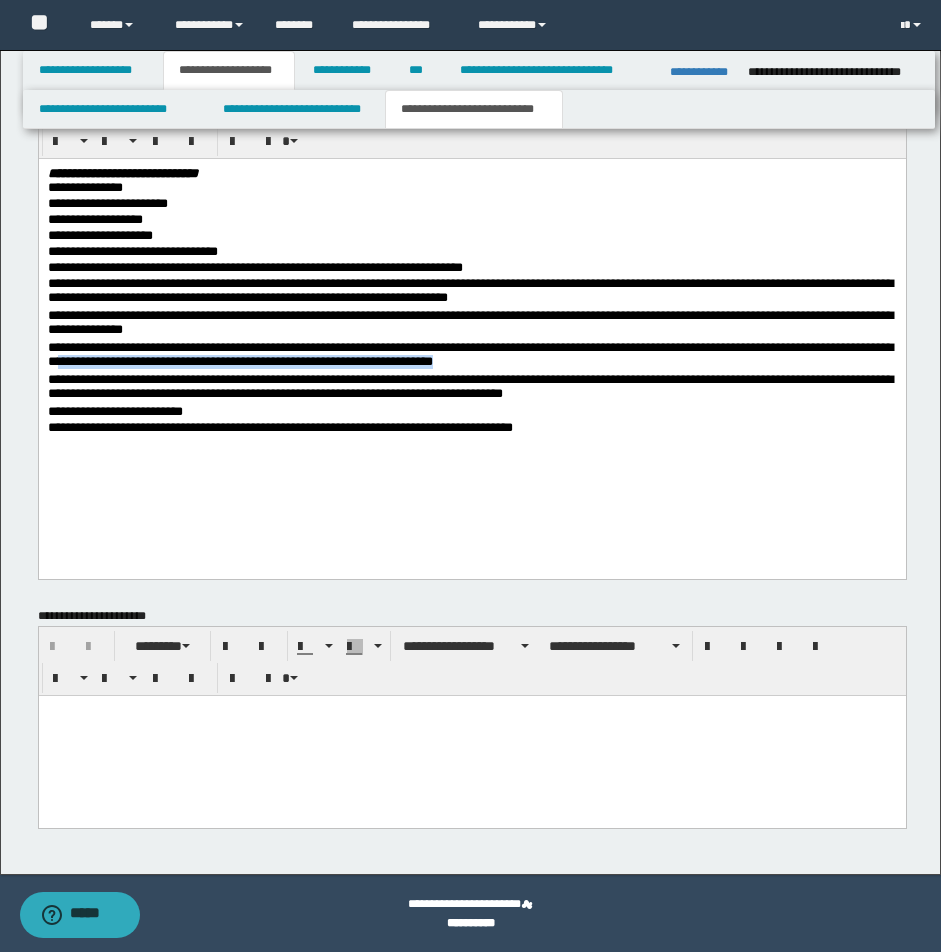 drag, startPoint x: 134, startPoint y: 363, endPoint x: 595, endPoint y: 365, distance: 461.00433 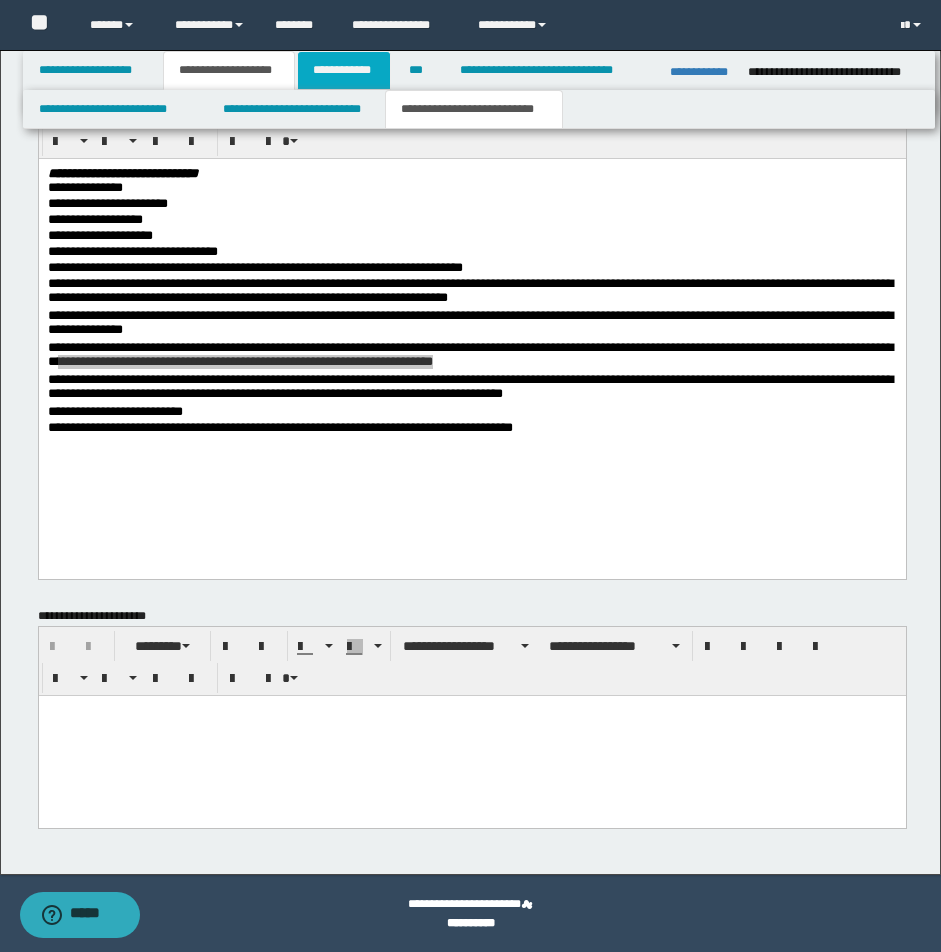 click on "**********" at bounding box center (344, 70) 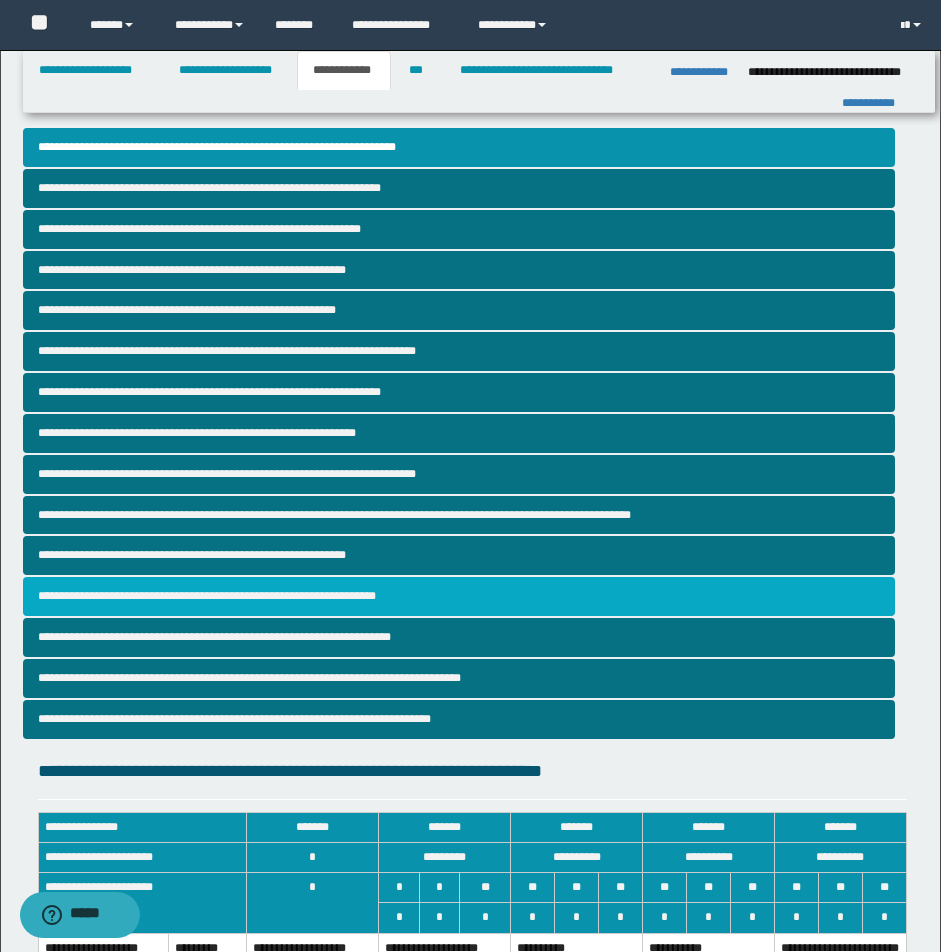 click on "**********" at bounding box center [459, 596] 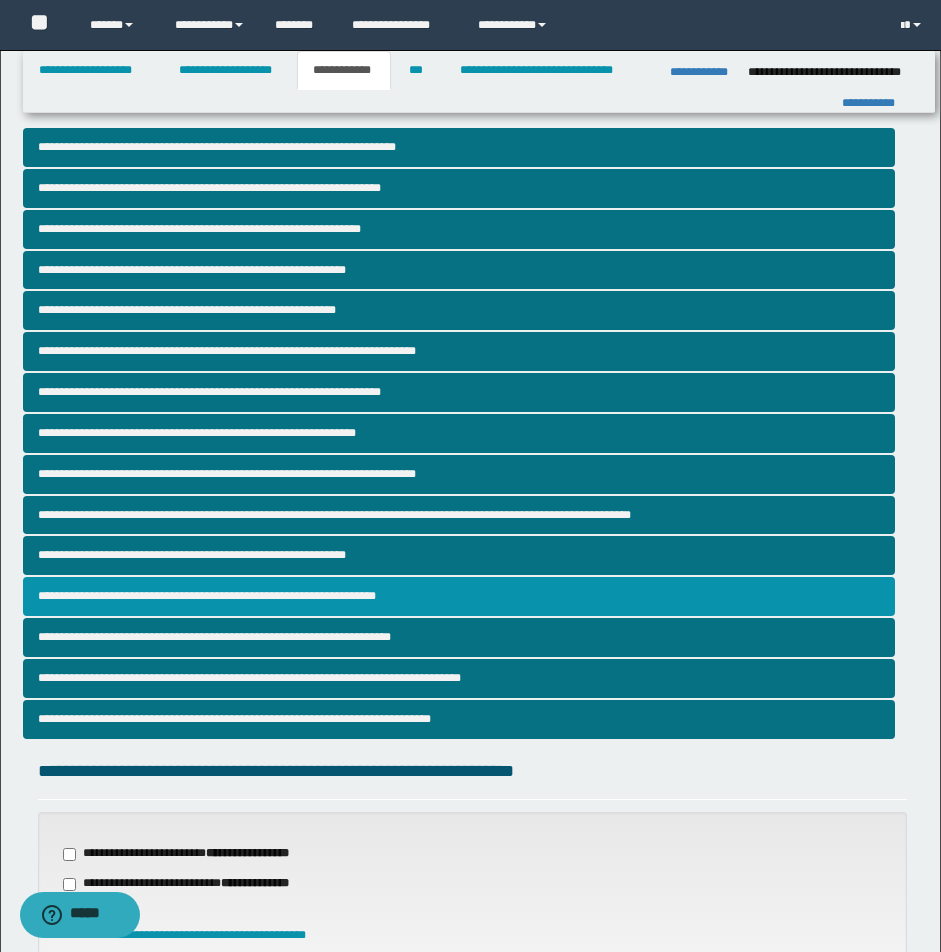 scroll, scrollTop: 406, scrollLeft: 0, axis: vertical 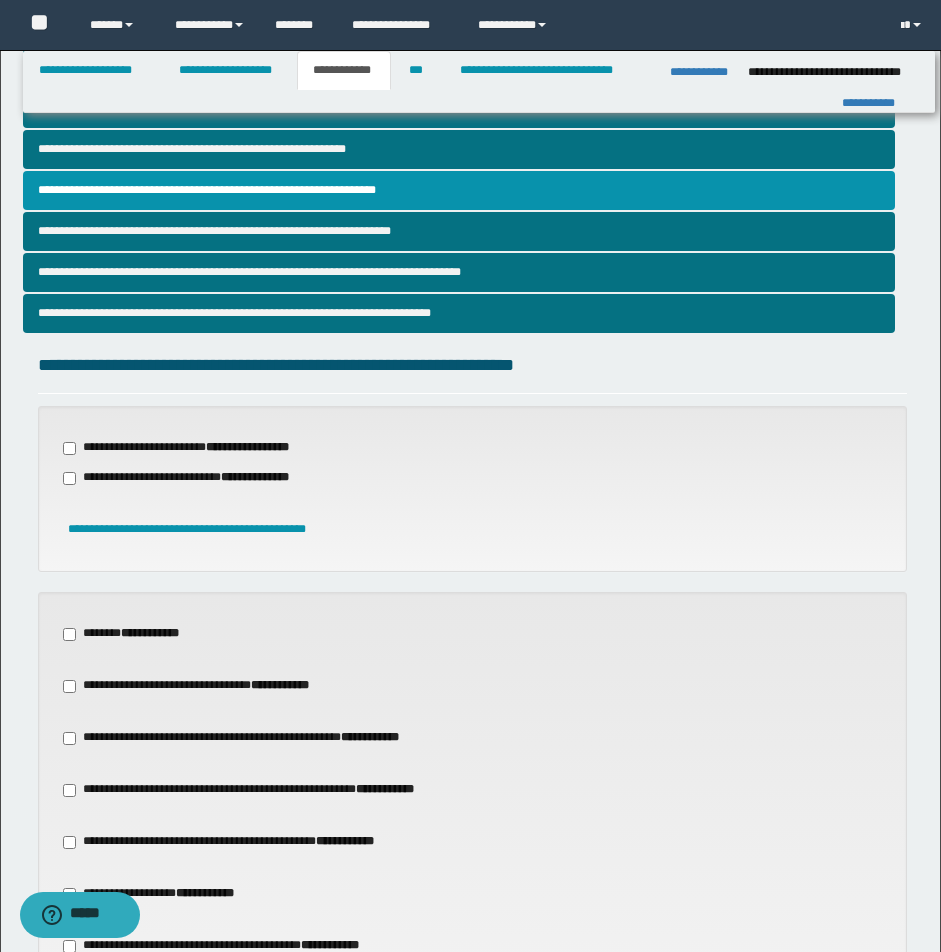 click on "**********" at bounding box center [472, 842] 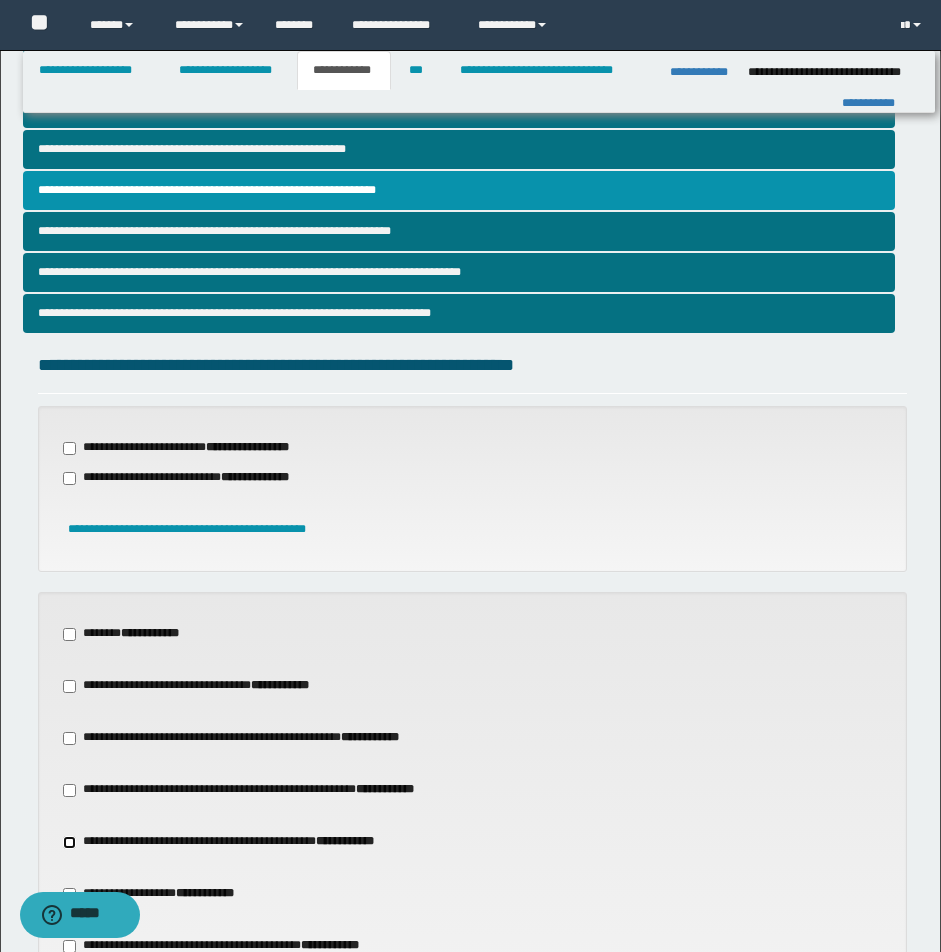 scroll, scrollTop: 1143, scrollLeft: 0, axis: vertical 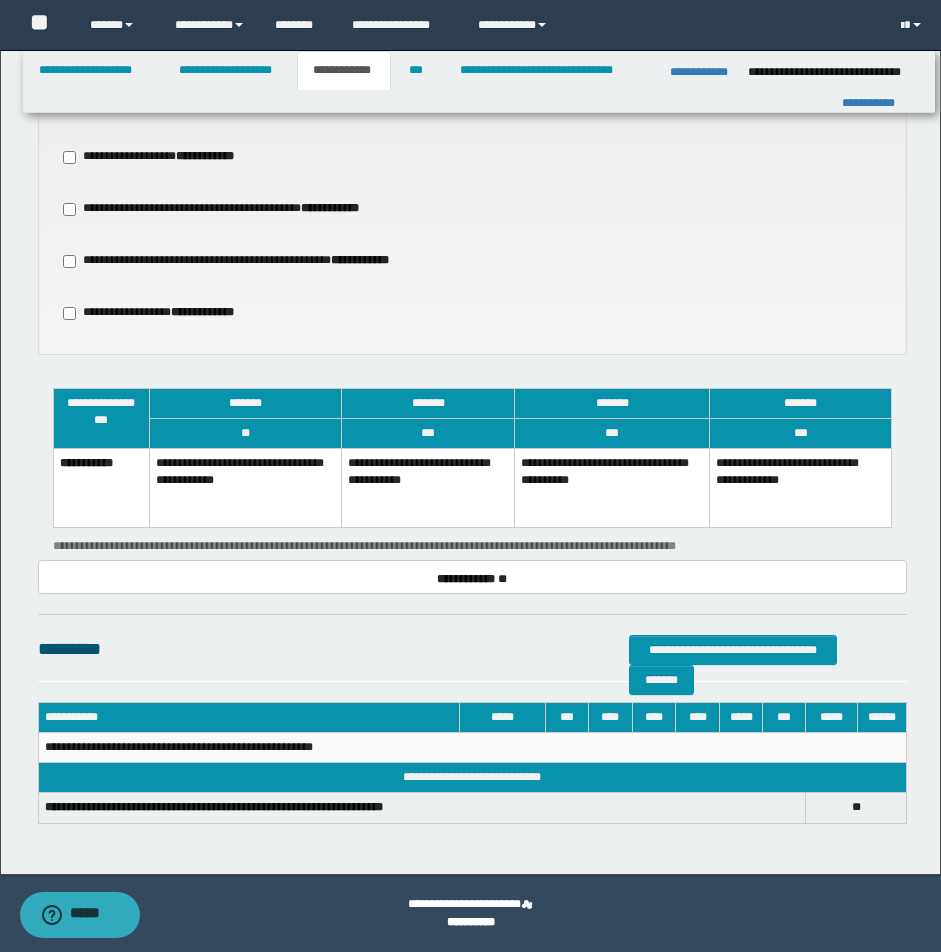 click on "**********" at bounding box center (428, 488) 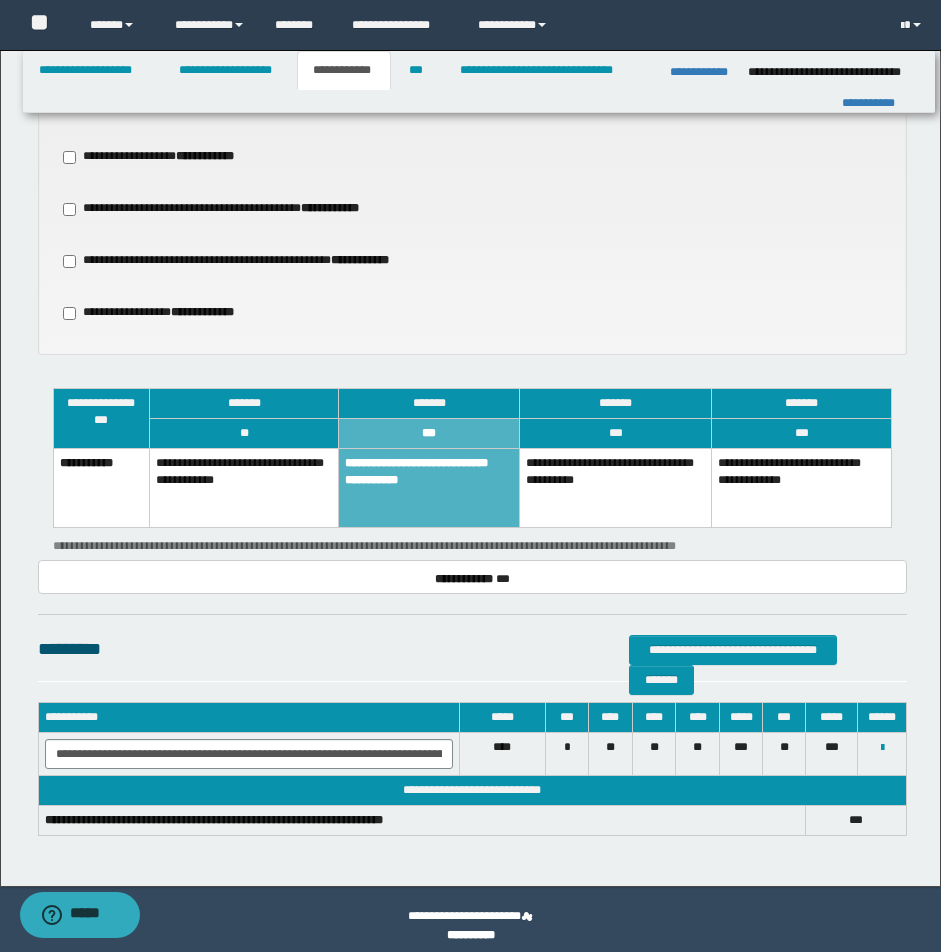 scroll, scrollTop: 310, scrollLeft: 0, axis: vertical 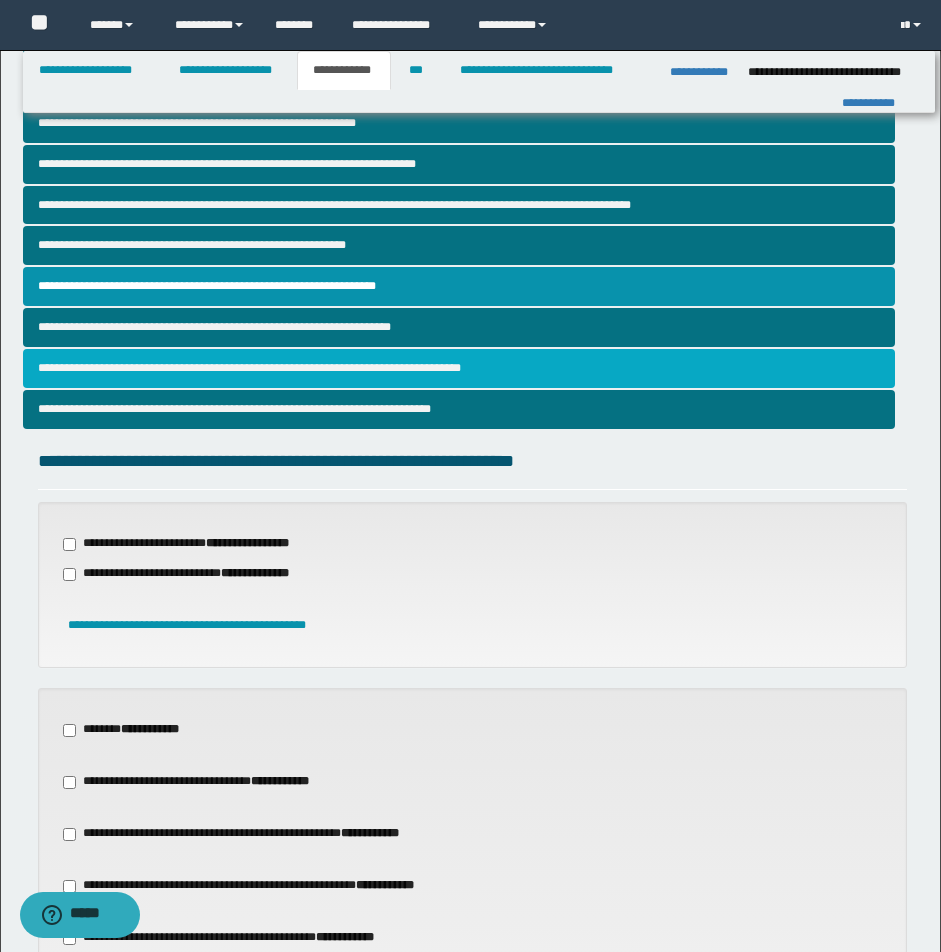 click on "**********" at bounding box center (459, 368) 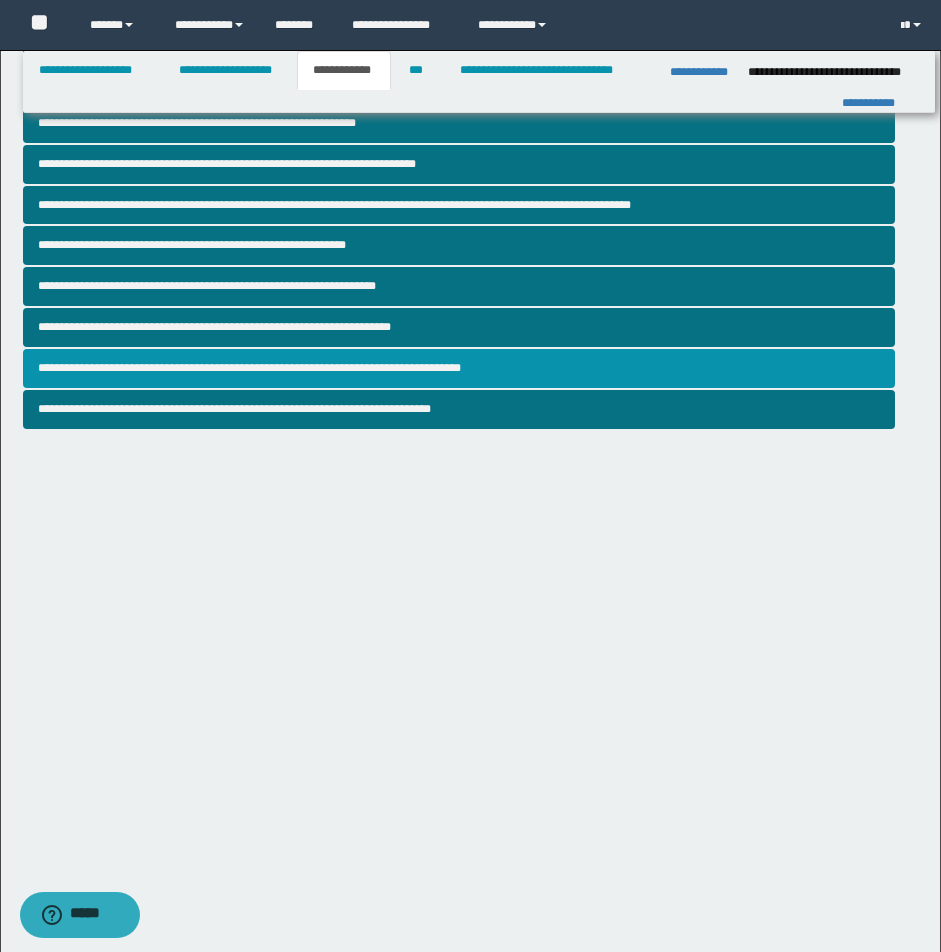 scroll, scrollTop: 0, scrollLeft: 0, axis: both 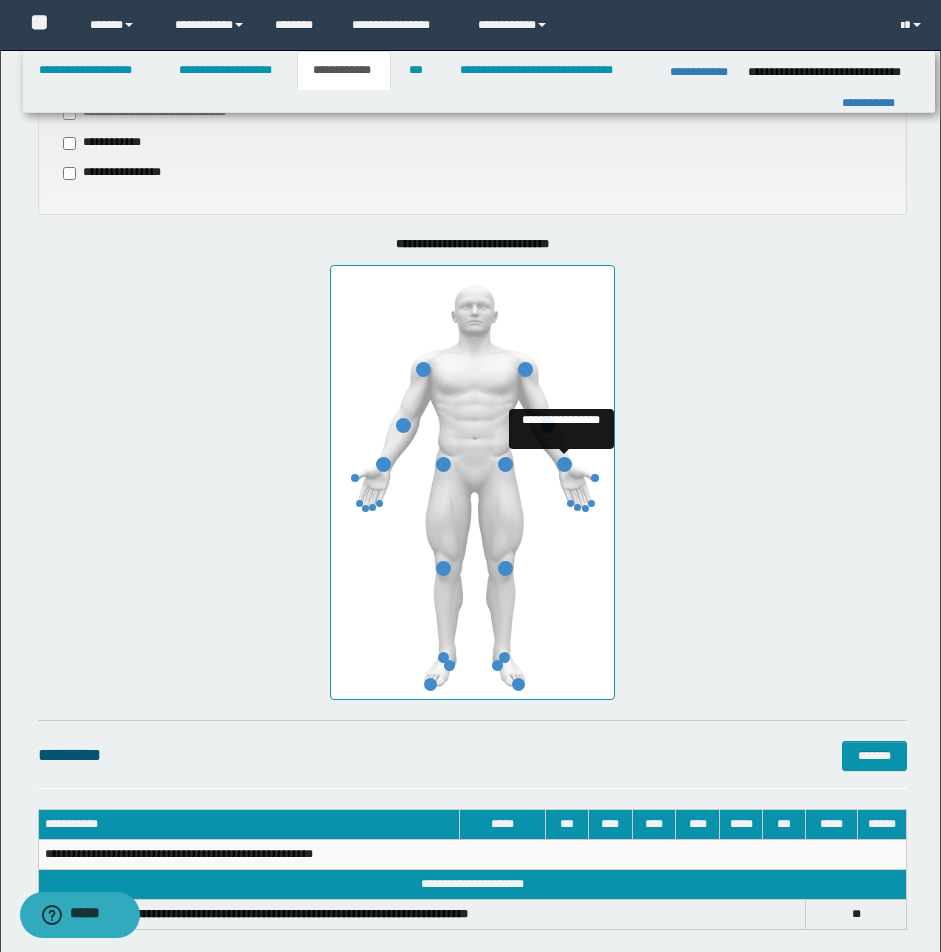 click at bounding box center (564, 464) 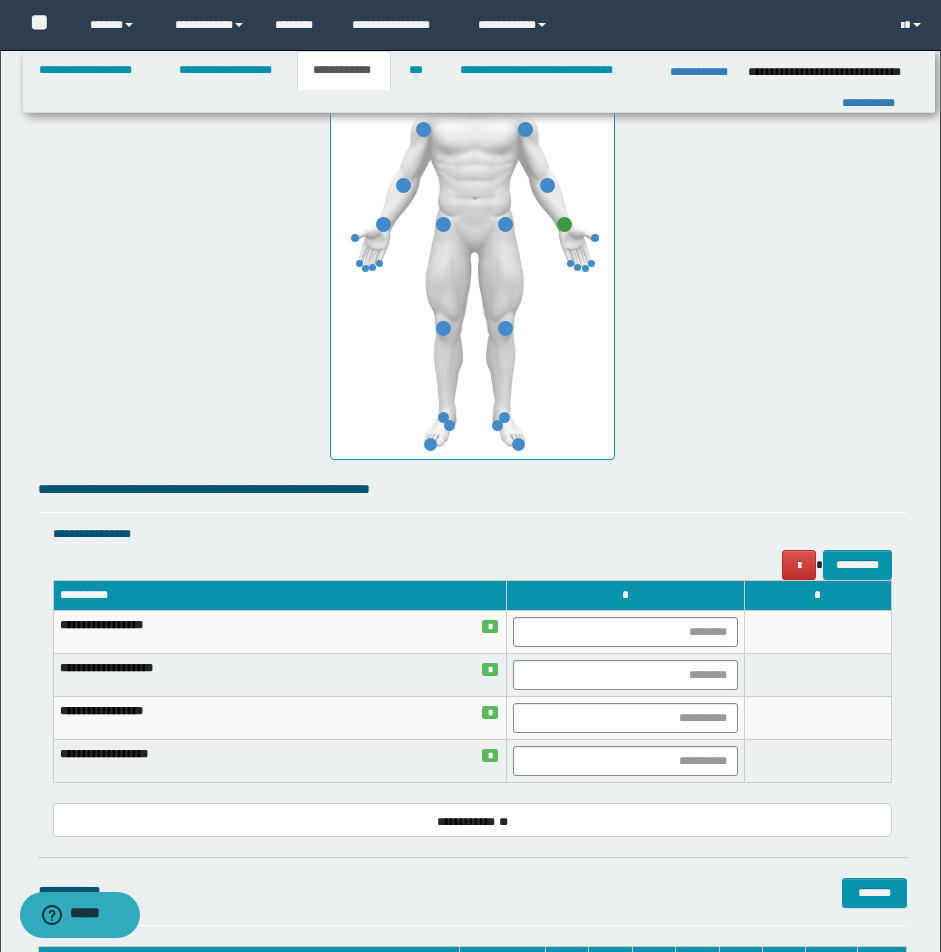 scroll, scrollTop: 1236, scrollLeft: 0, axis: vertical 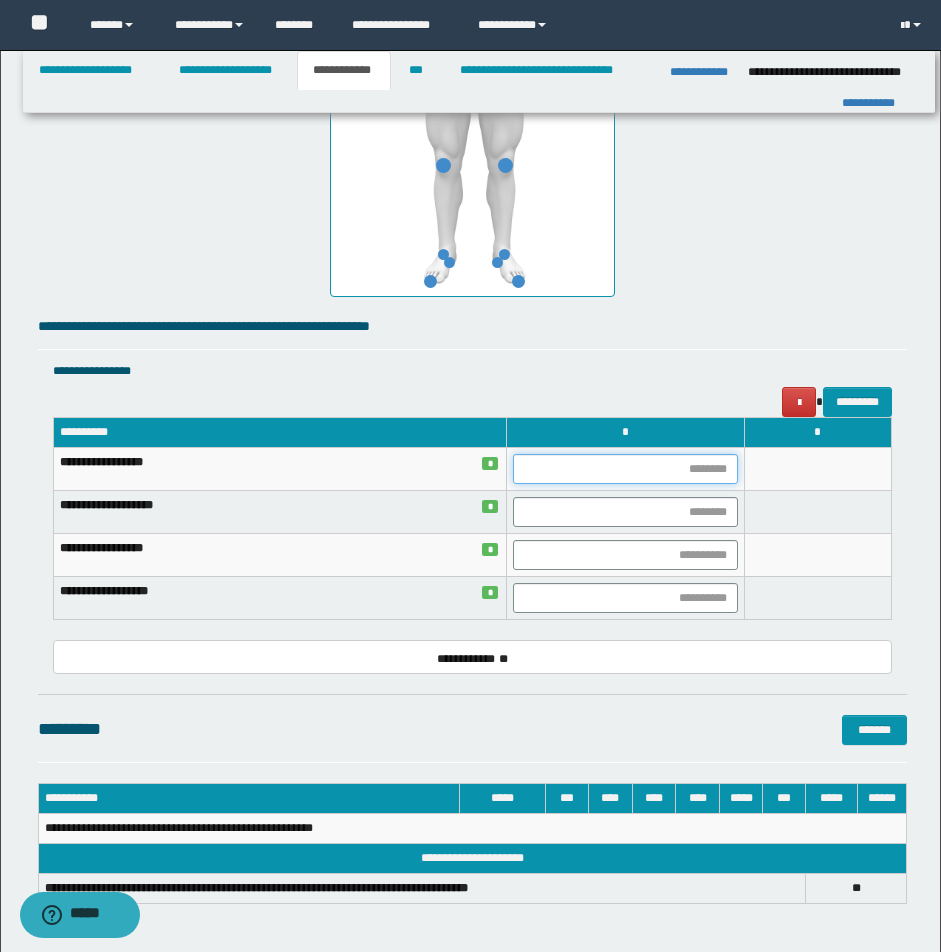 click at bounding box center [625, 469] 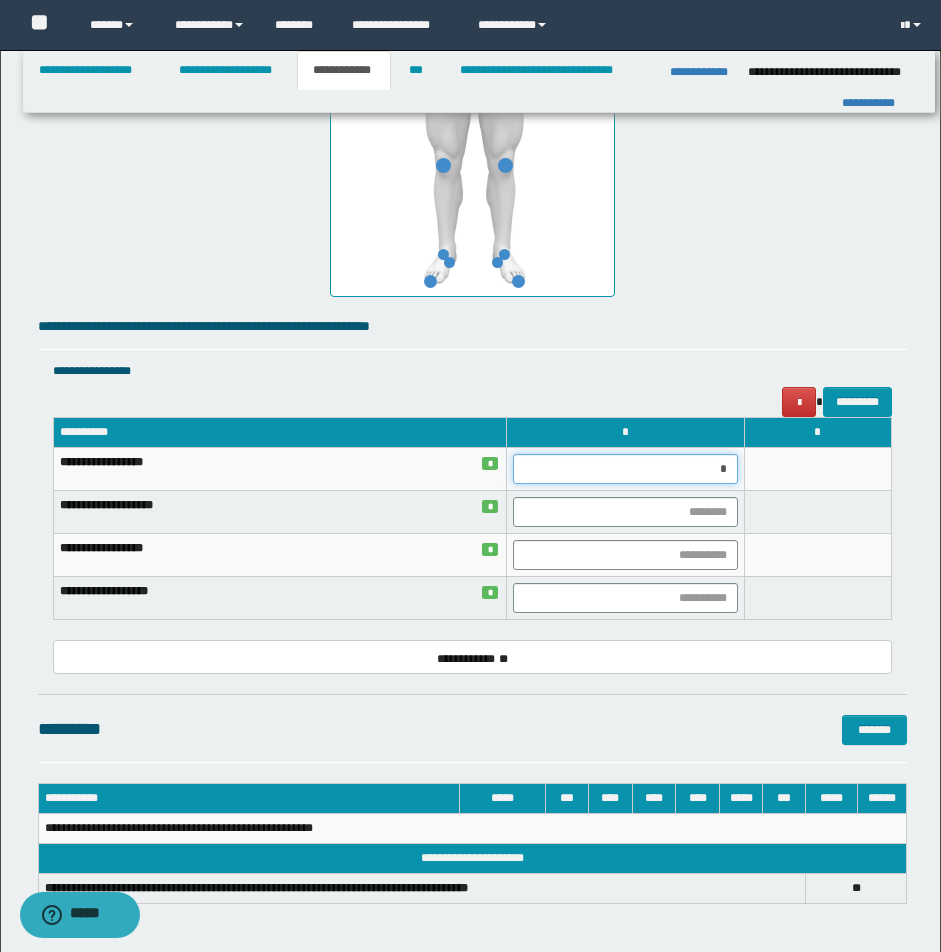 type on "**" 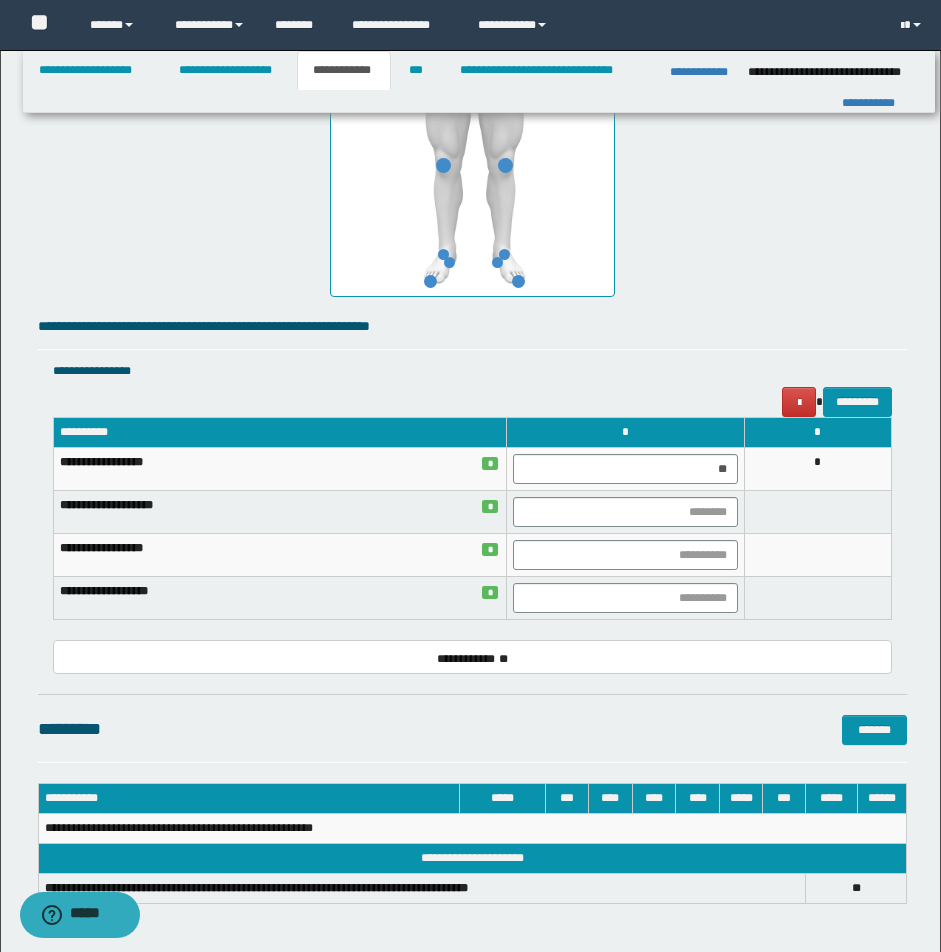 click on "*" at bounding box center (817, 469) 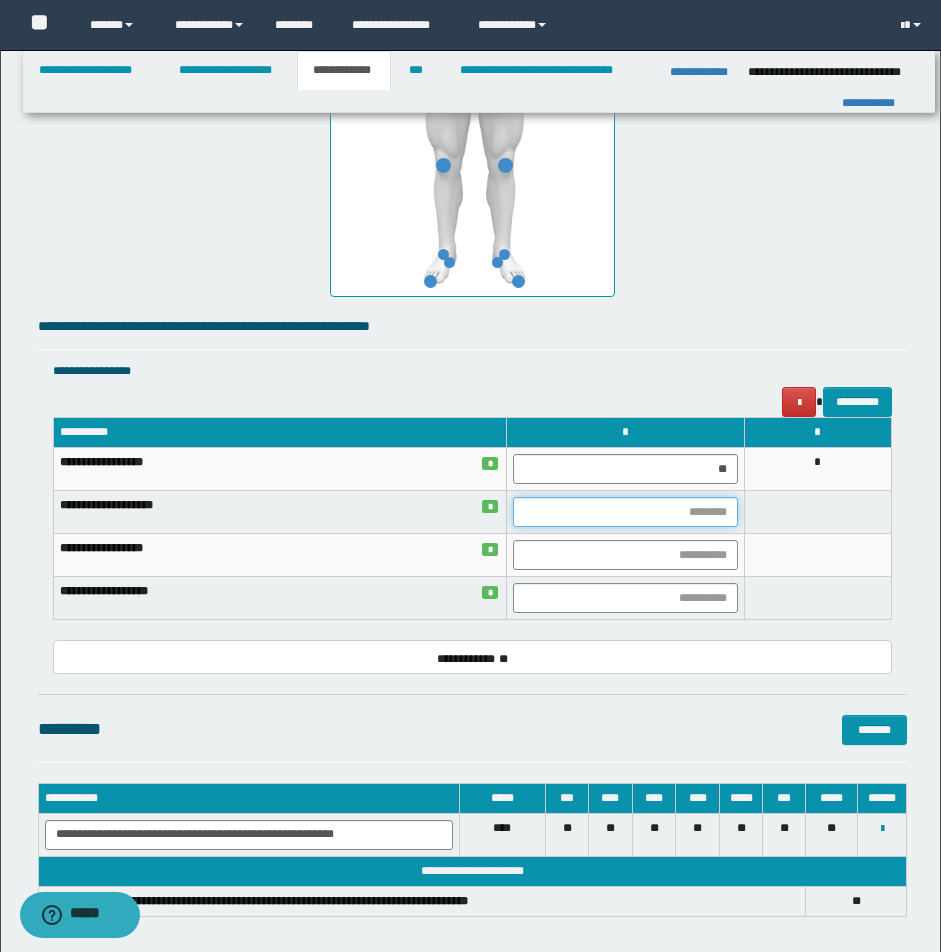 click at bounding box center [625, 512] 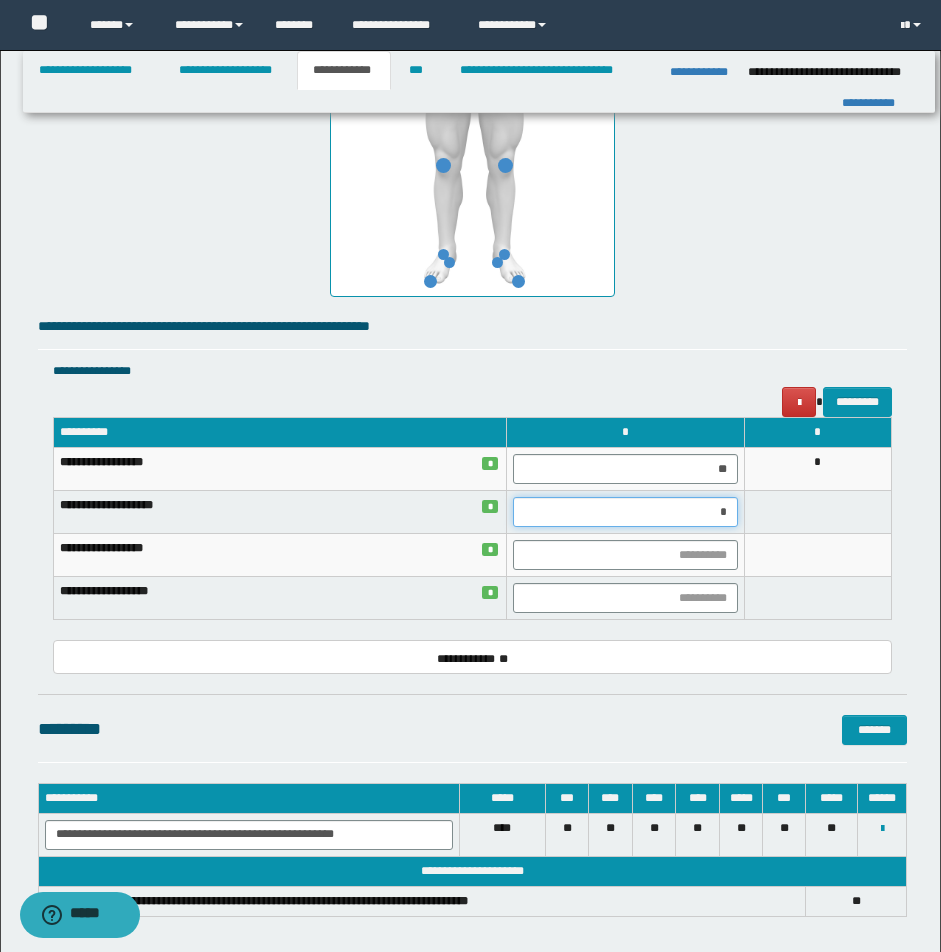type on "**" 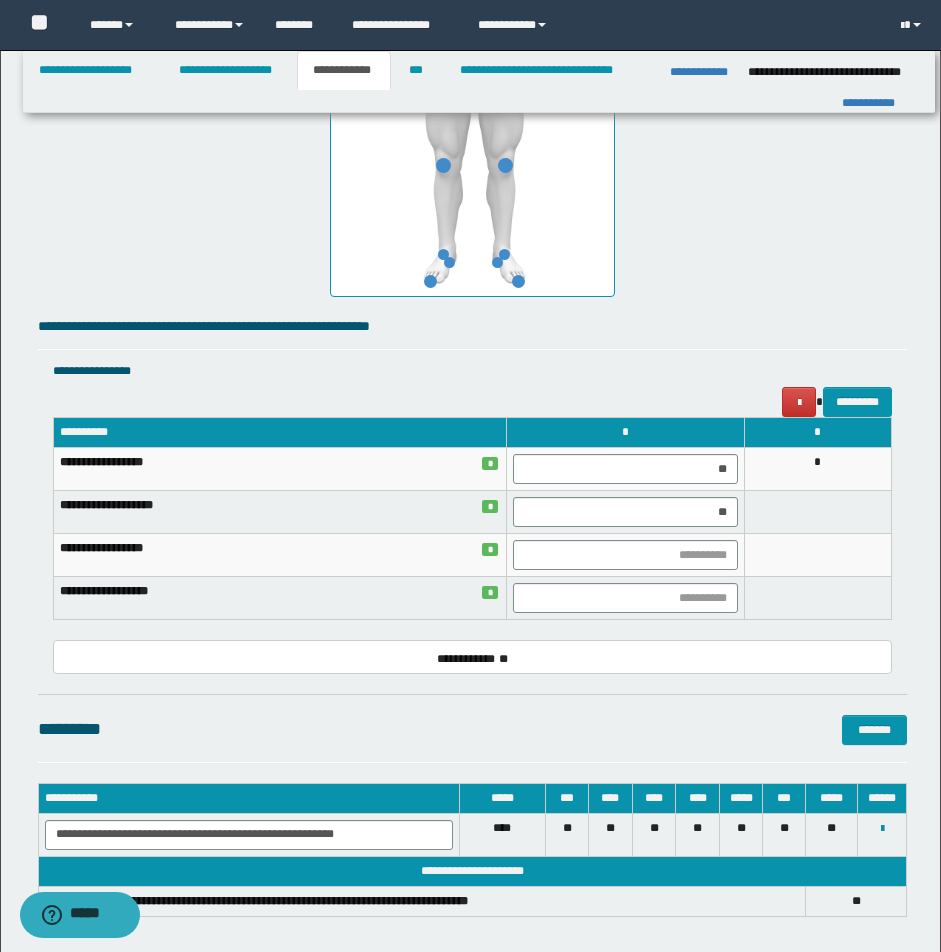 click at bounding box center [817, 512] 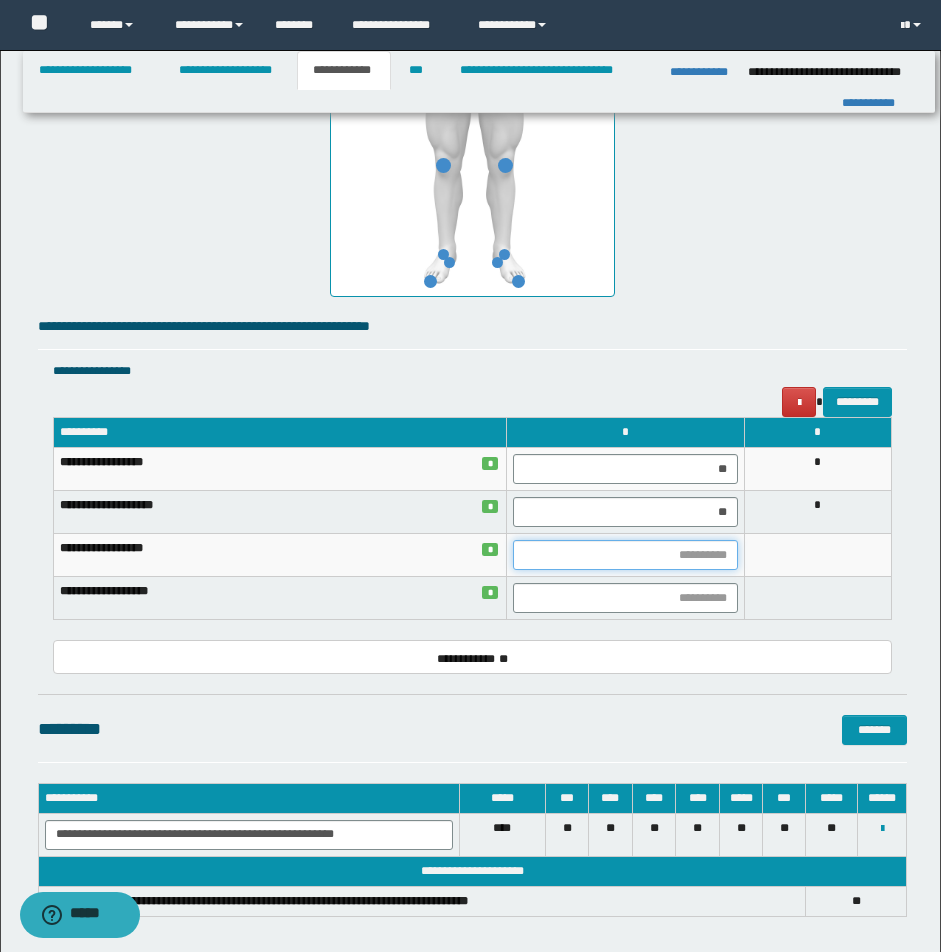 click at bounding box center (625, 555) 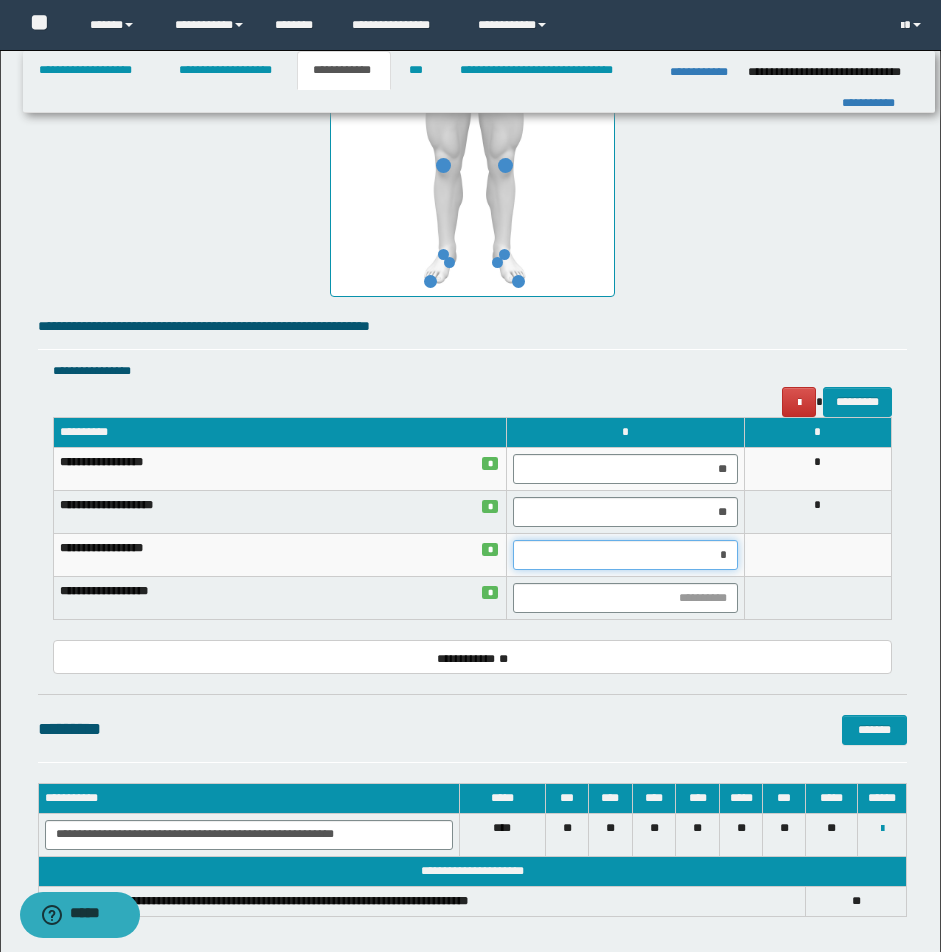 type on "**" 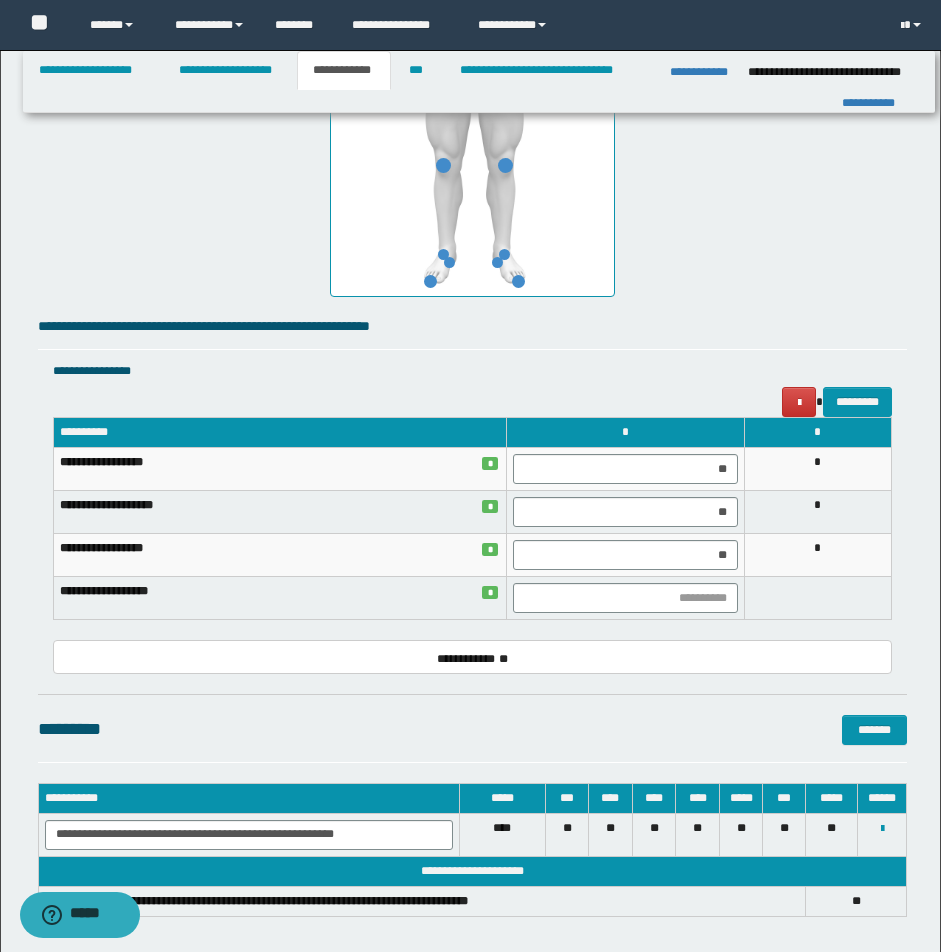 click on "*" at bounding box center [817, 555] 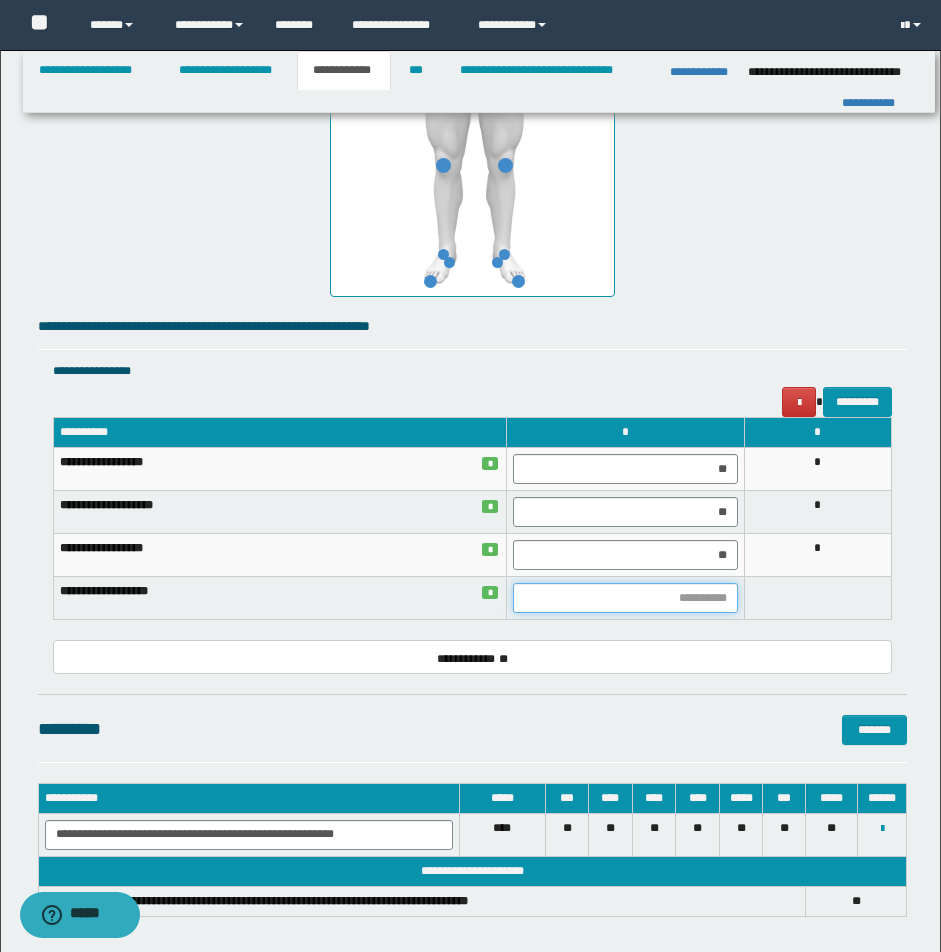 click at bounding box center [625, 598] 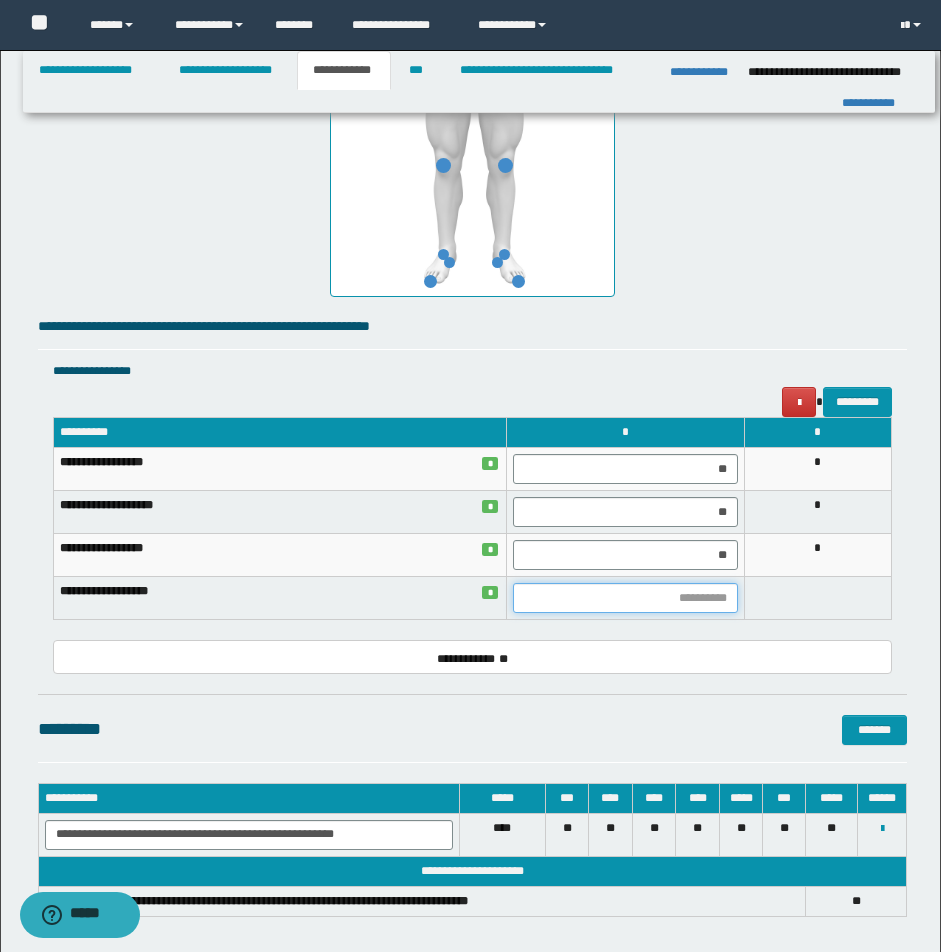 type on "*" 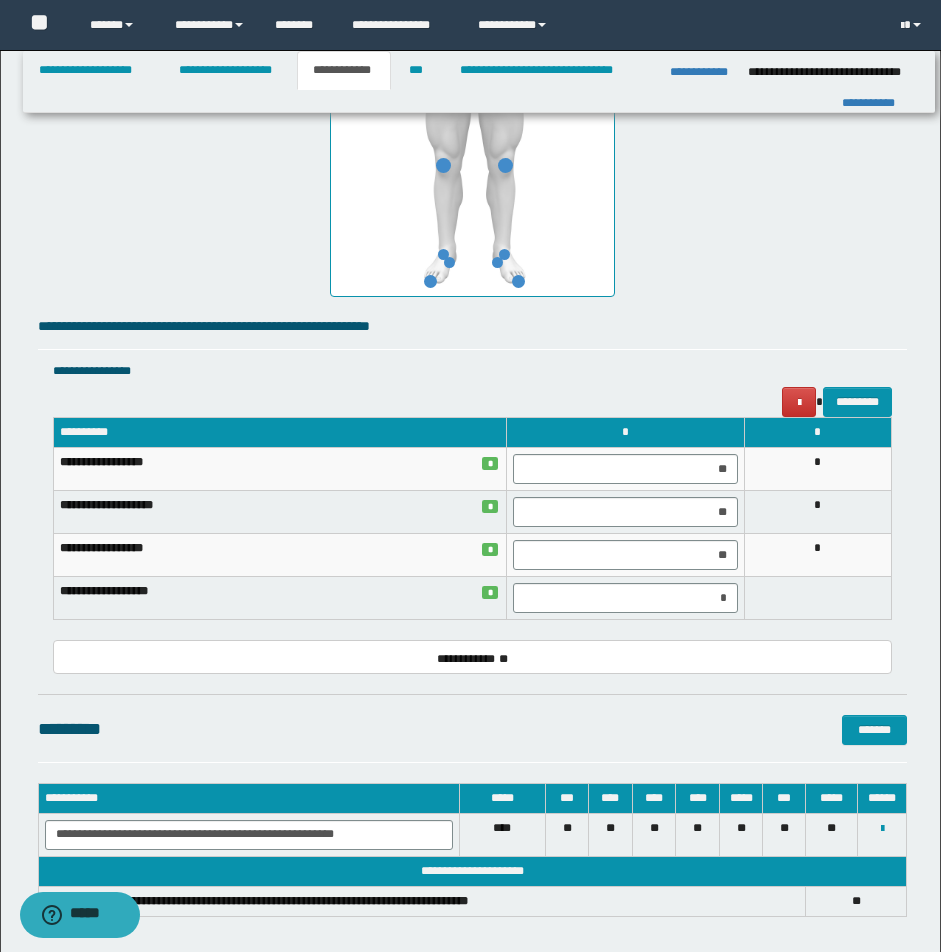 click at bounding box center (817, 598) 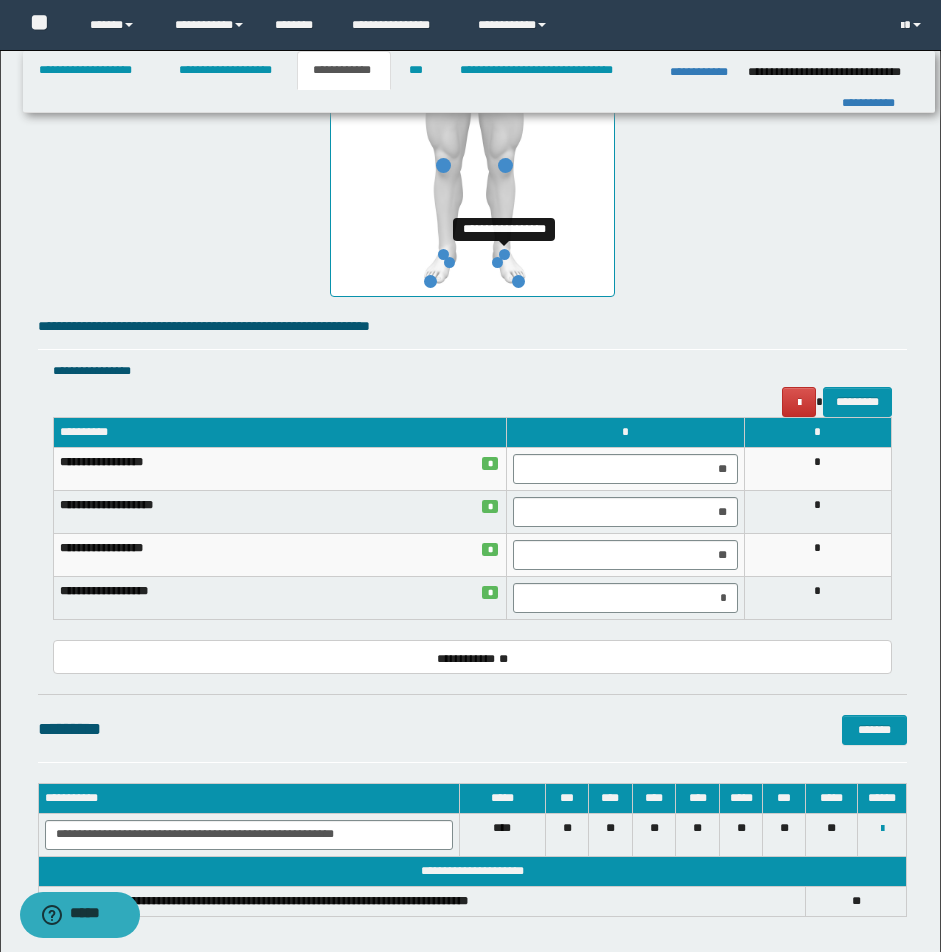 click at bounding box center (504, 254) 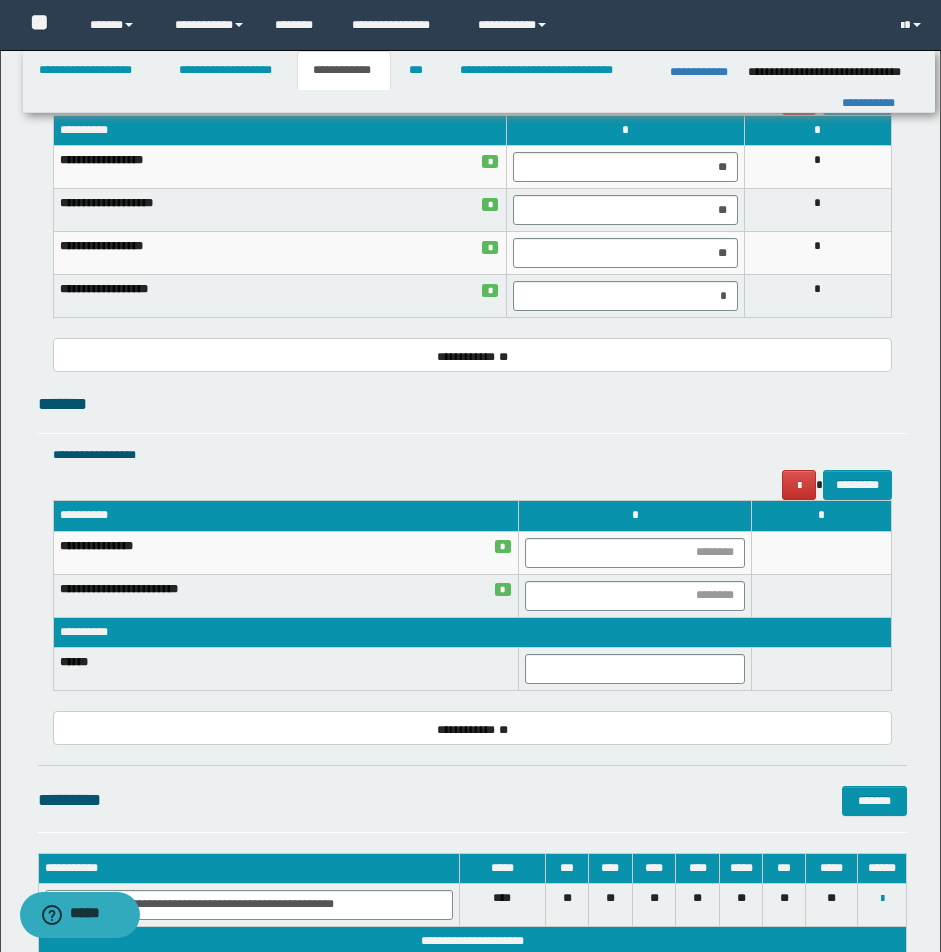 scroll, scrollTop: 1601, scrollLeft: 0, axis: vertical 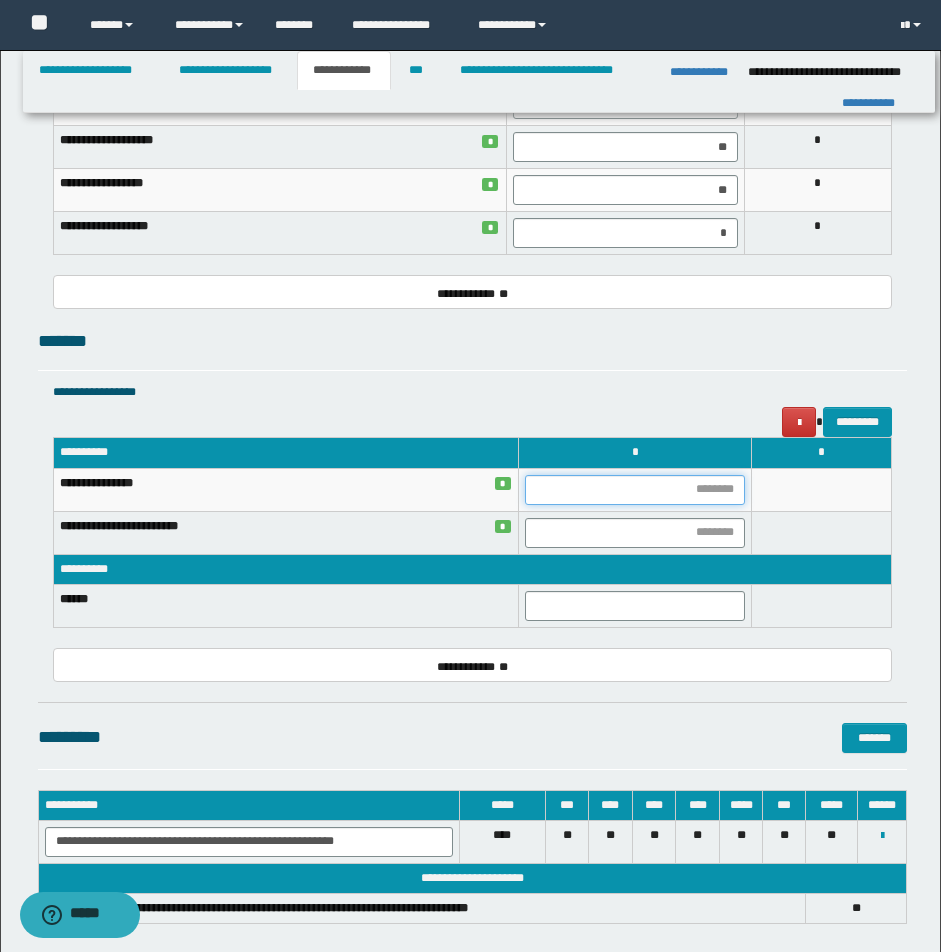 click at bounding box center (635, 490) 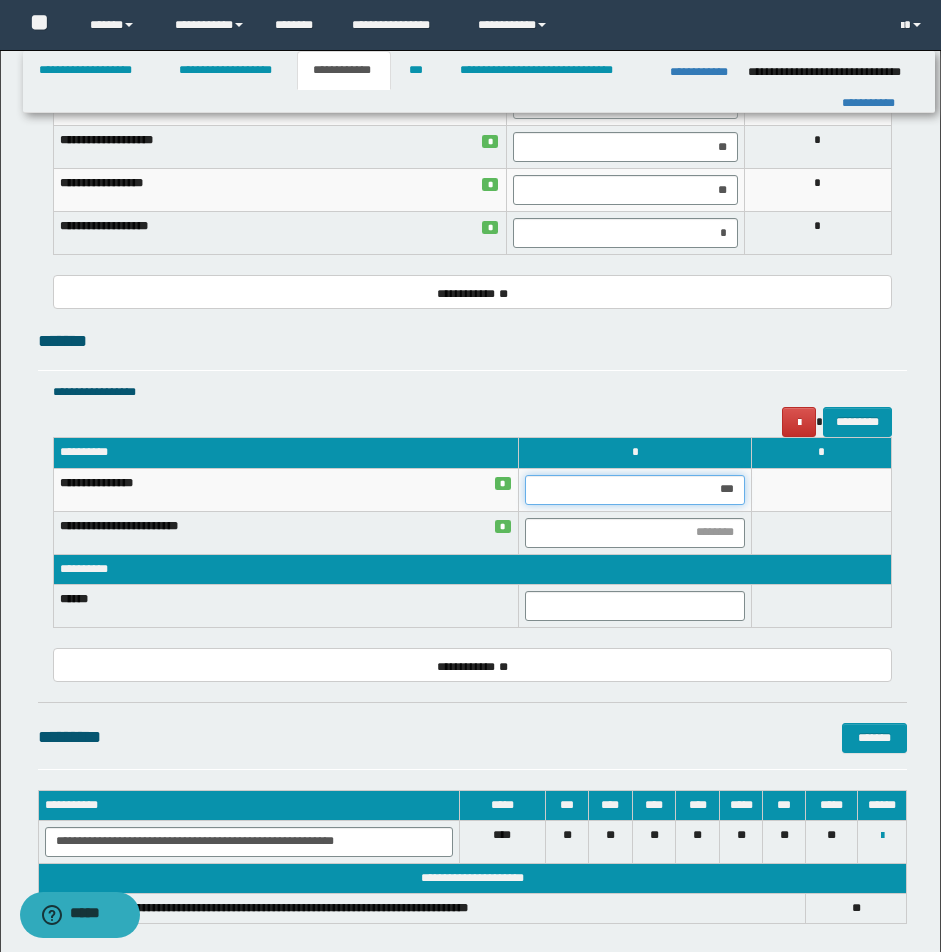 type on "**" 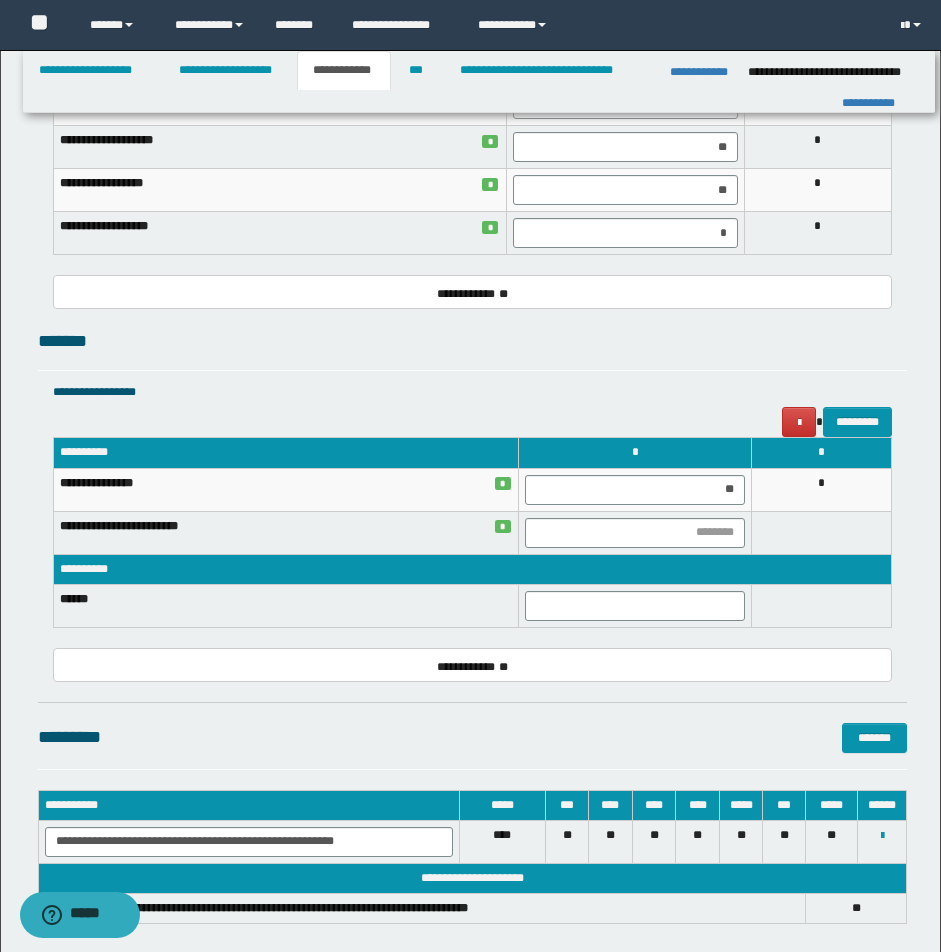 click on "*" at bounding box center (822, 489) 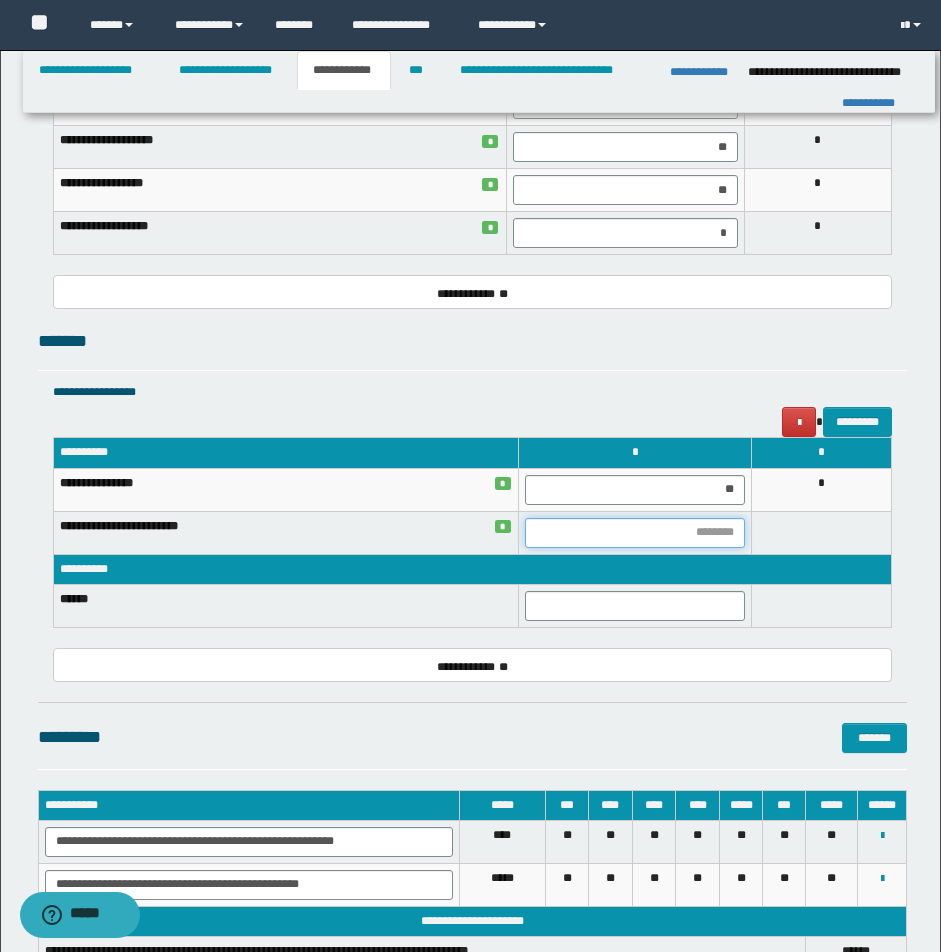 click at bounding box center (635, 533) 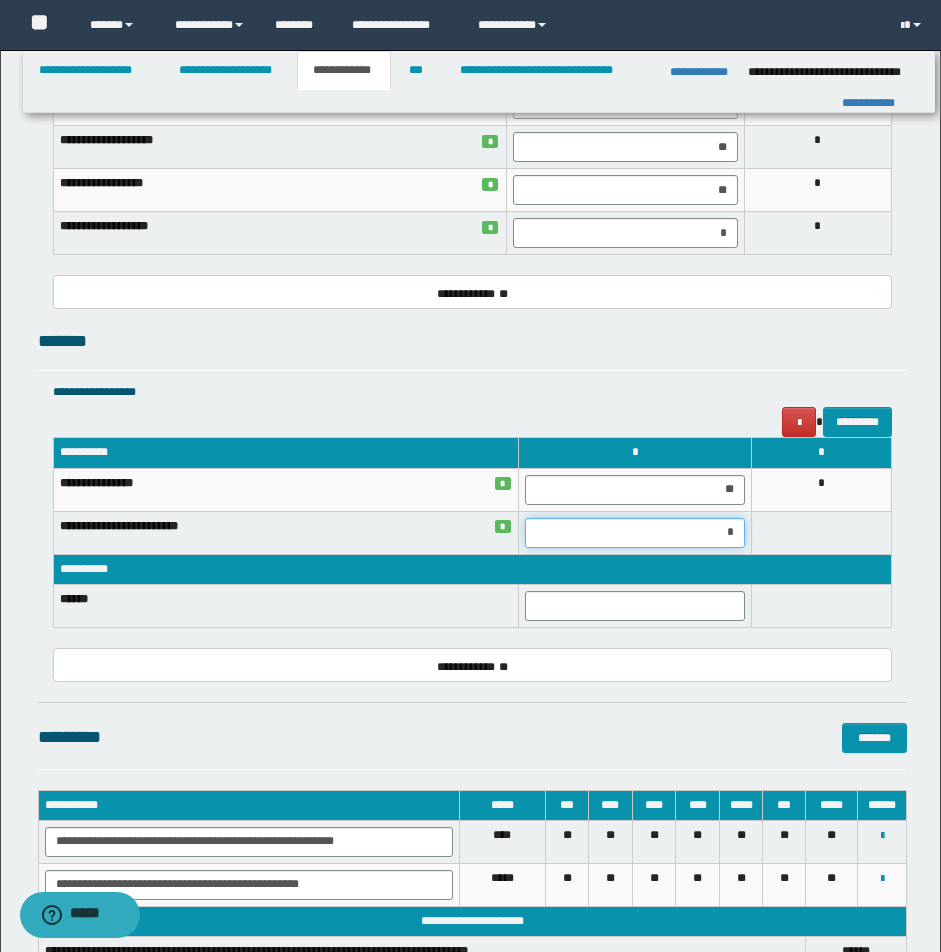 type on "**" 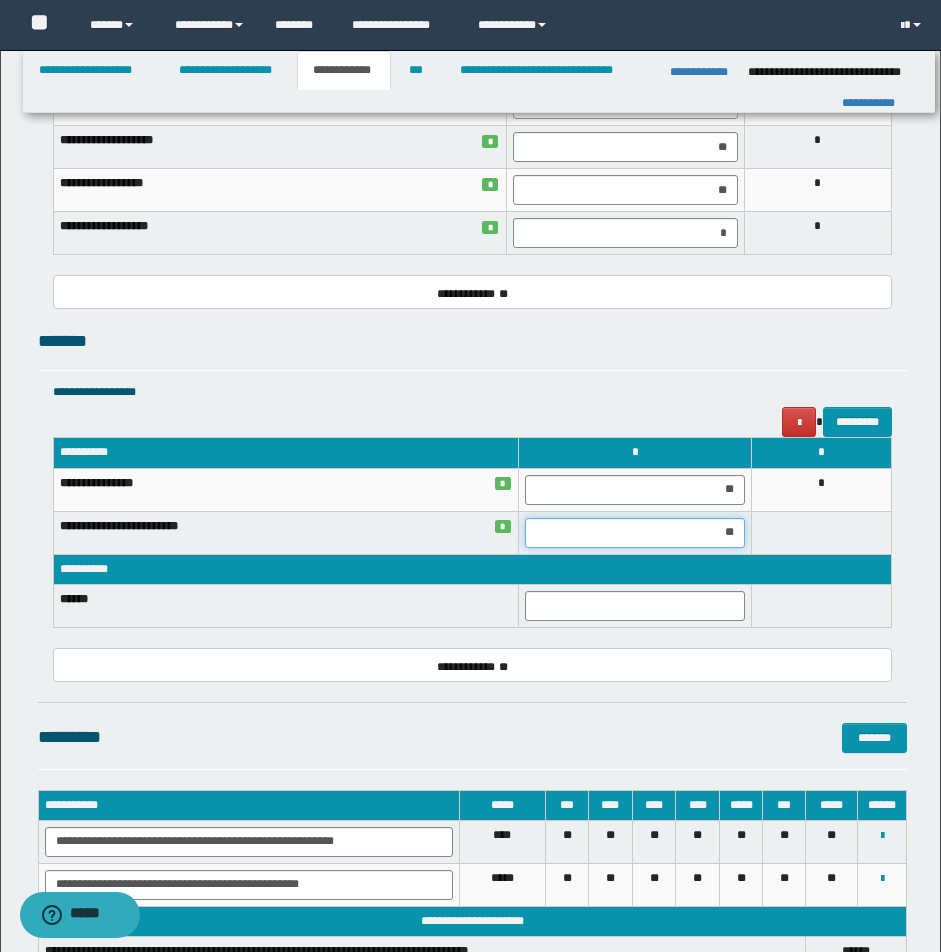 click on "**" at bounding box center [635, 533] 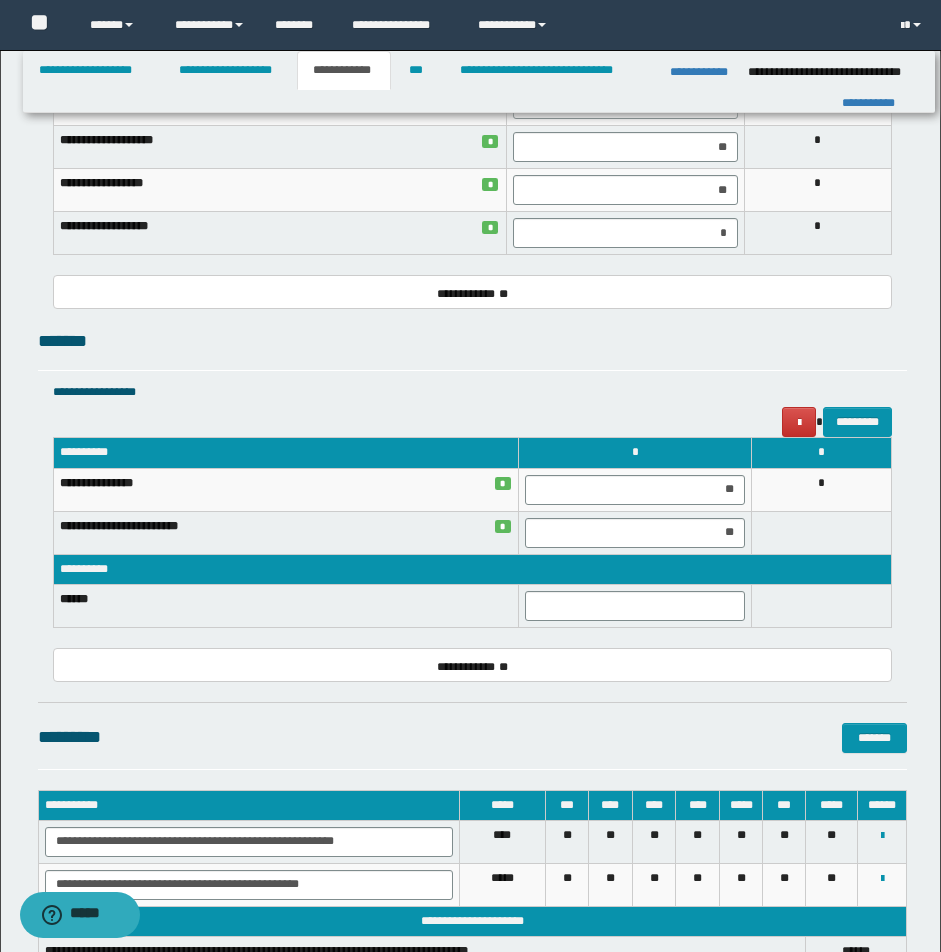 click at bounding box center (822, 532) 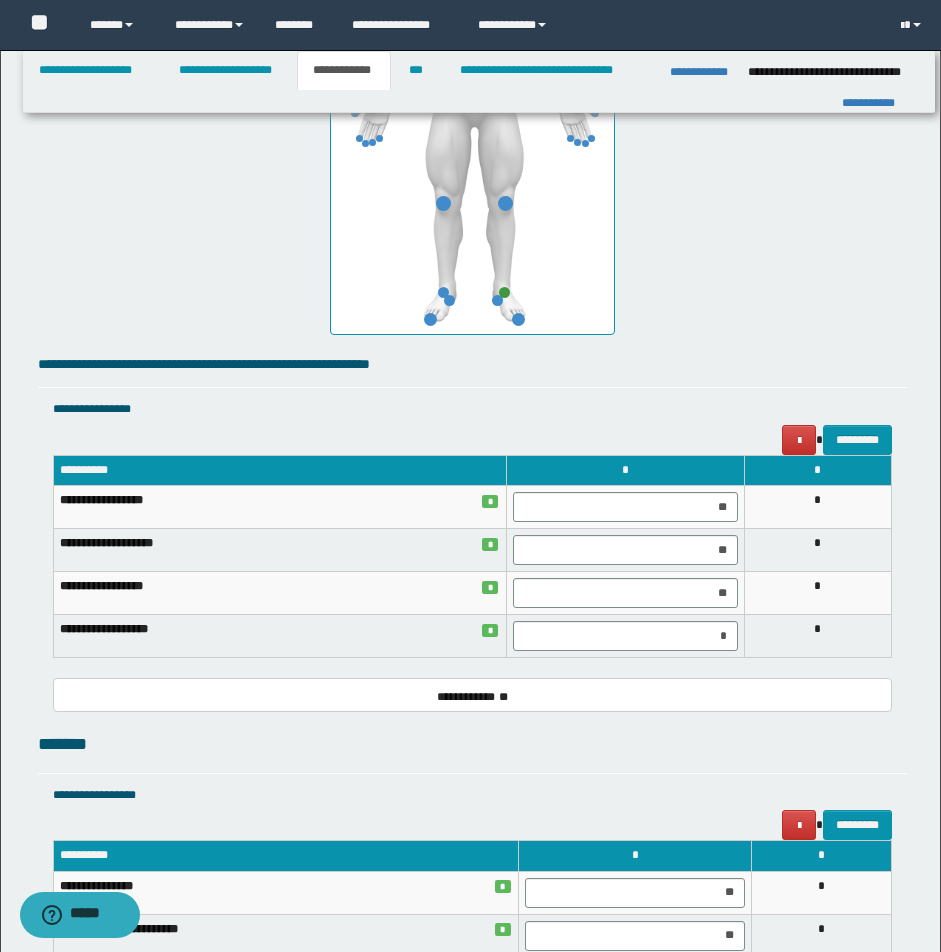 scroll, scrollTop: 1111, scrollLeft: 0, axis: vertical 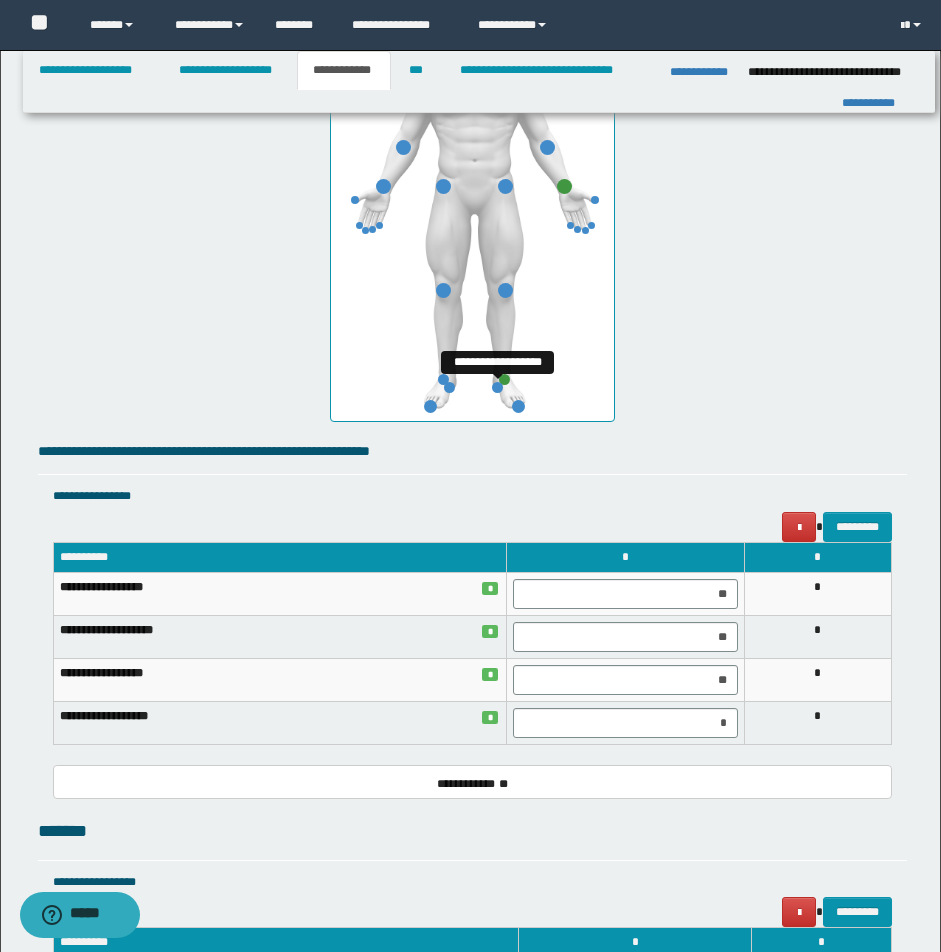 click at bounding box center [497, 387] 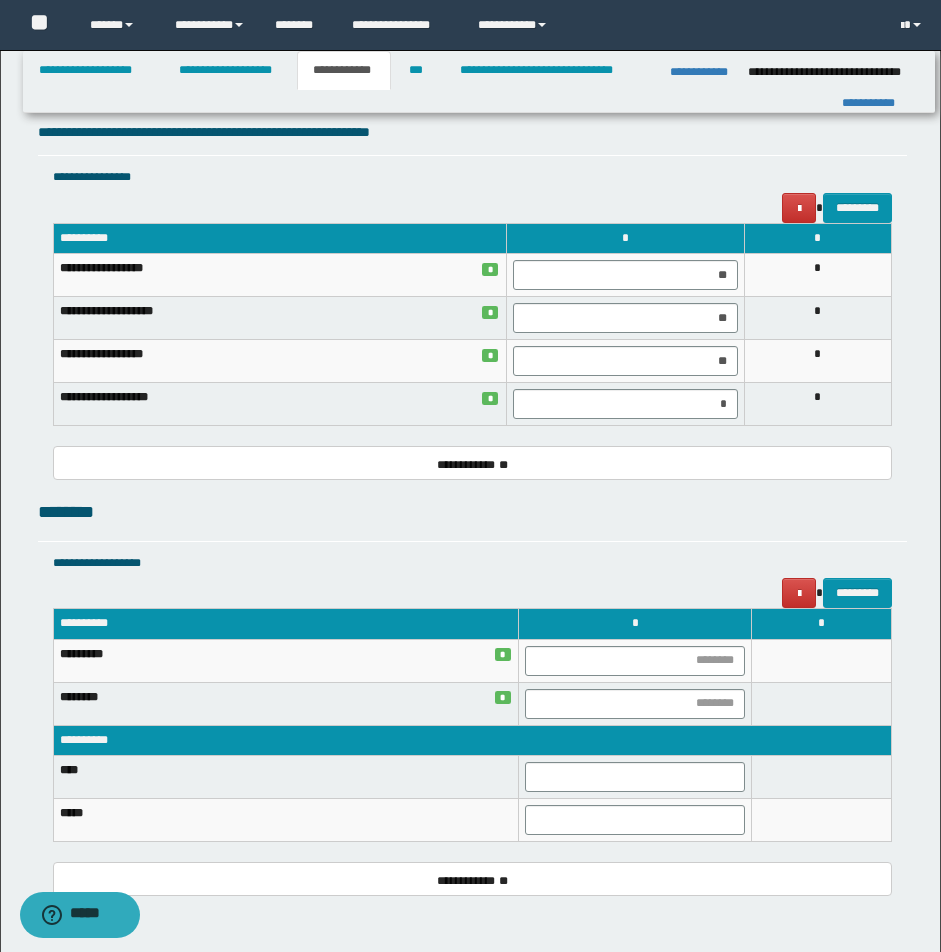 scroll, scrollTop: 1431, scrollLeft: 0, axis: vertical 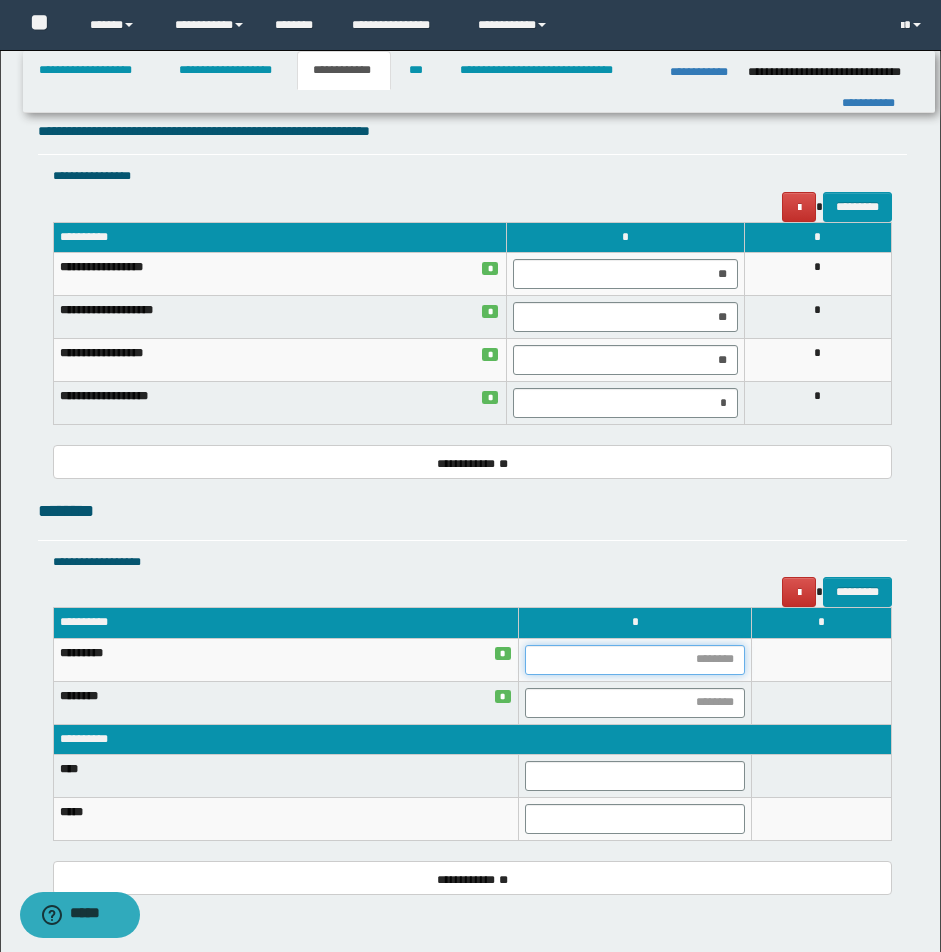 click at bounding box center [635, 660] 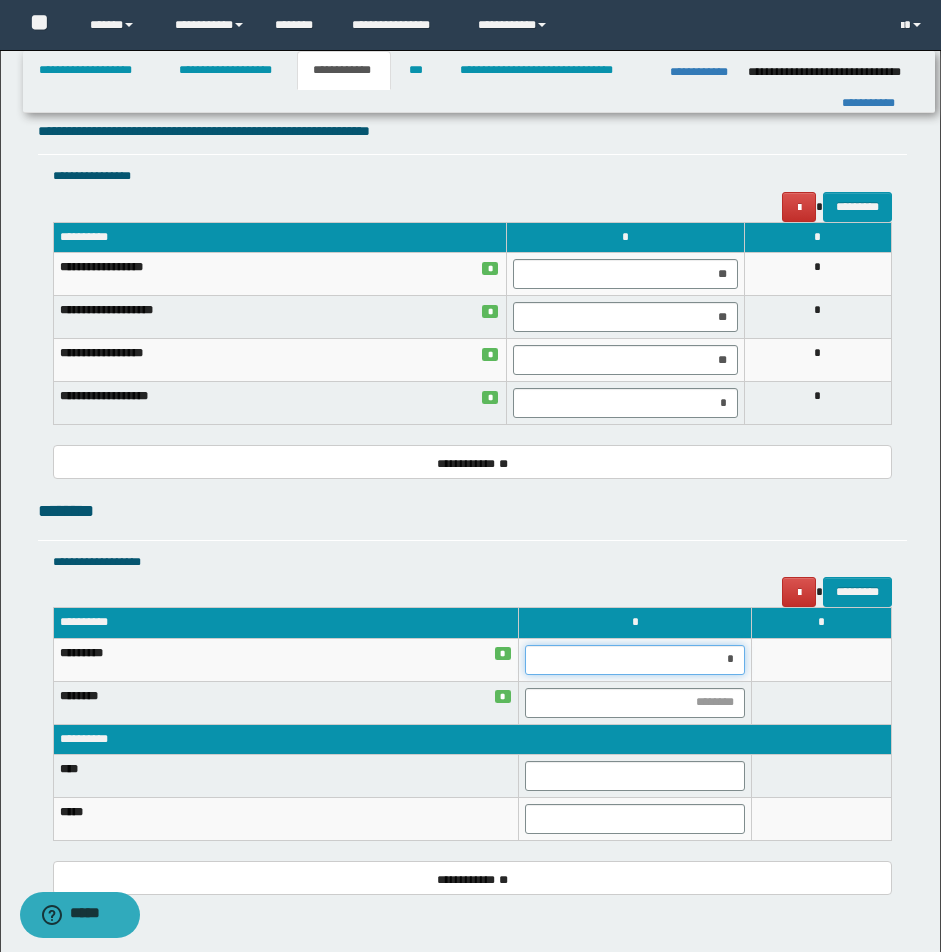 type on "**" 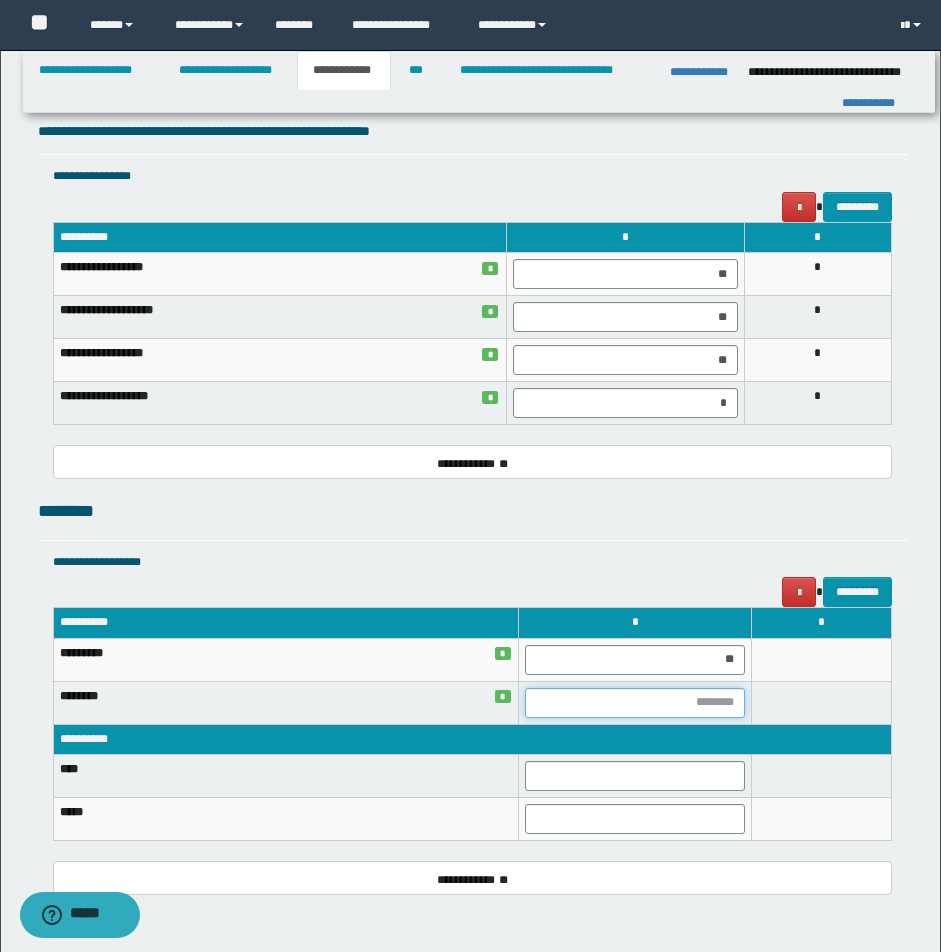 click at bounding box center (635, 703) 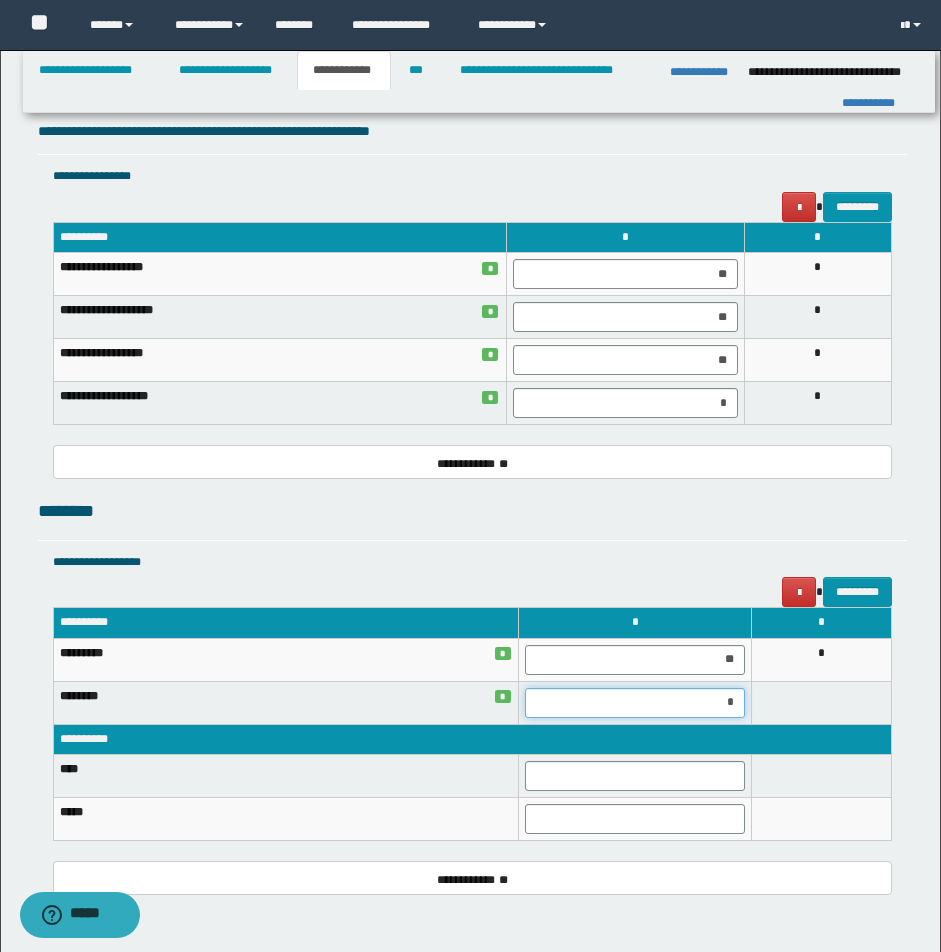 type on "**" 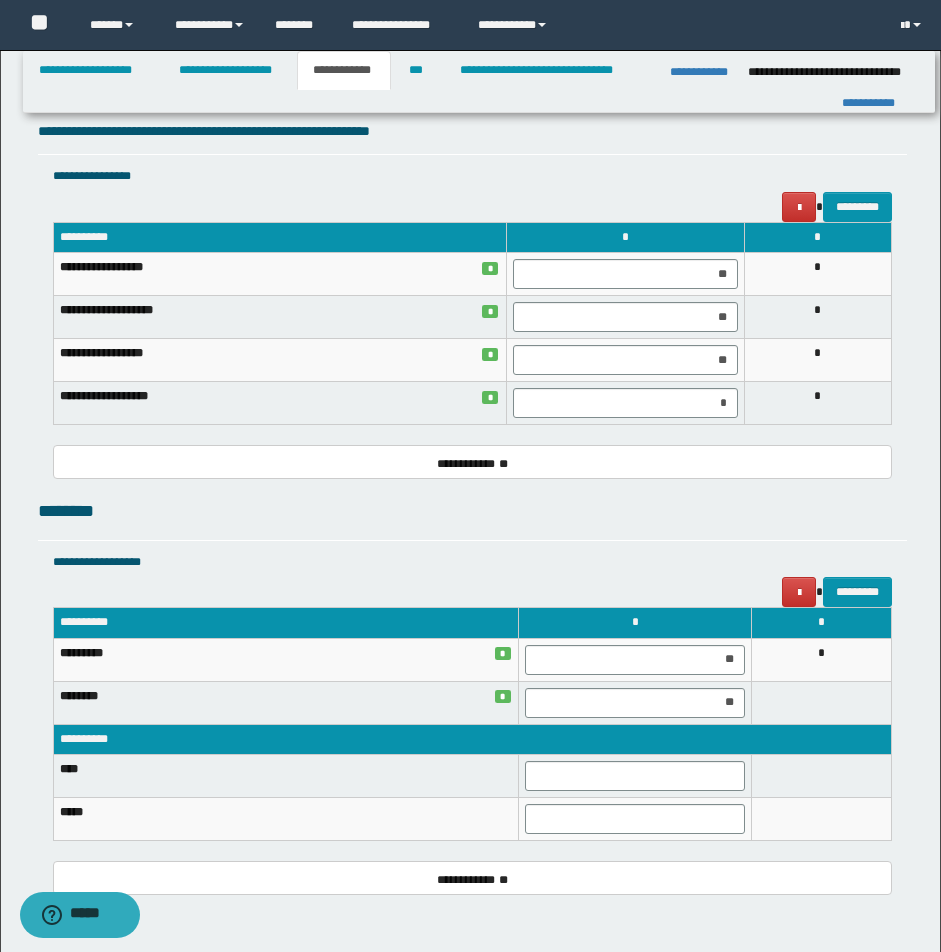 drag, startPoint x: 853, startPoint y: 716, endPoint x: 853, endPoint y: 704, distance: 12 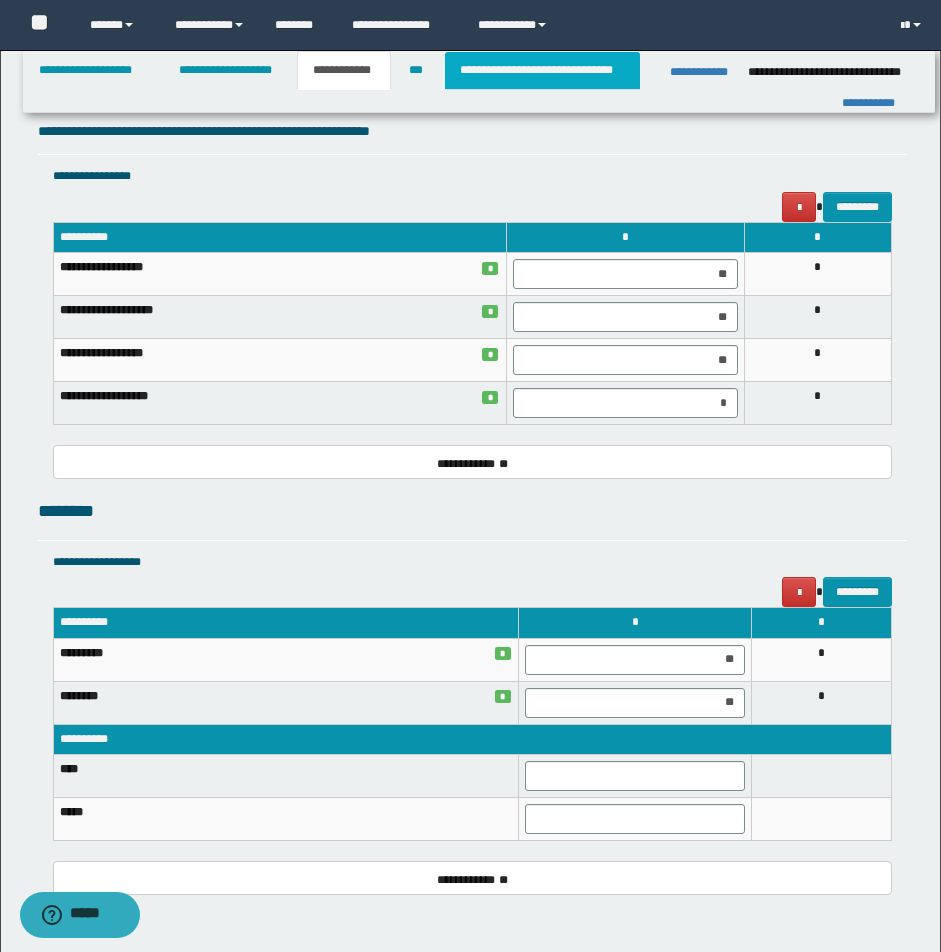 click on "**********" at bounding box center (542, 70) 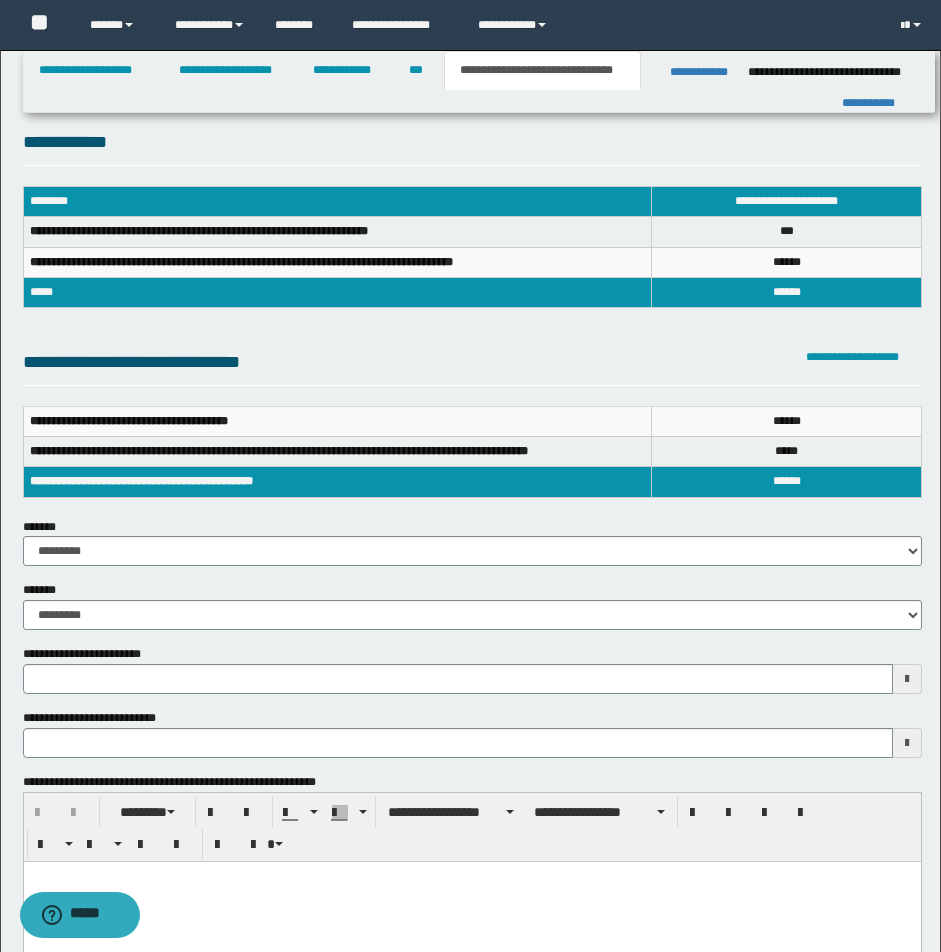 scroll, scrollTop: 0, scrollLeft: 0, axis: both 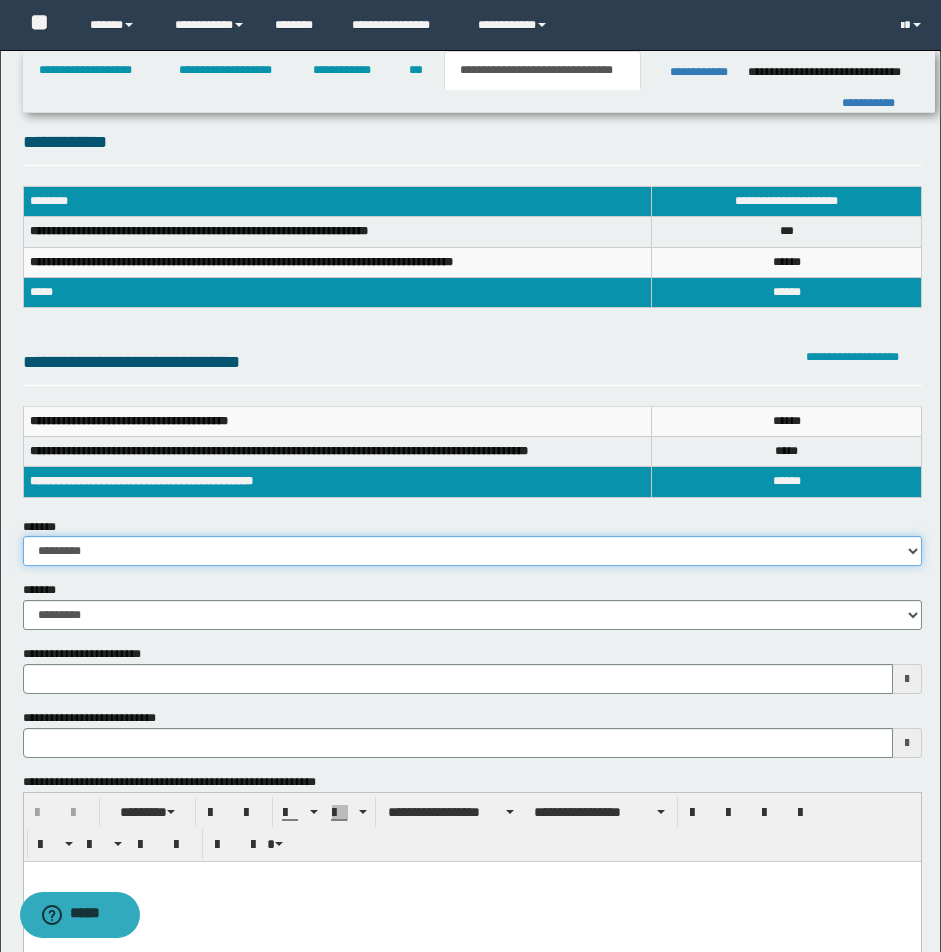 click on "**********" at bounding box center [472, 551] 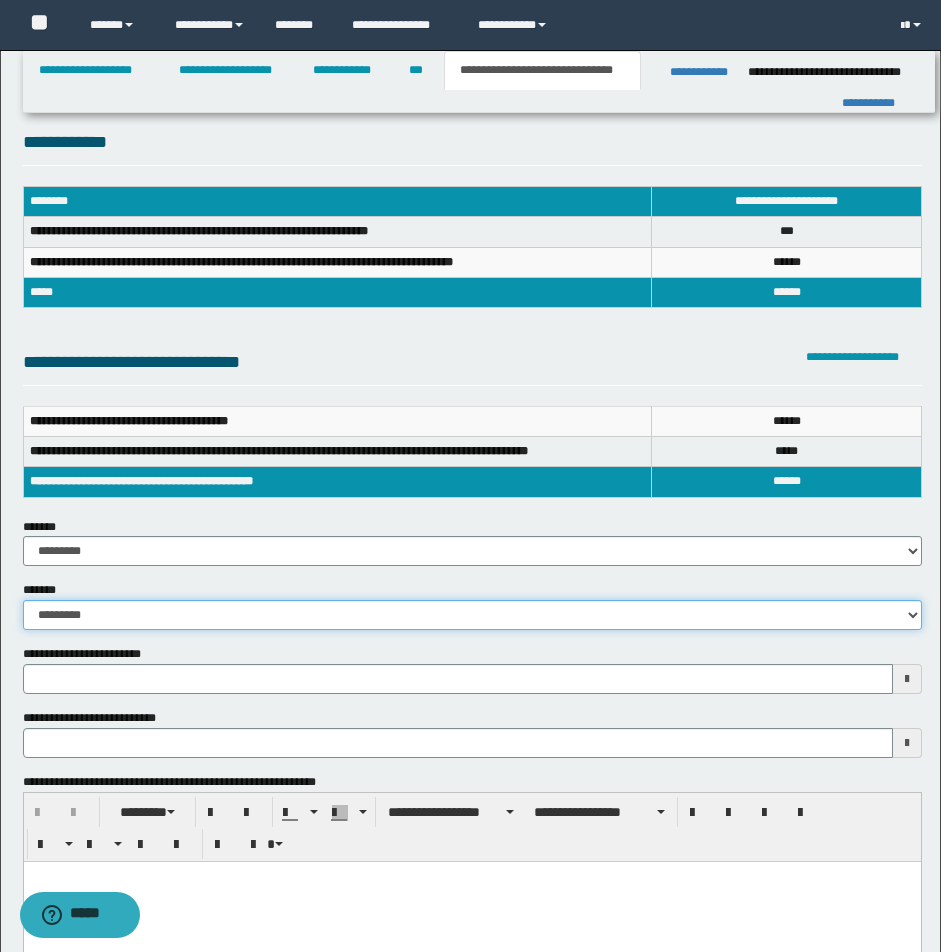 click on "**********" at bounding box center [472, 615] 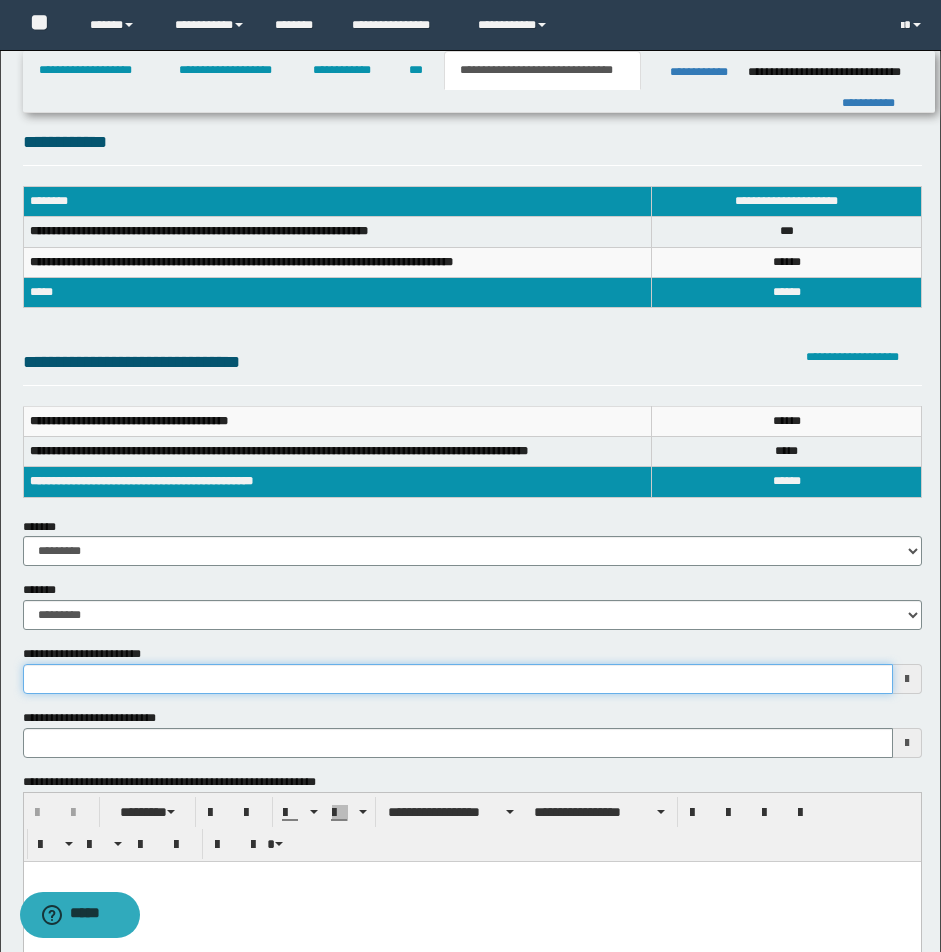 click on "**********" at bounding box center (458, 679) 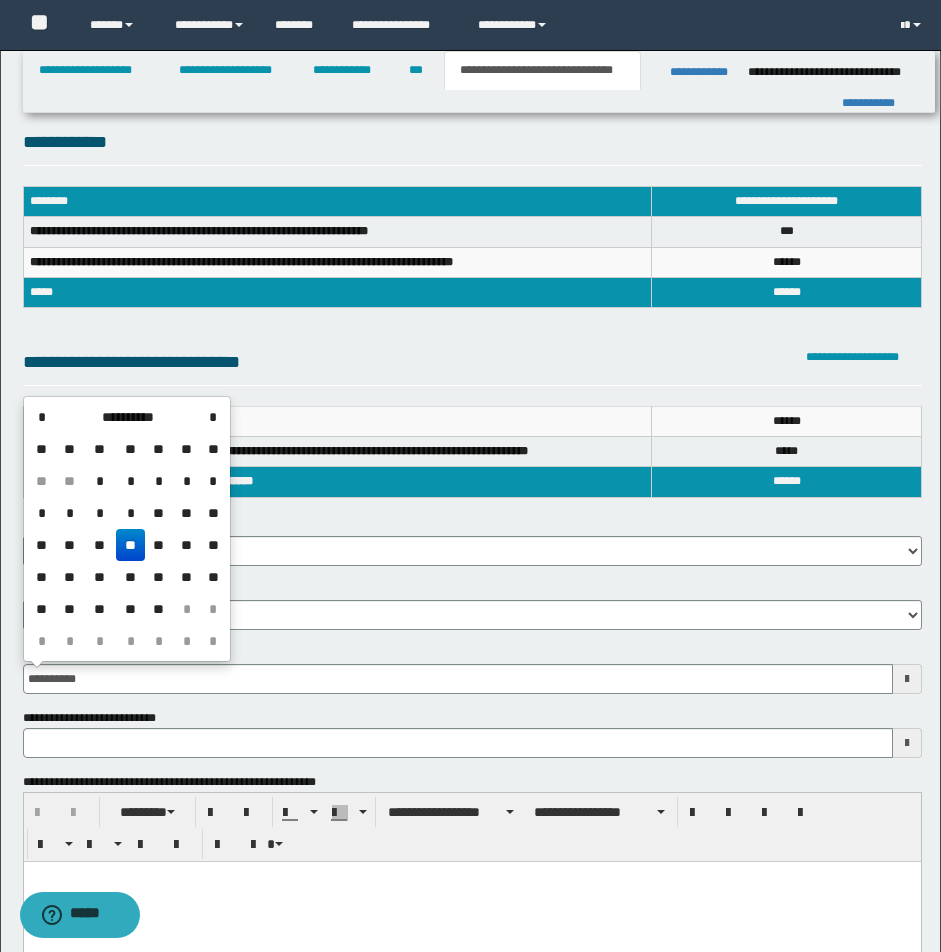 click on "**" at bounding box center (130, 545) 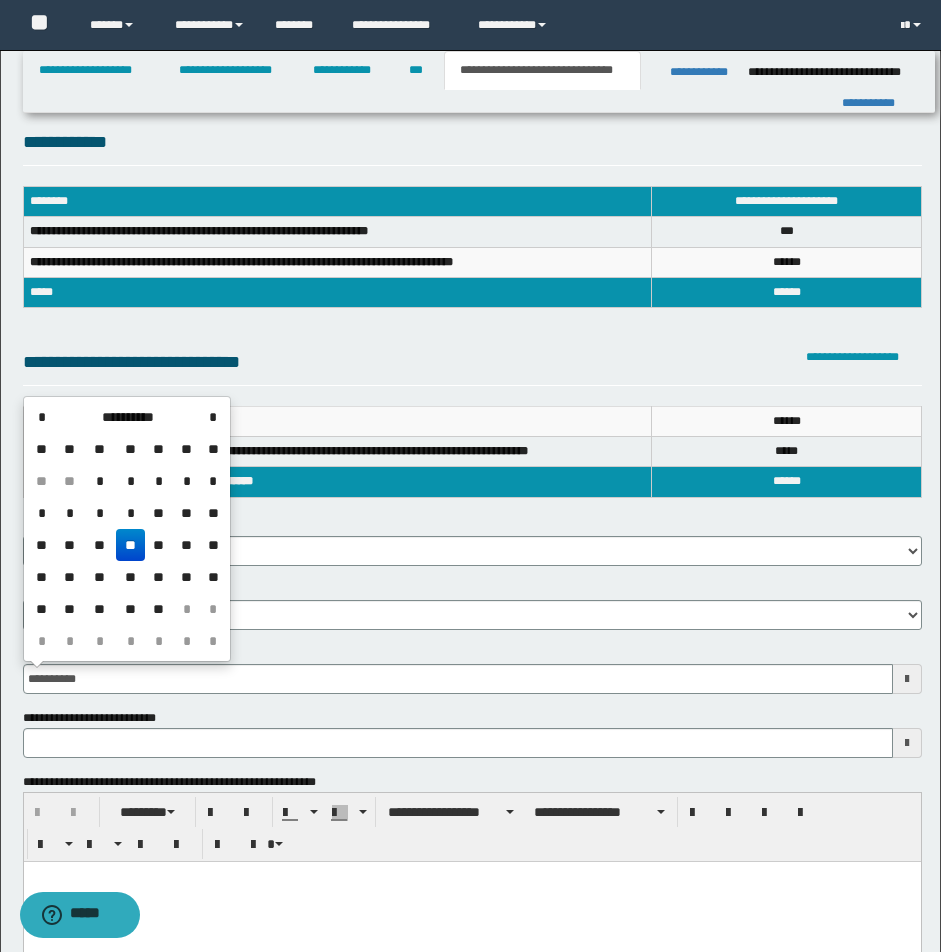type on "**********" 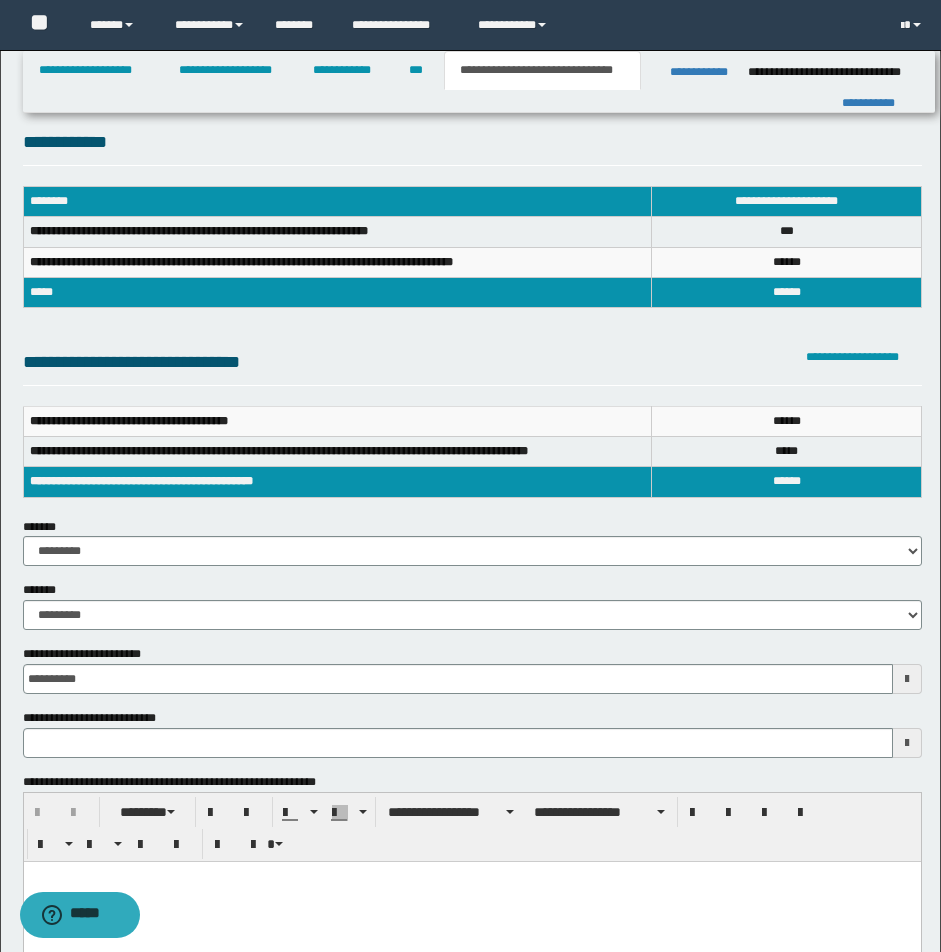 type 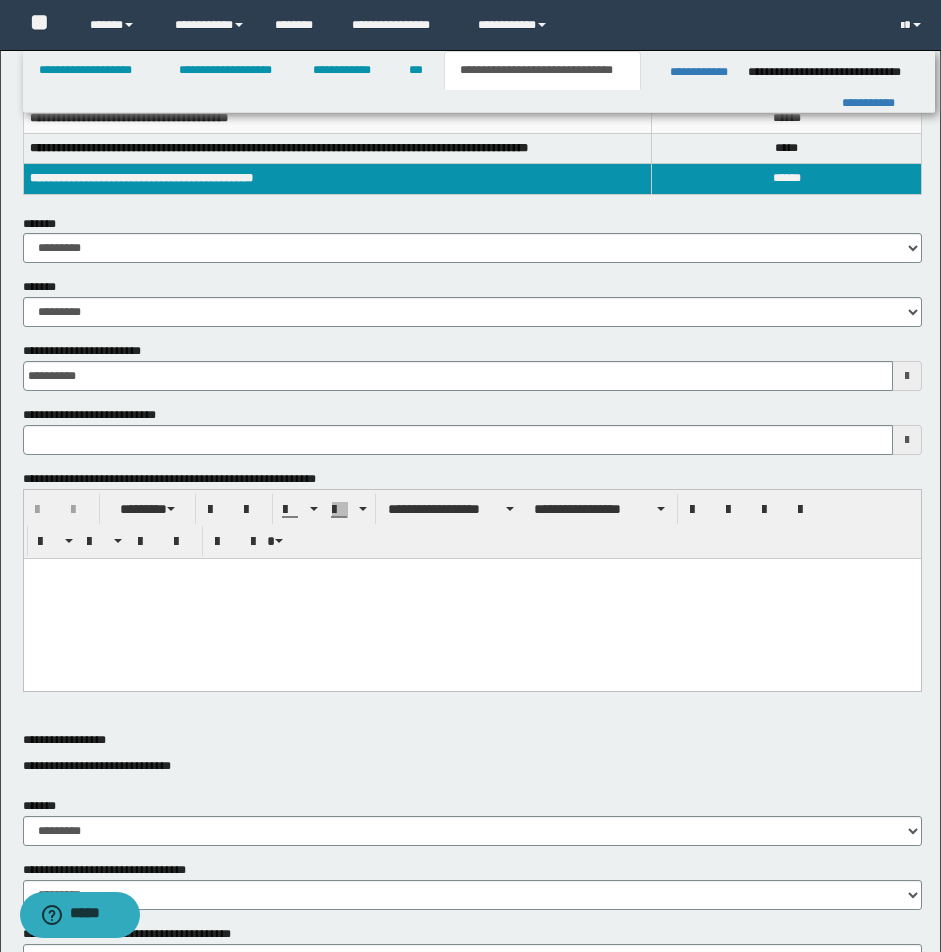 scroll, scrollTop: 340, scrollLeft: 0, axis: vertical 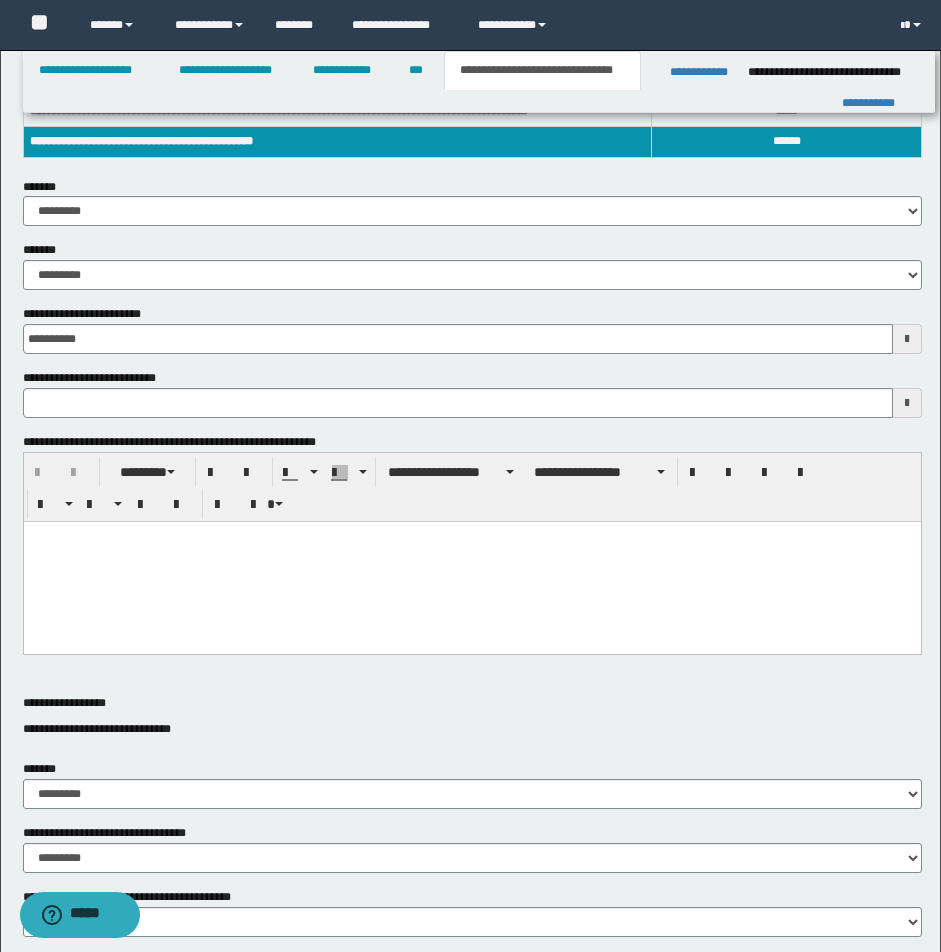 click at bounding box center [471, 536] 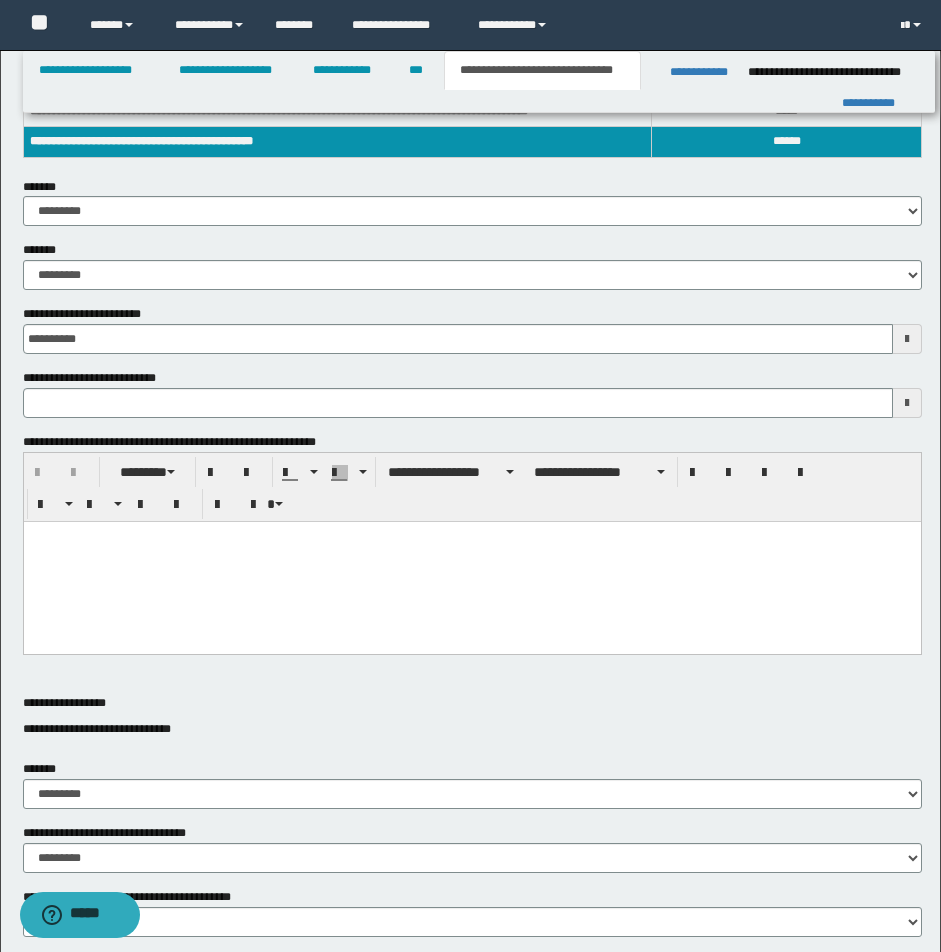 paste 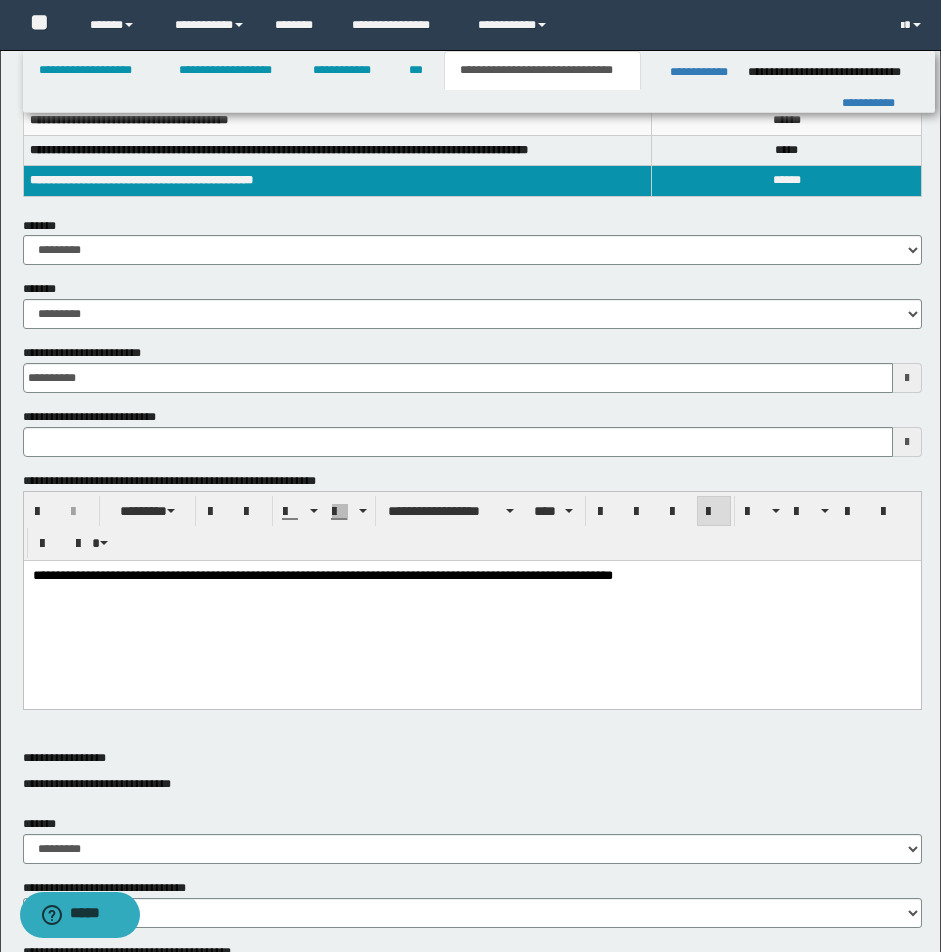 scroll, scrollTop: 300, scrollLeft: 0, axis: vertical 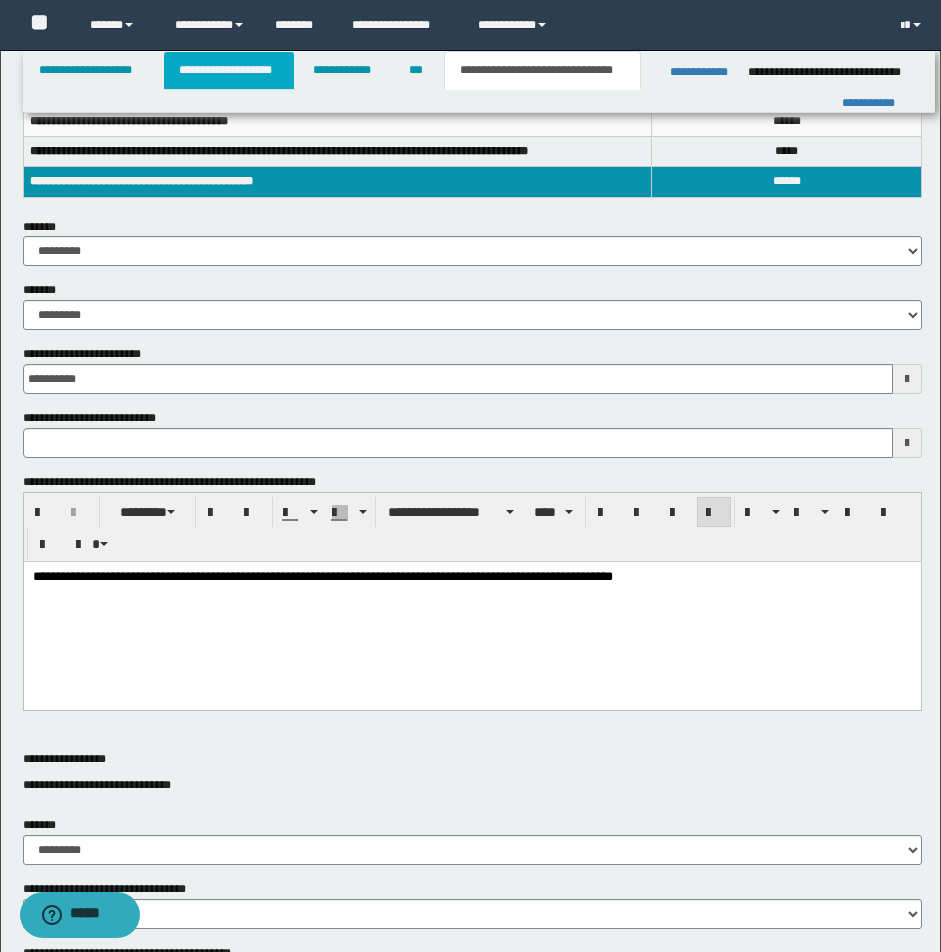 click on "**********" at bounding box center (229, 70) 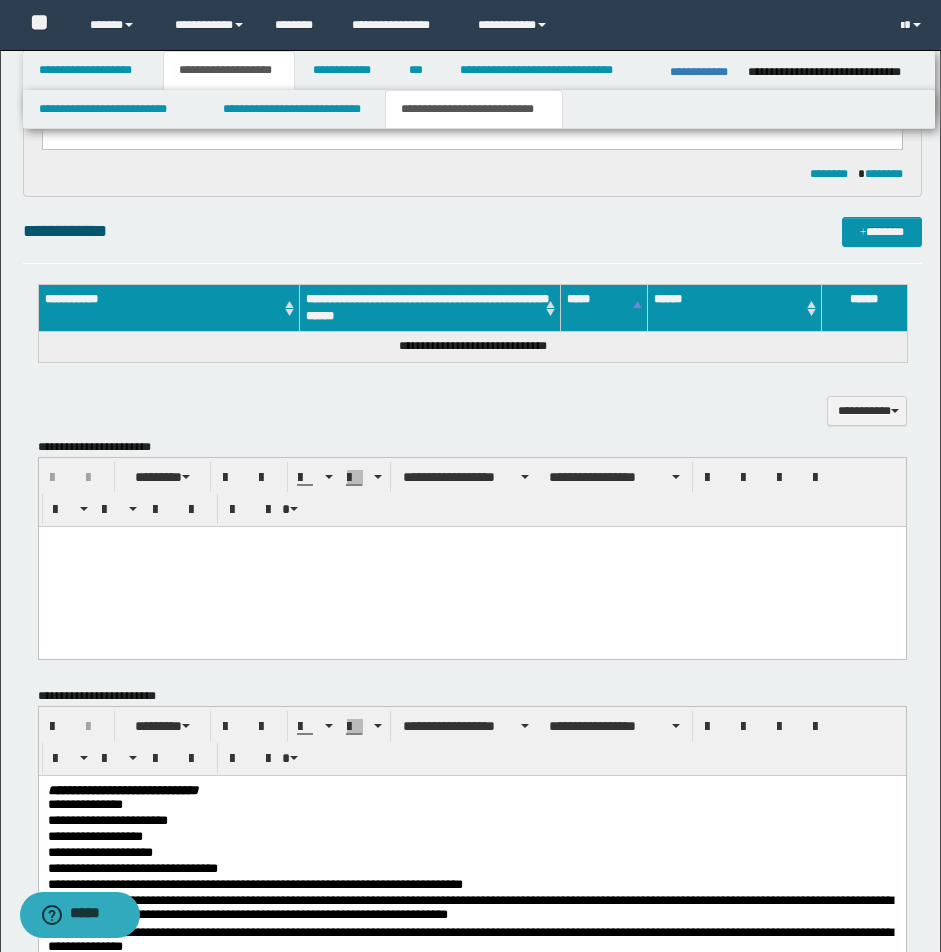 scroll, scrollTop: 734, scrollLeft: 0, axis: vertical 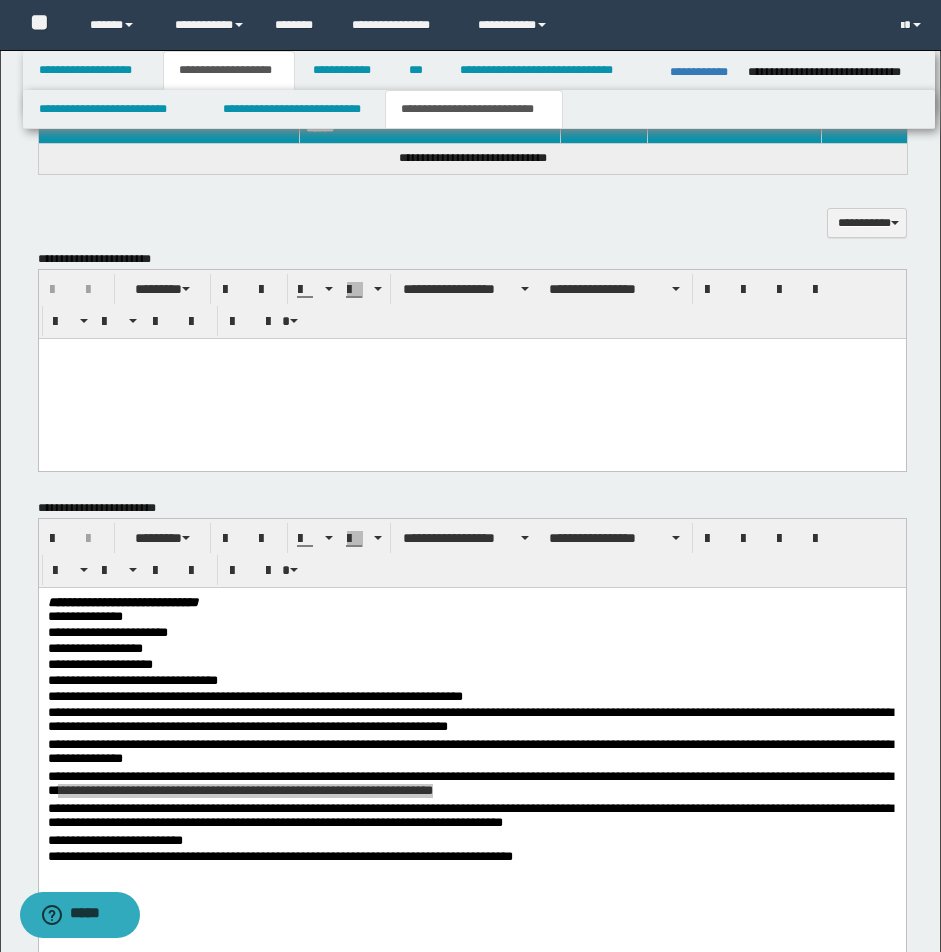 click at bounding box center (471, 378) 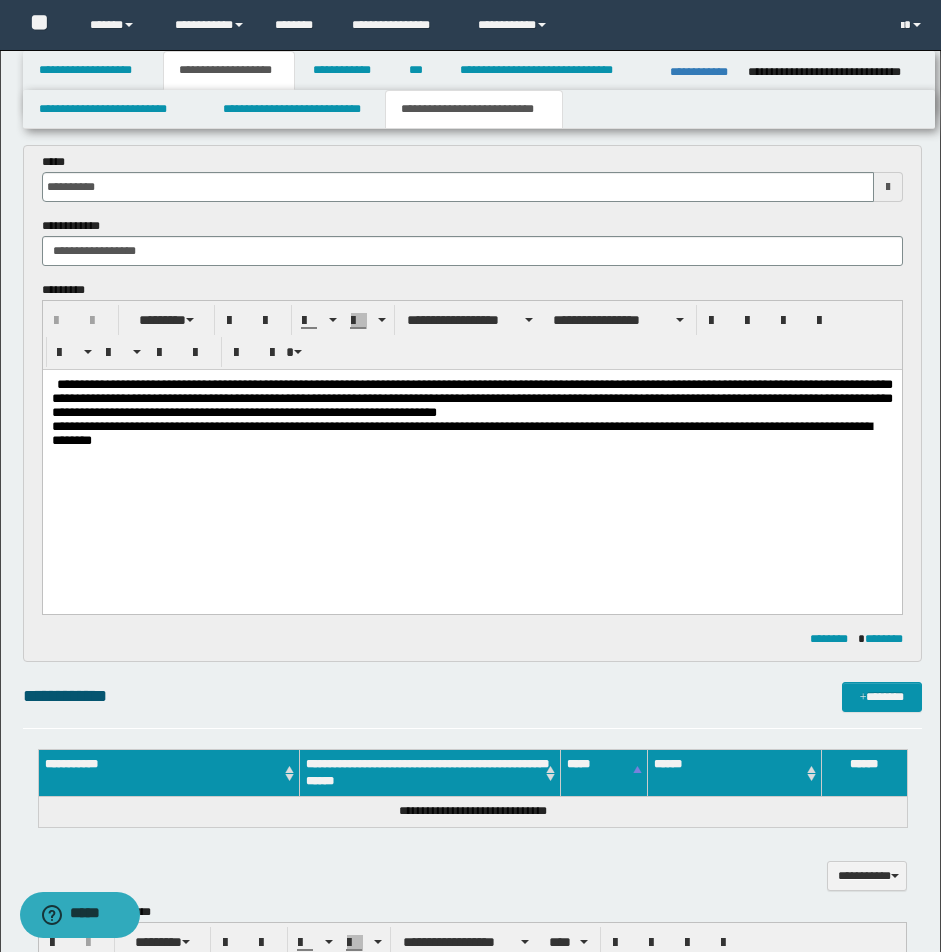 scroll, scrollTop: 44, scrollLeft: 0, axis: vertical 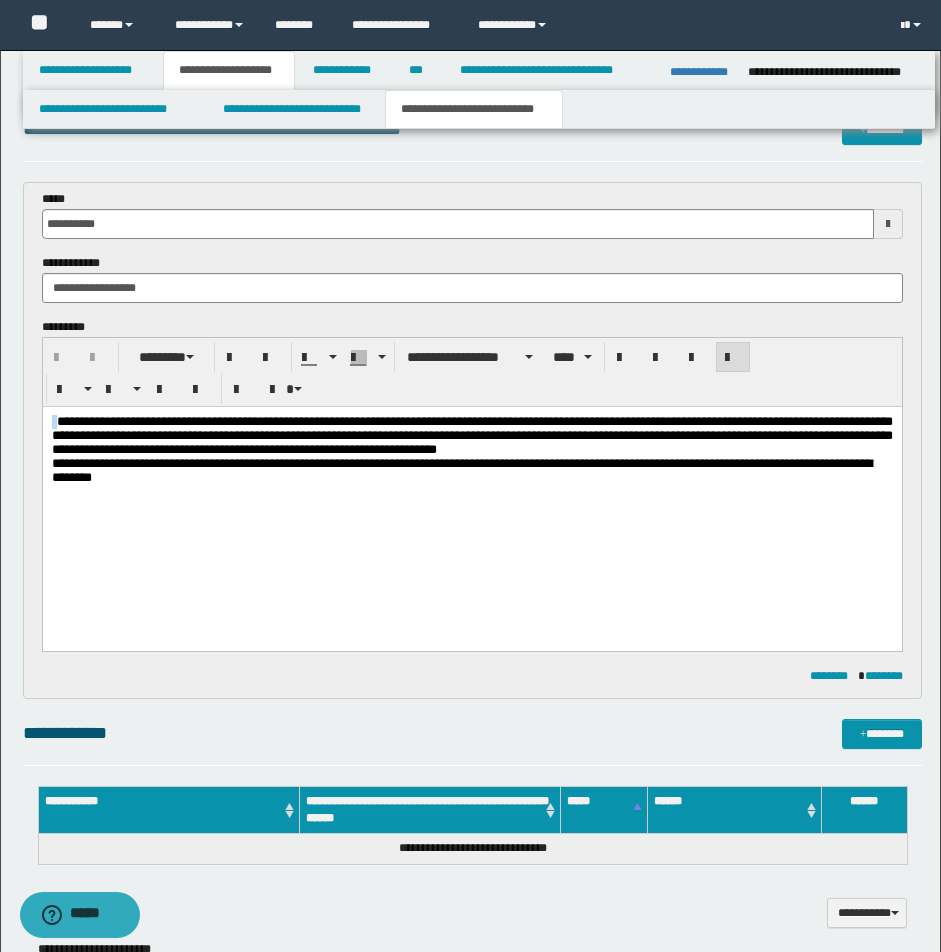 drag, startPoint x: 52, startPoint y: 415, endPoint x: 788, endPoint y: 527, distance: 744.47296 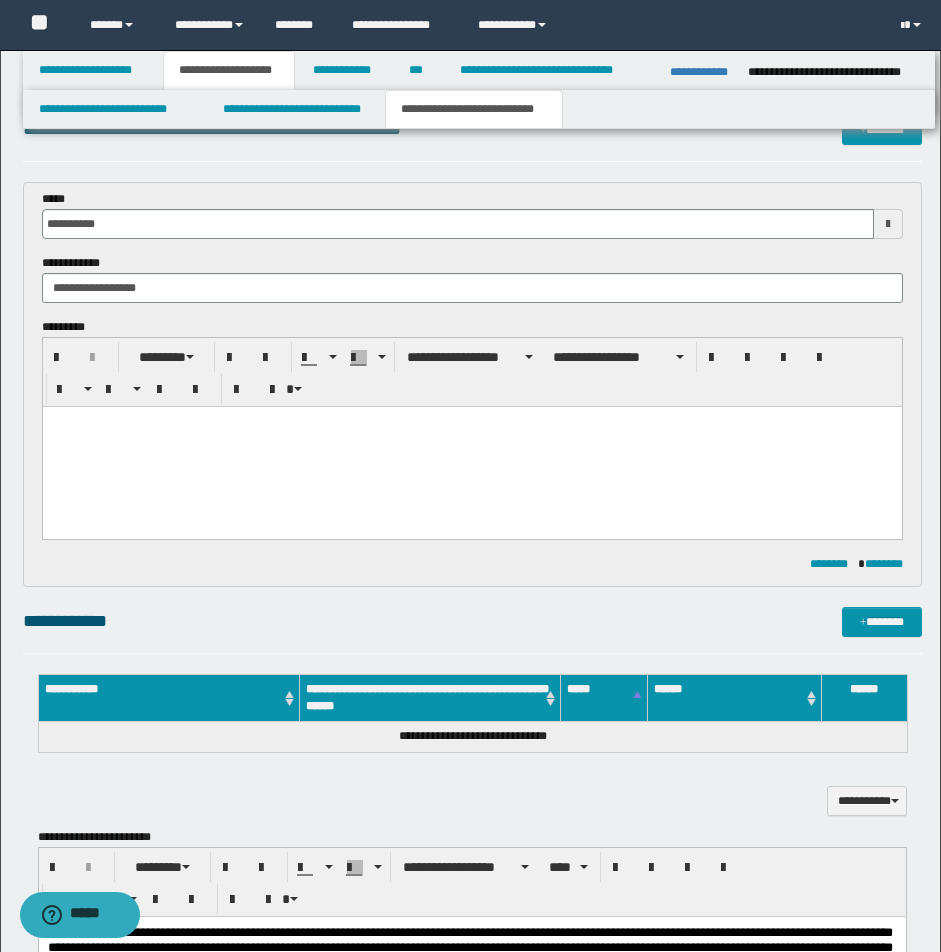 paste 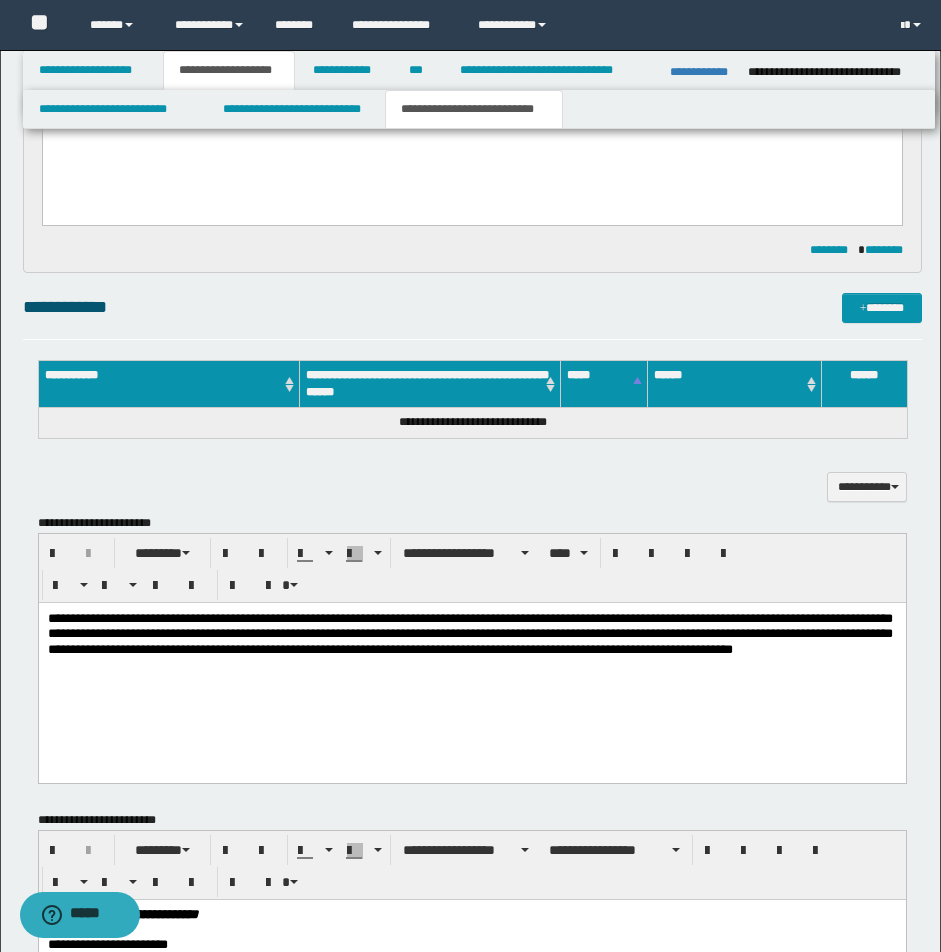scroll, scrollTop: 621, scrollLeft: 0, axis: vertical 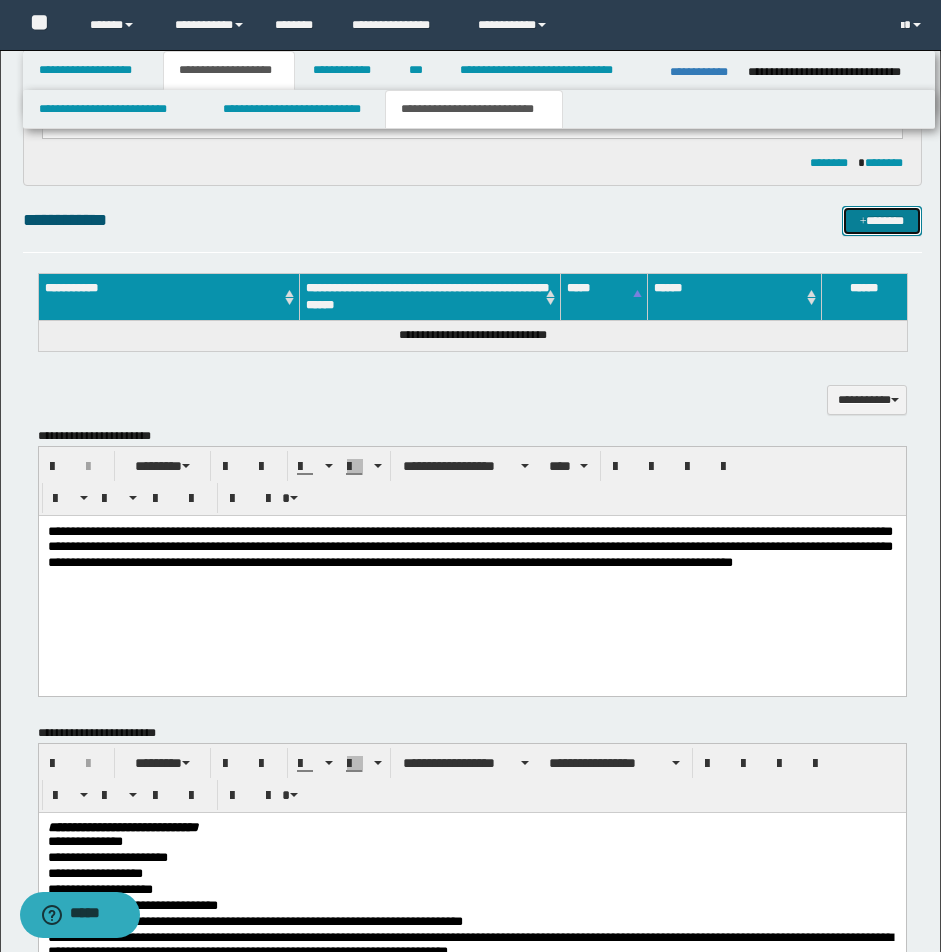 click on "*******" at bounding box center [882, 221] 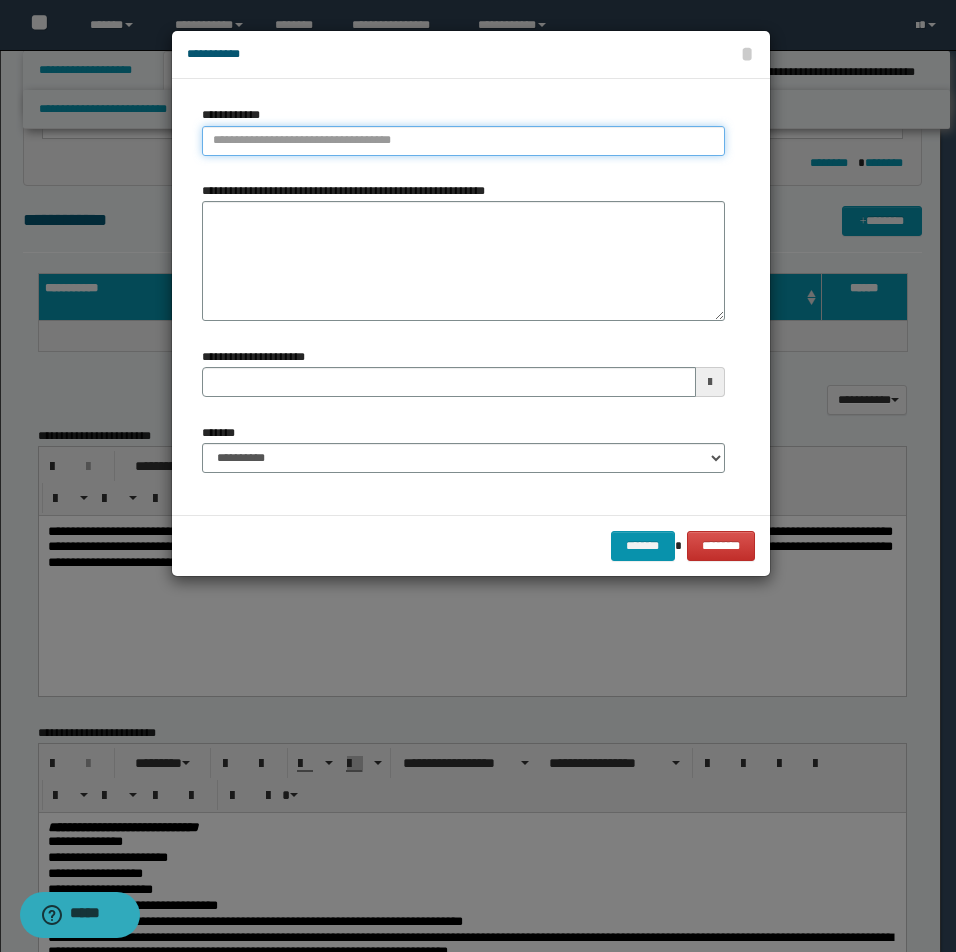 click on "**********" at bounding box center [463, 141] 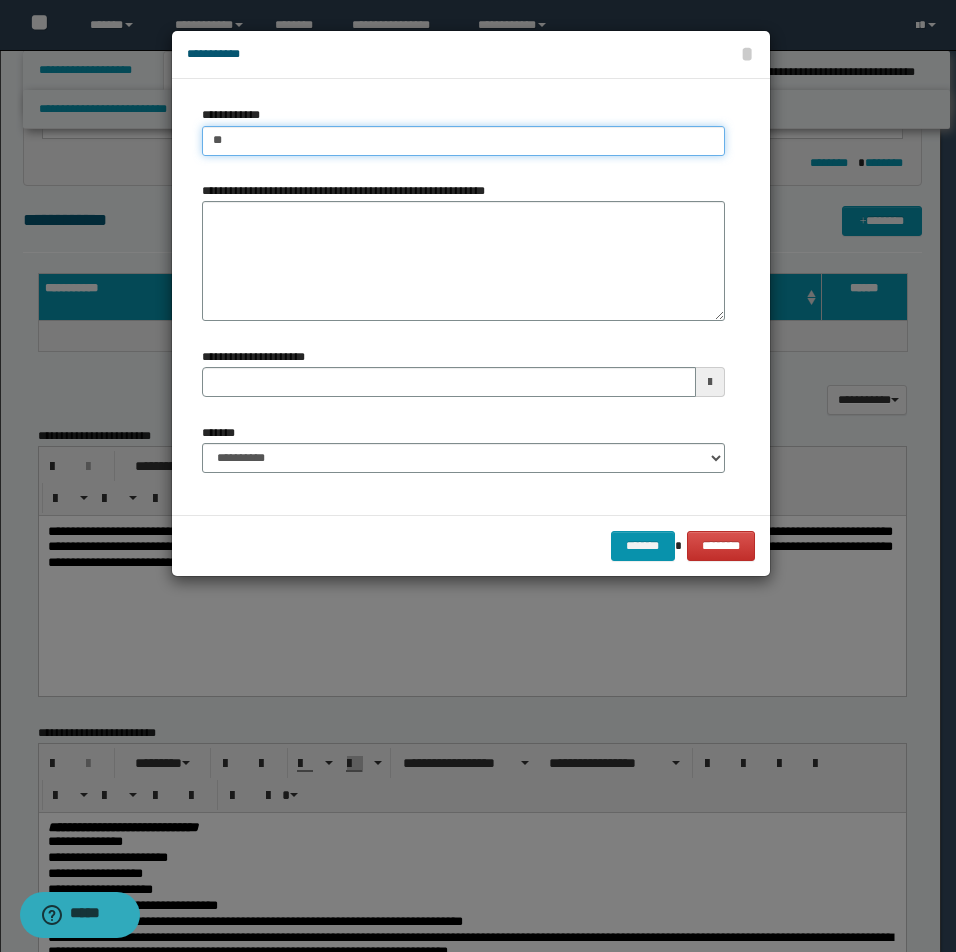 type on "***" 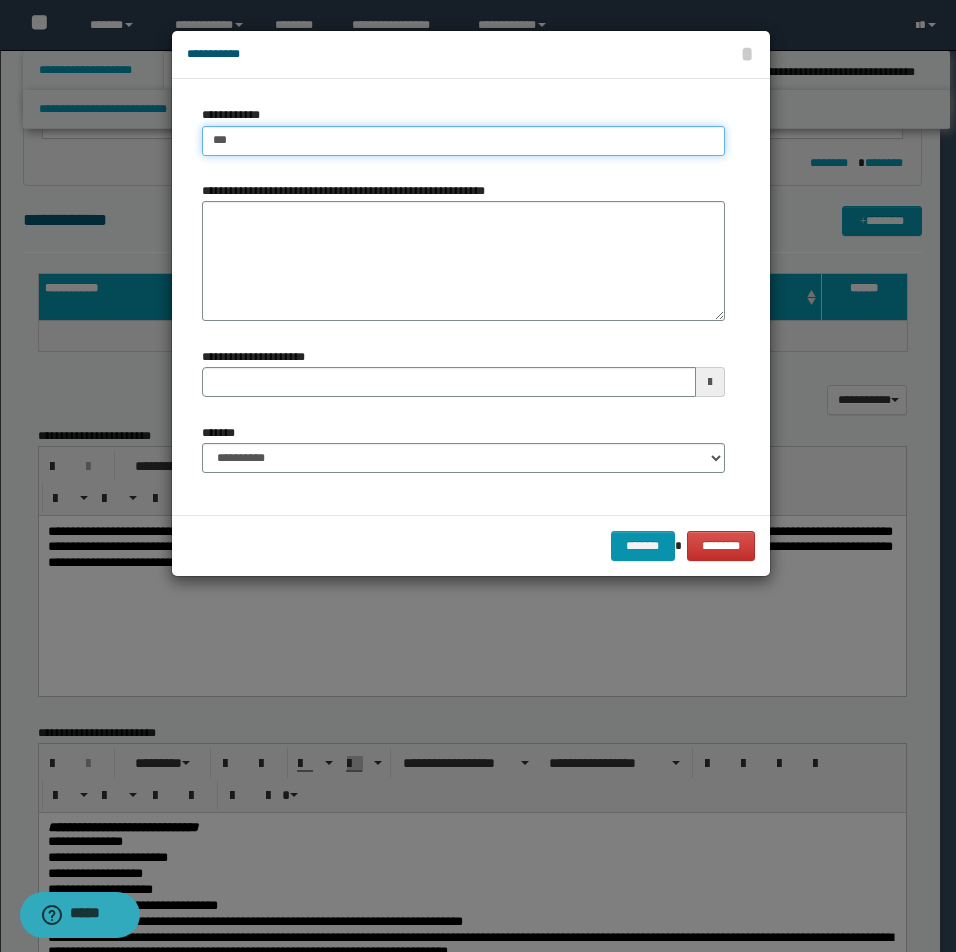 type on "***" 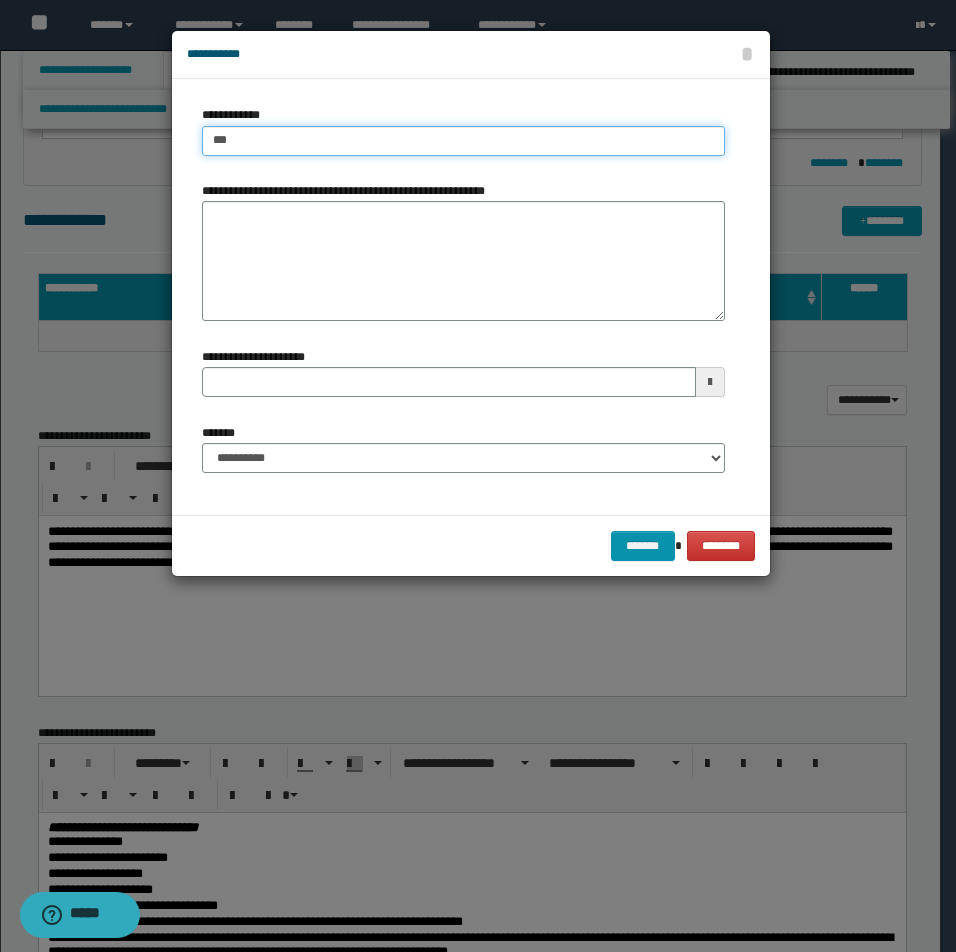 type 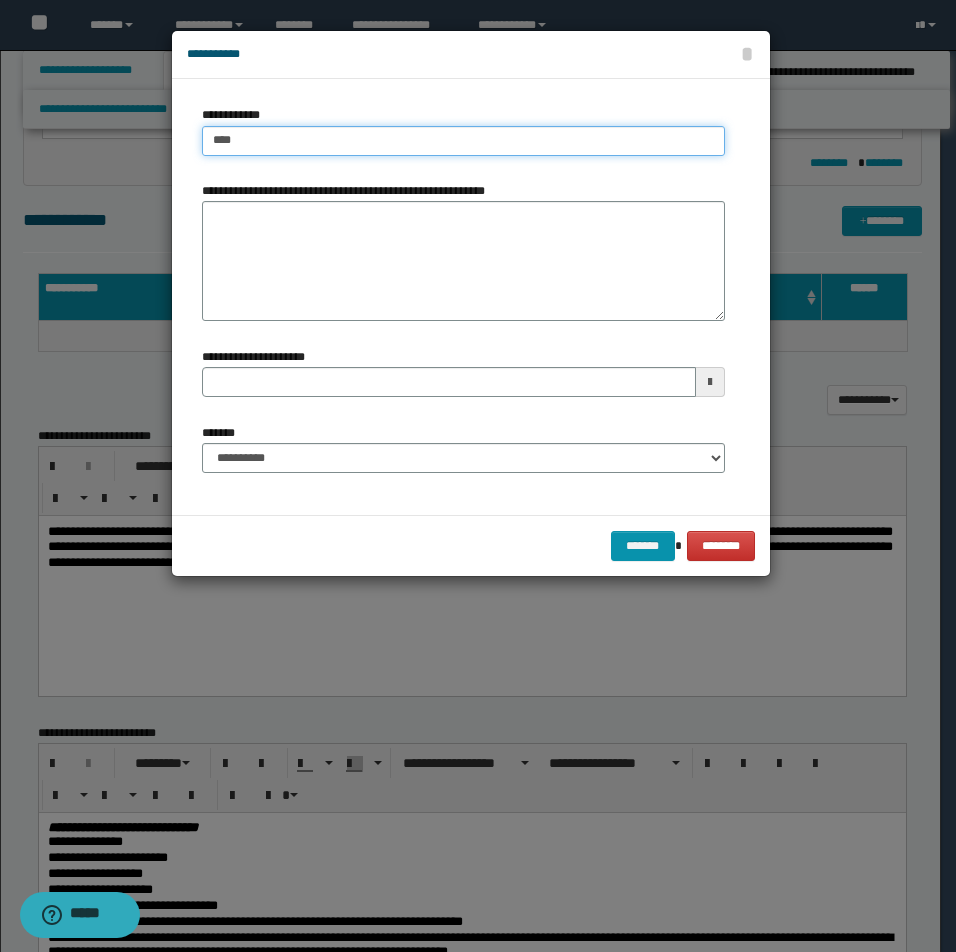 type on "*****" 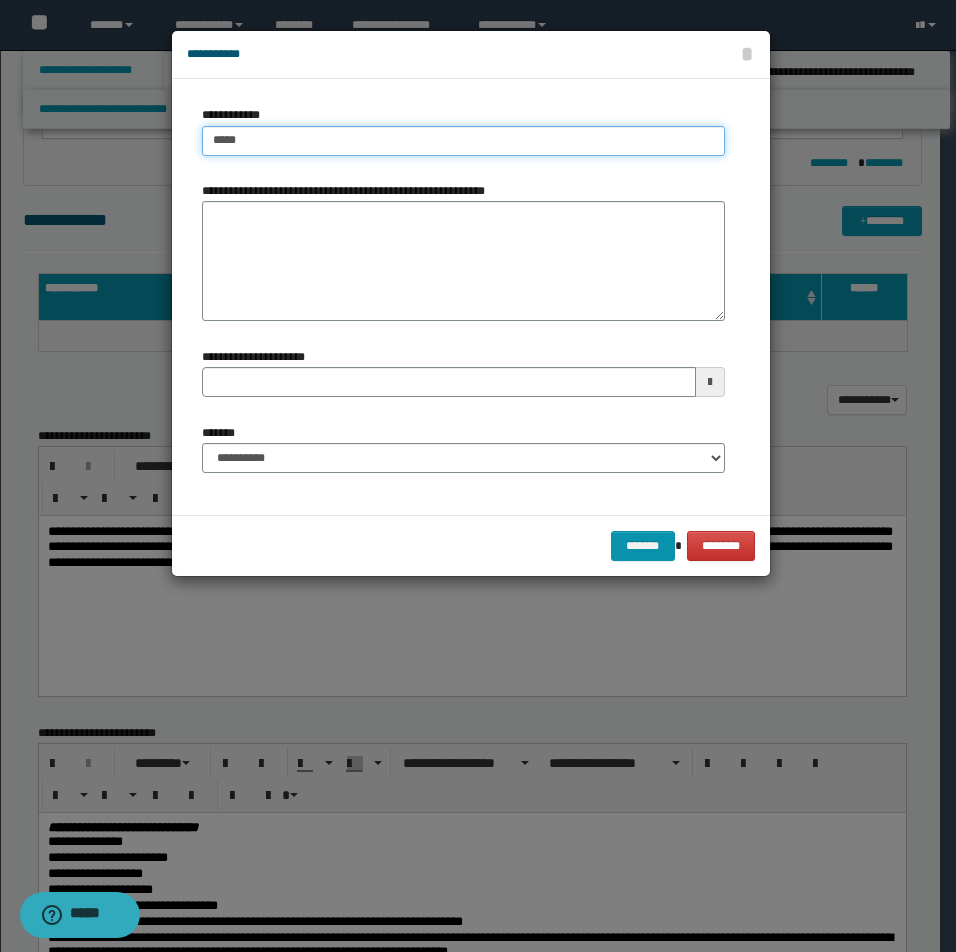 type on "**********" 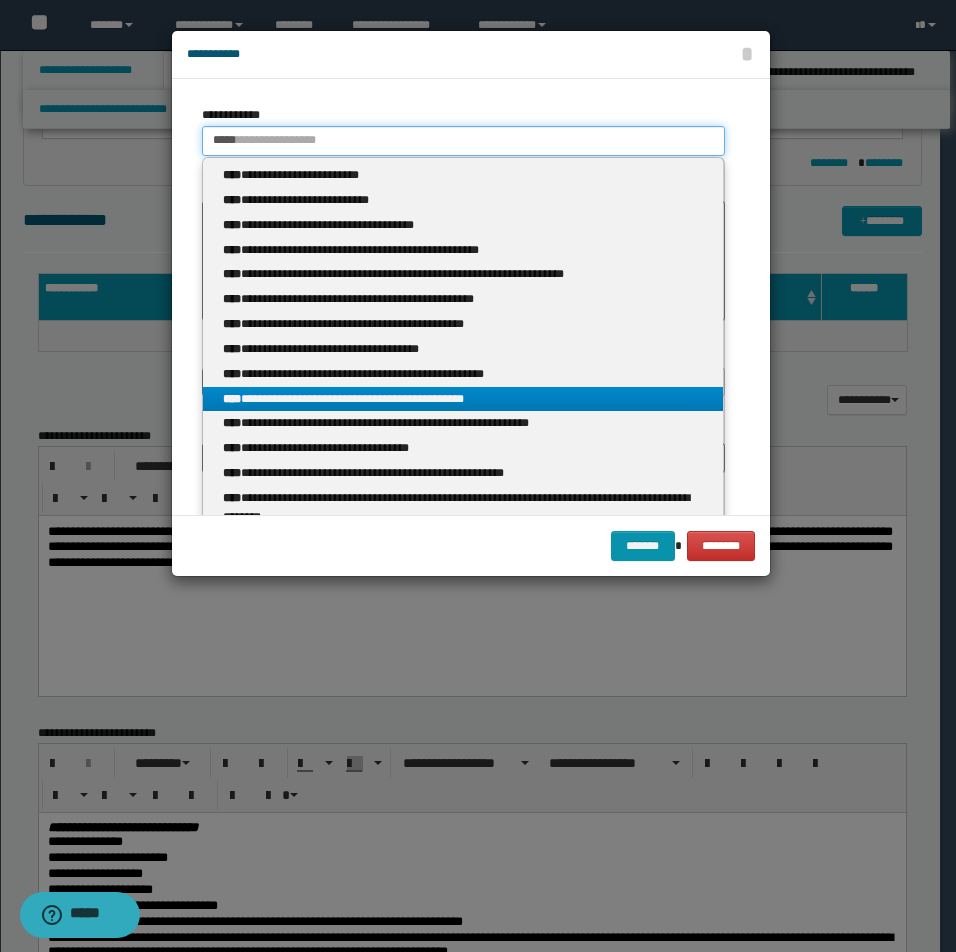 type on "*****" 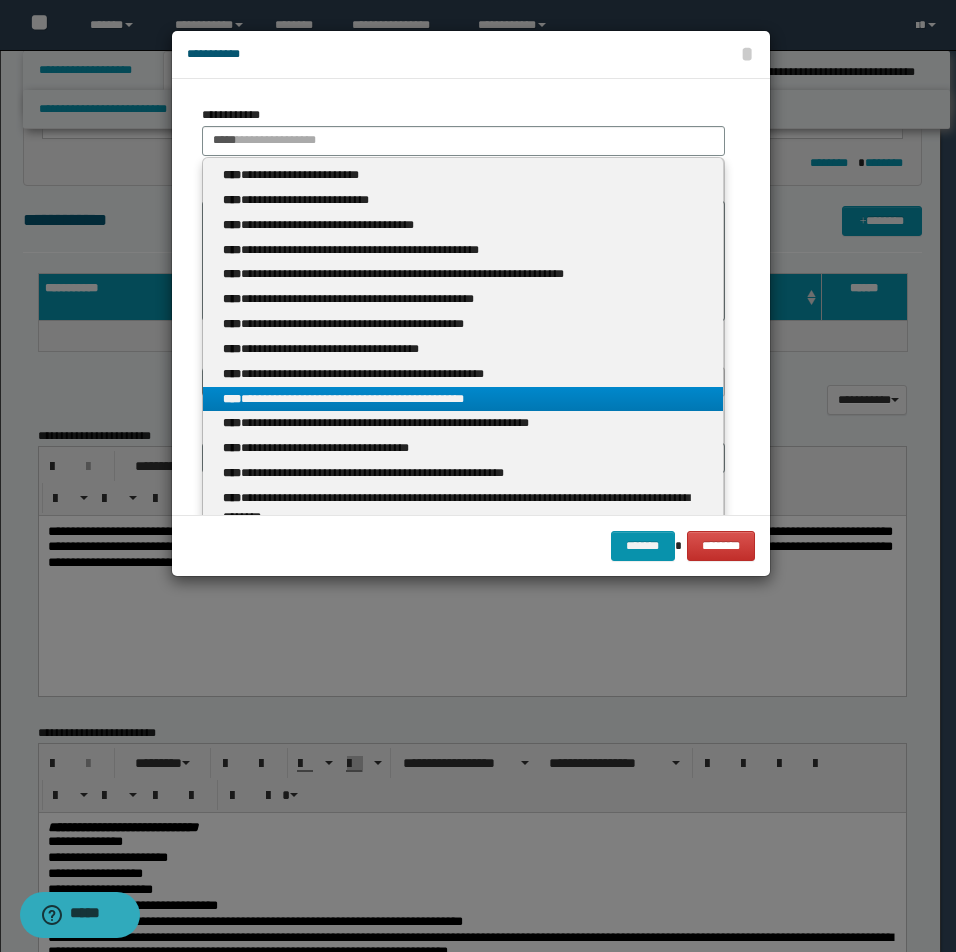 click on "**********" at bounding box center [463, 399] 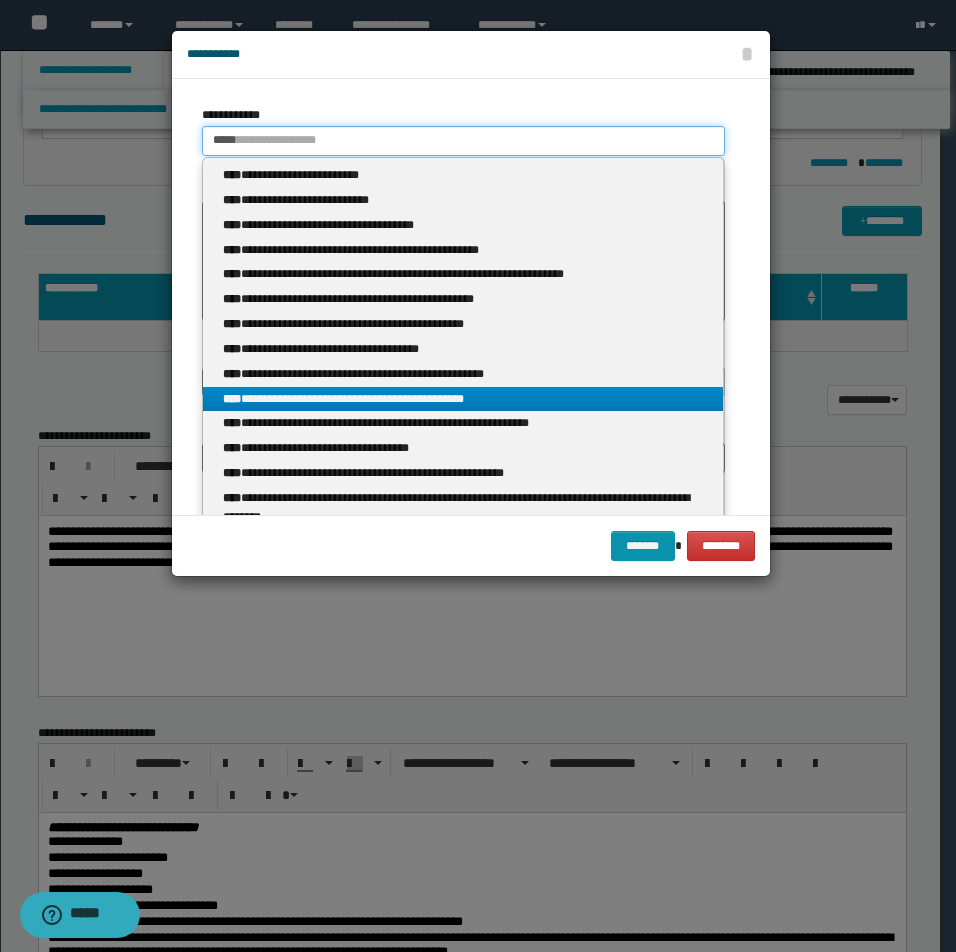 type 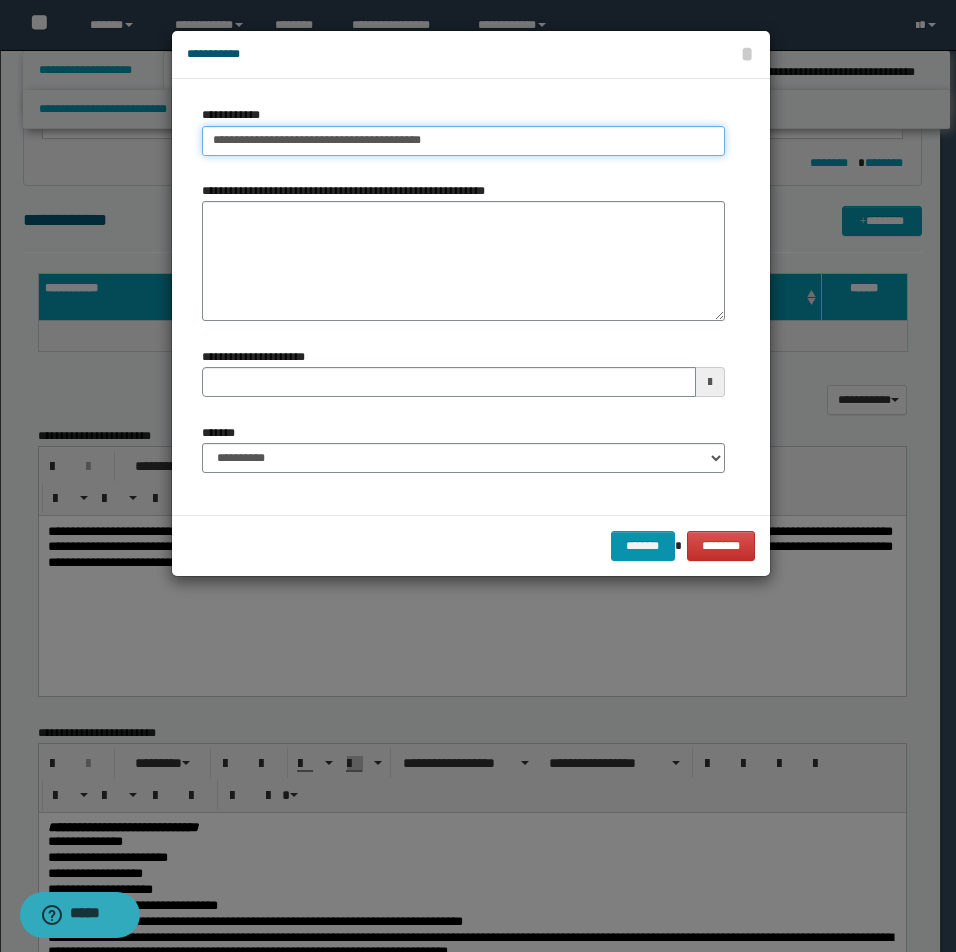 type 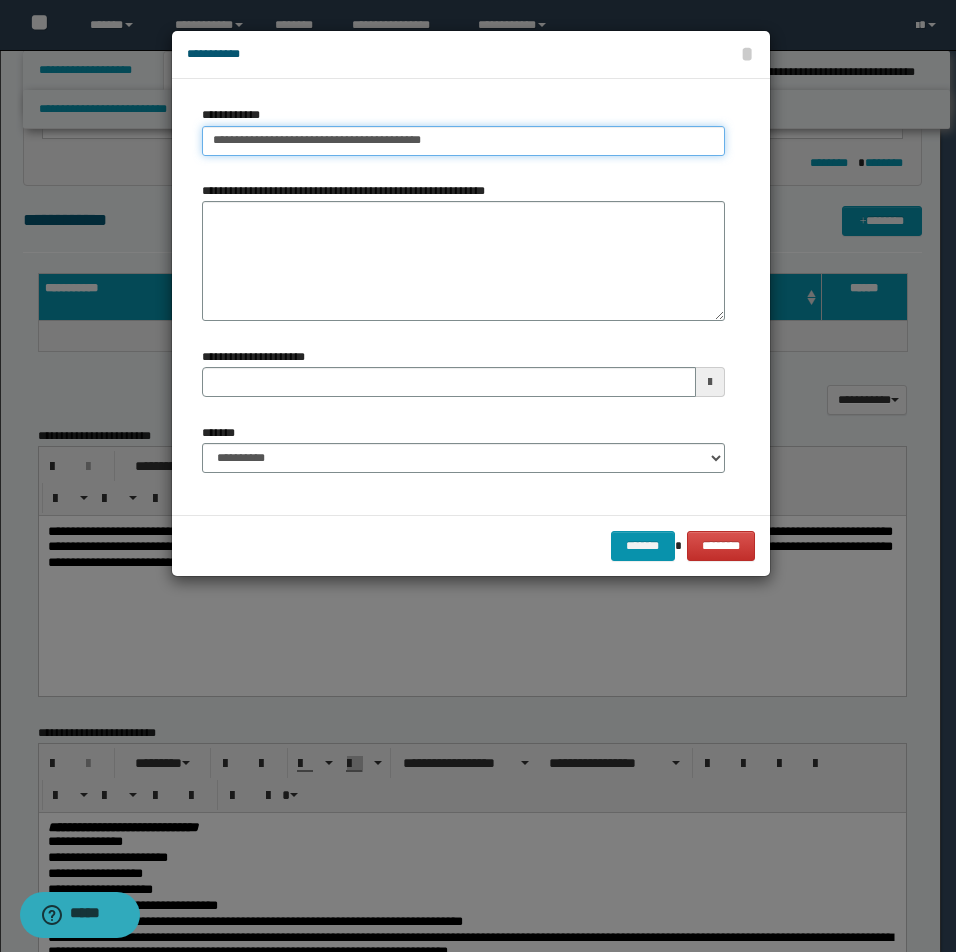 drag, startPoint x: 209, startPoint y: 138, endPoint x: 507, endPoint y: 141, distance: 298.0151 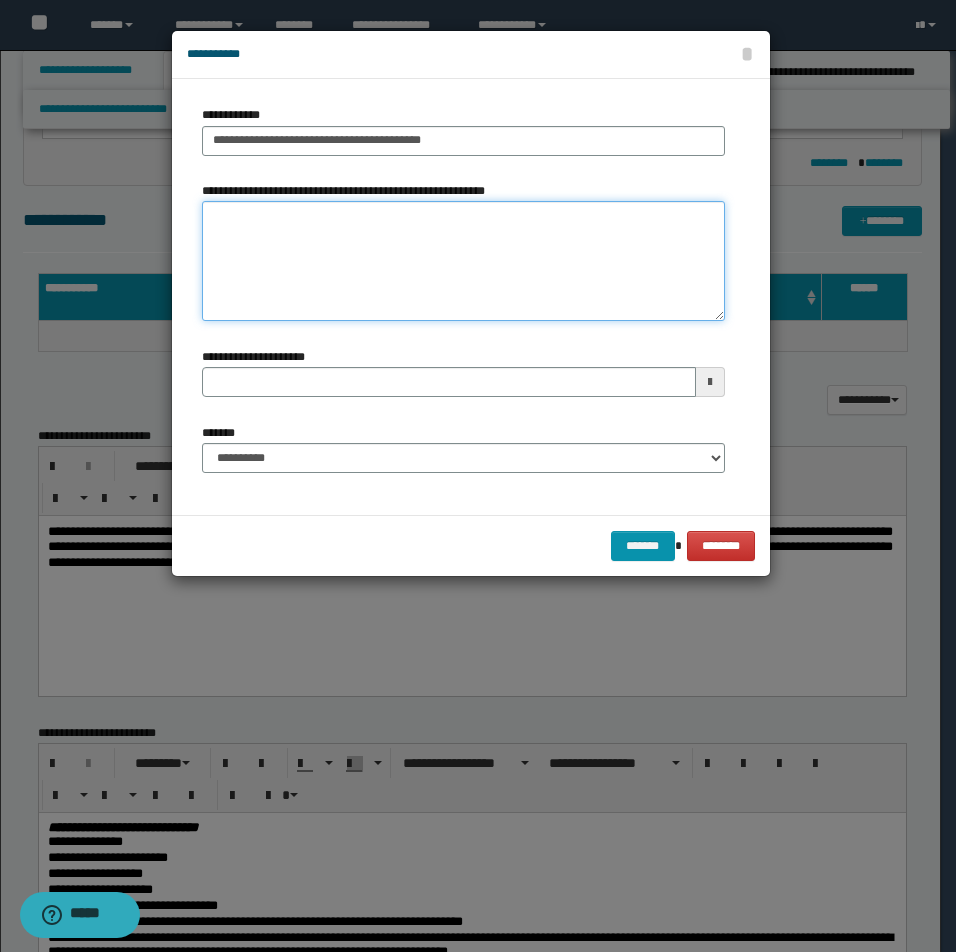 click on "**********" at bounding box center (463, 261) 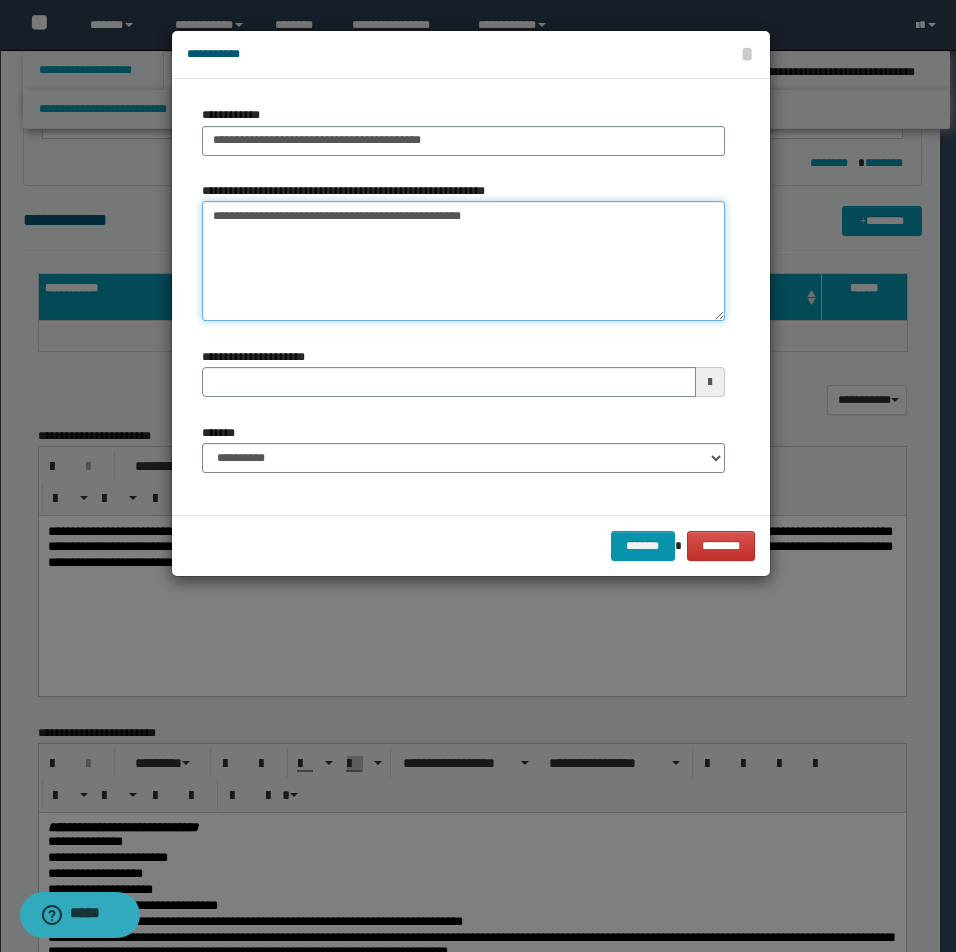 type on "**********" 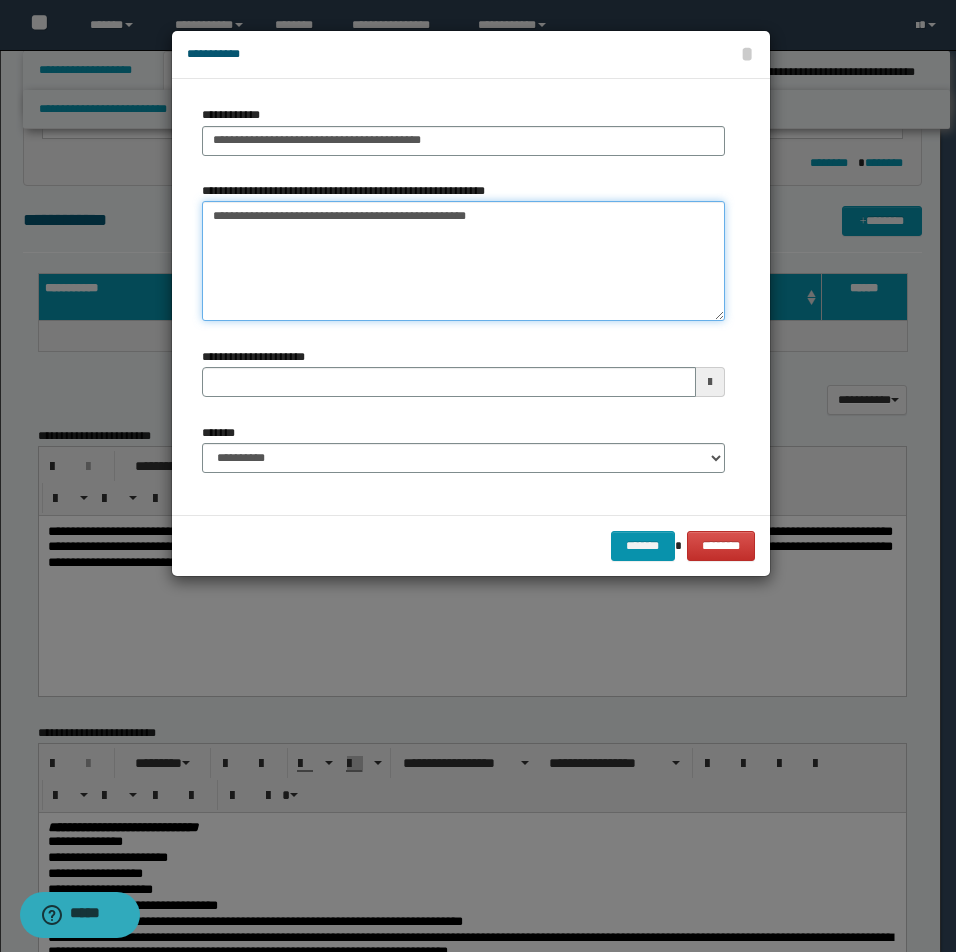 type 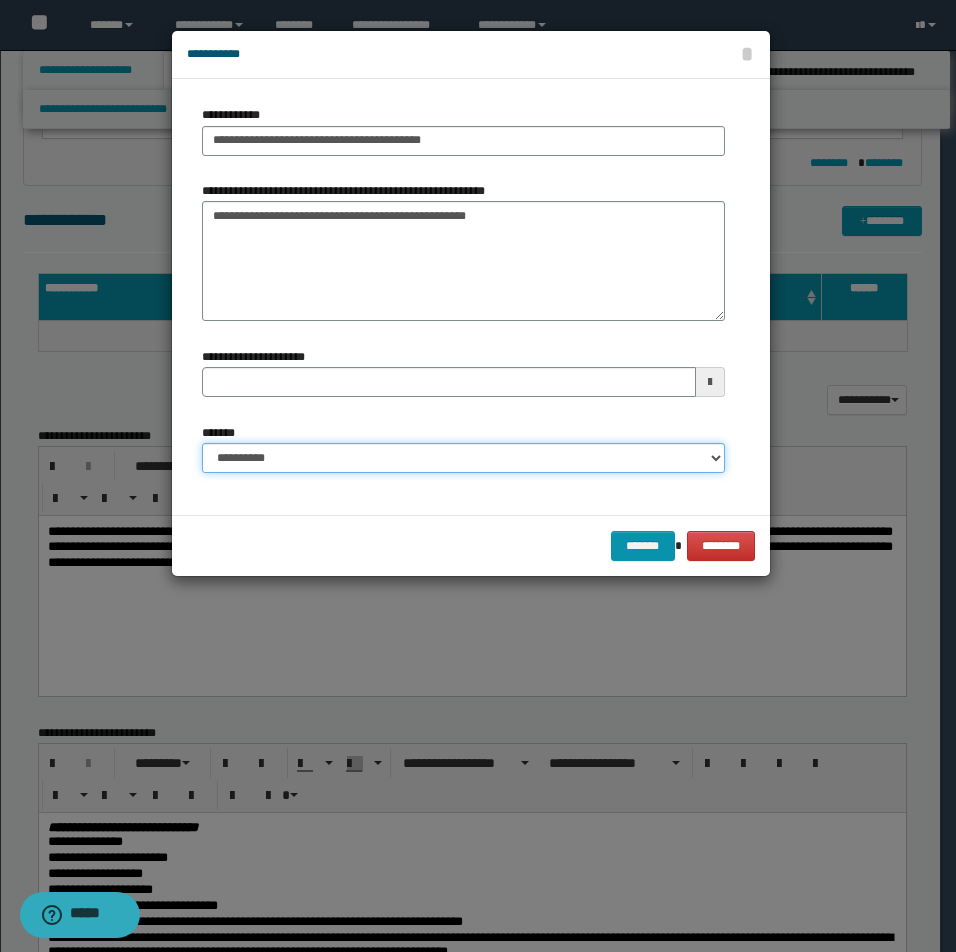 click on "**********" at bounding box center (463, 458) 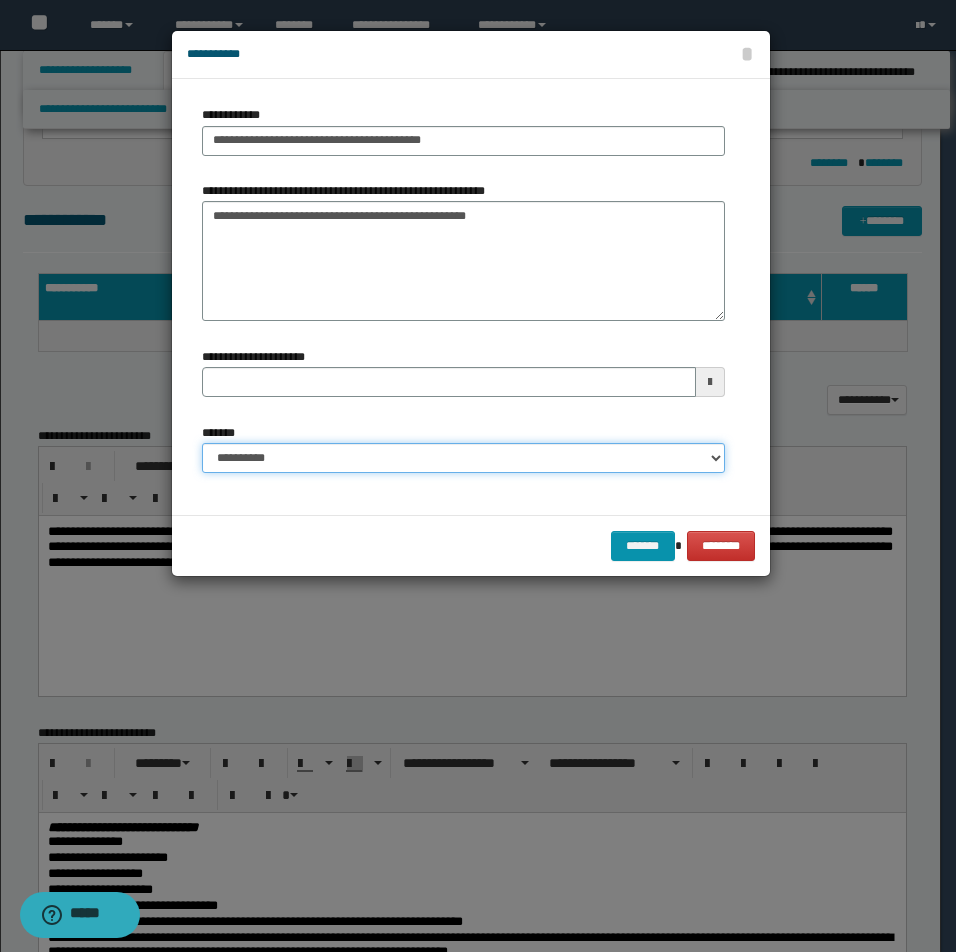 select on "*" 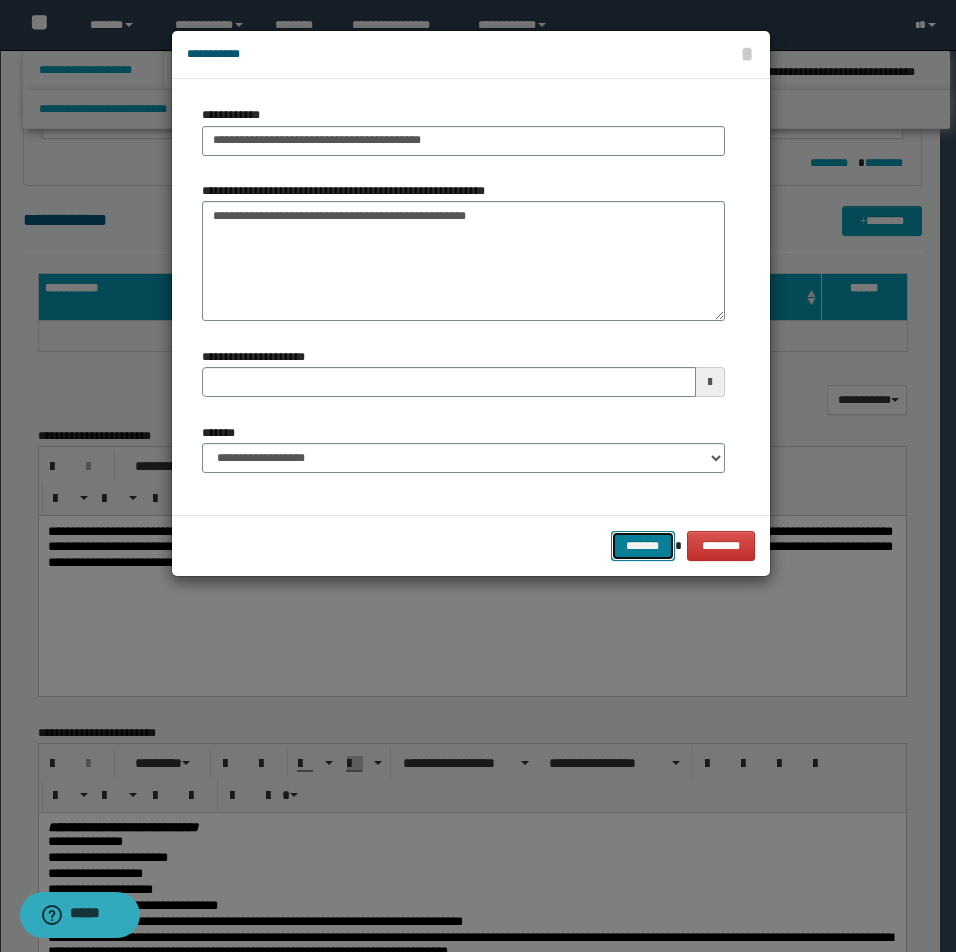 click on "*******" at bounding box center [643, 546] 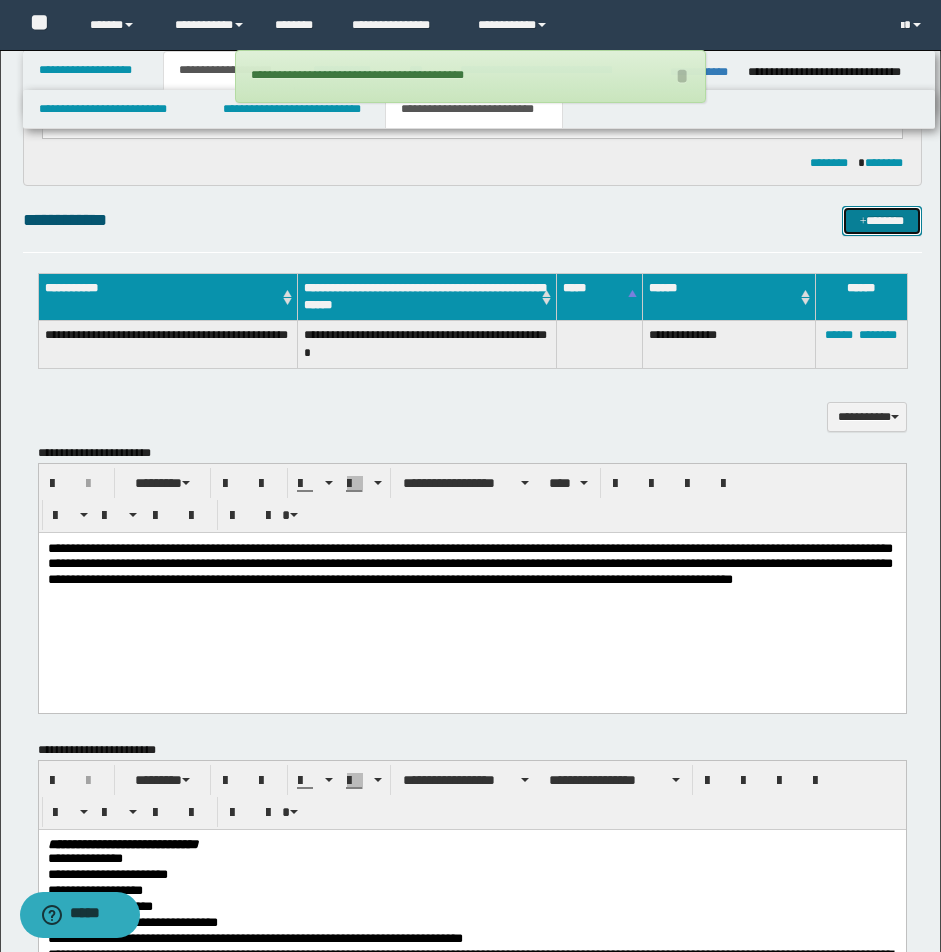 click on "*******" at bounding box center (882, 221) 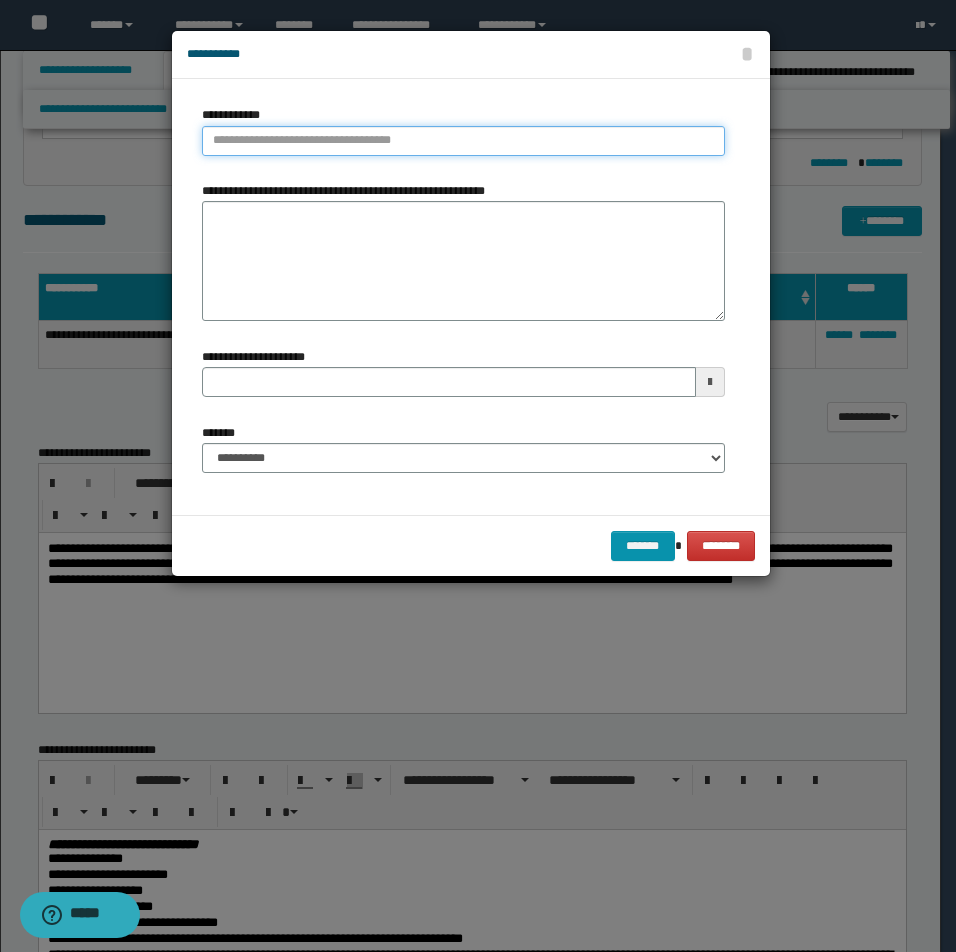 type on "**********" 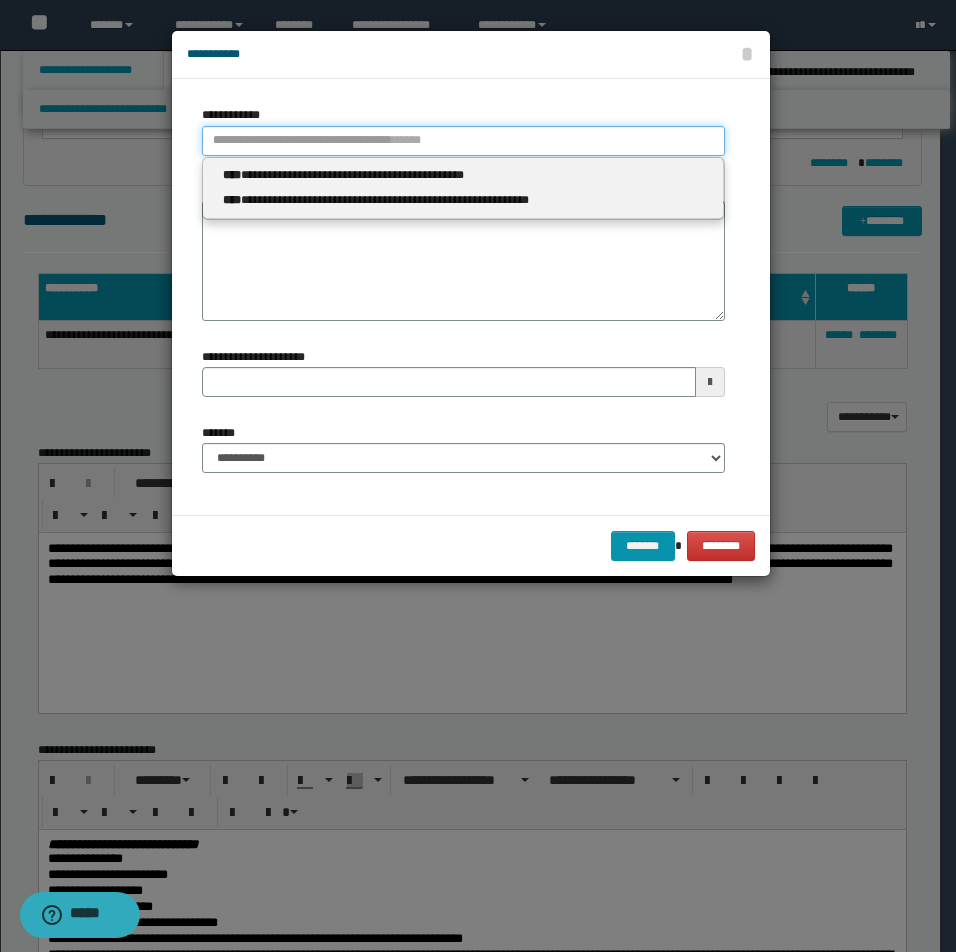 click on "**********" at bounding box center (463, 141) 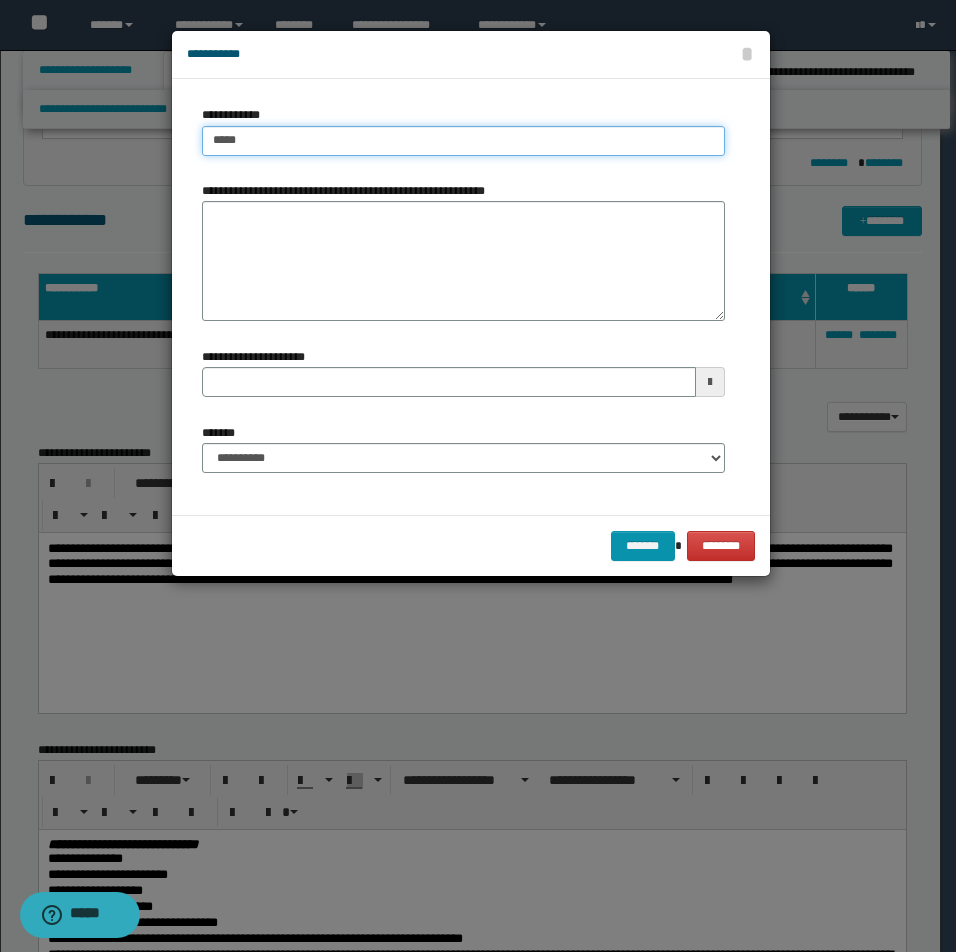 type on "*****" 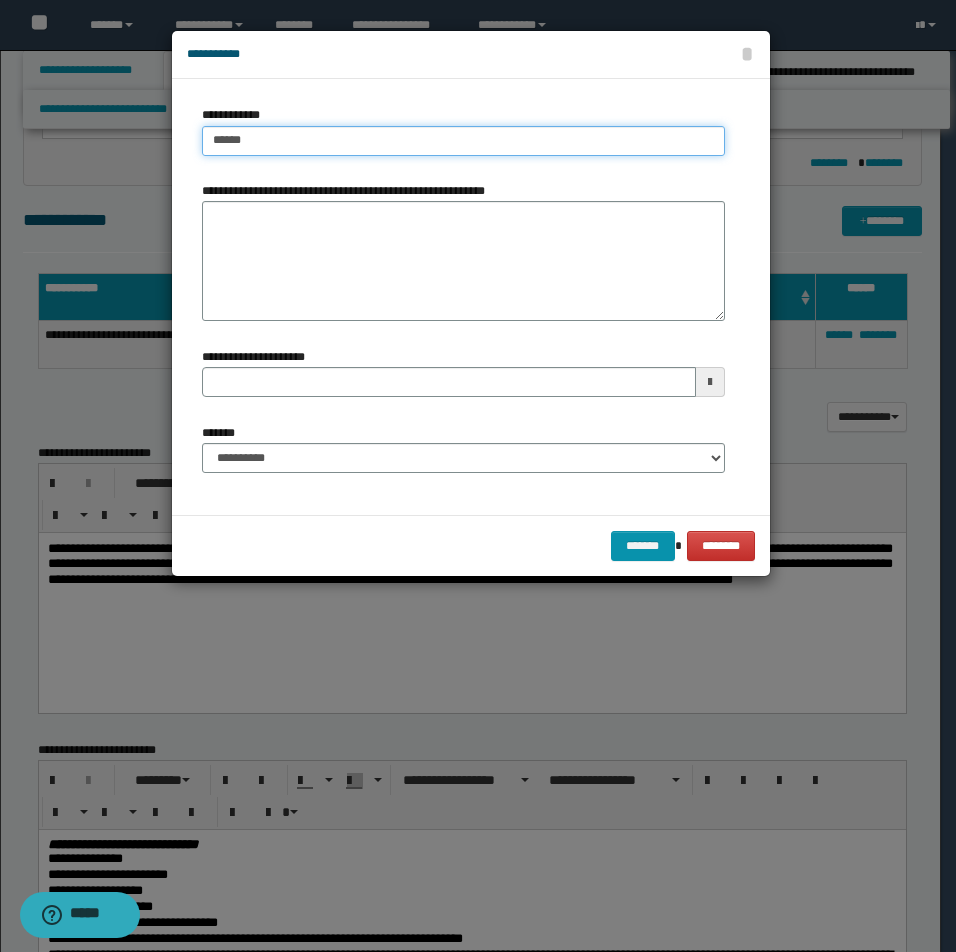 type on "*****" 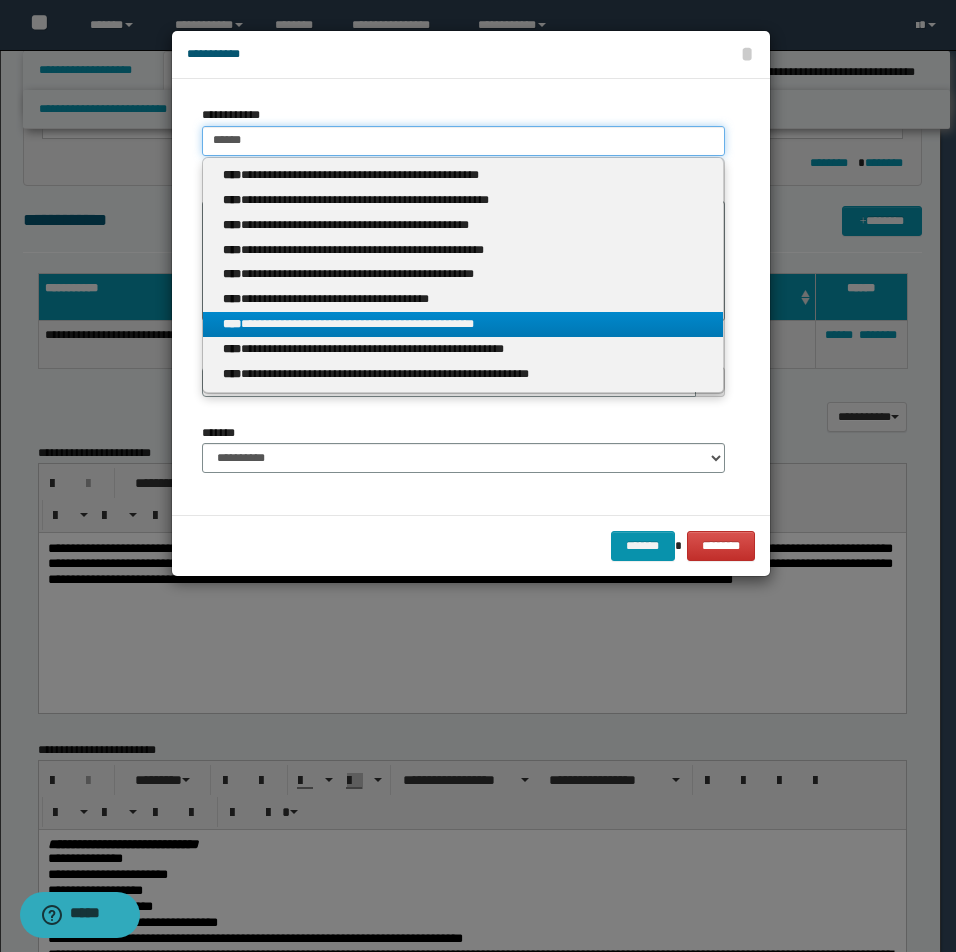 type on "*****" 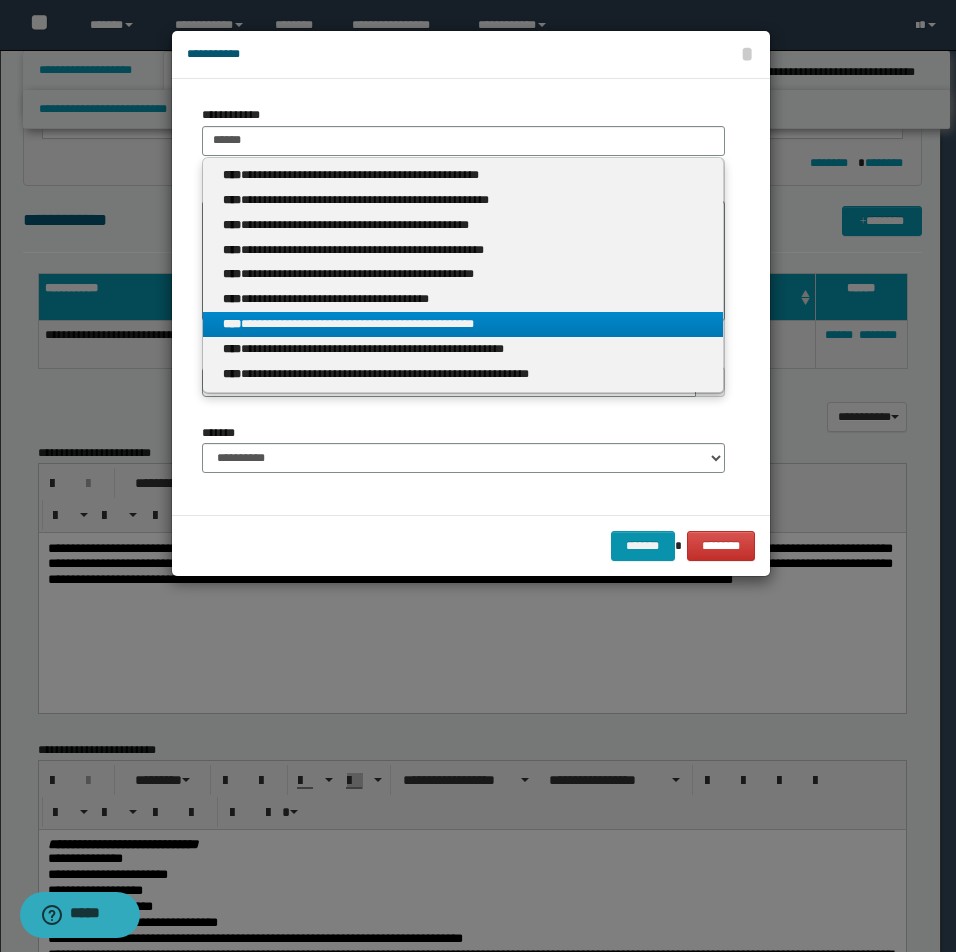 click on "**********" at bounding box center (463, 324) 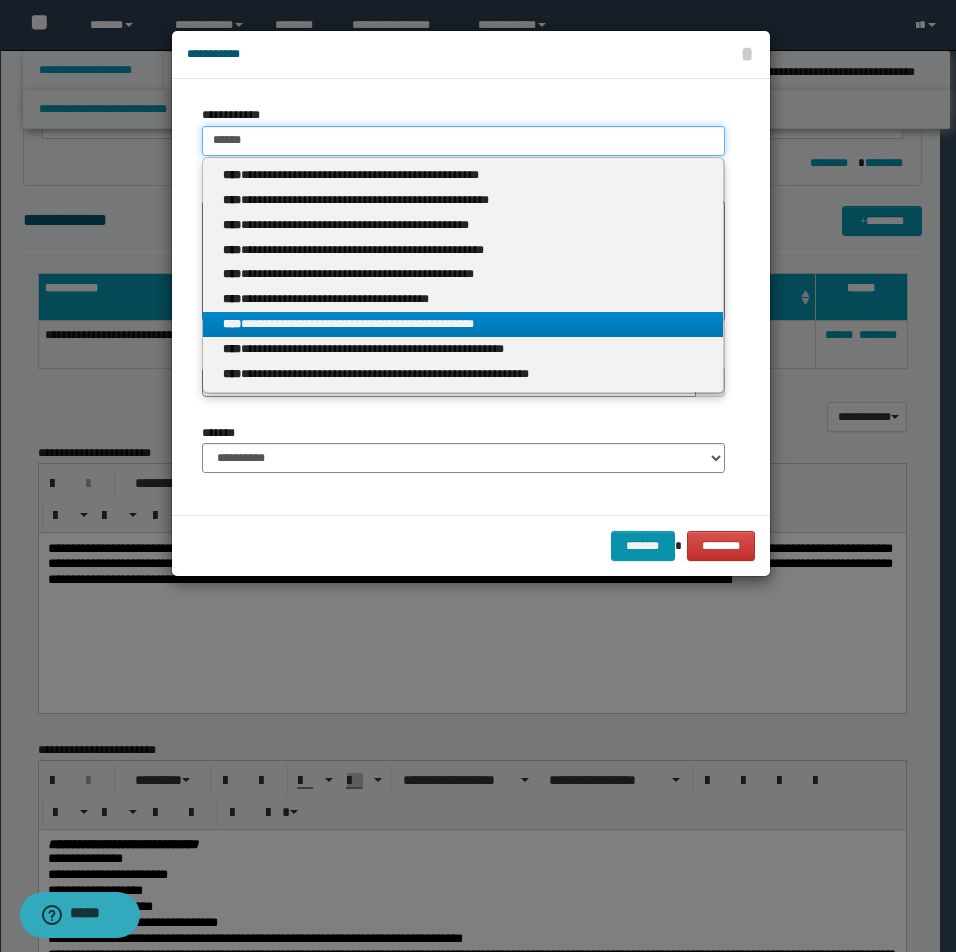 type 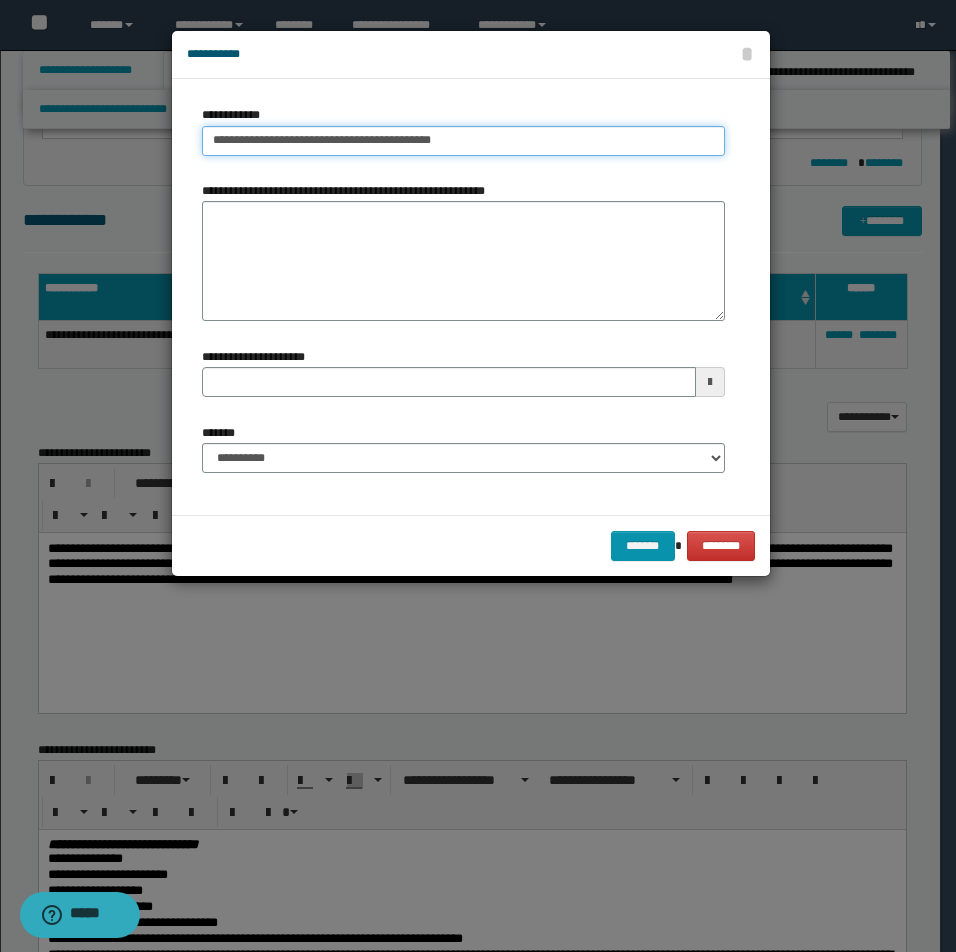 drag, startPoint x: 212, startPoint y: 138, endPoint x: 605, endPoint y: 141, distance: 393.01144 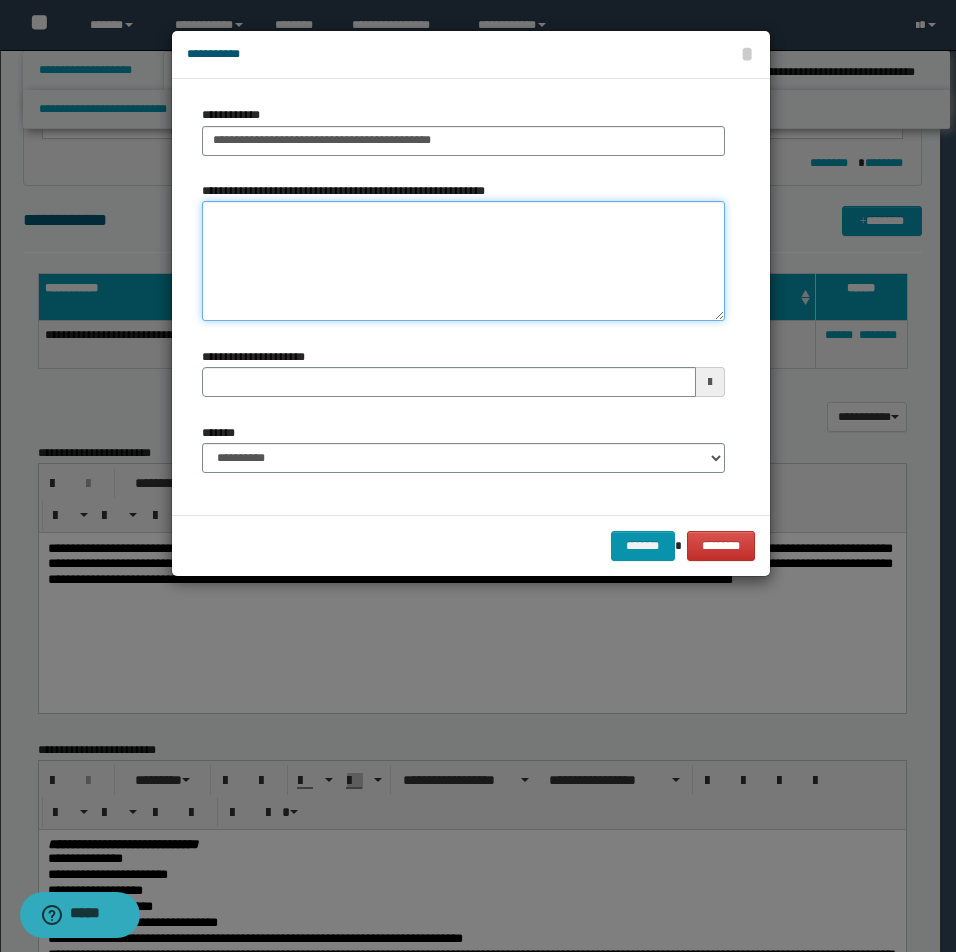 click on "**********" at bounding box center (463, 261) 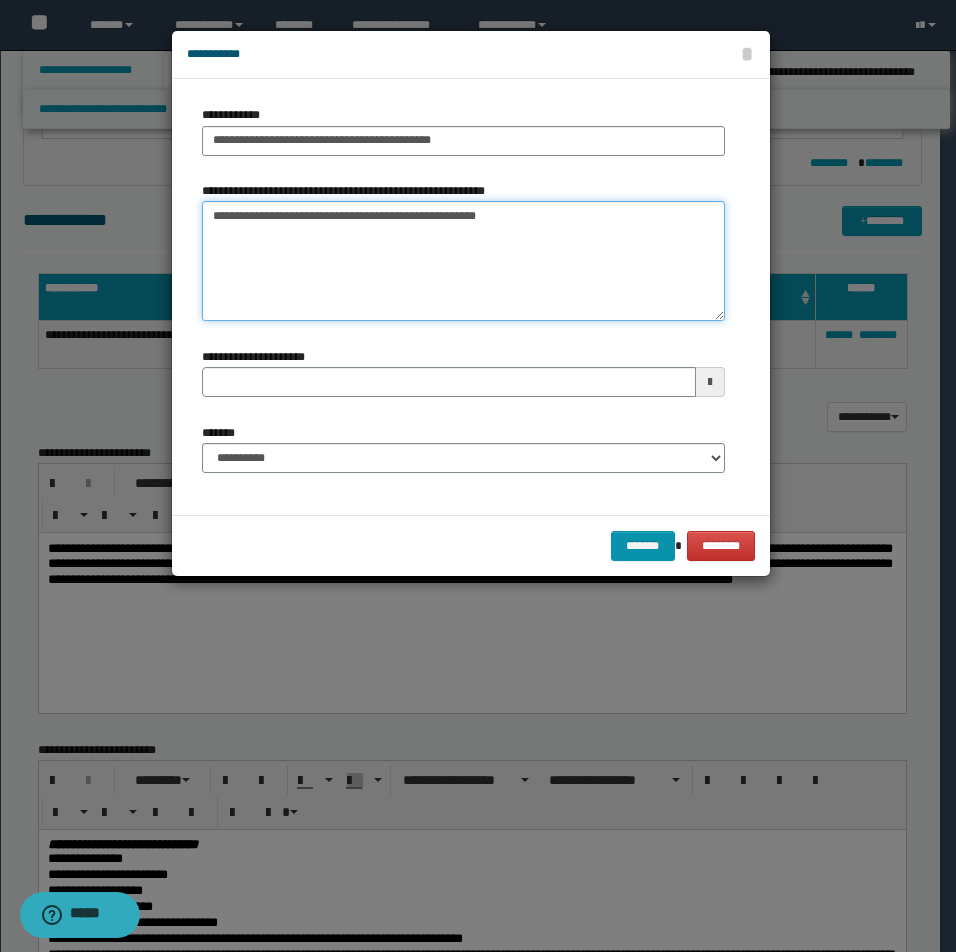type on "**********" 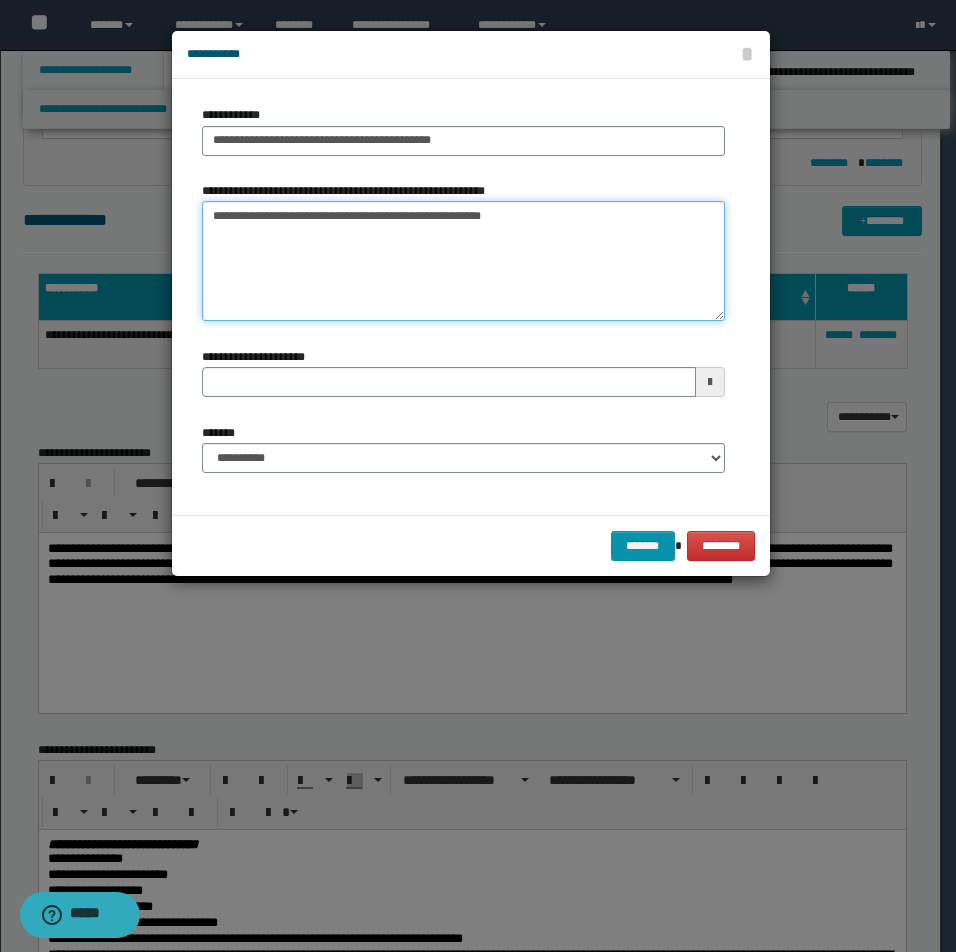 type 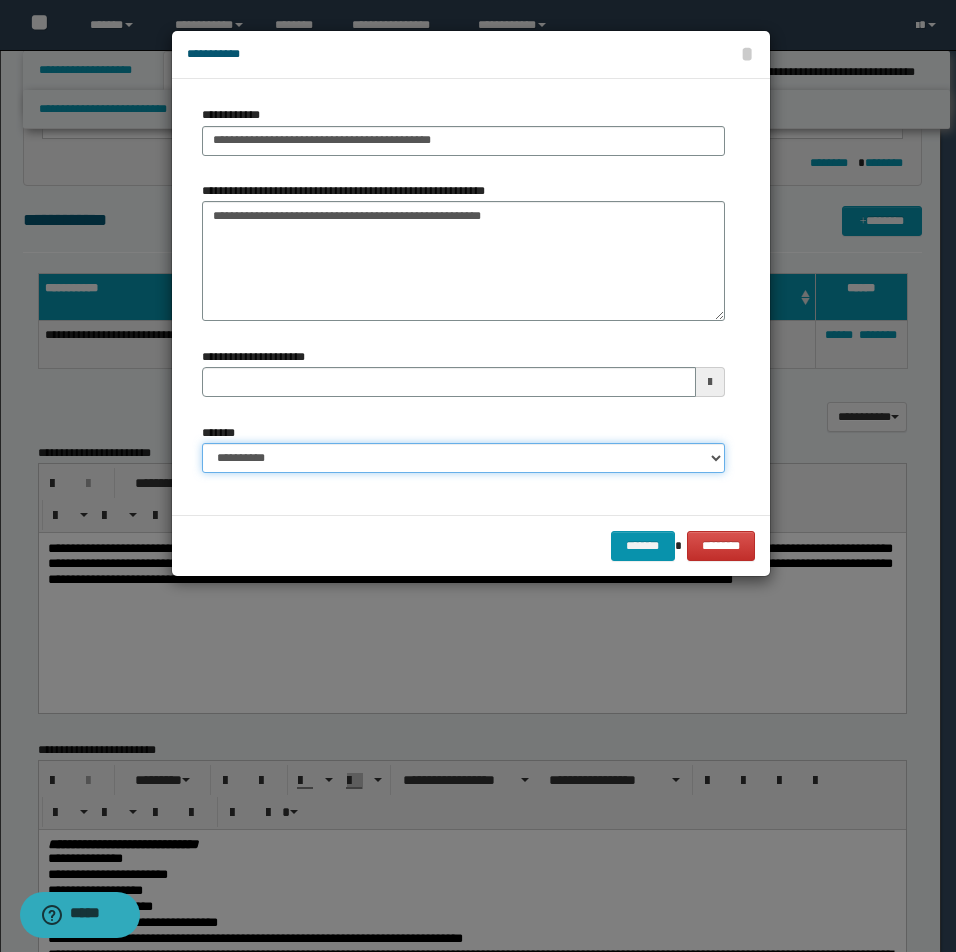 click on "**********" at bounding box center (463, 458) 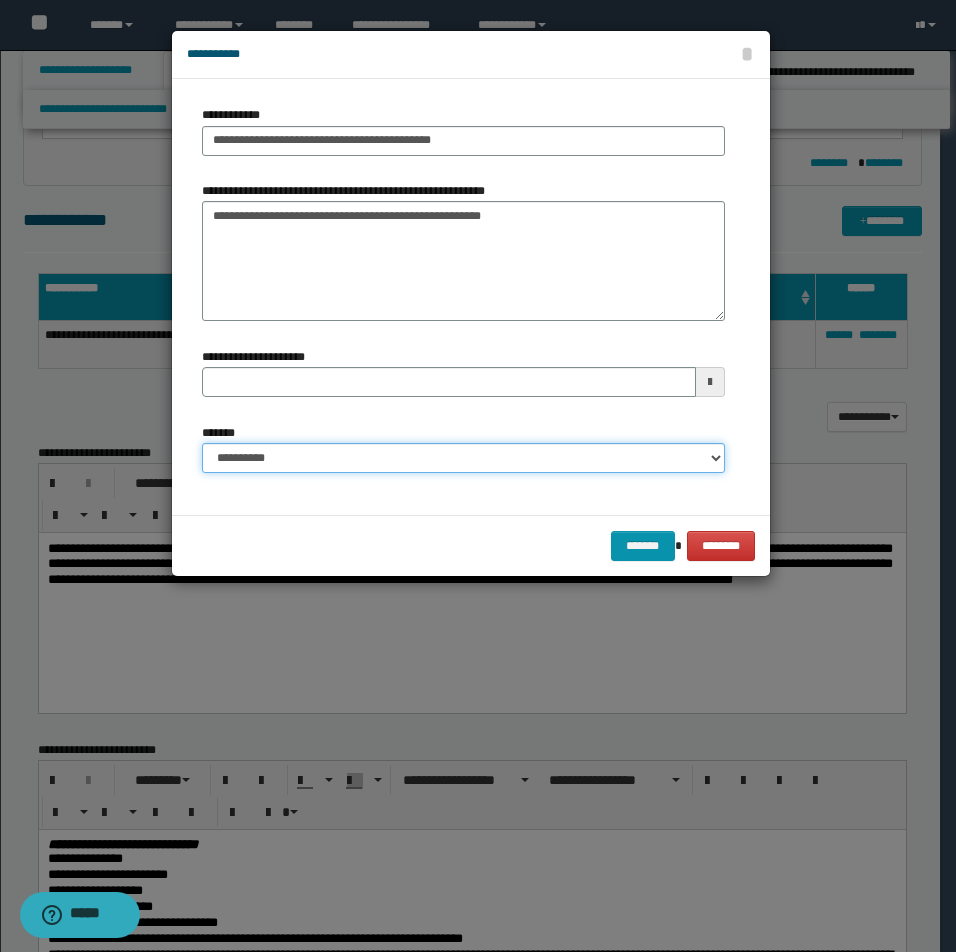 select on "*" 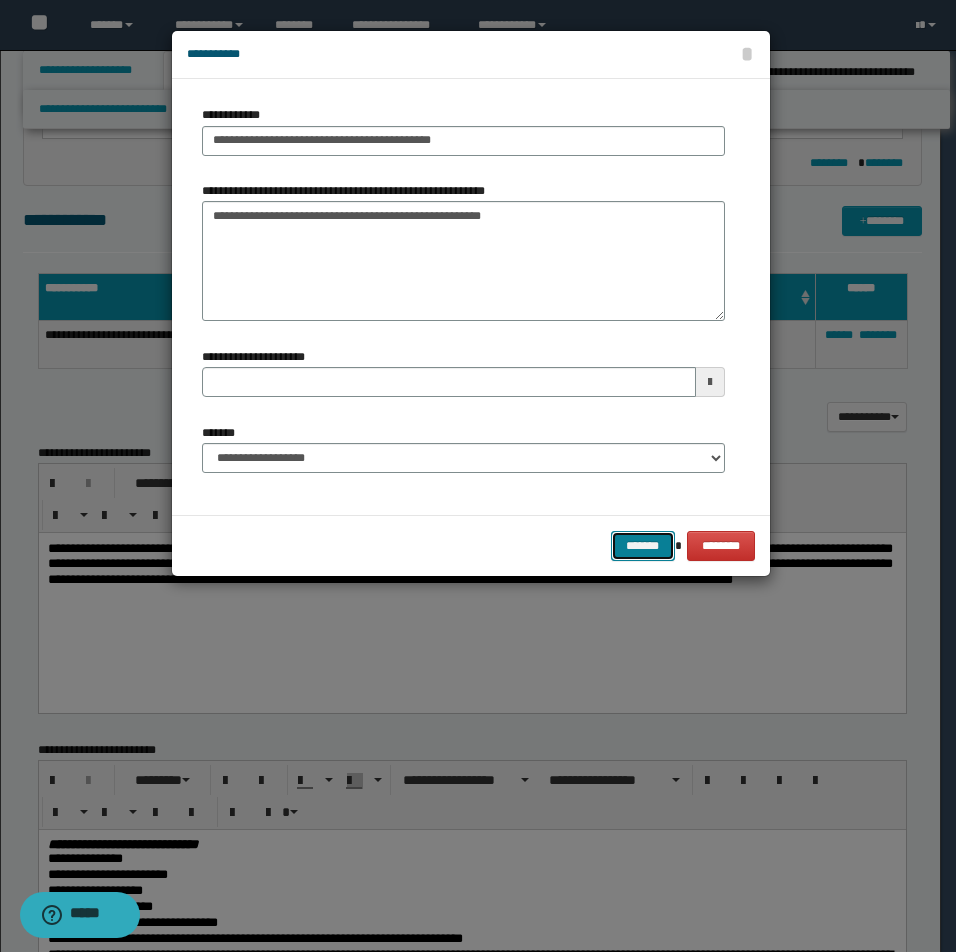 click on "*******" at bounding box center (643, 546) 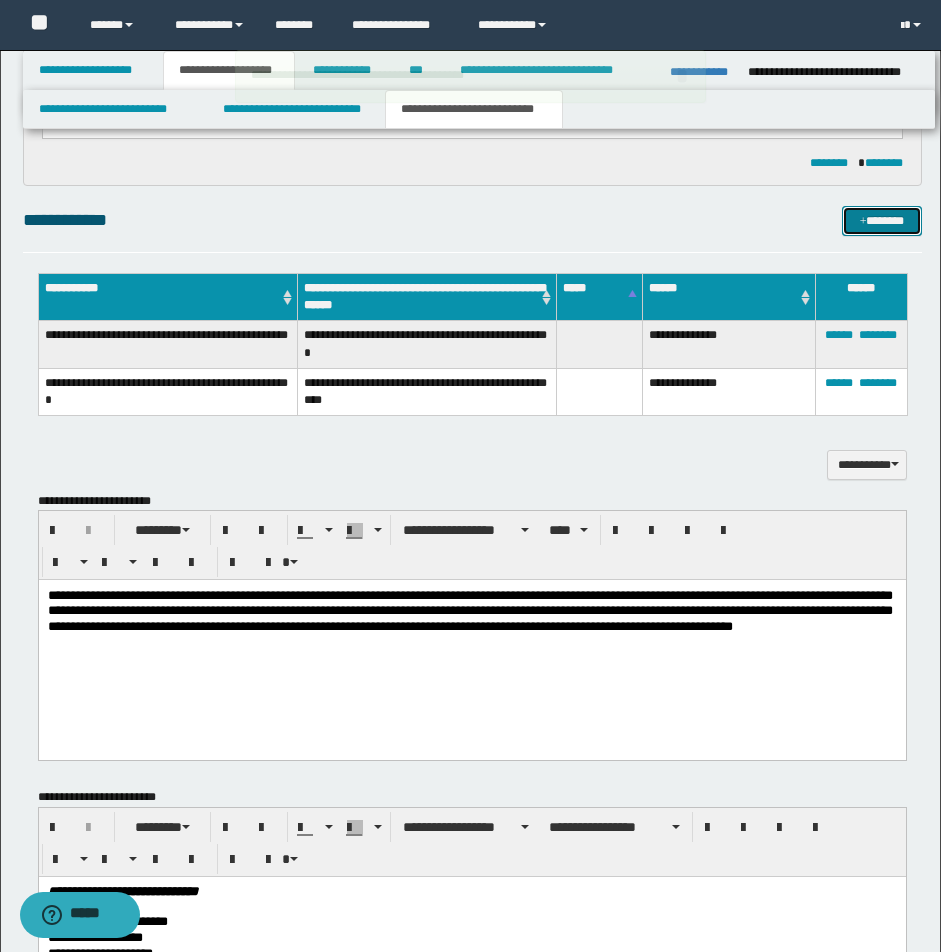 click on "*******" at bounding box center (882, 221) 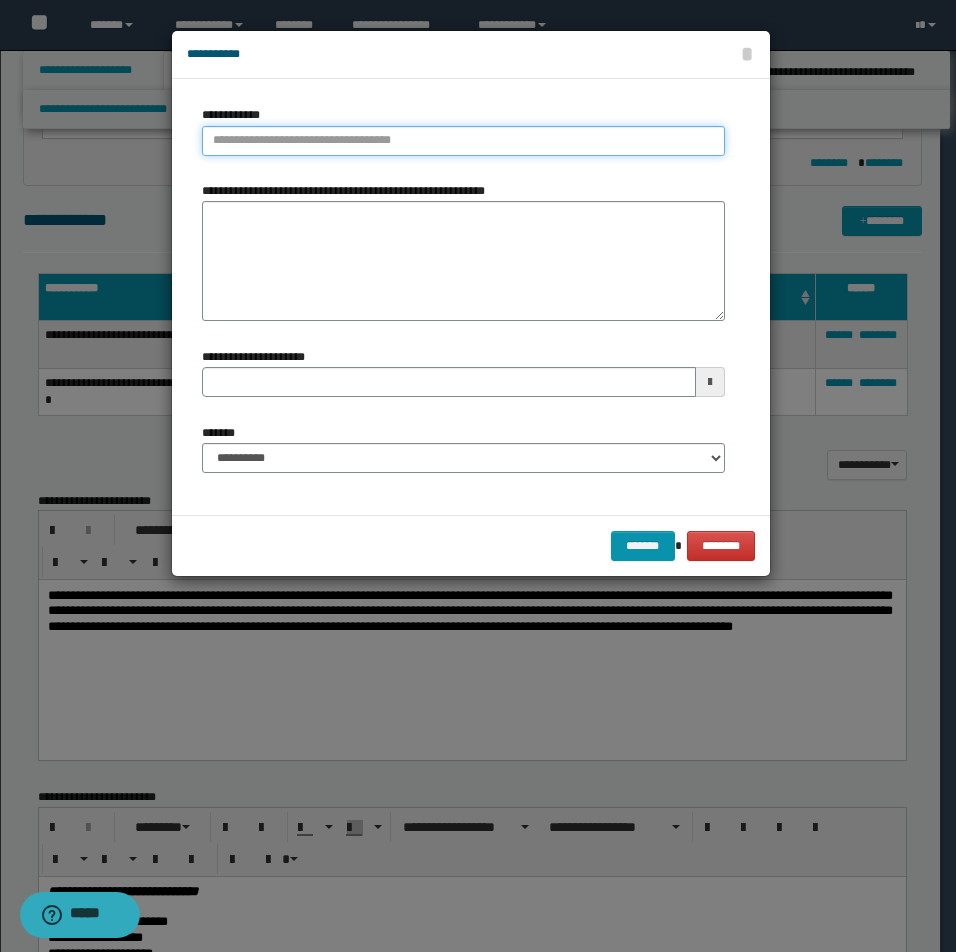 type on "**********" 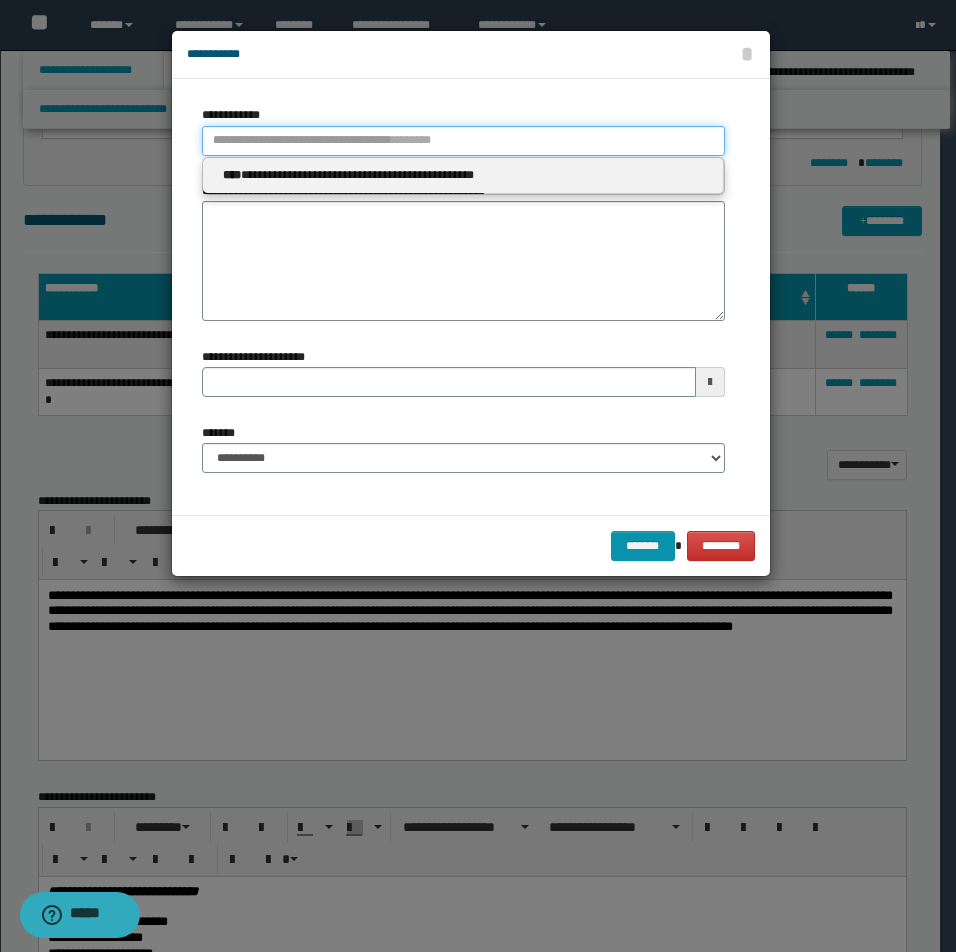 click on "**********" at bounding box center (463, 141) 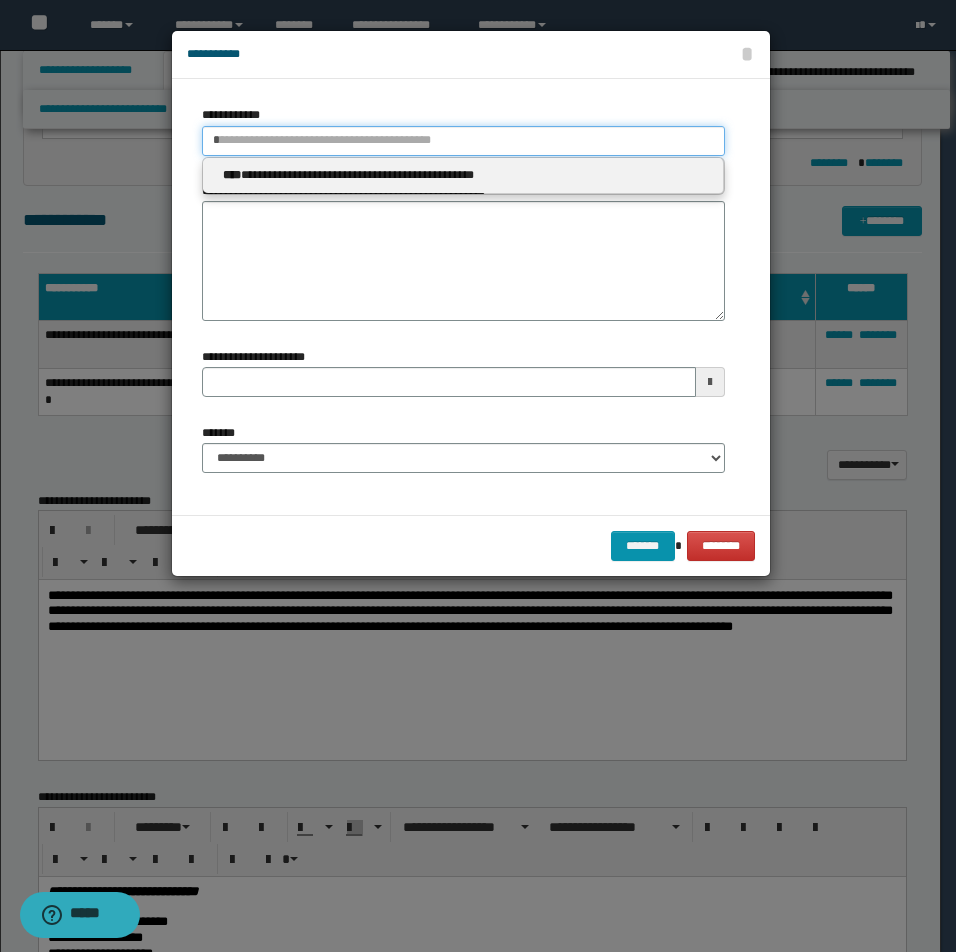type 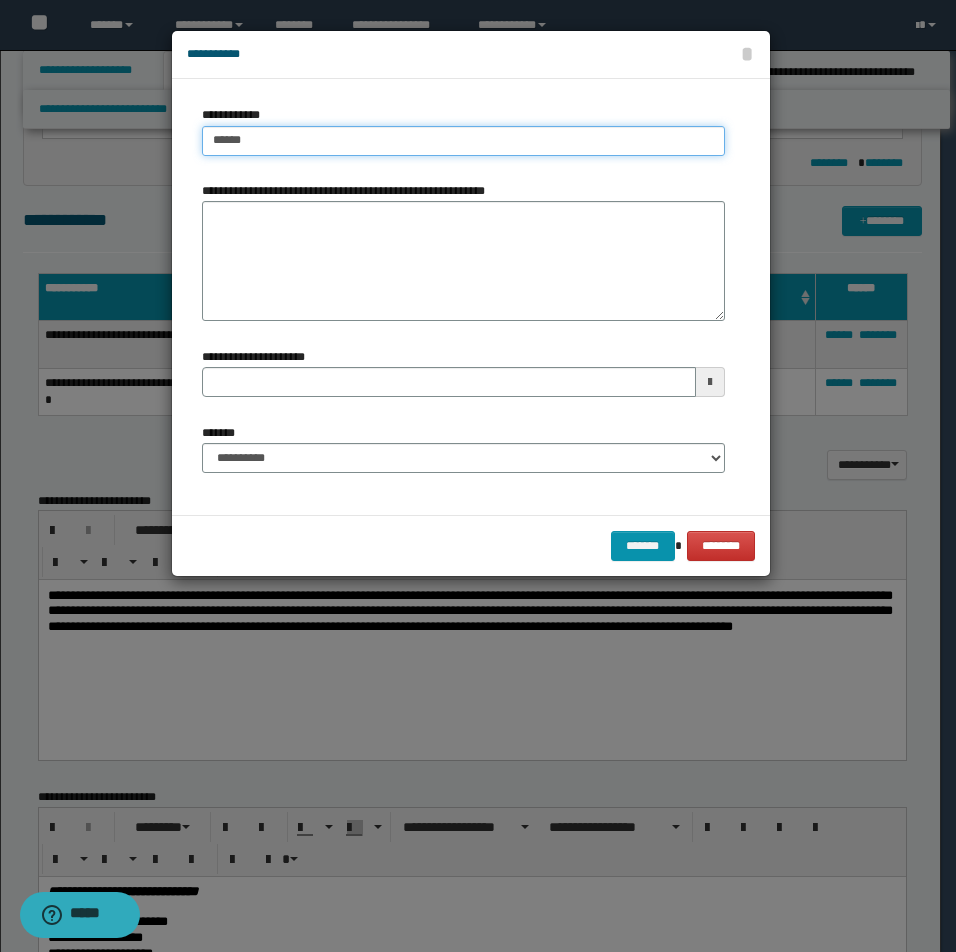 type on "******" 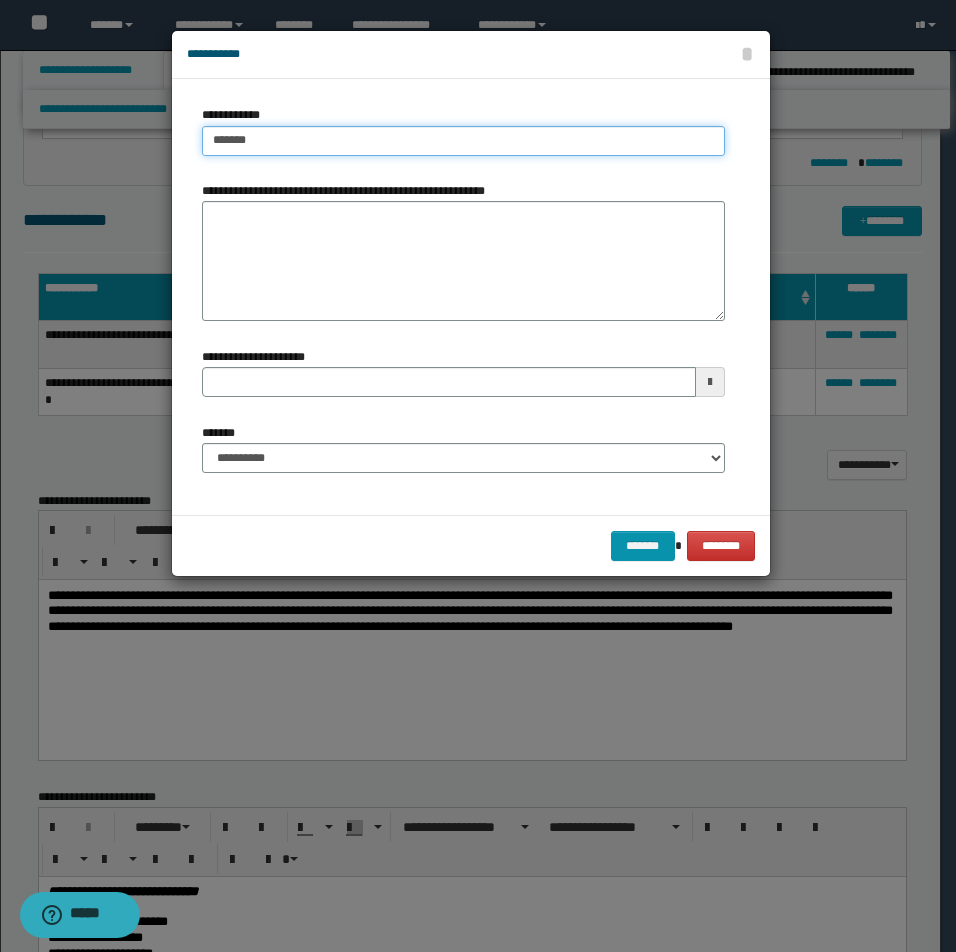 type on "******" 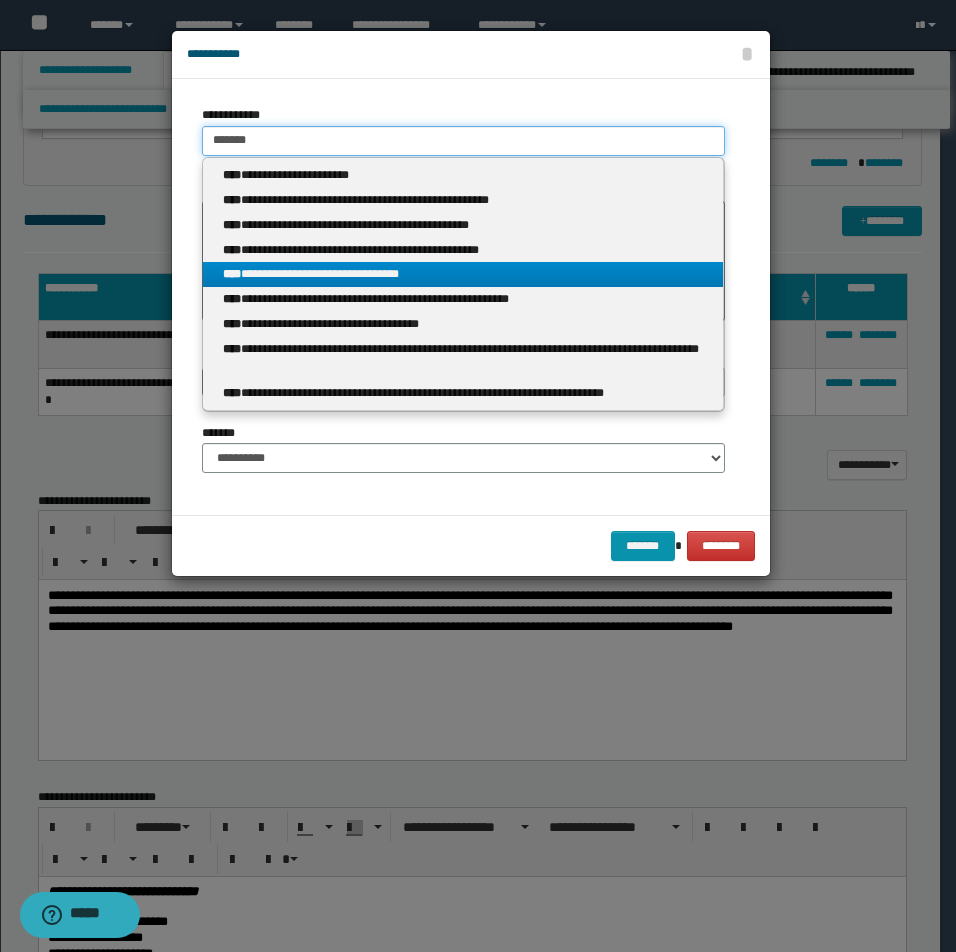 type on "******" 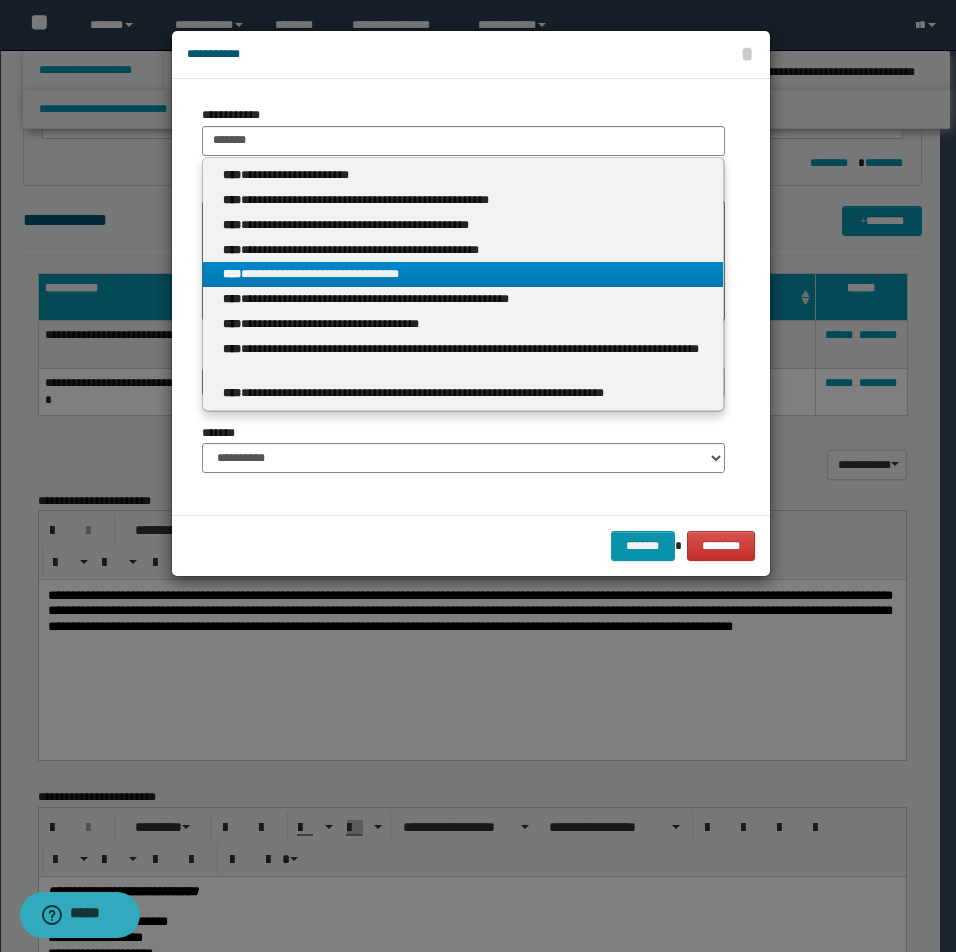 click on "**********" at bounding box center [463, 274] 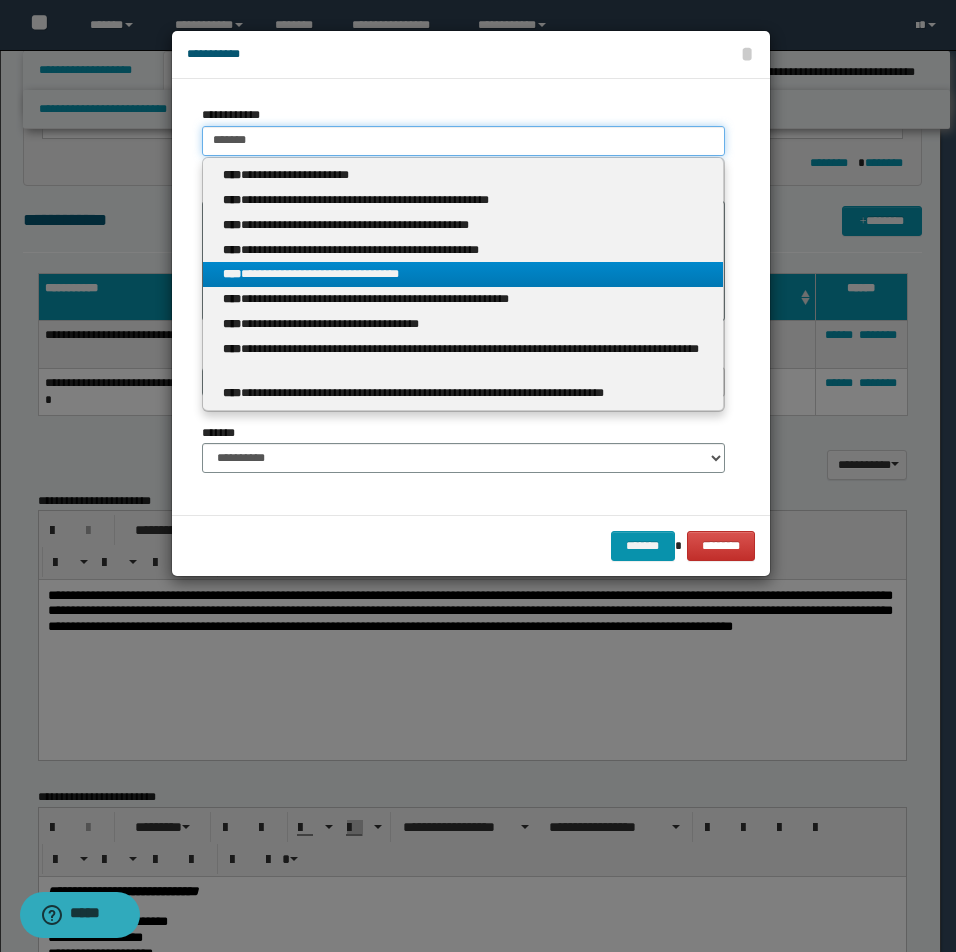 type 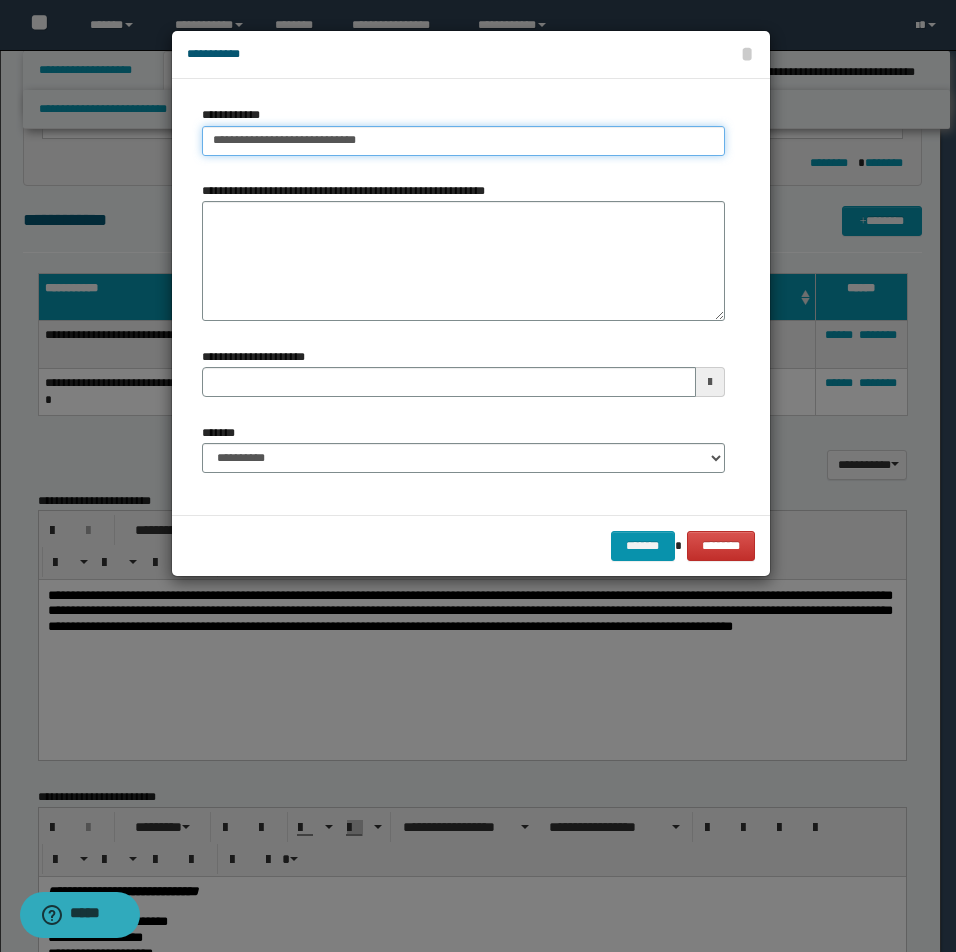 drag, startPoint x: 210, startPoint y: 139, endPoint x: 314, endPoint y: 140, distance: 104.00481 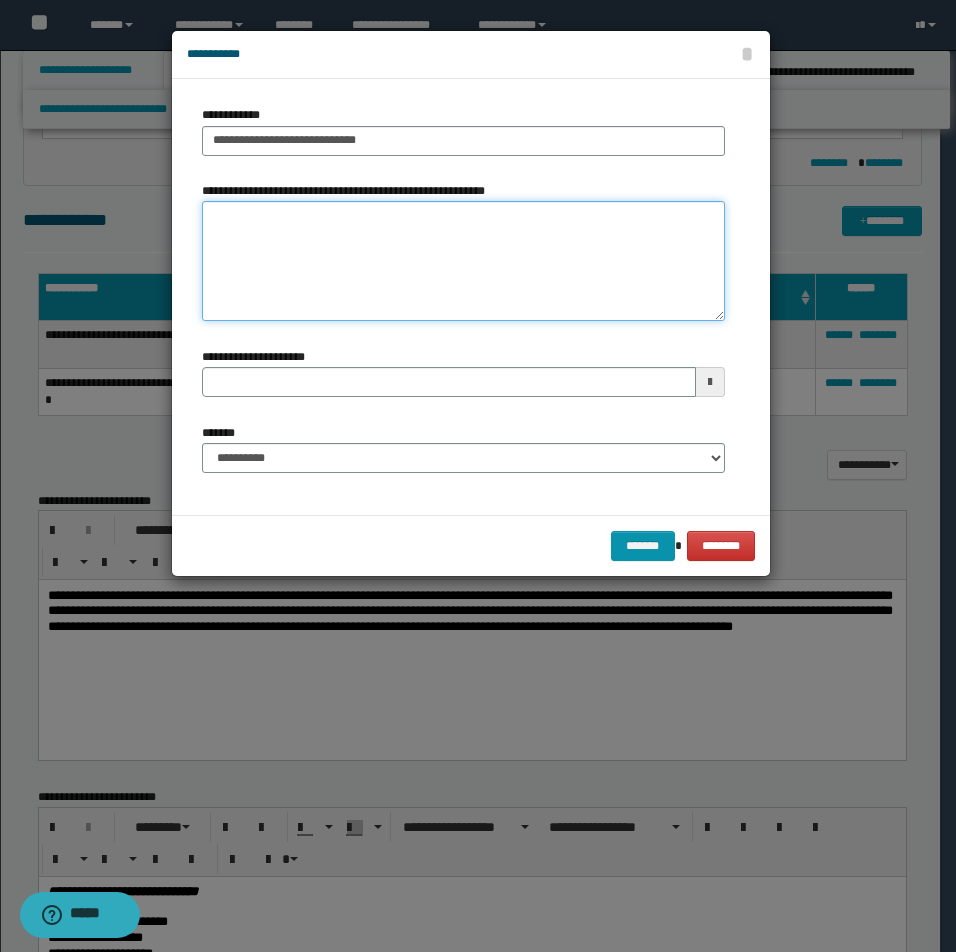 click on "**********" at bounding box center [463, 261] 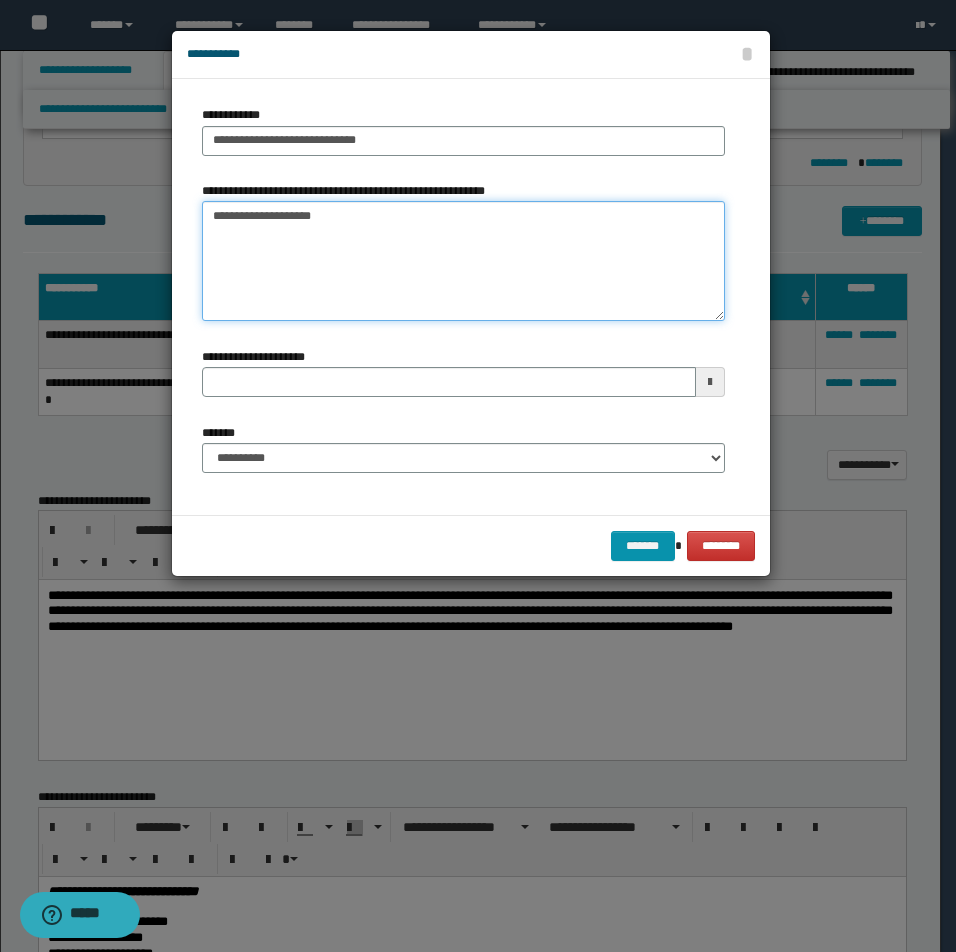 click on "**********" at bounding box center (463, 261) 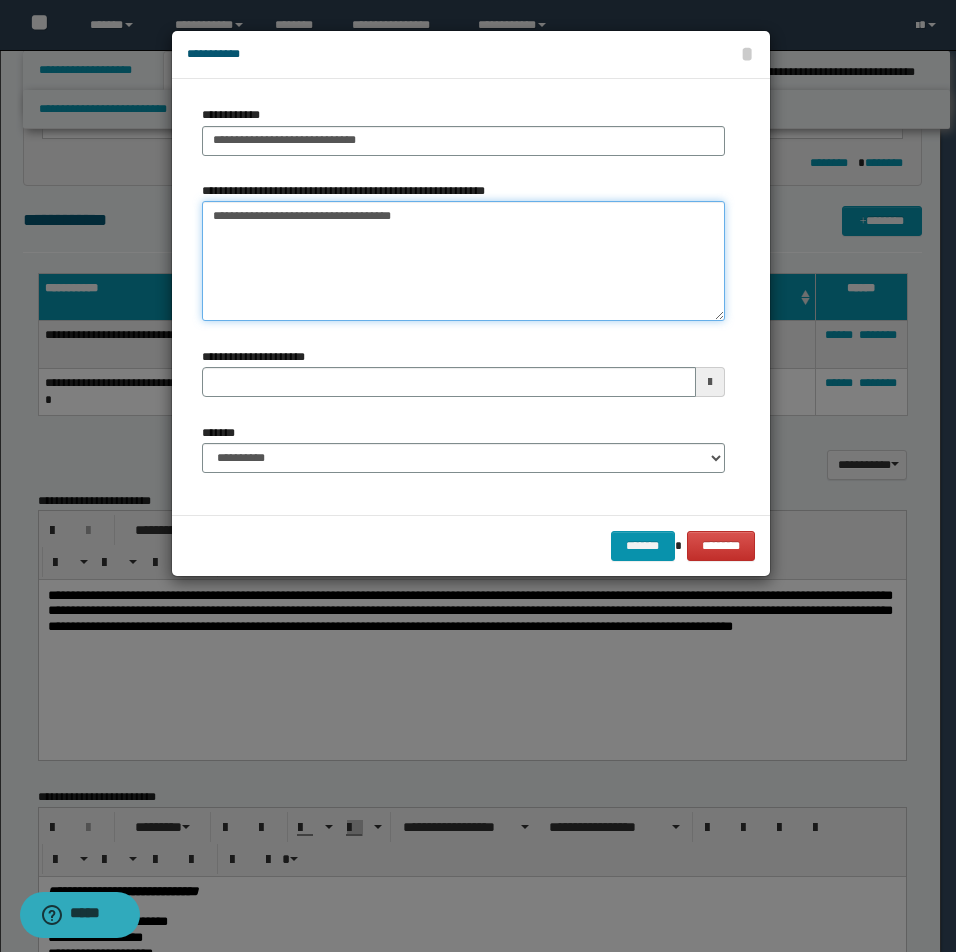 click on "**********" at bounding box center [463, 261] 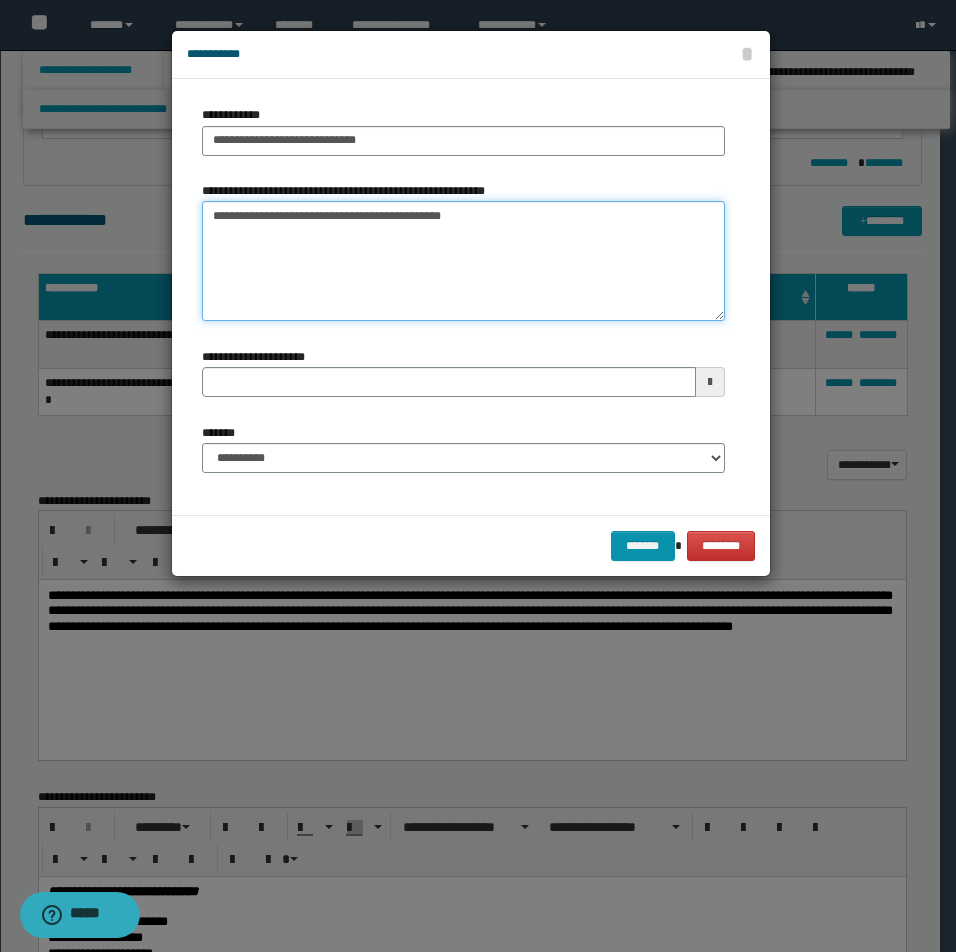 type on "**********" 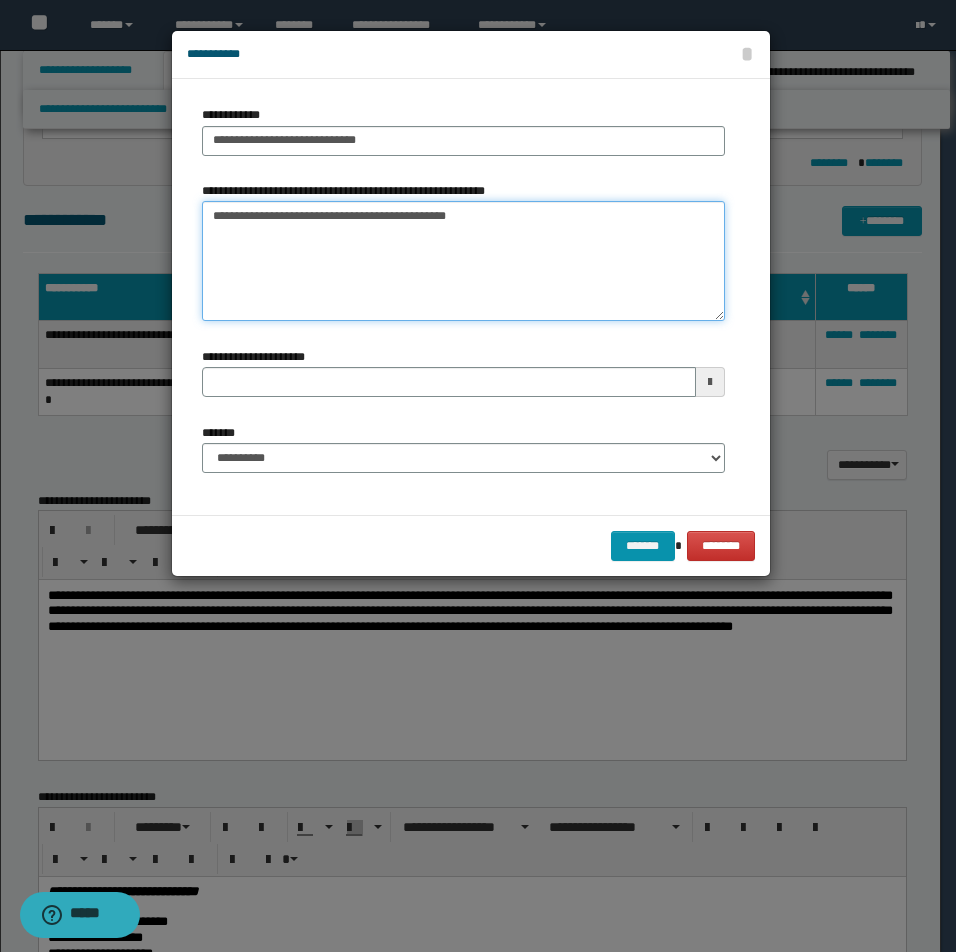 type 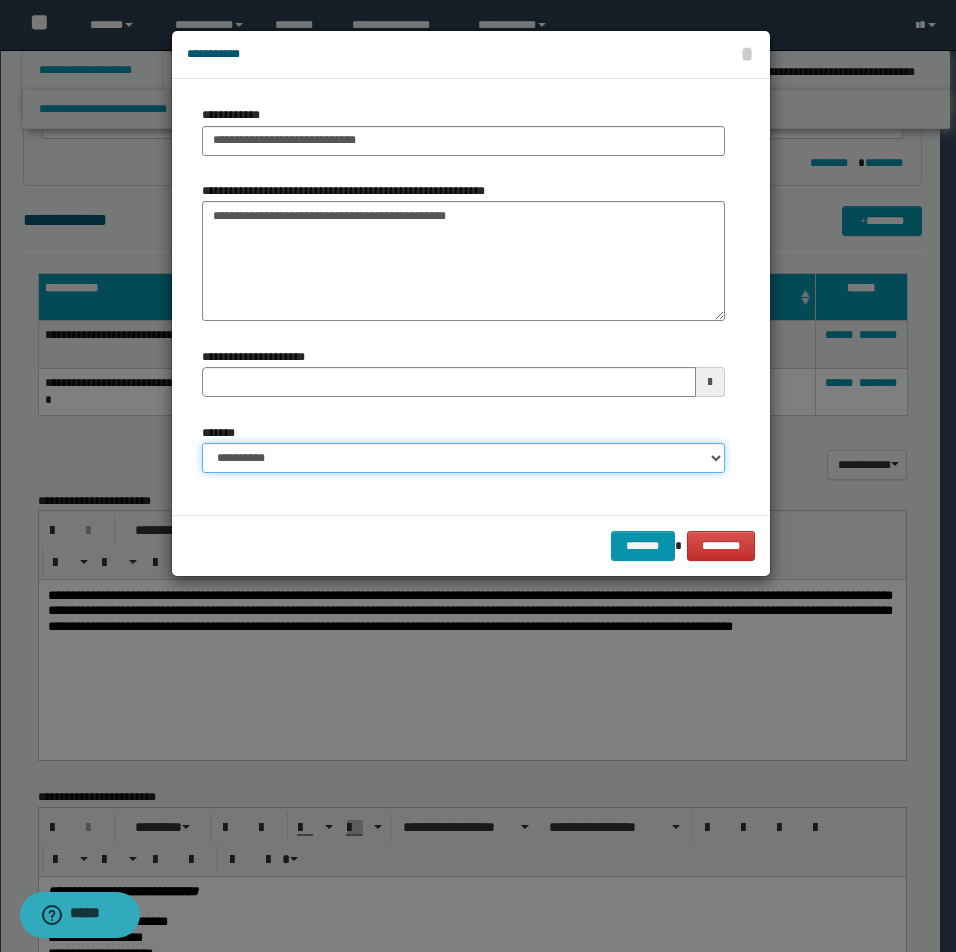 click on "**********" at bounding box center (463, 458) 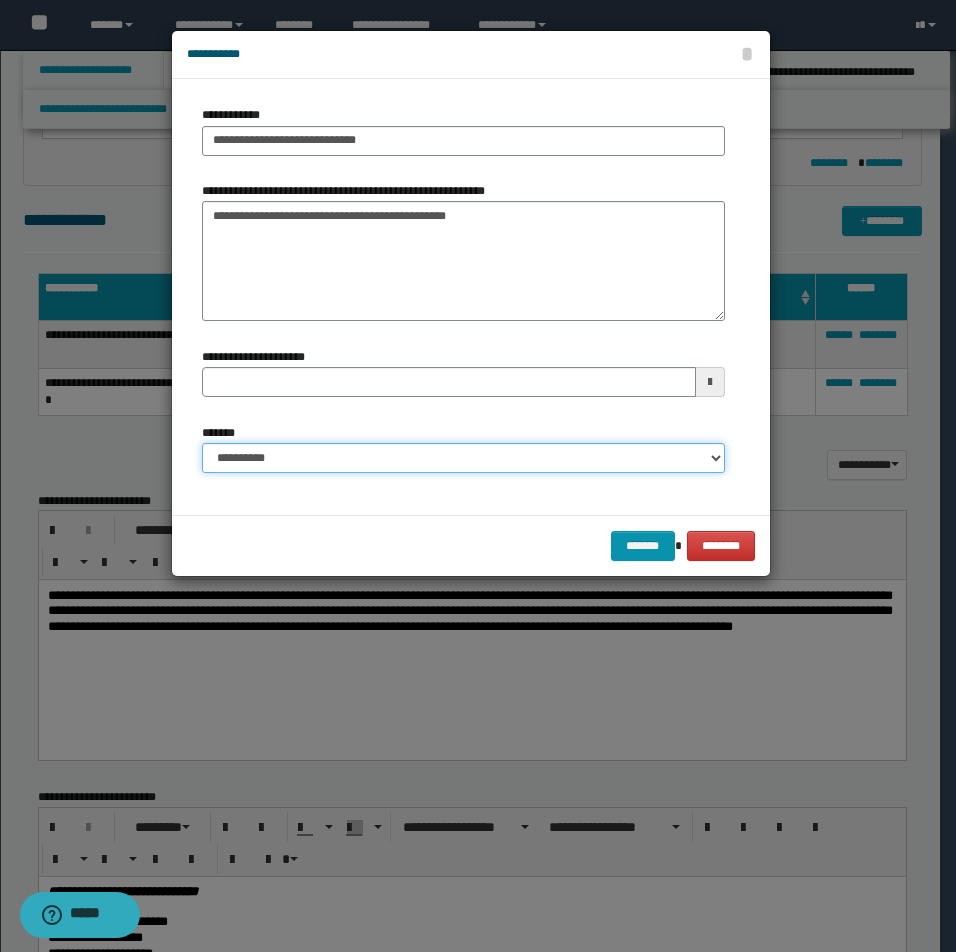 select on "*" 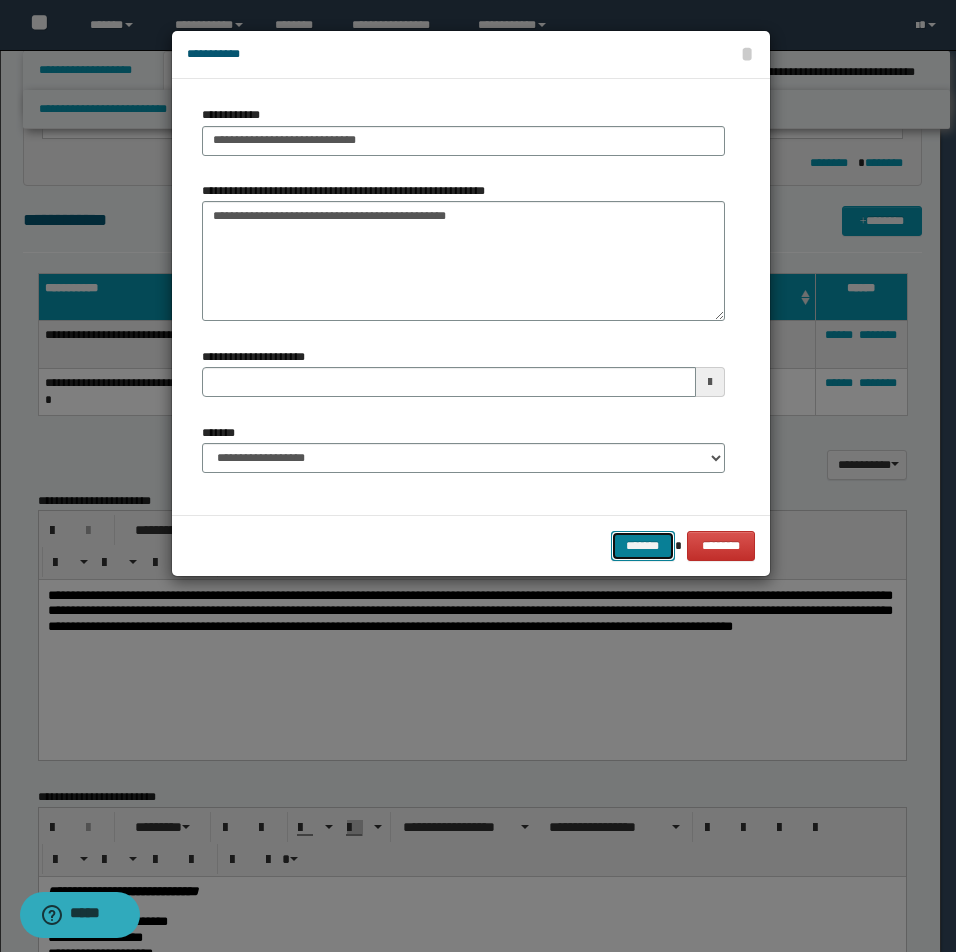 click on "*******" at bounding box center [643, 546] 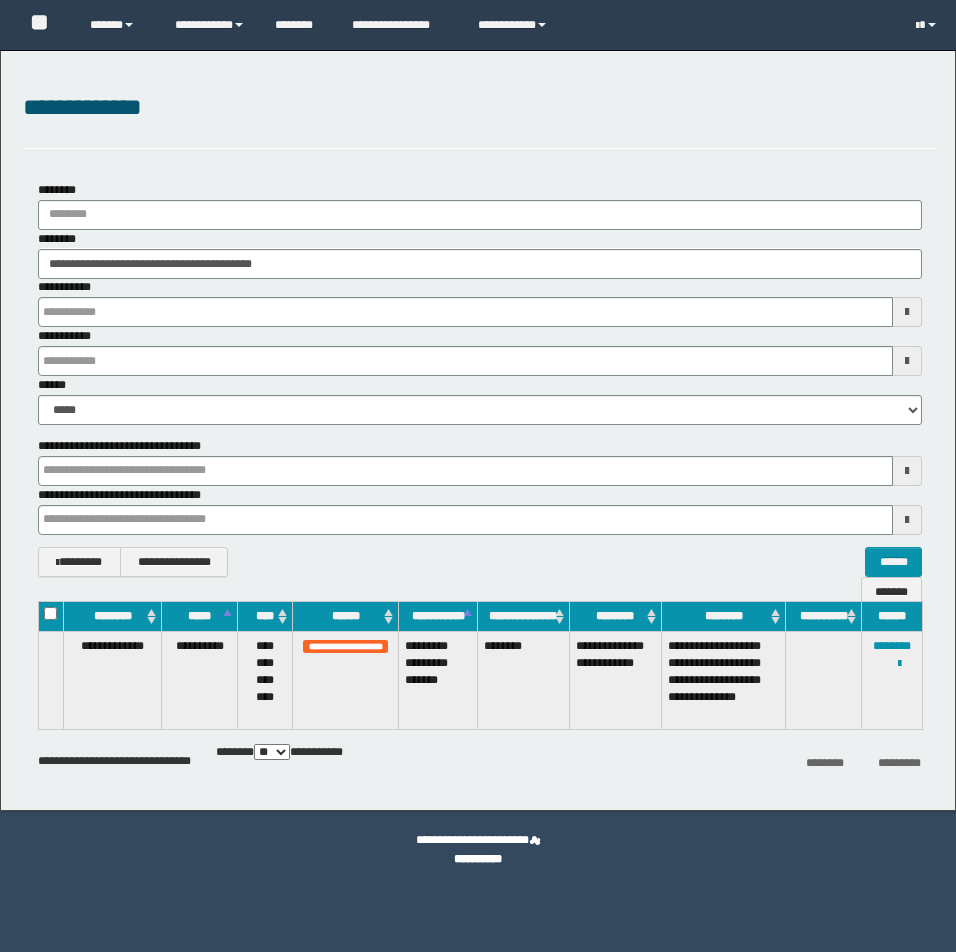 scroll, scrollTop: 0, scrollLeft: 0, axis: both 